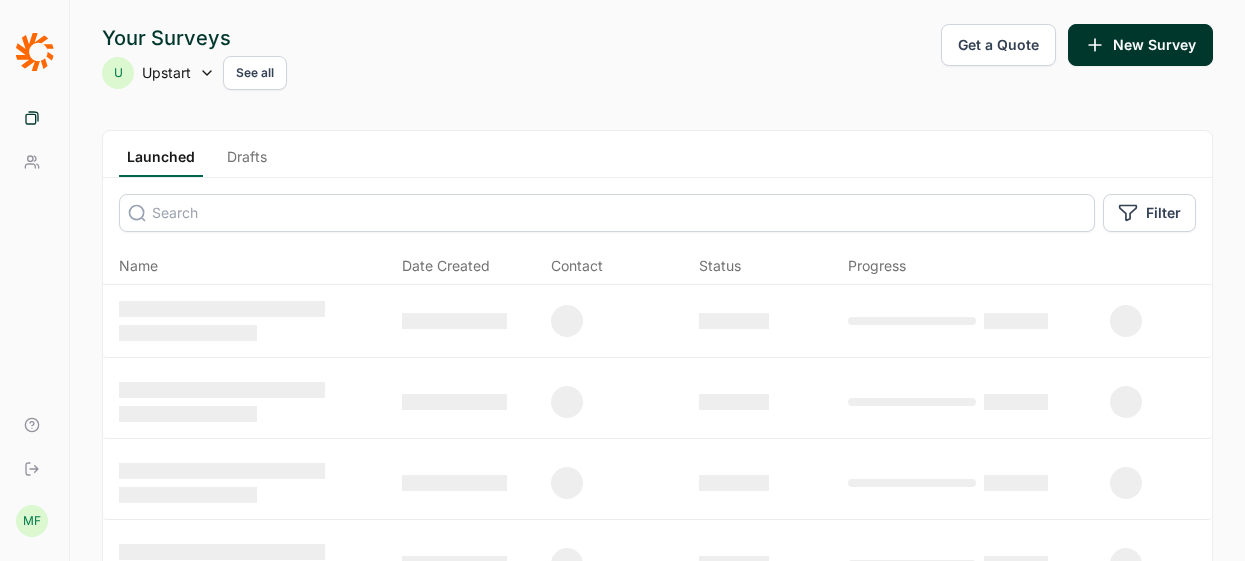 scroll, scrollTop: 0, scrollLeft: 0, axis: both 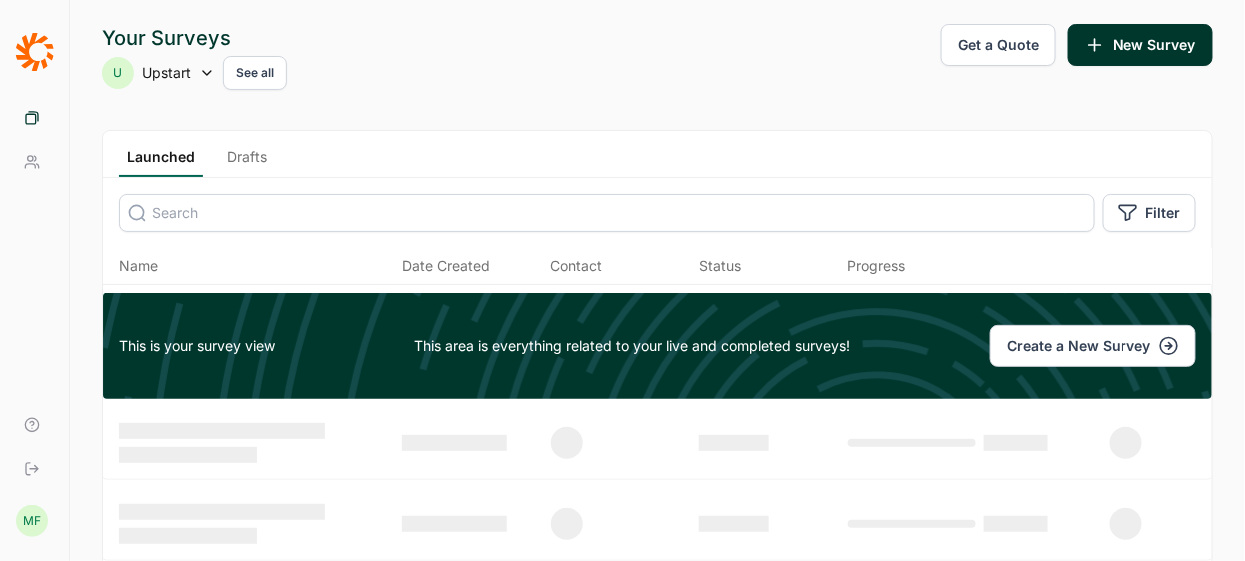 click on "Drafts" at bounding box center (247, 162) 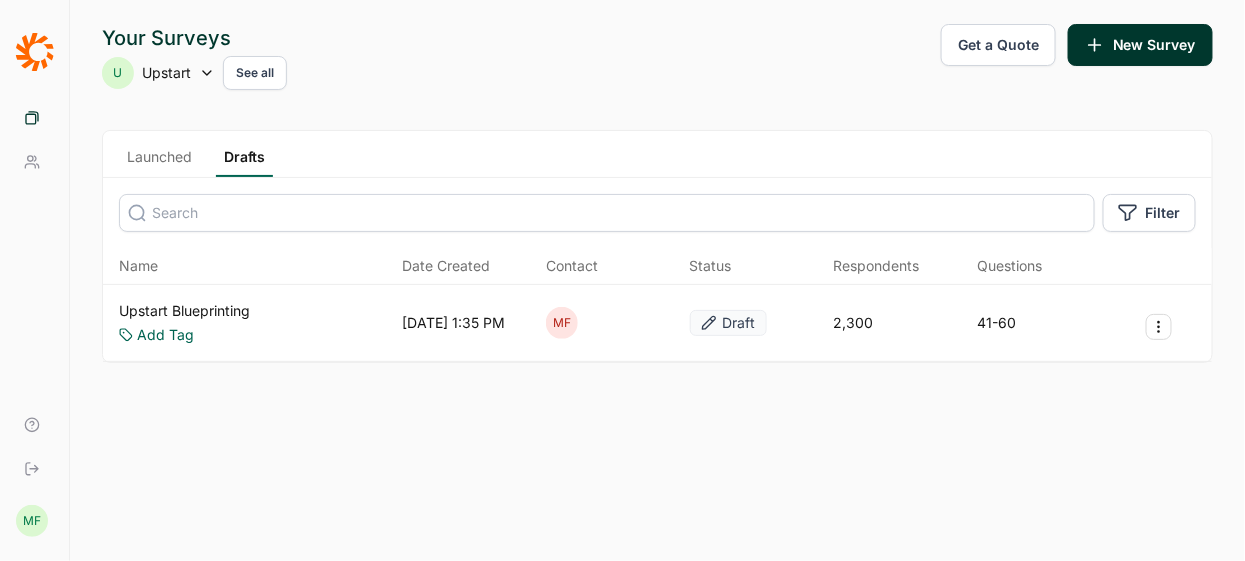 click on "Upstart Blueprinting" at bounding box center [184, 311] 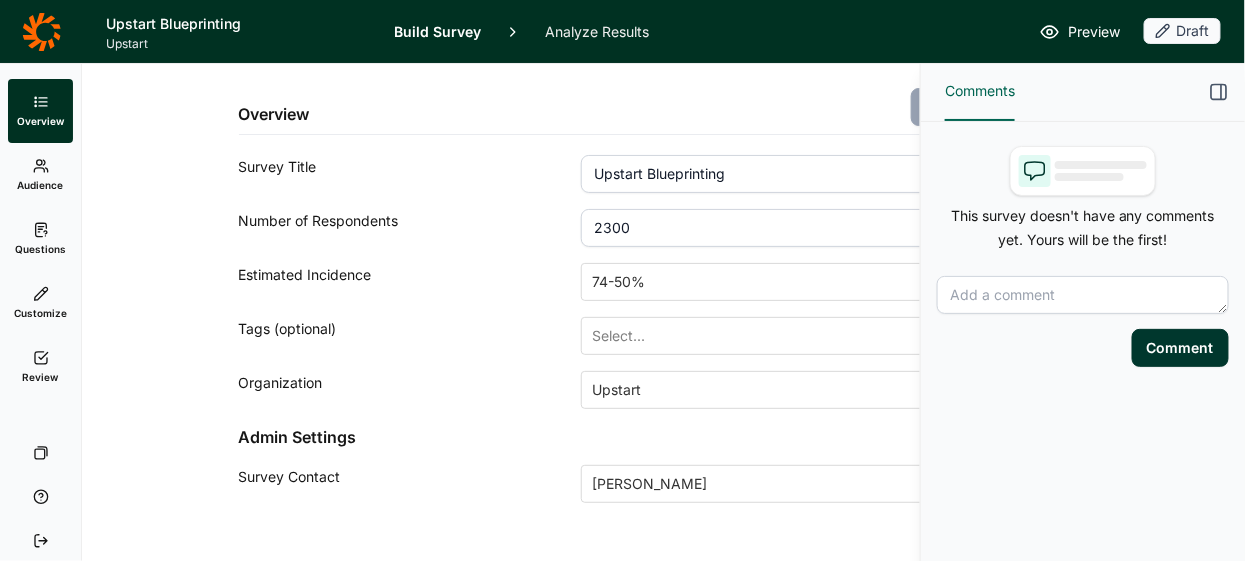click 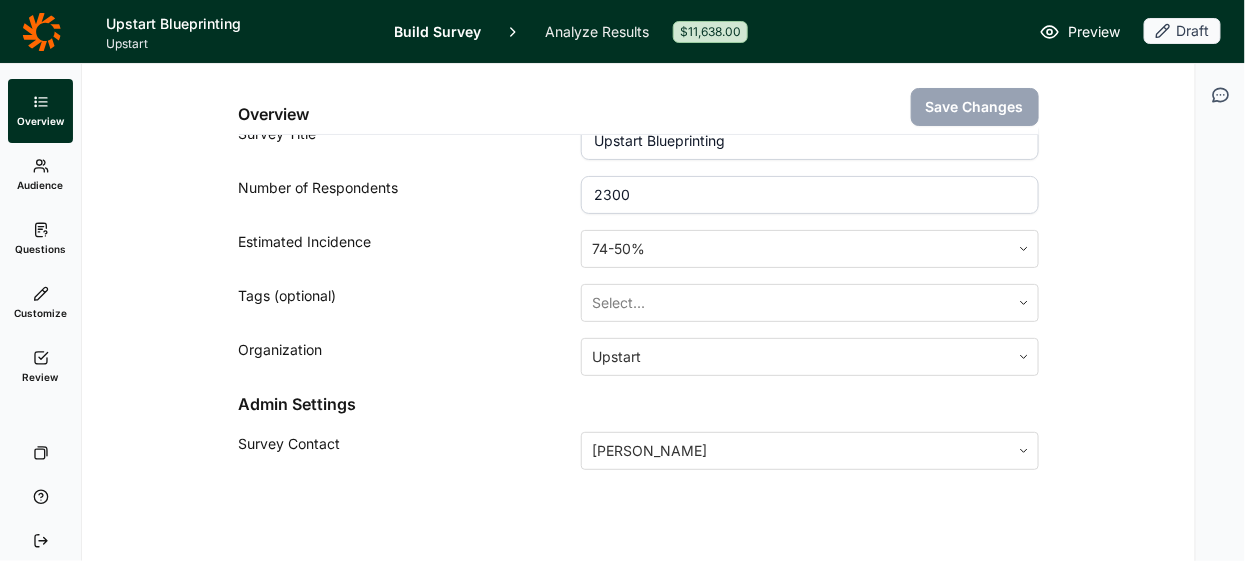 scroll, scrollTop: 0, scrollLeft: 0, axis: both 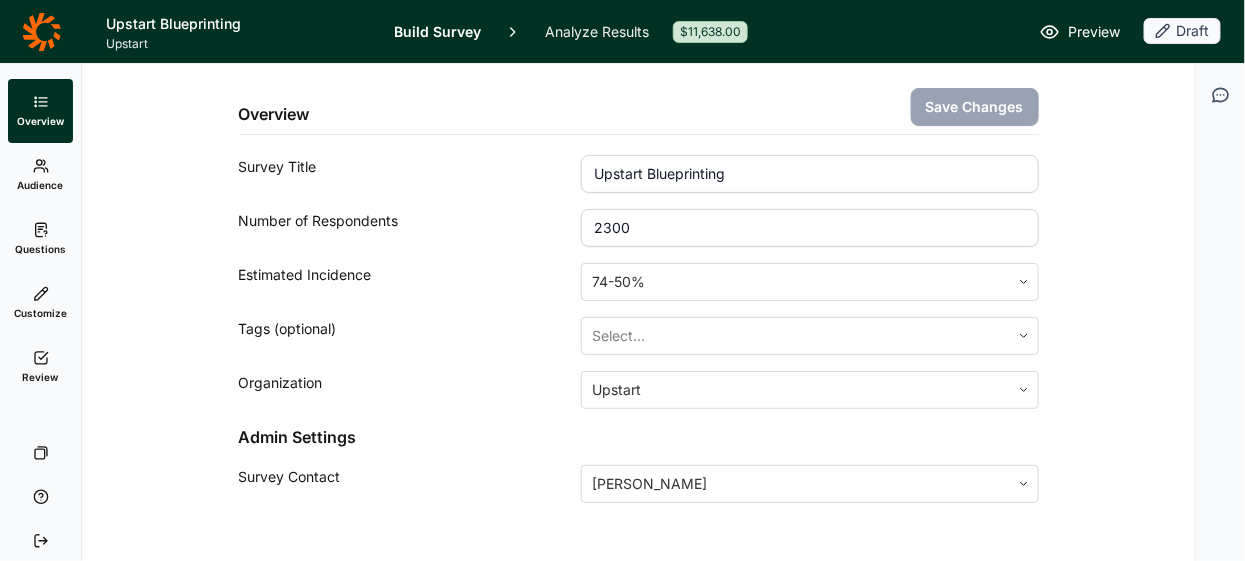 click on "Audience" at bounding box center (41, 185) 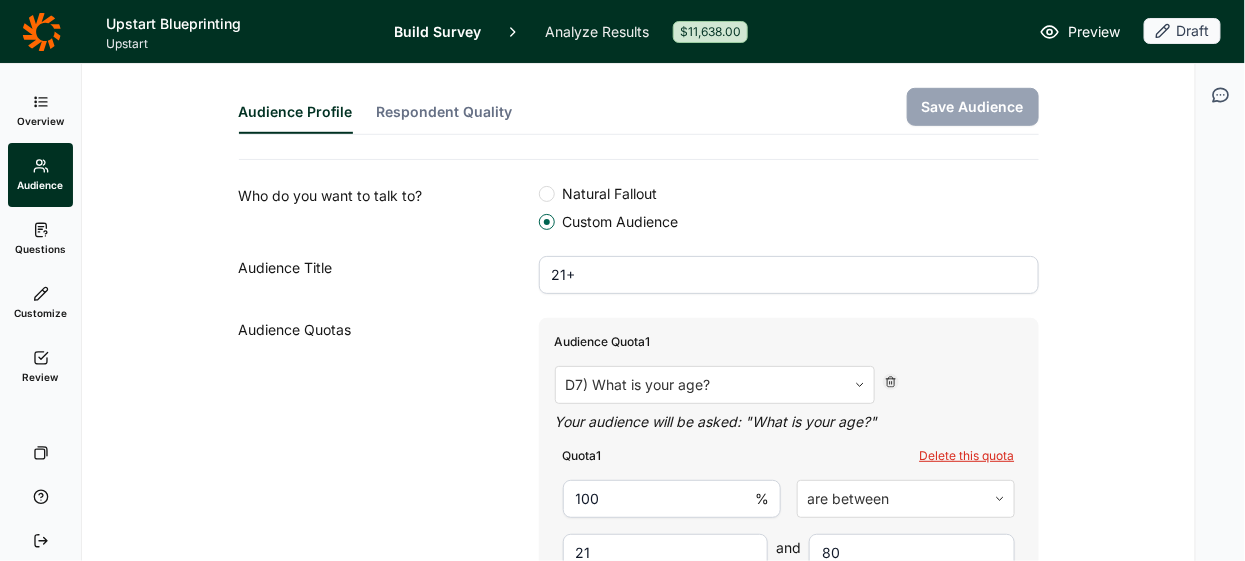 scroll, scrollTop: 353, scrollLeft: 0, axis: vertical 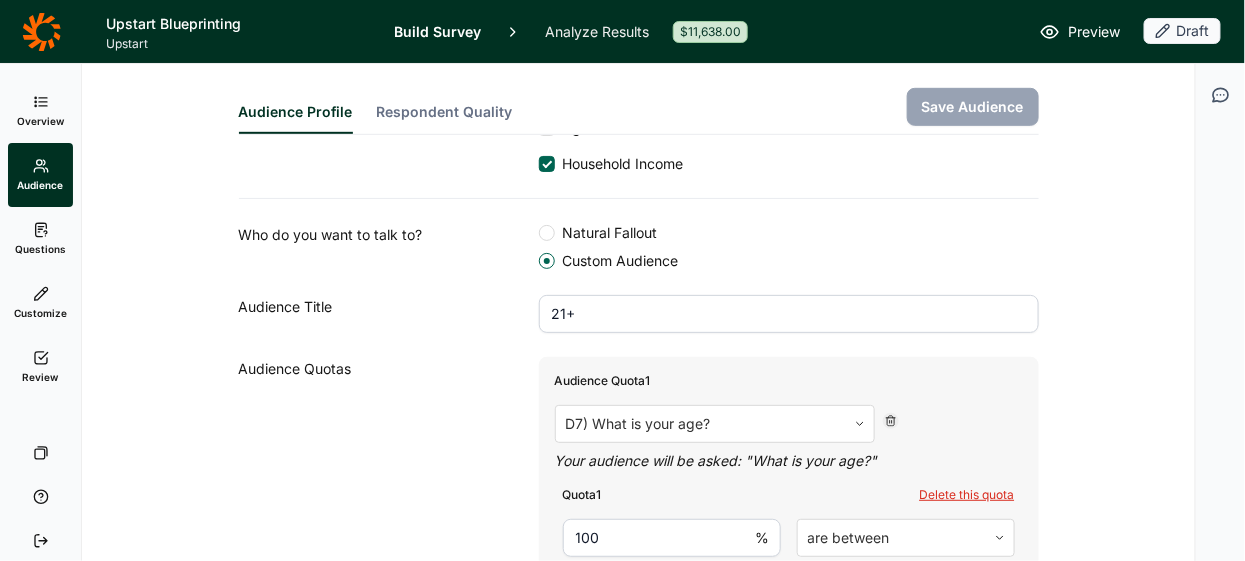 click on "Respondent Quality" at bounding box center [445, 118] 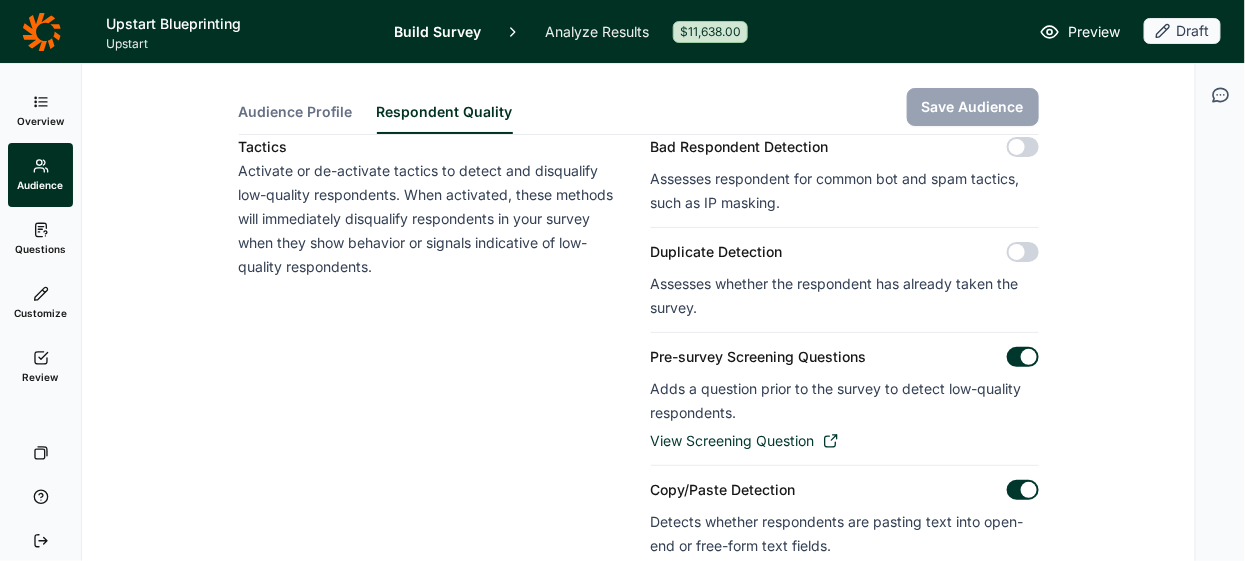 scroll, scrollTop: 0, scrollLeft: 0, axis: both 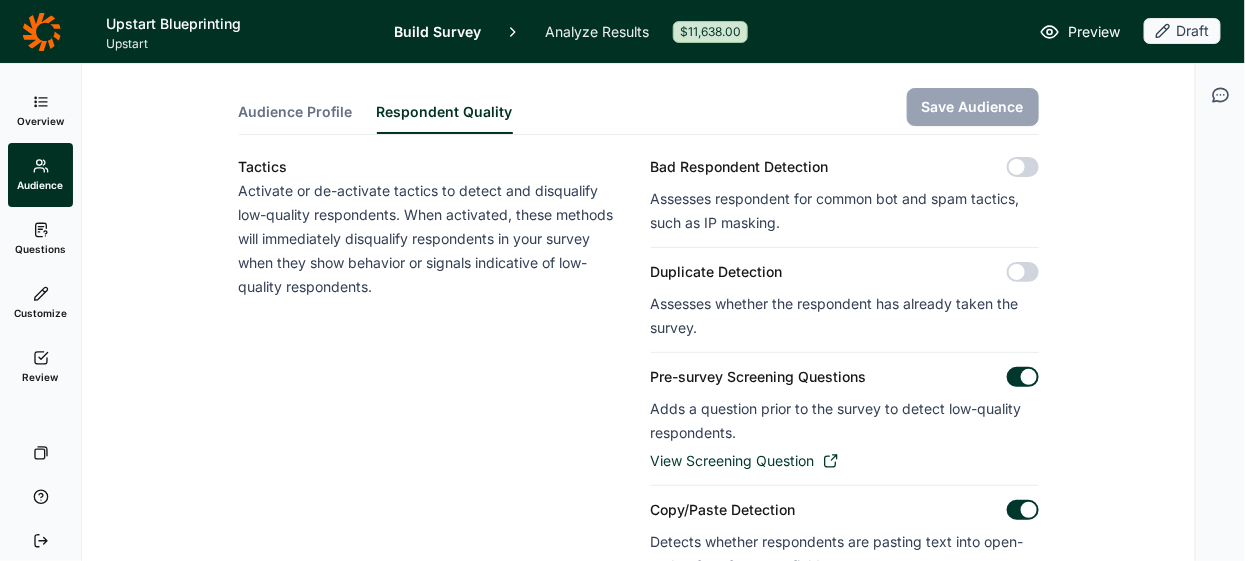 click on "Audience Profile" at bounding box center [296, 112] 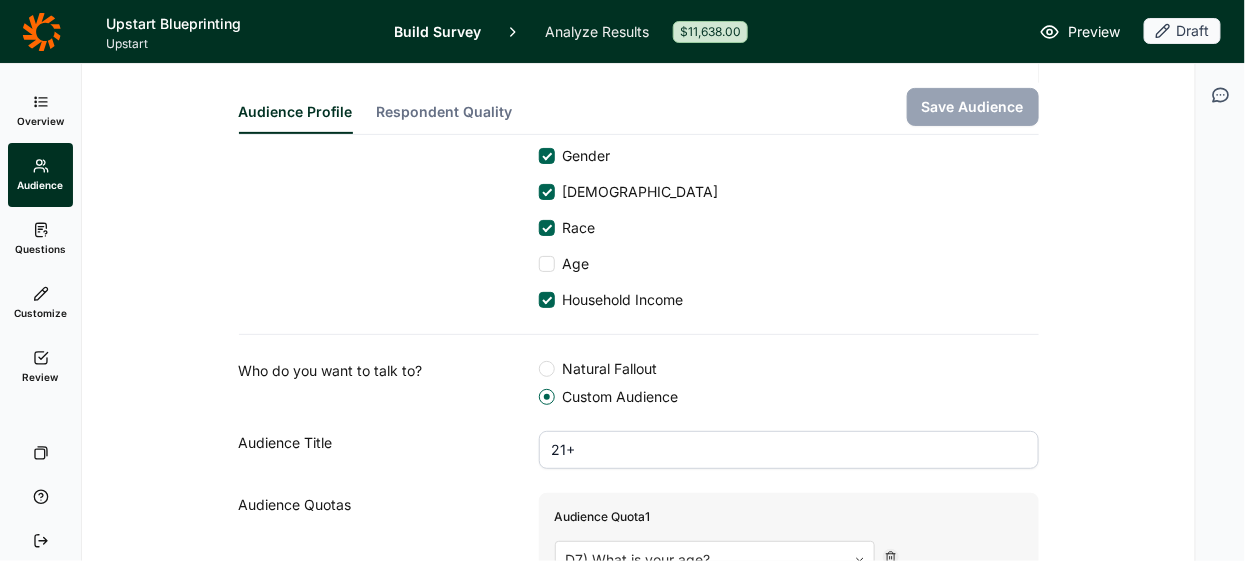 scroll, scrollTop: 246, scrollLeft: 0, axis: vertical 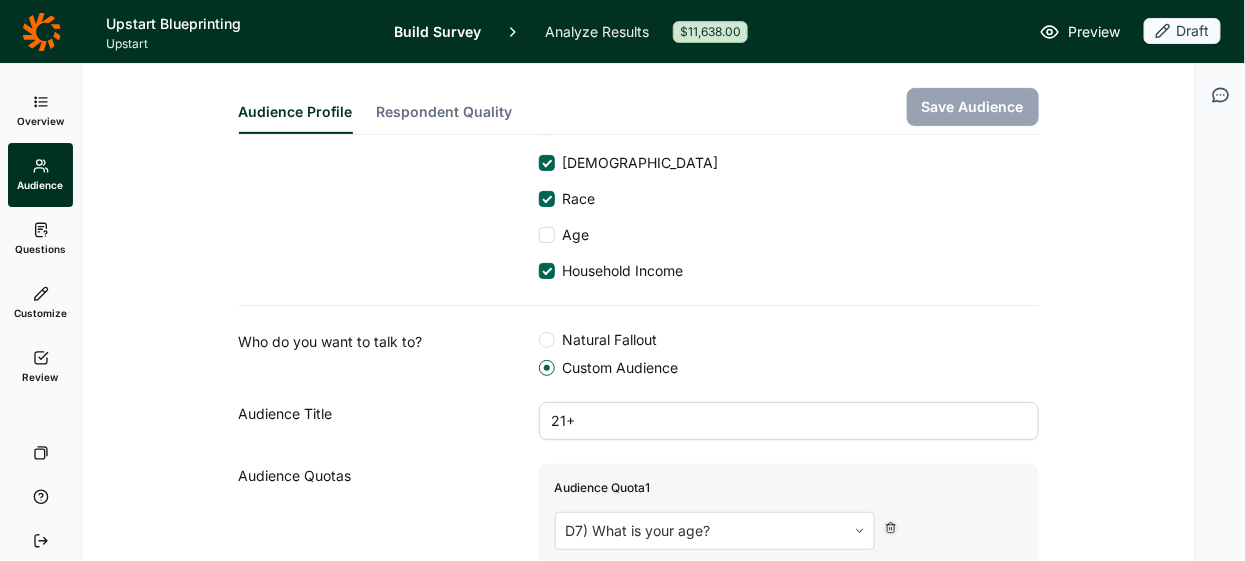click on "Questions" at bounding box center [40, 249] 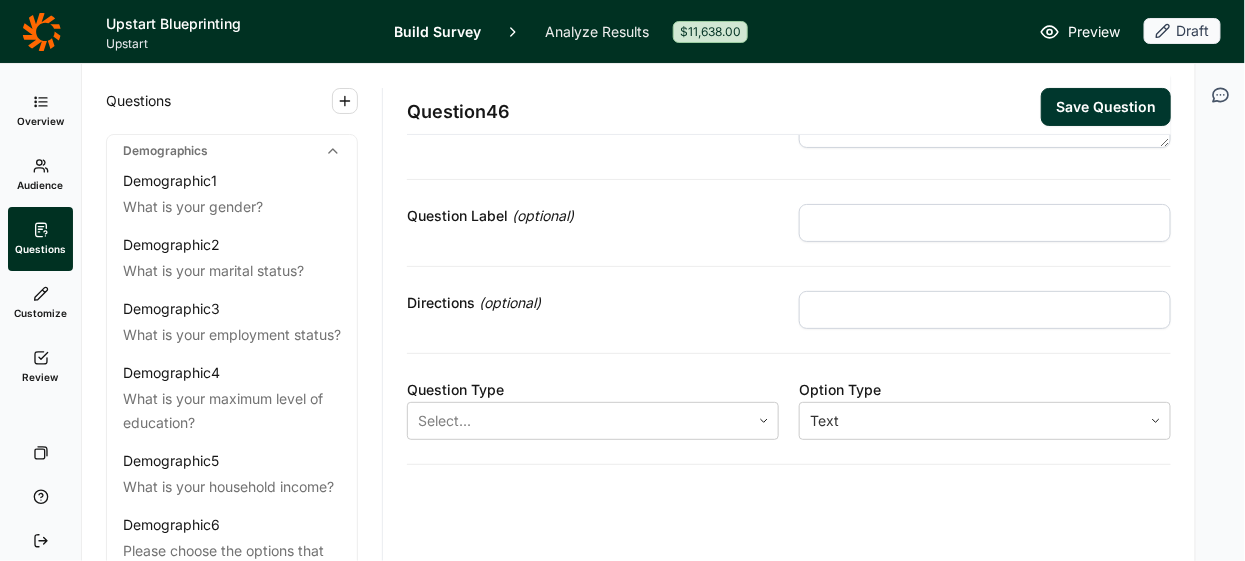 scroll, scrollTop: 103, scrollLeft: 0, axis: vertical 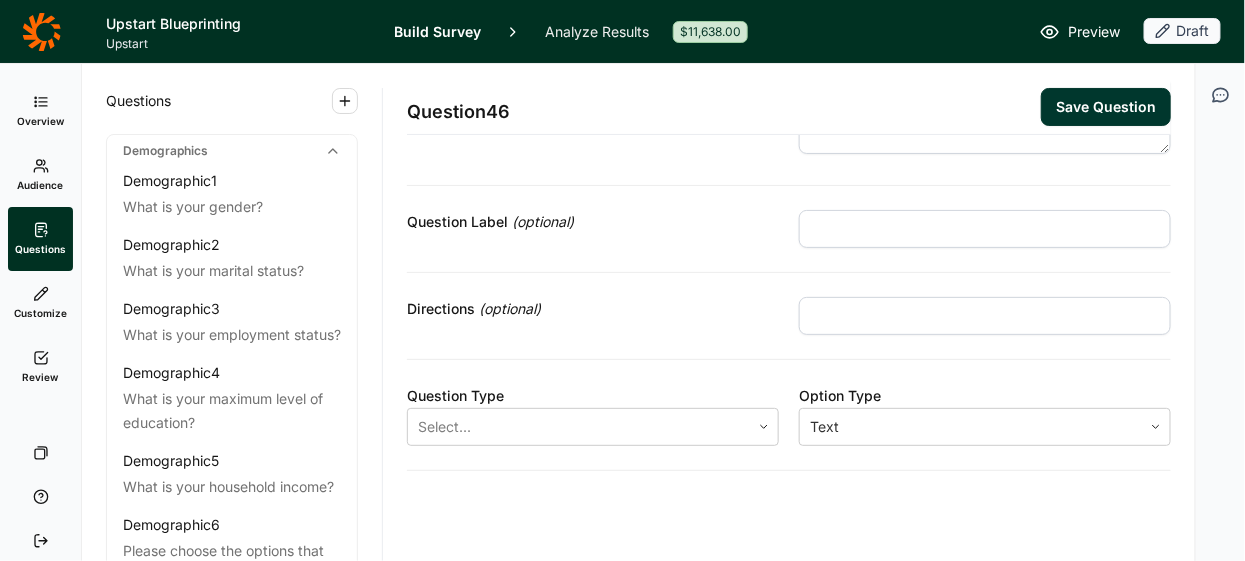 click 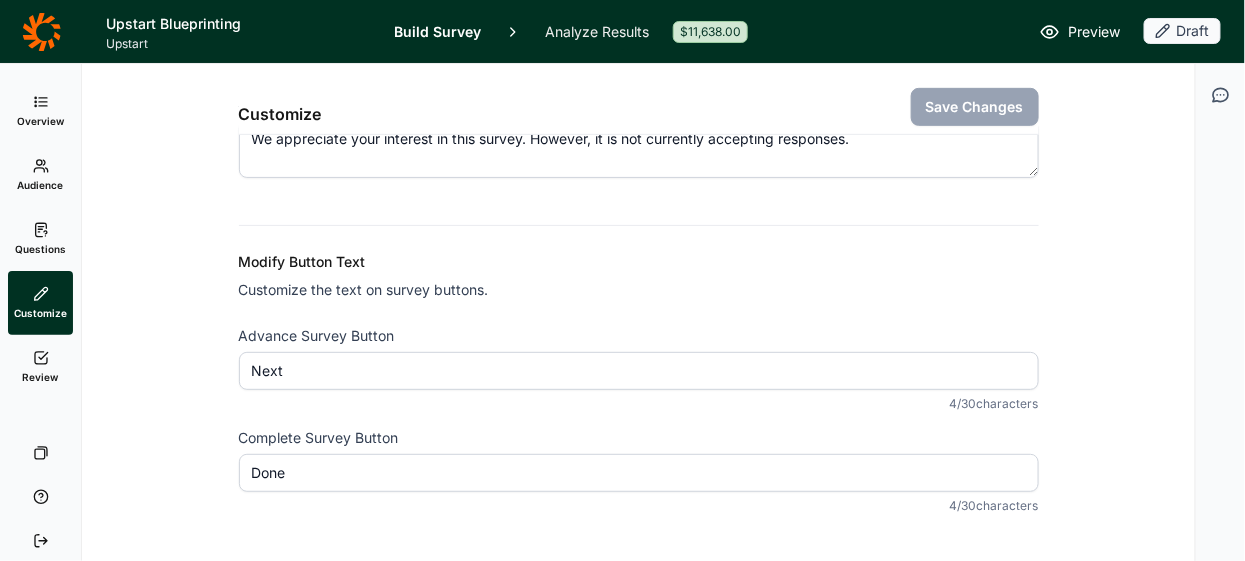 scroll, scrollTop: 296, scrollLeft: 0, axis: vertical 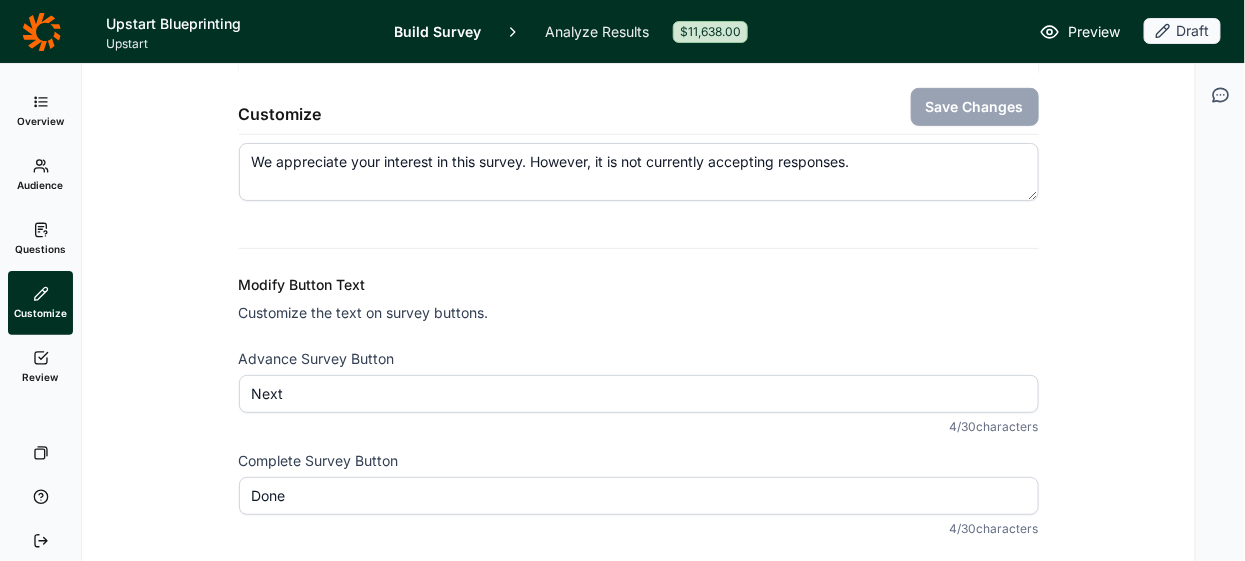 click 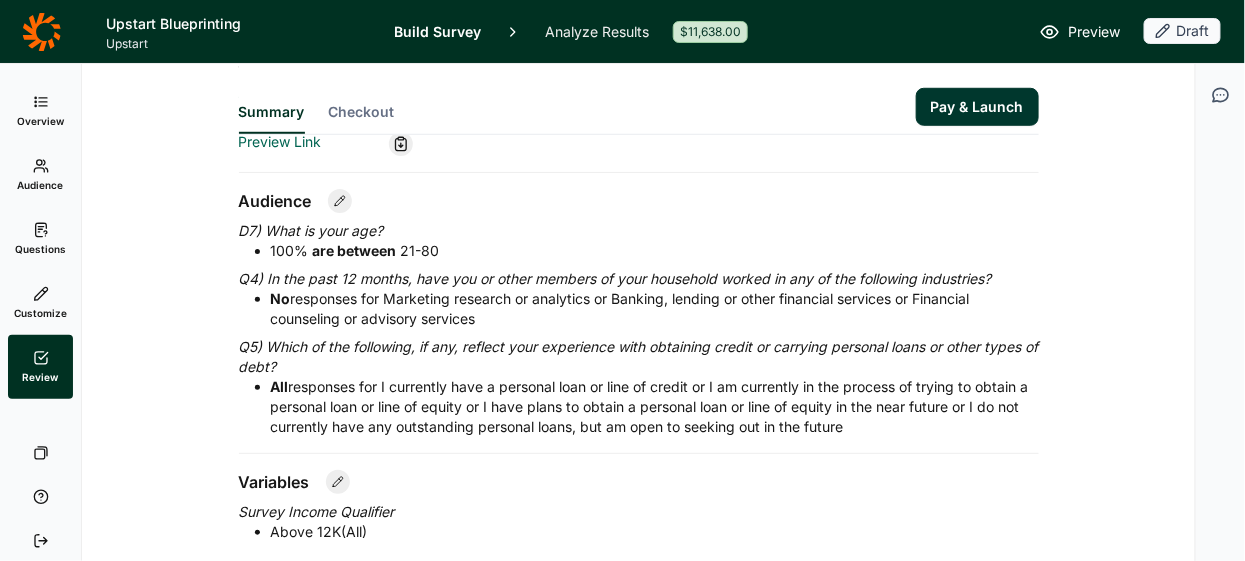 scroll, scrollTop: 436, scrollLeft: 0, axis: vertical 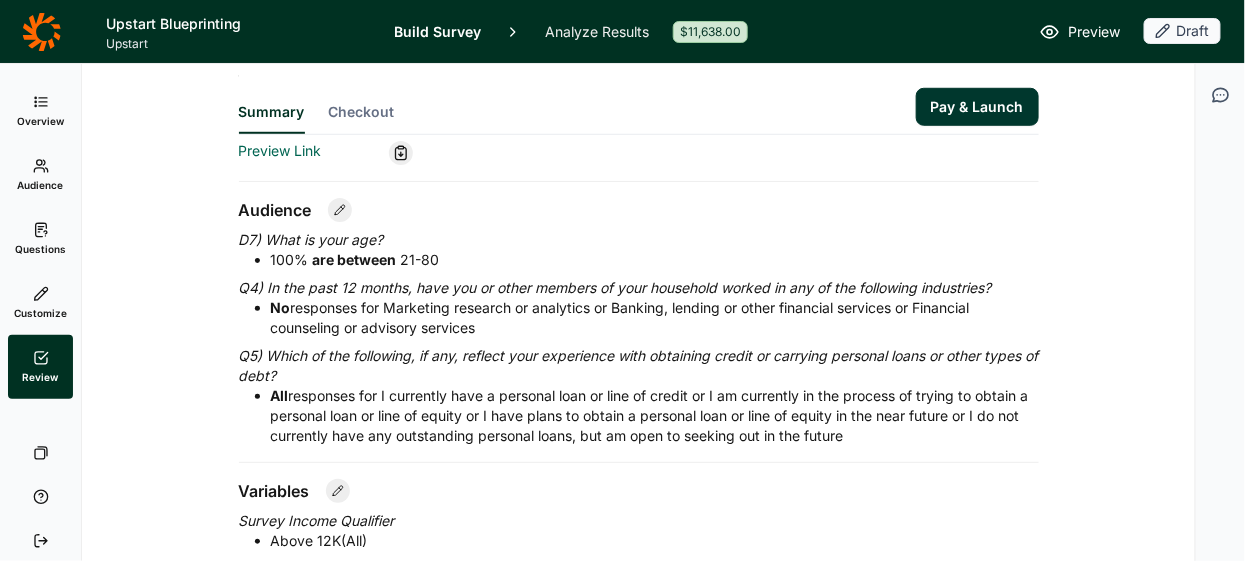 click on "Checkout" at bounding box center [362, 112] 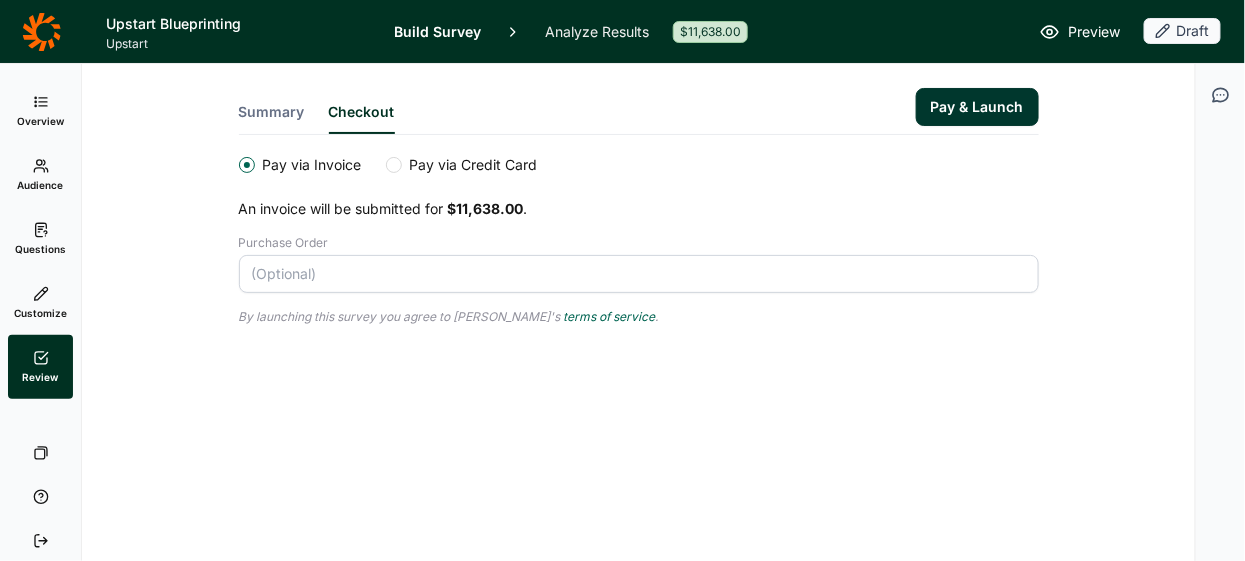 click on "Summary" at bounding box center [272, 118] 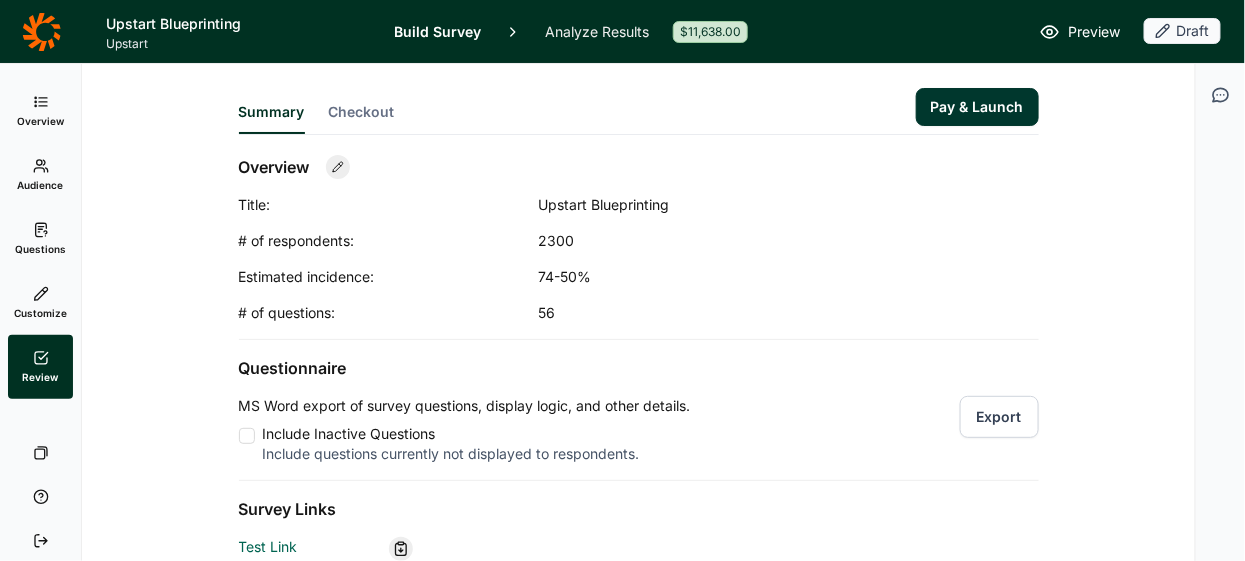 click on "Questions" at bounding box center [40, 249] 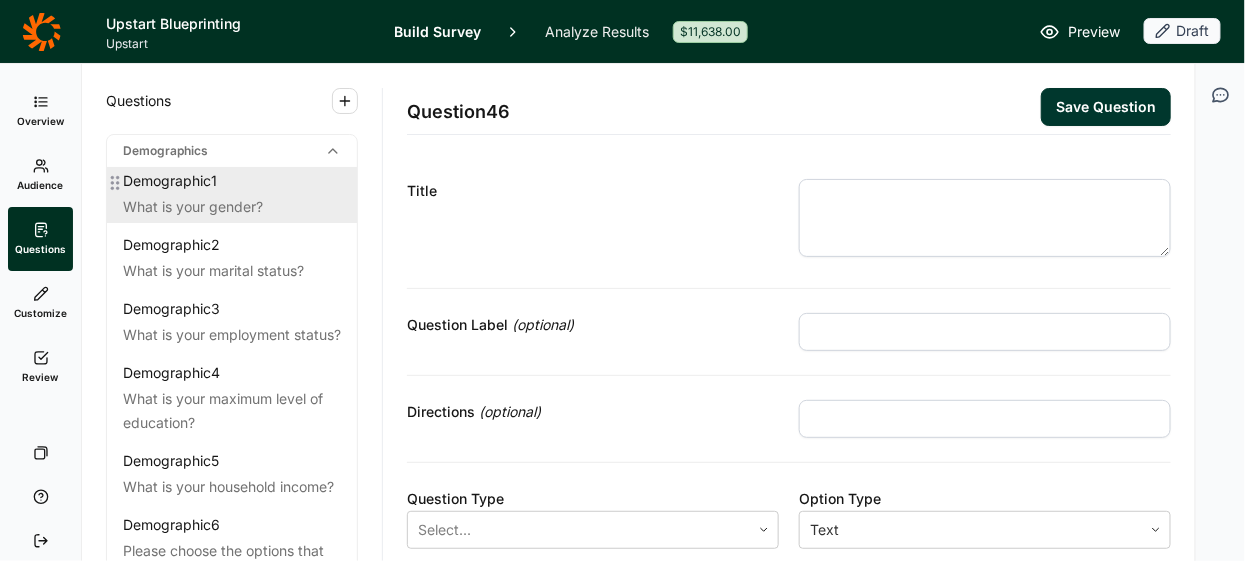 click on "Demographic  1 What is your gender?" at bounding box center (232, 195) 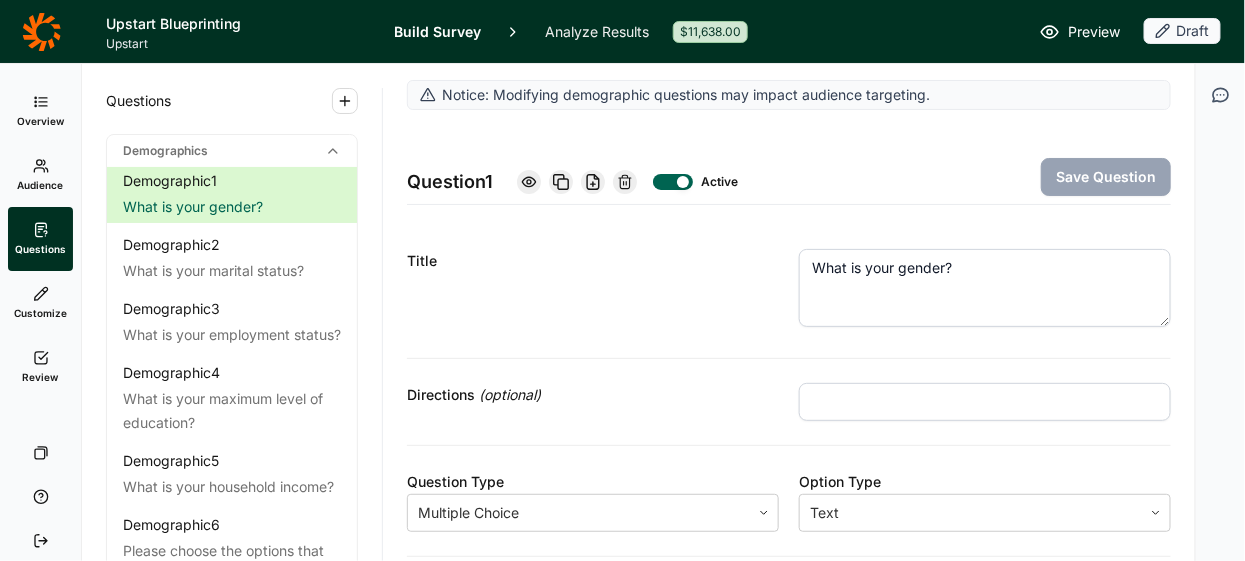 click on "Review" at bounding box center (40, 367) 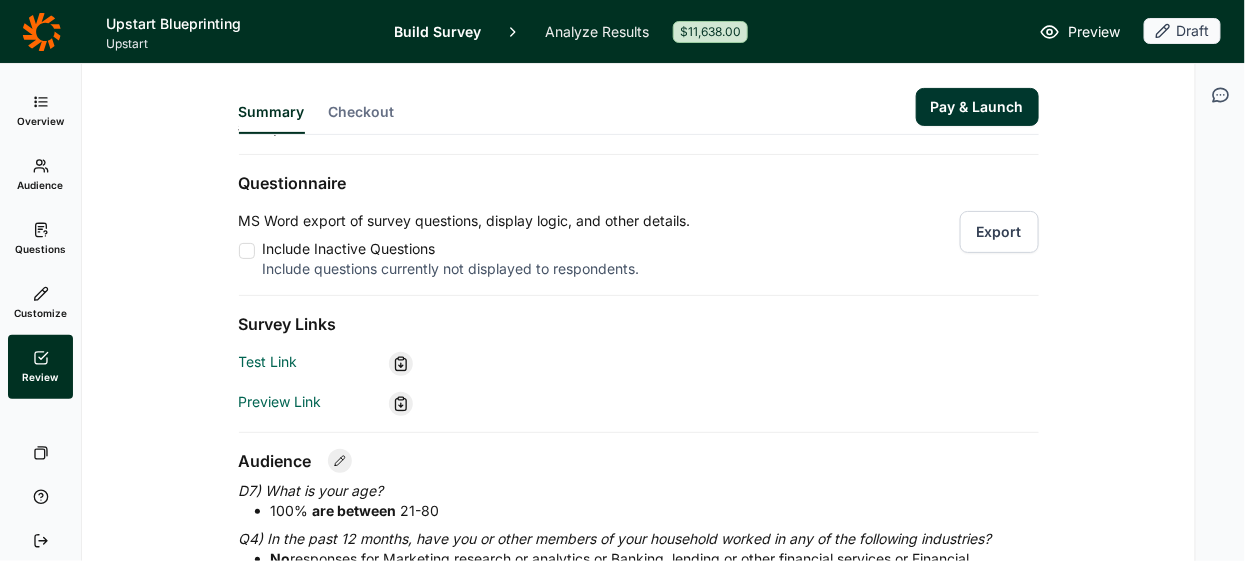 scroll, scrollTop: 181, scrollLeft: 0, axis: vertical 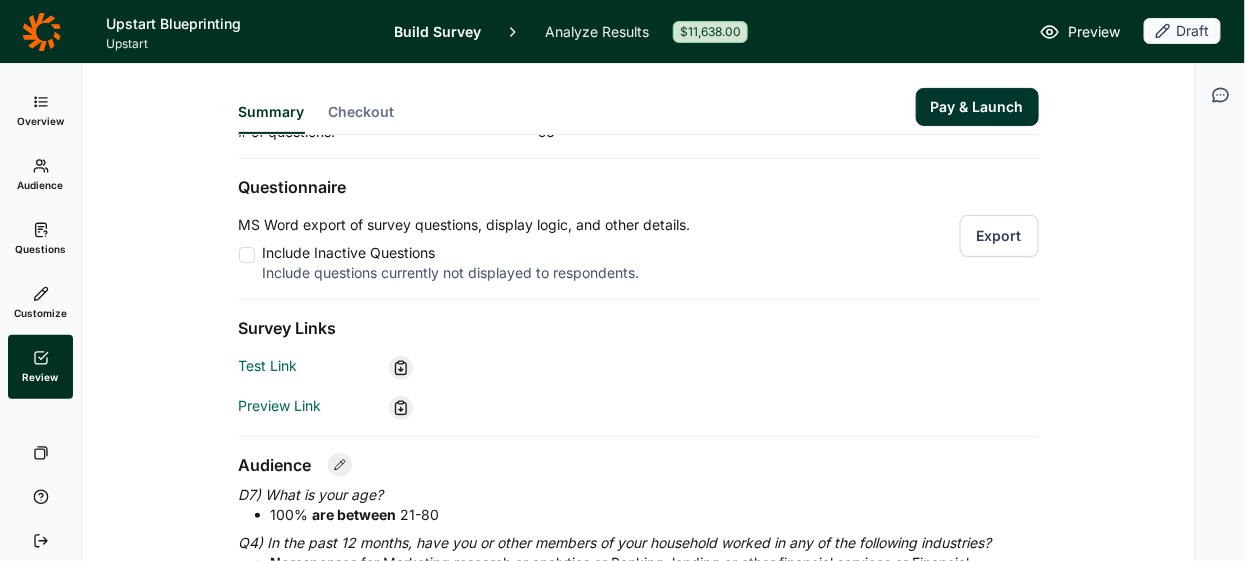 click 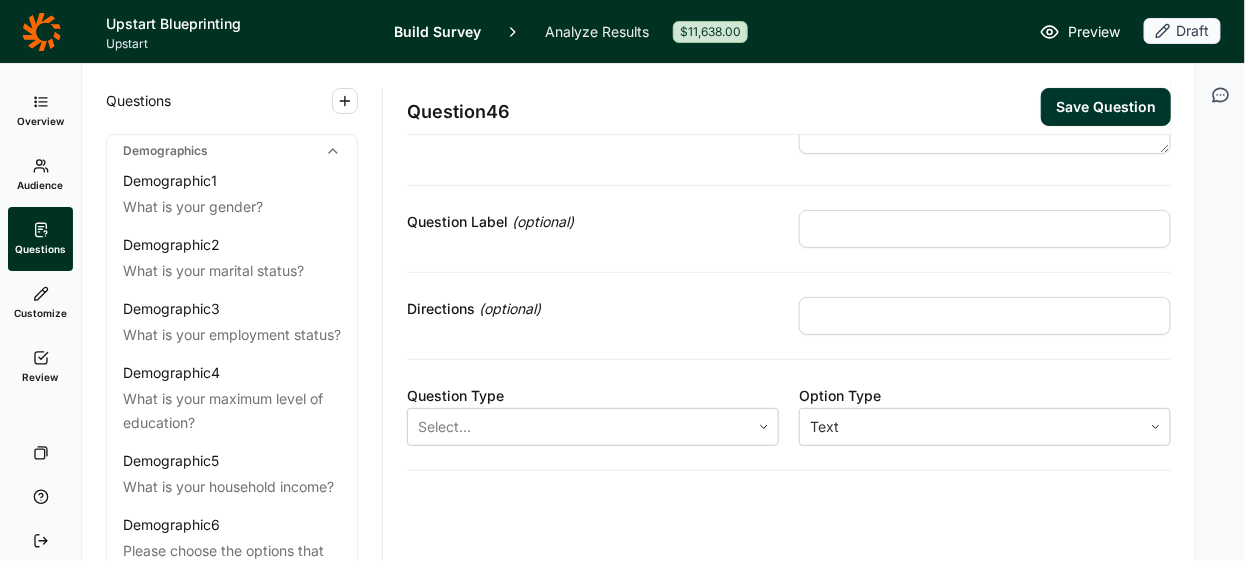 scroll, scrollTop: 0, scrollLeft: 0, axis: both 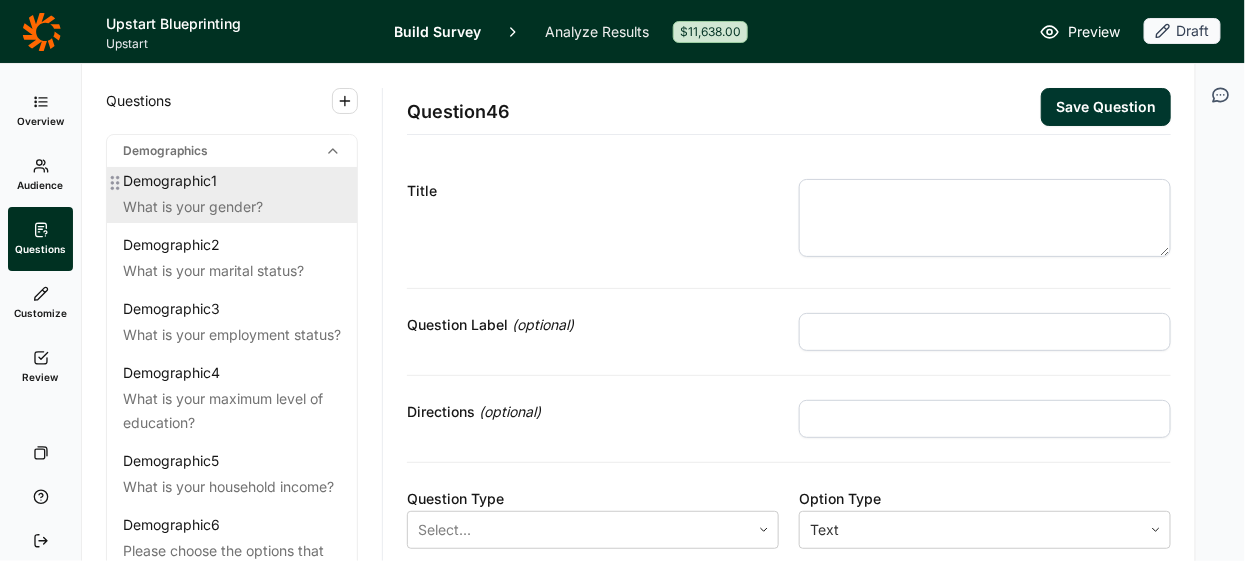 click on "What is your gender?" at bounding box center (232, 207) 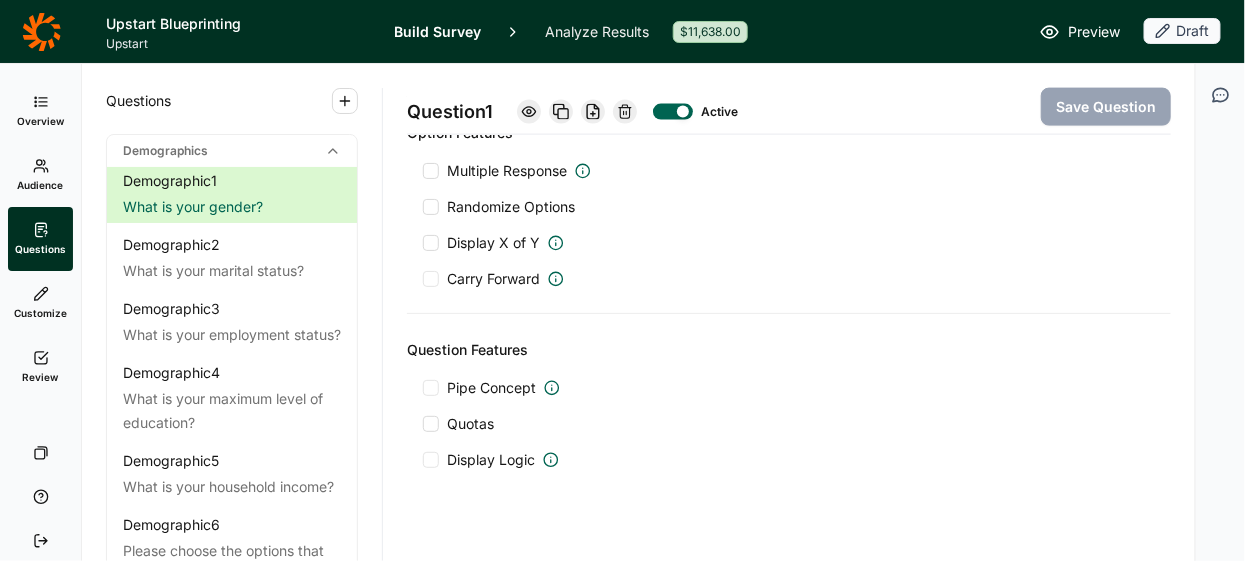 scroll, scrollTop: 825, scrollLeft: 0, axis: vertical 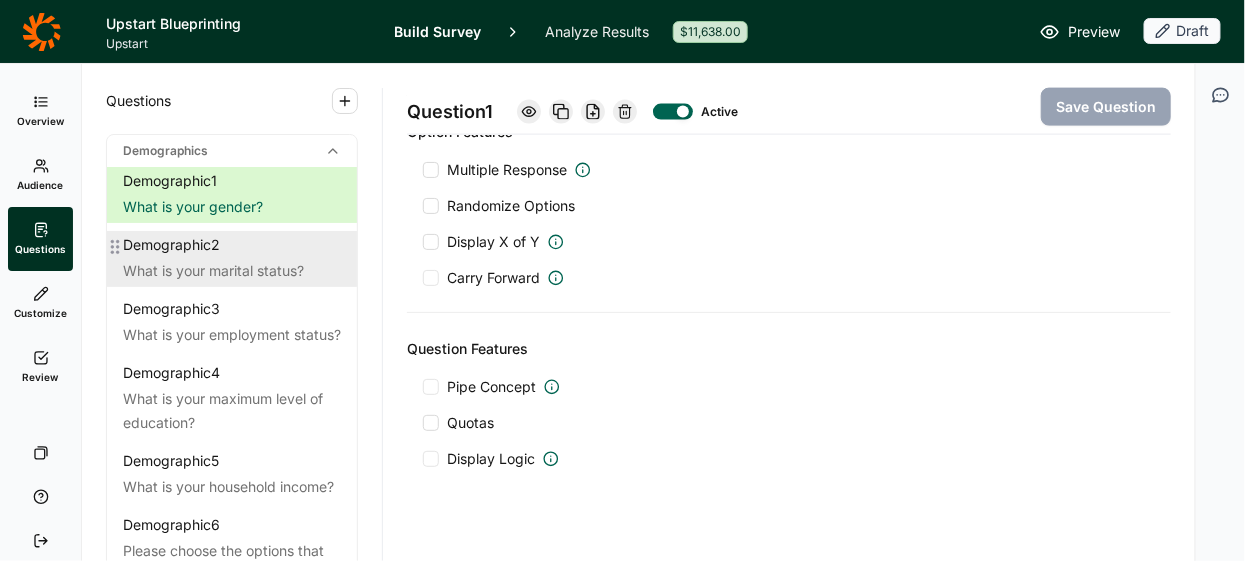click on "Demographic  2" at bounding box center [232, 245] 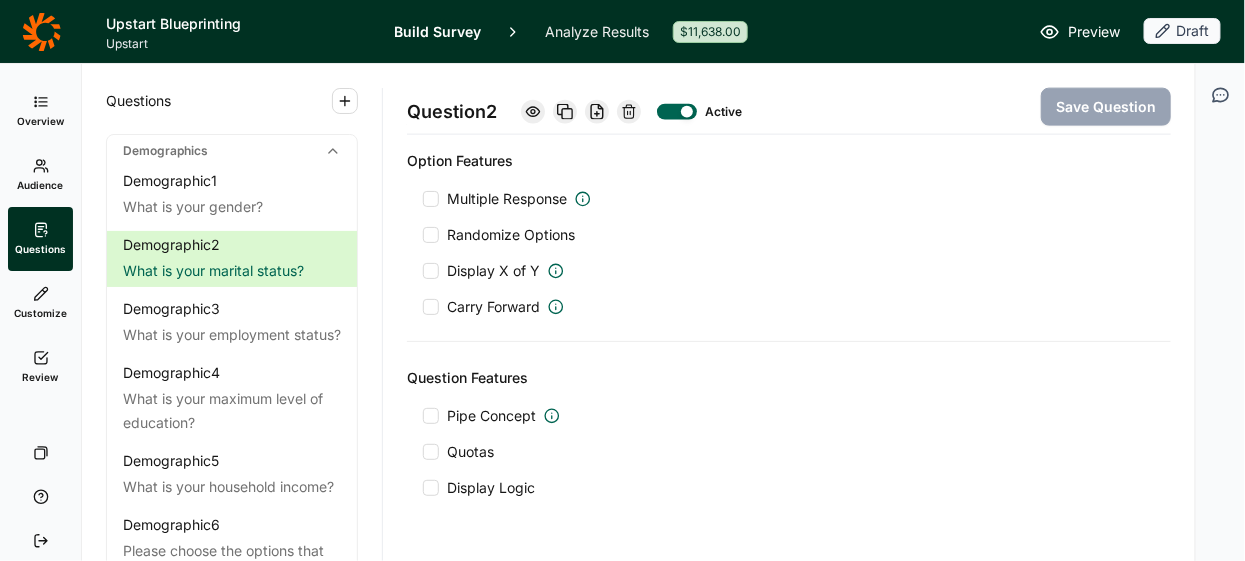 scroll, scrollTop: 797, scrollLeft: 0, axis: vertical 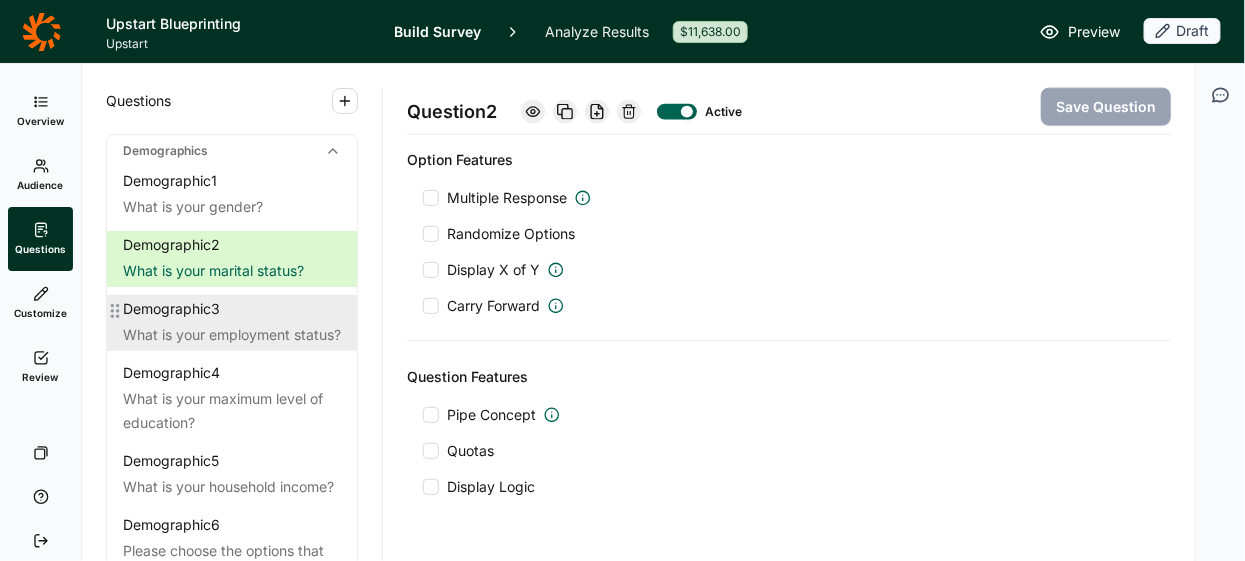 click on "What is your employment status?" at bounding box center [232, 335] 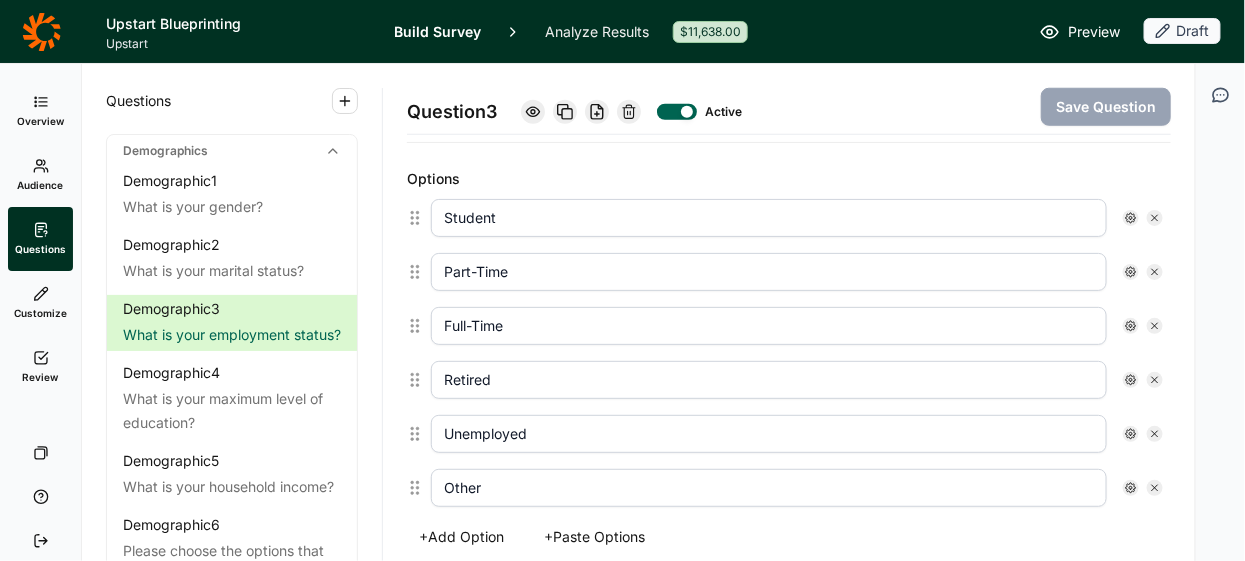scroll, scrollTop: 503, scrollLeft: 0, axis: vertical 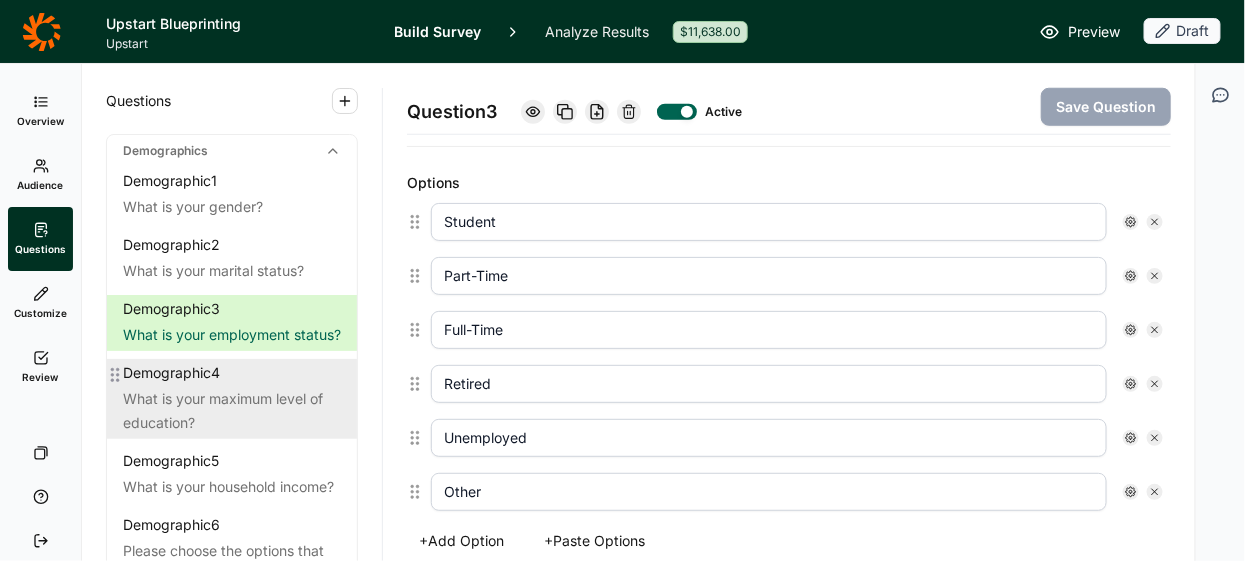 click on "What is your maximum level of education?" at bounding box center (232, 411) 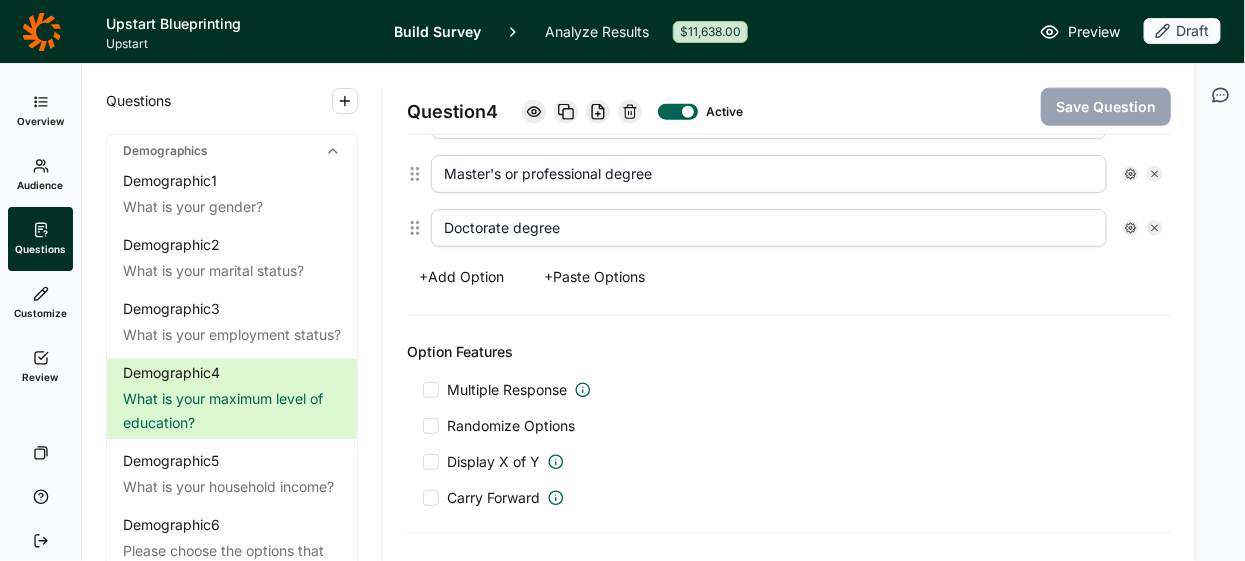 scroll, scrollTop: 774, scrollLeft: 0, axis: vertical 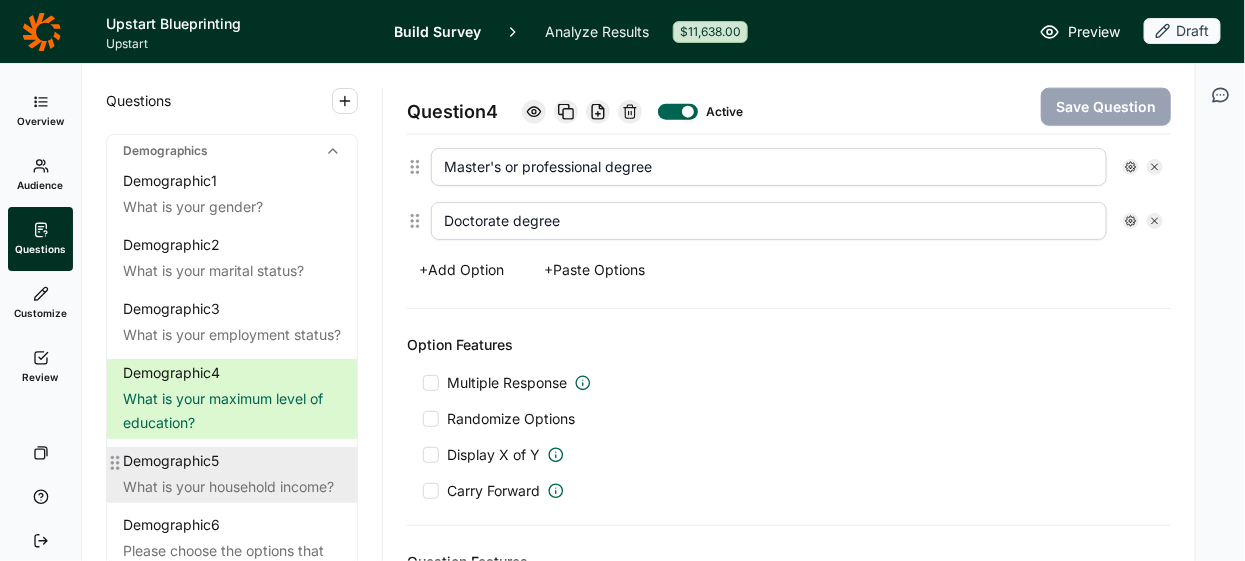 click on "Demographic  5" at bounding box center [171, 461] 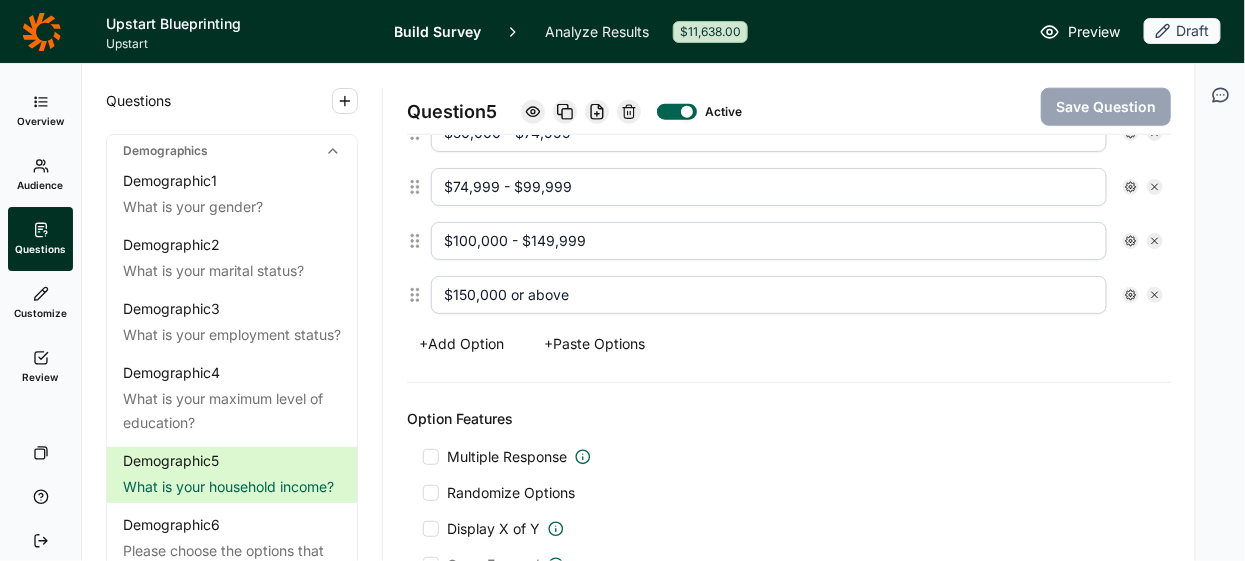 scroll, scrollTop: 684, scrollLeft: 0, axis: vertical 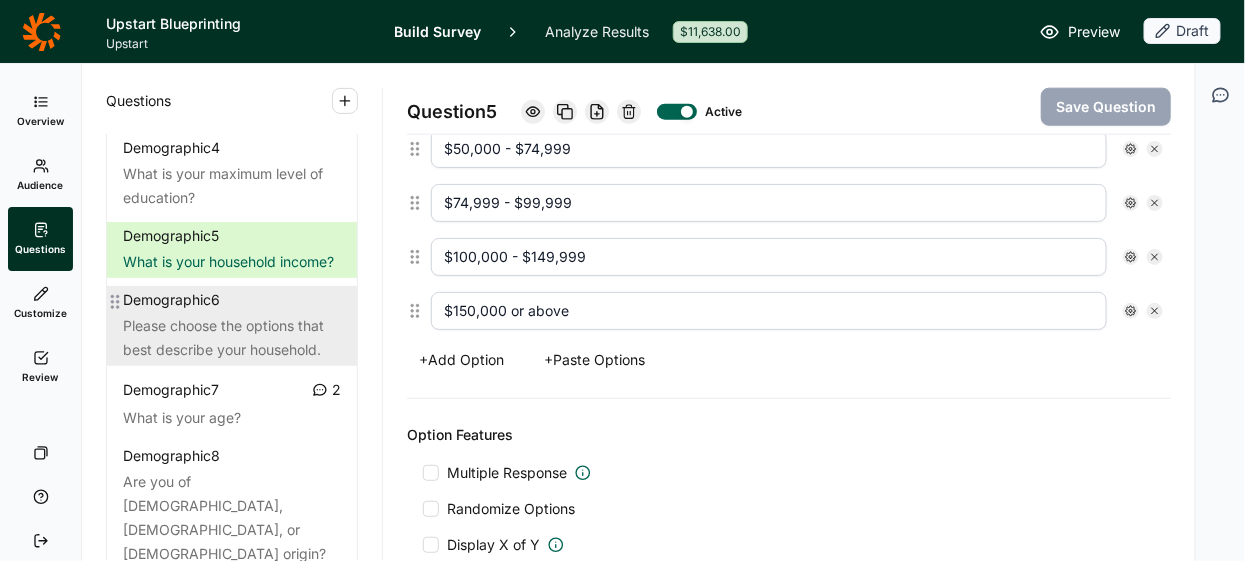 click on "Please choose the options that best describe your household." at bounding box center (232, 338) 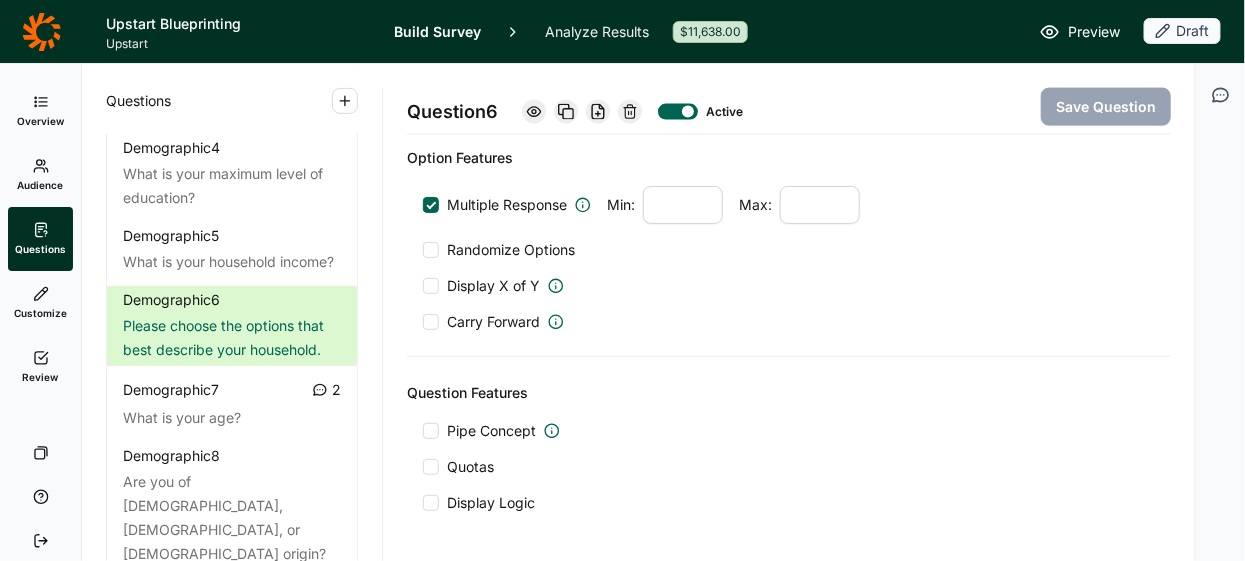 scroll, scrollTop: 881, scrollLeft: 0, axis: vertical 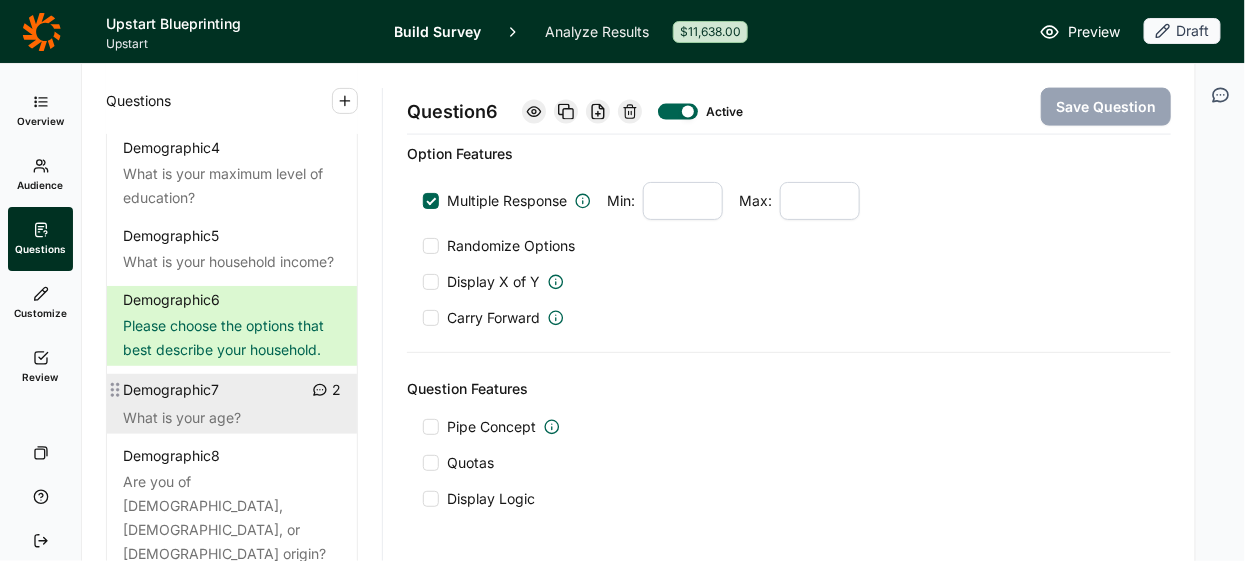 click on "Demographic  7" at bounding box center (171, 390) 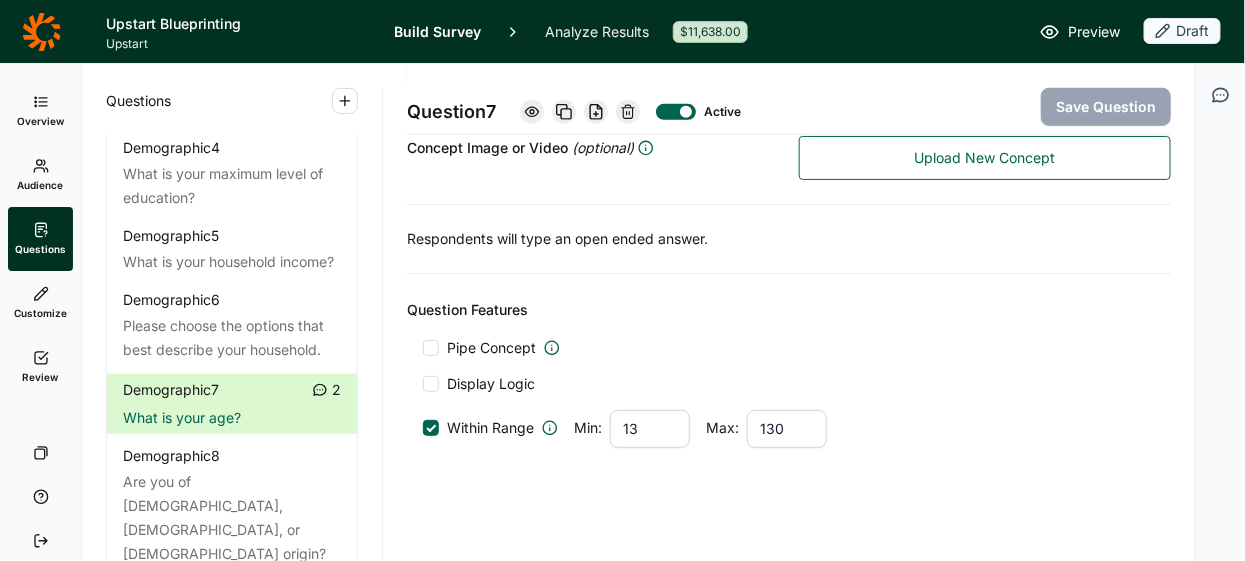 scroll, scrollTop: 442, scrollLeft: 0, axis: vertical 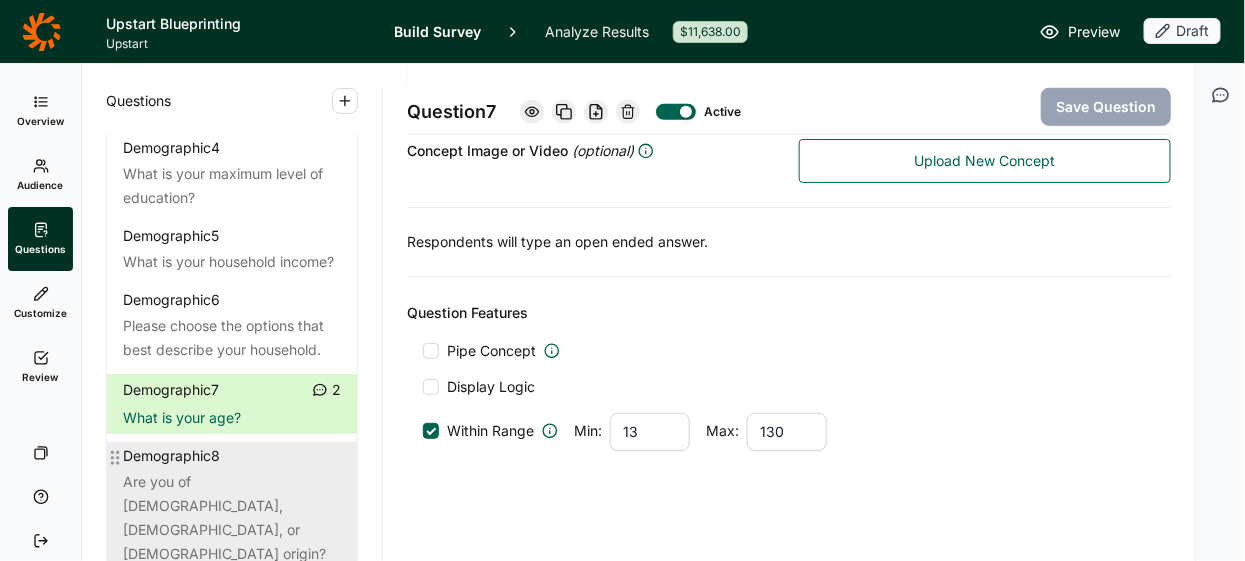 click on "Demographic  8 Are you of [DEMOGRAPHIC_DATA], [DEMOGRAPHIC_DATA], or [DEMOGRAPHIC_DATA] origin?" at bounding box center [232, 506] 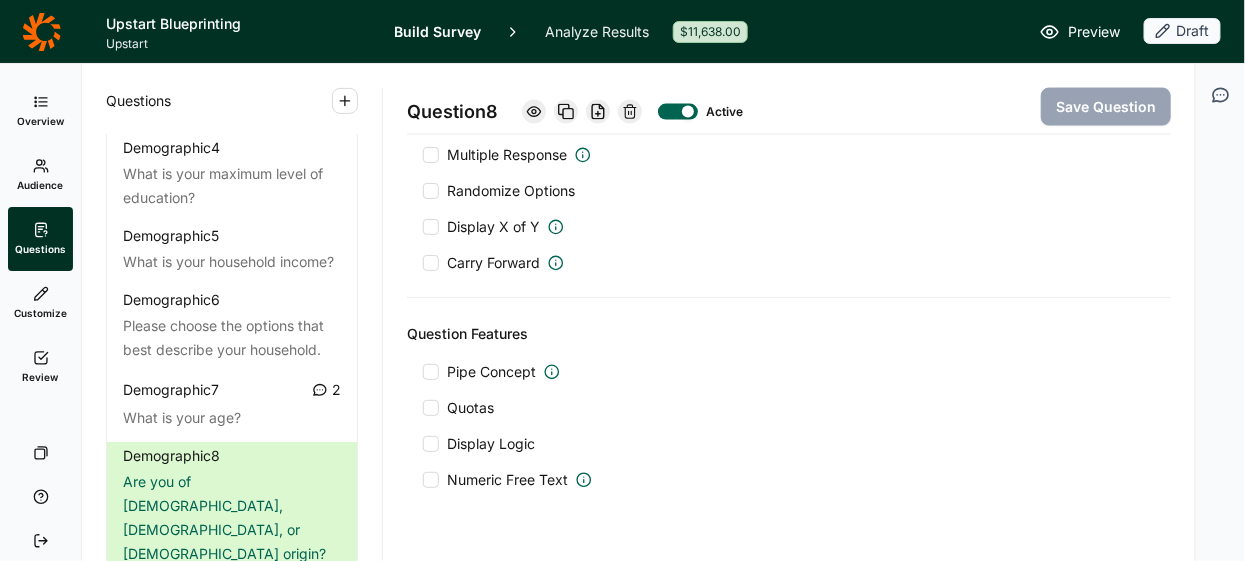 scroll, scrollTop: 987, scrollLeft: 0, axis: vertical 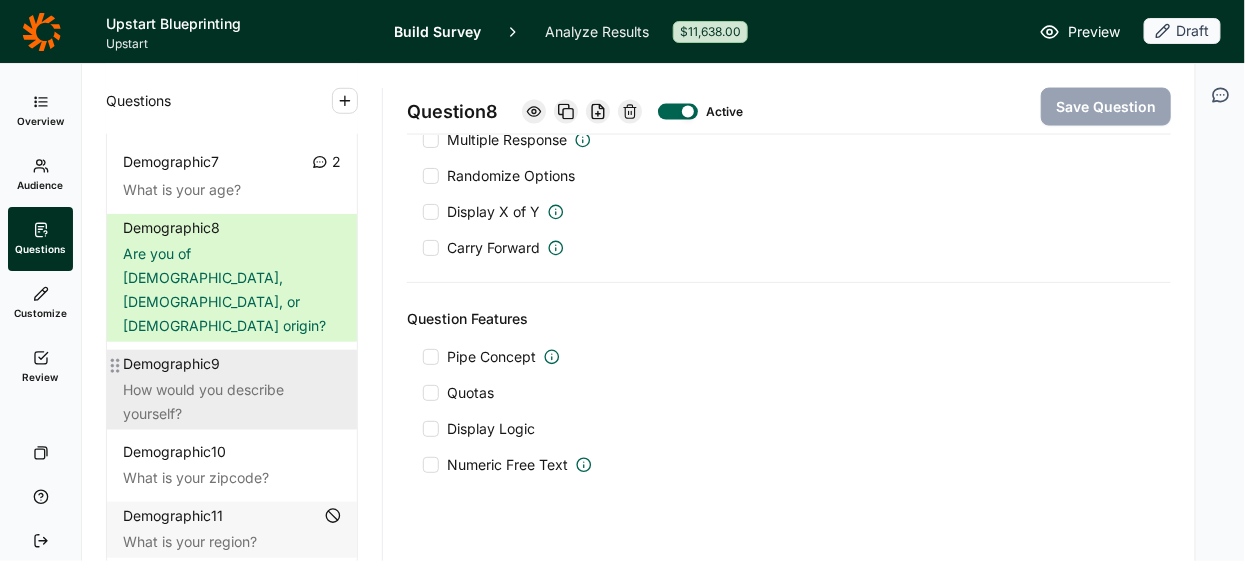 click on "How would you describe yourself?" at bounding box center (232, 402) 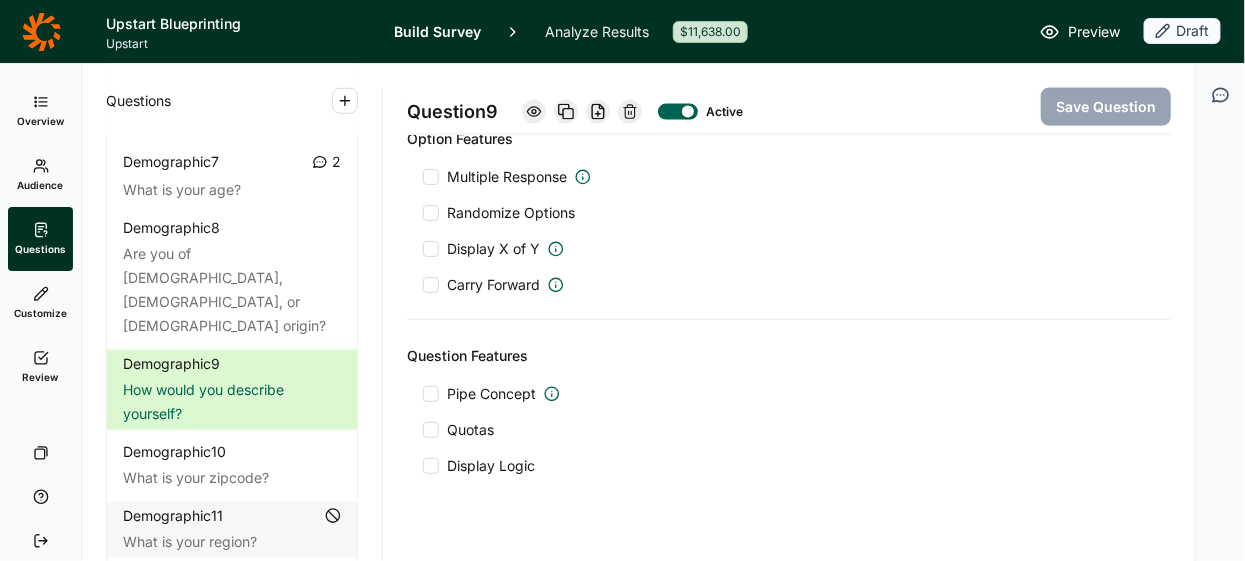 scroll, scrollTop: 1003, scrollLeft: 0, axis: vertical 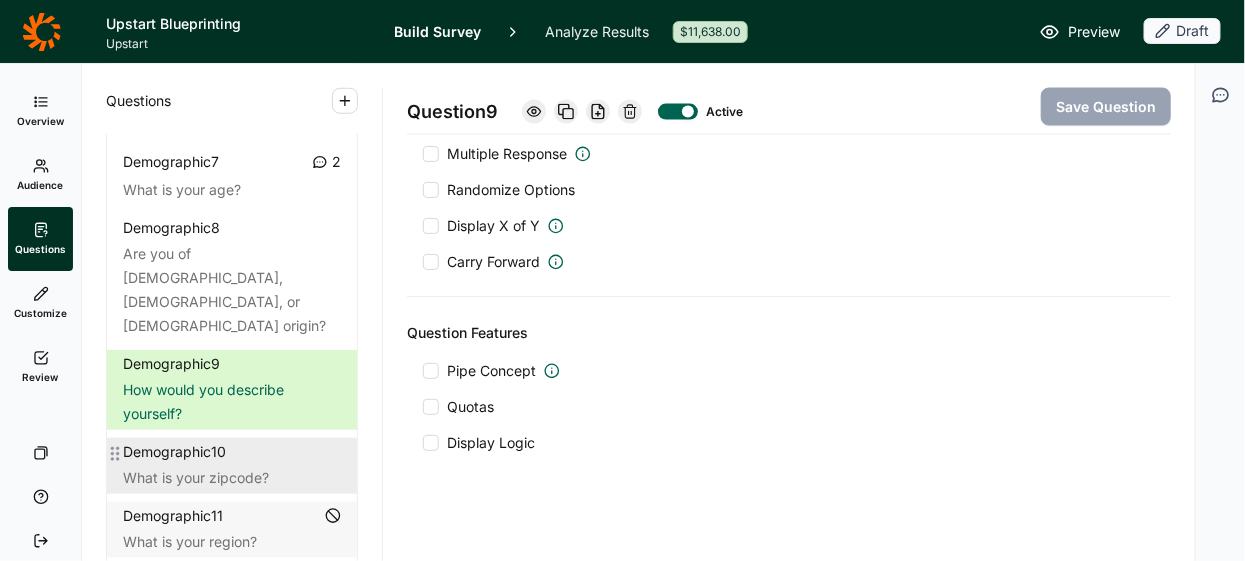 click on "What is your zipcode?" at bounding box center (232, 478) 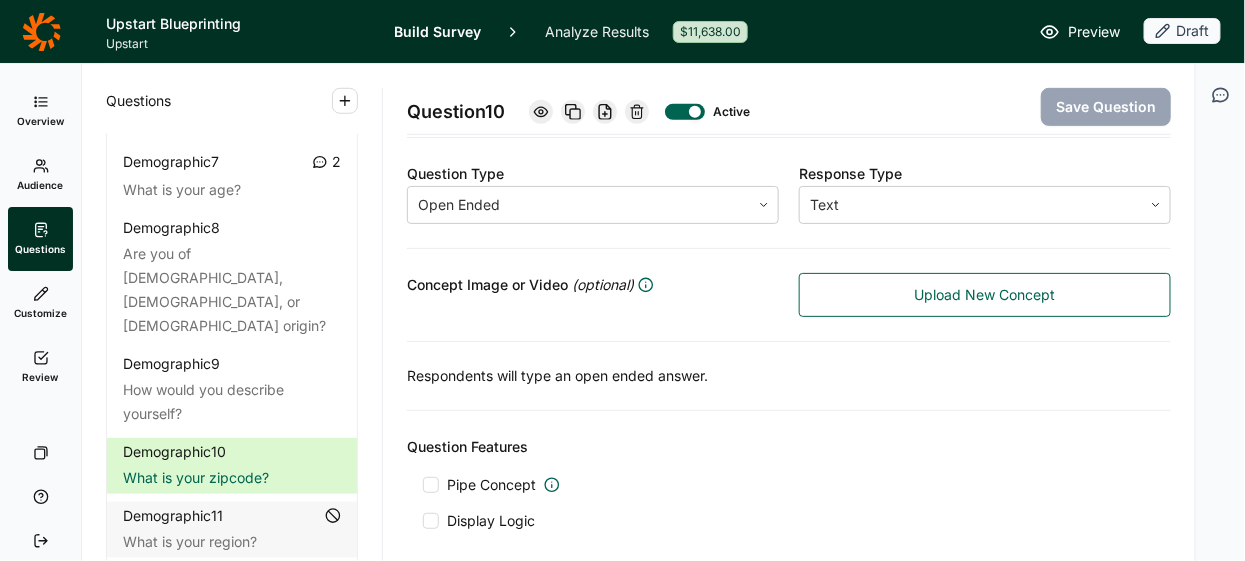 scroll, scrollTop: 304, scrollLeft: 0, axis: vertical 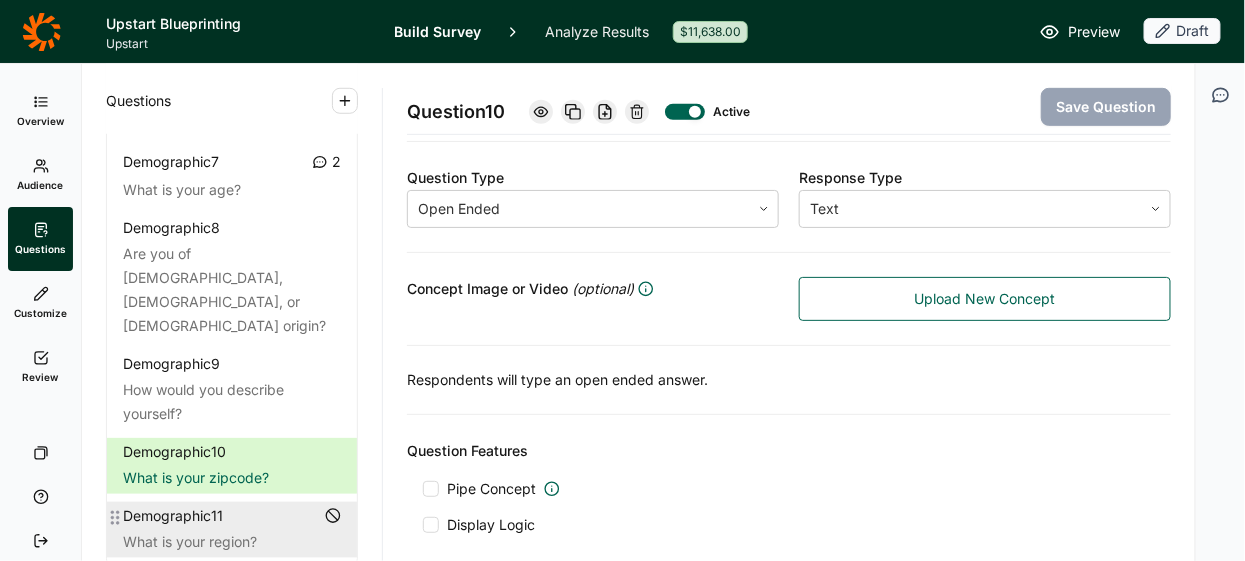 click on "Demographic  11" at bounding box center (232, 516) 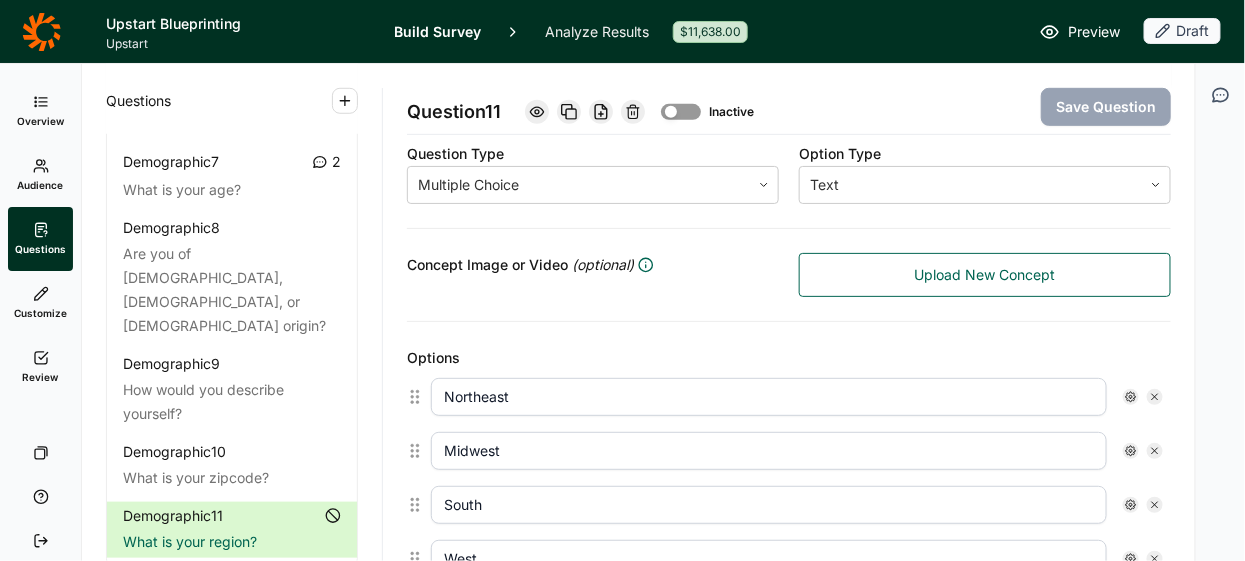 scroll, scrollTop: 322, scrollLeft: 0, axis: vertical 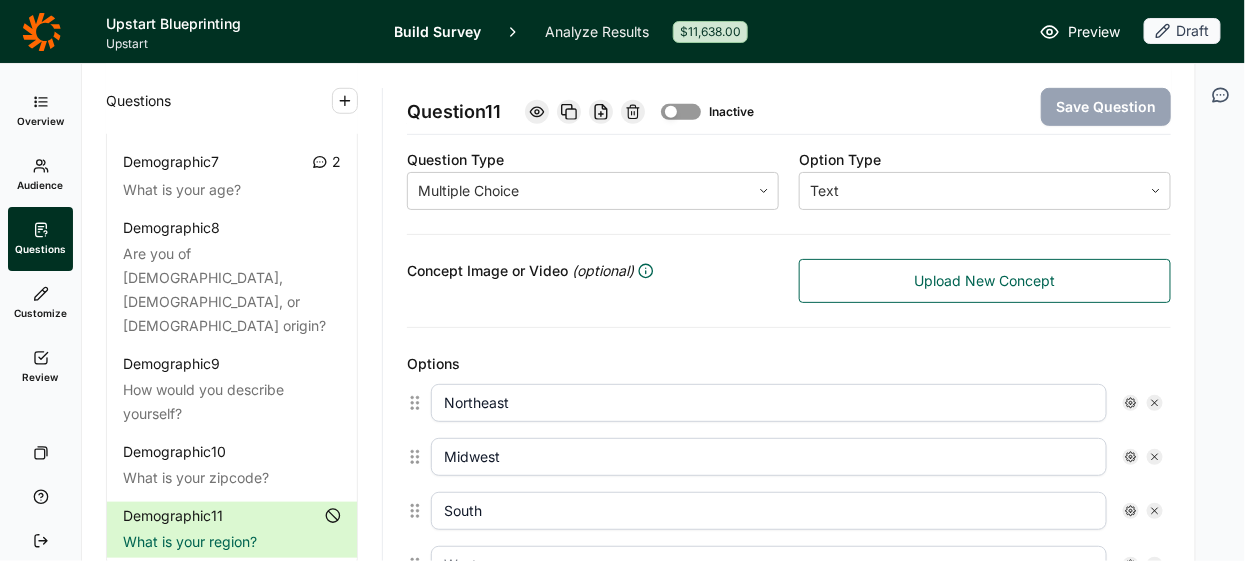 click at bounding box center [671, 112] 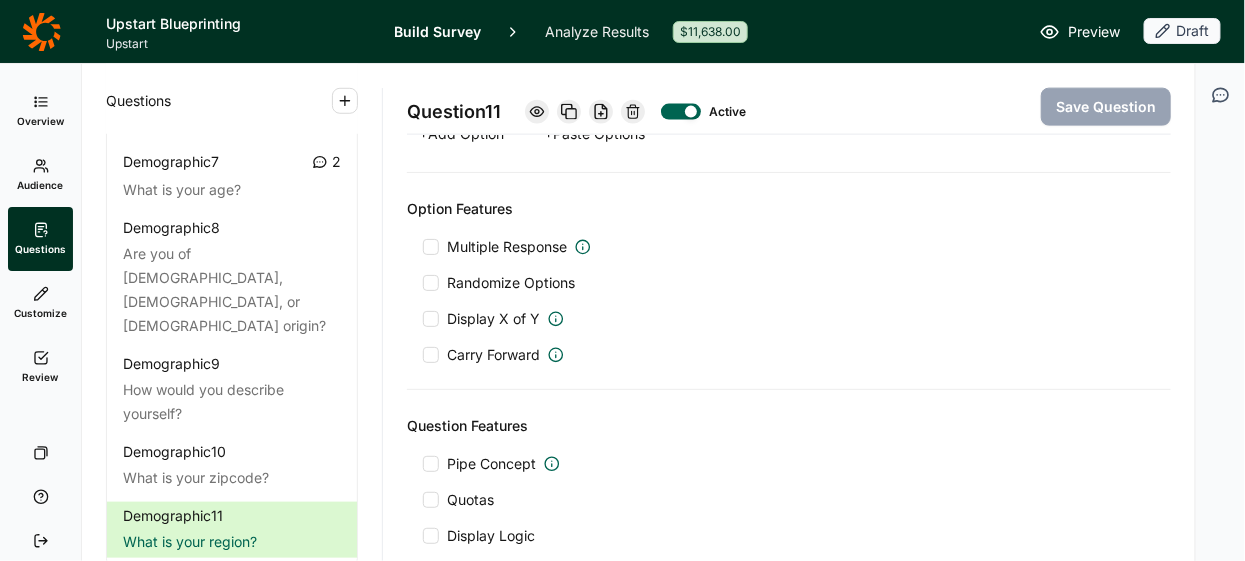 scroll, scrollTop: 897, scrollLeft: 0, axis: vertical 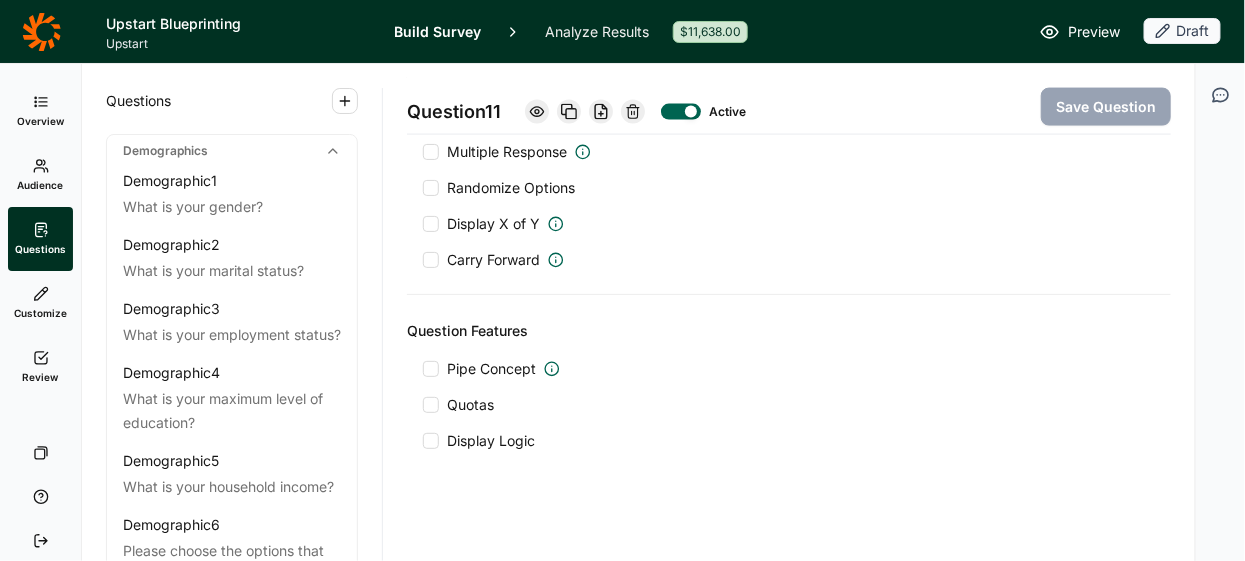click on "Preview" at bounding box center [1094, 32] 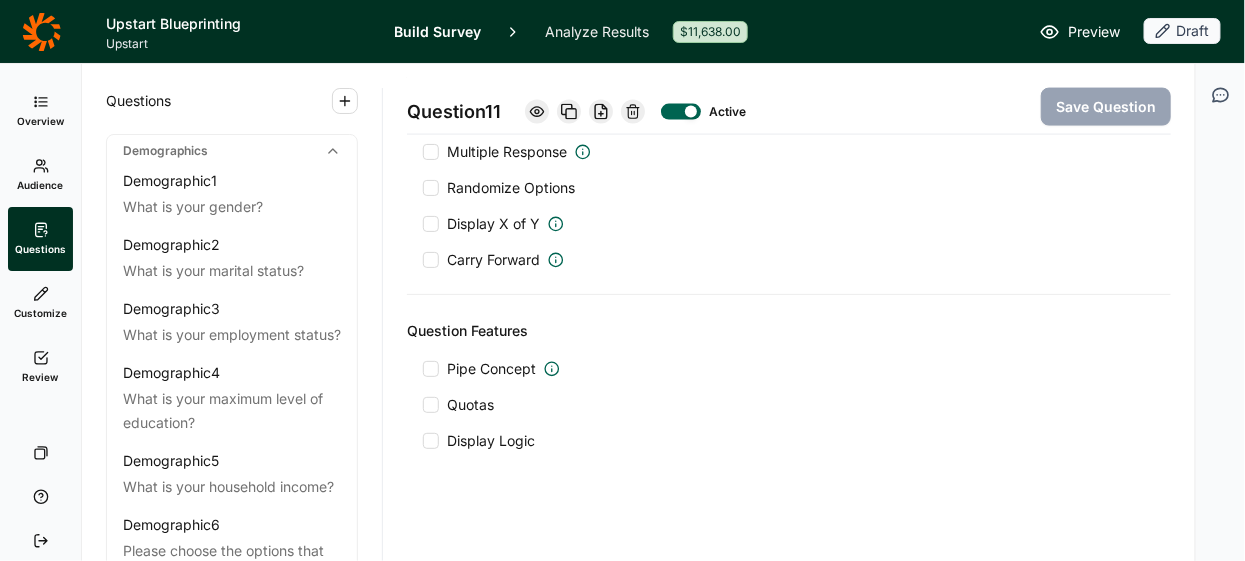 click on "Preview" at bounding box center (1094, 32) 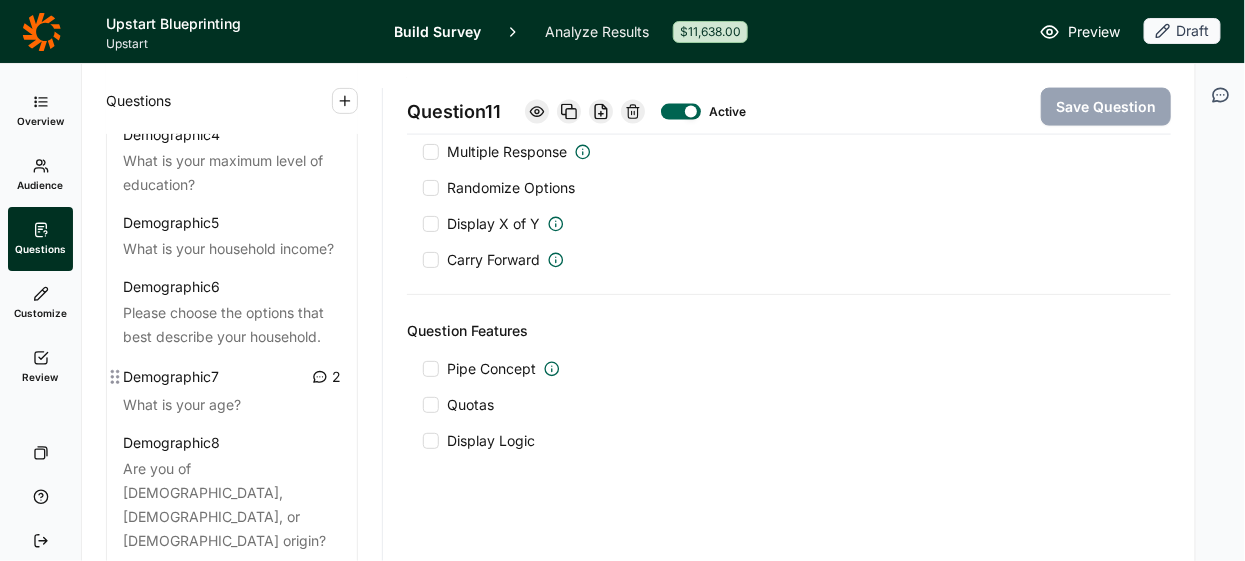 scroll, scrollTop: 241, scrollLeft: 0, axis: vertical 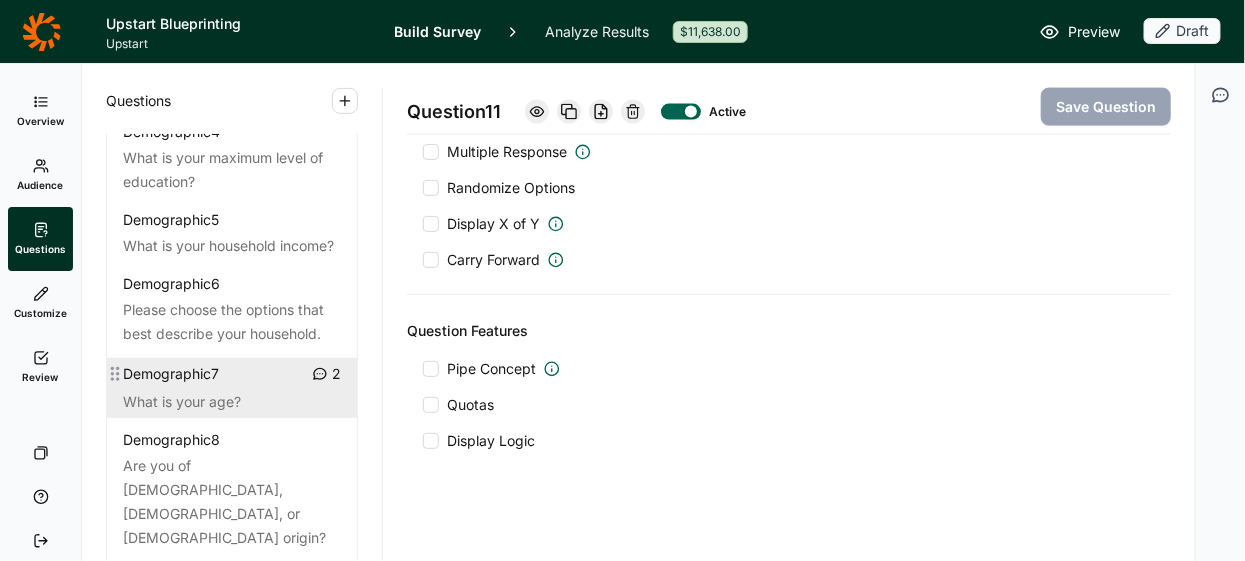 click on "Demographic  7 2" at bounding box center (232, 374) 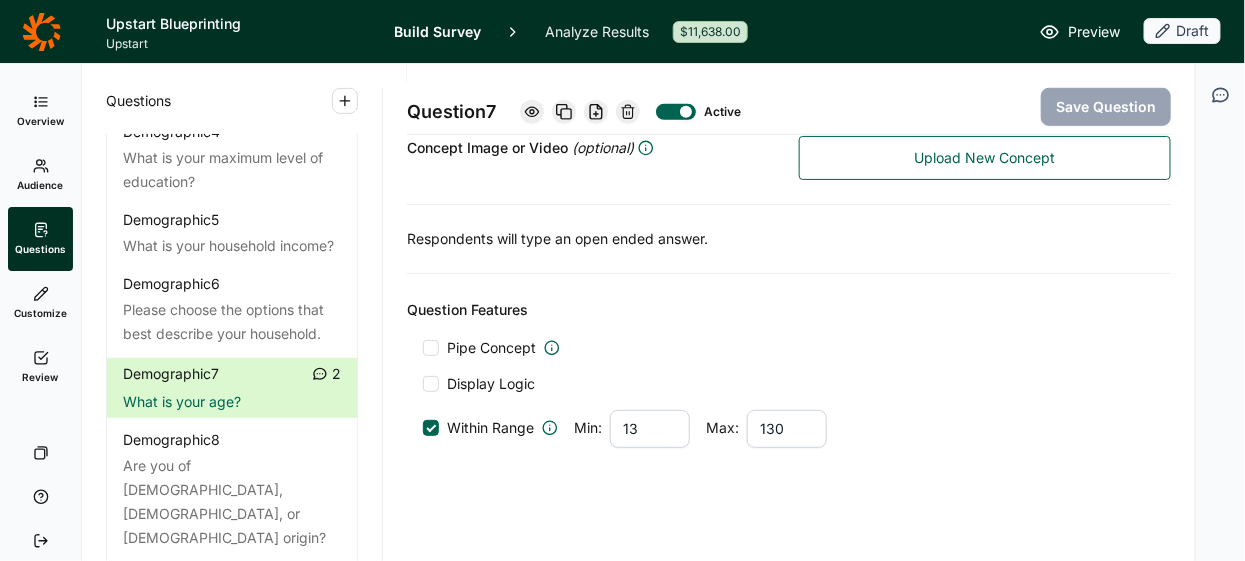 click 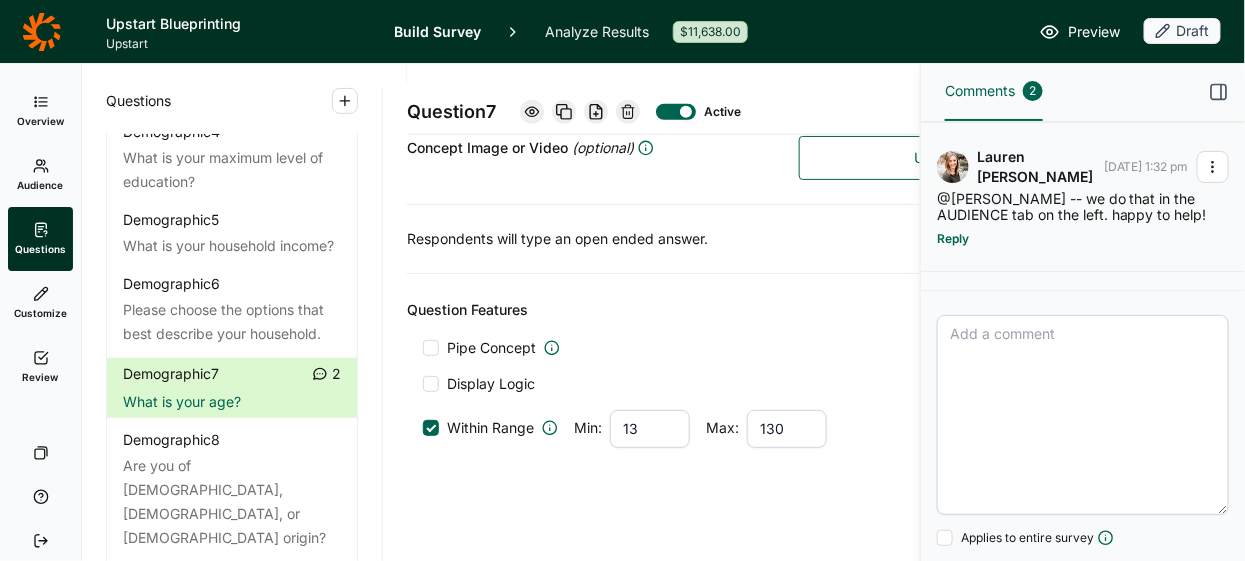 click 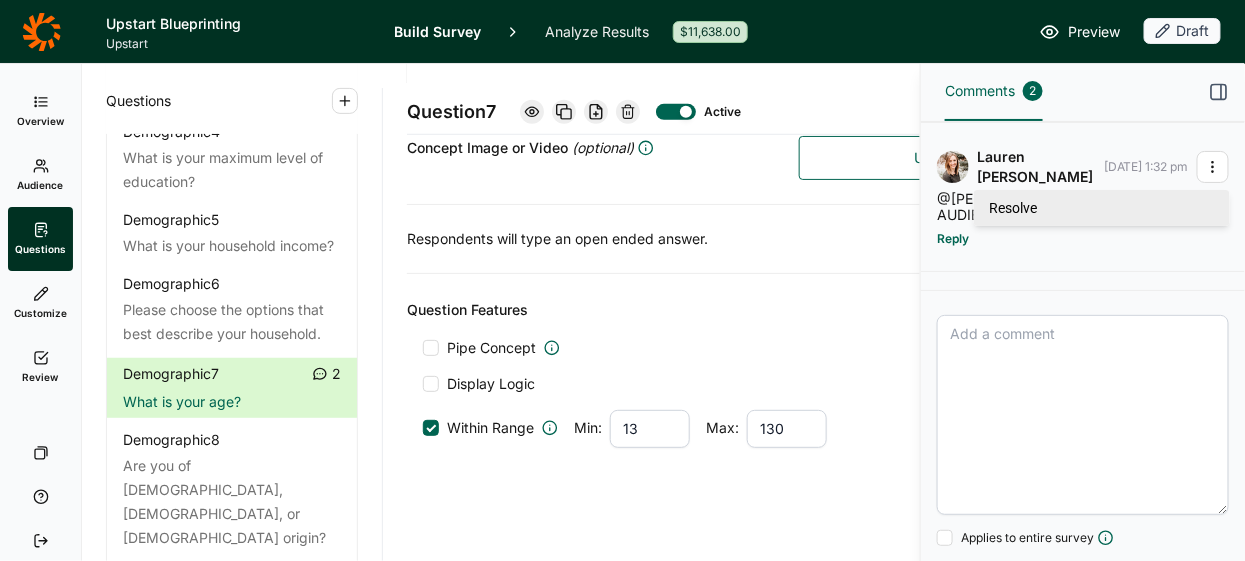 click on "Resolve" at bounding box center (1102, 208) 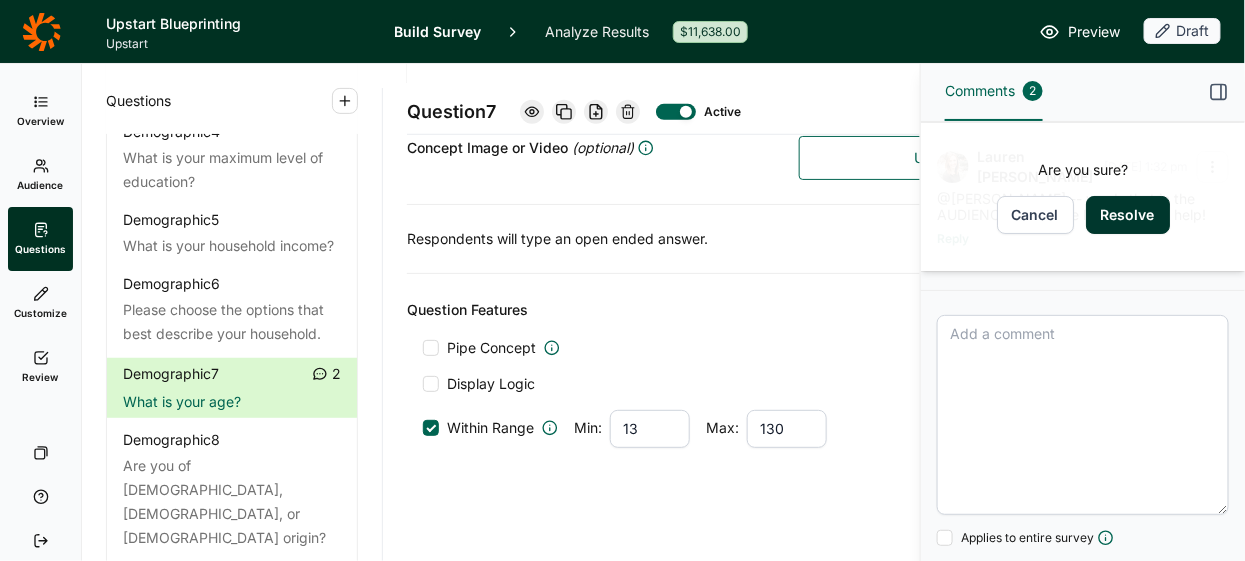 click on "Cancel" at bounding box center (1035, 215) 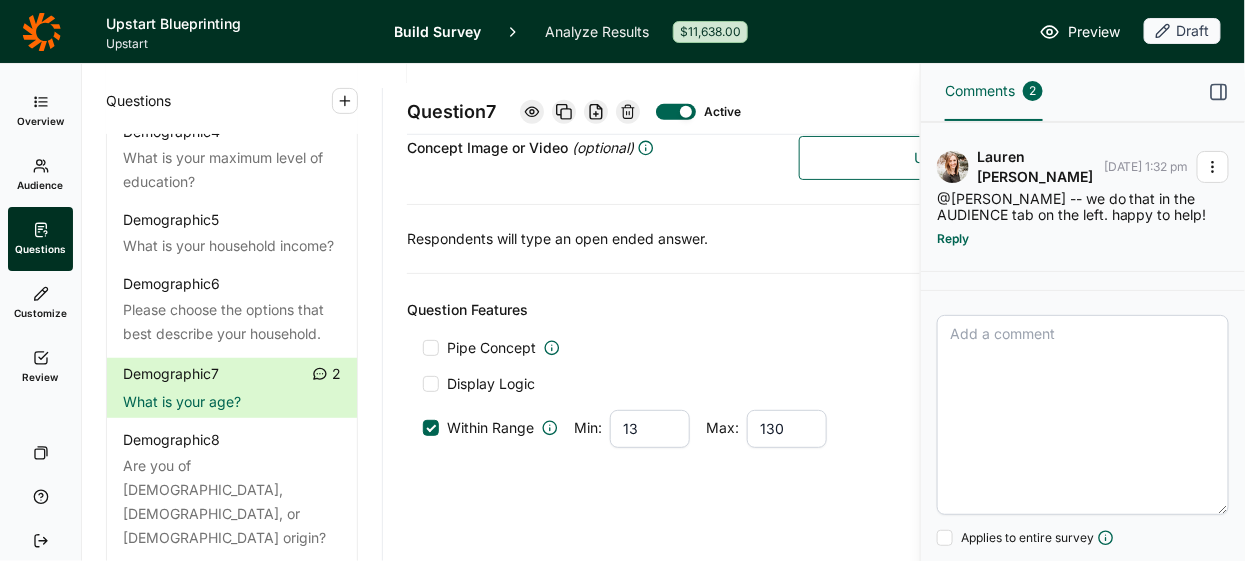 click on "2" at bounding box center (1033, 91) 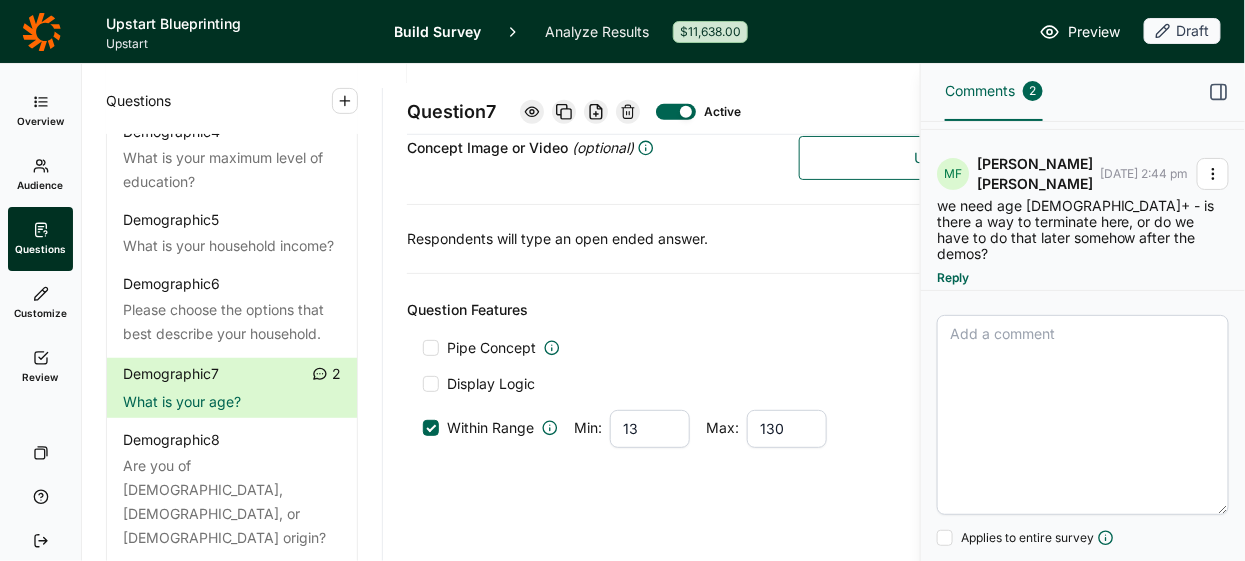 scroll, scrollTop: 0, scrollLeft: 0, axis: both 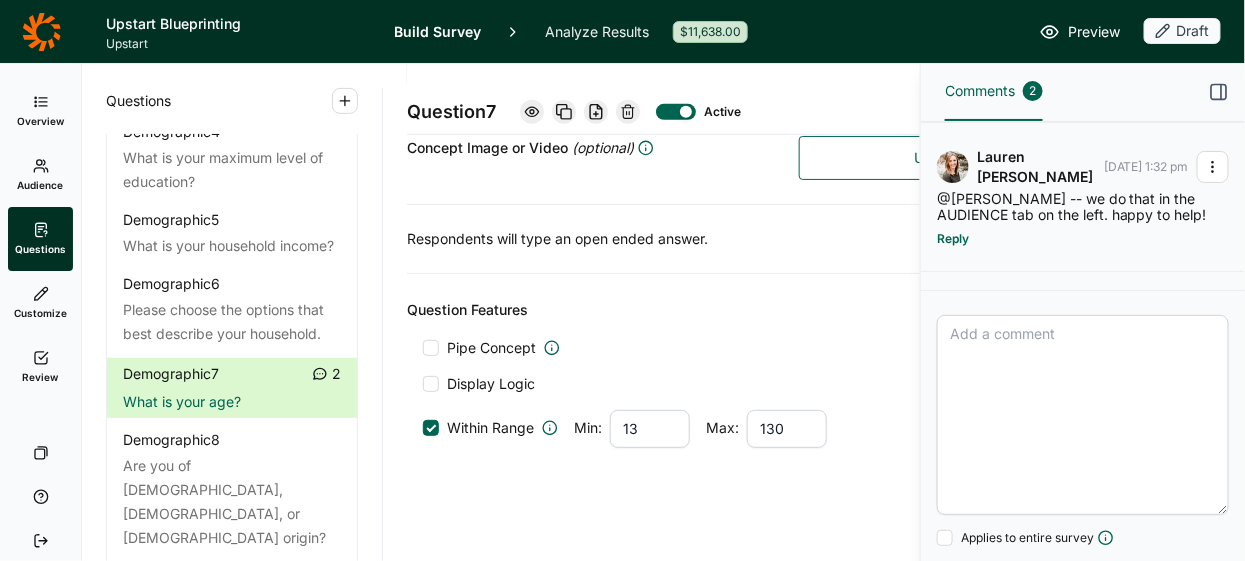 click at bounding box center (1213, 167) 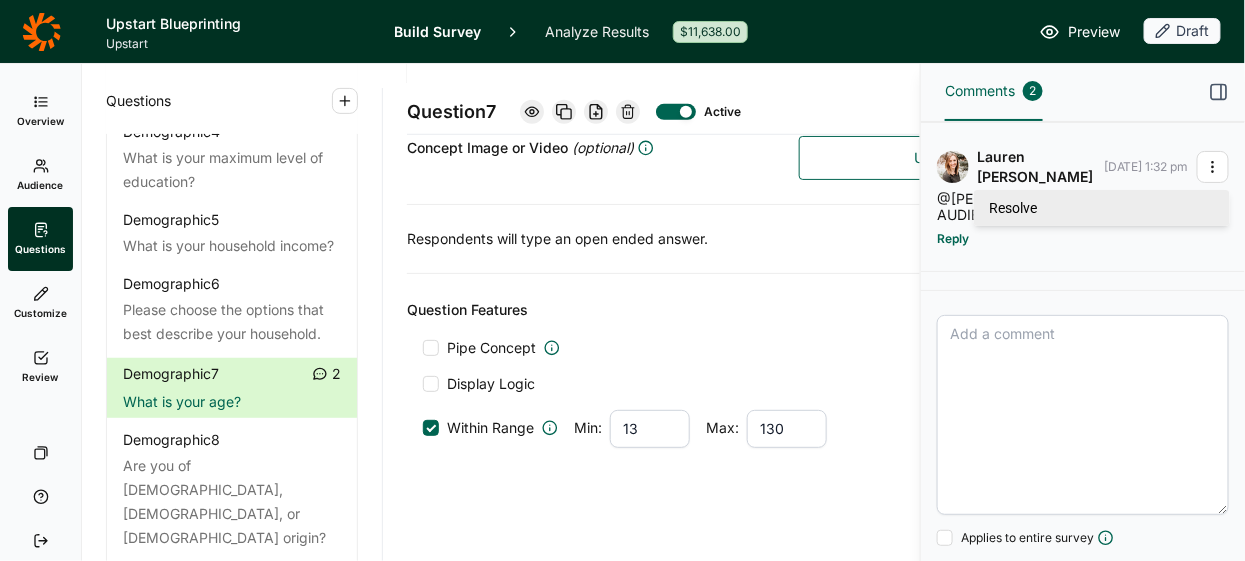 click on "Resolve" at bounding box center [1102, 208] 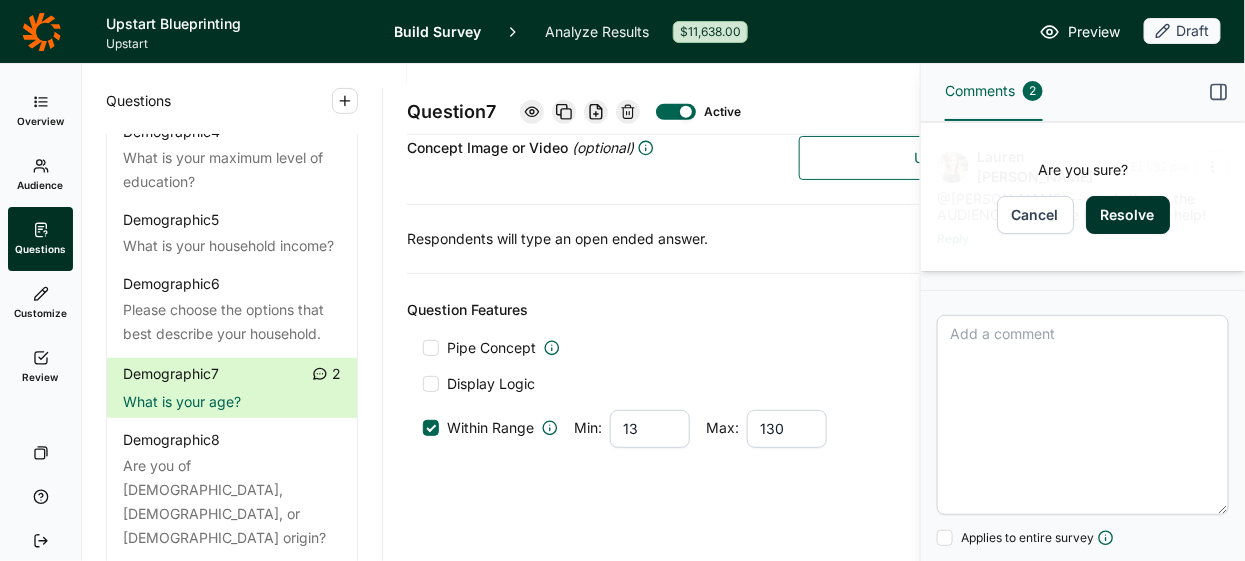 click on "Resolve" at bounding box center (1128, 215) 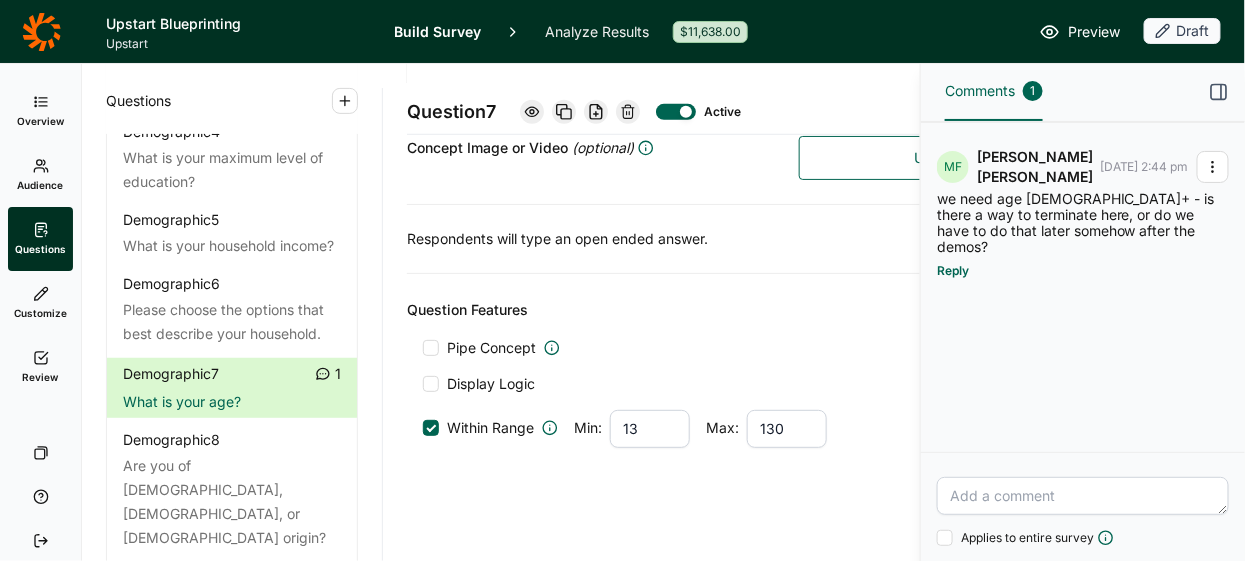 click 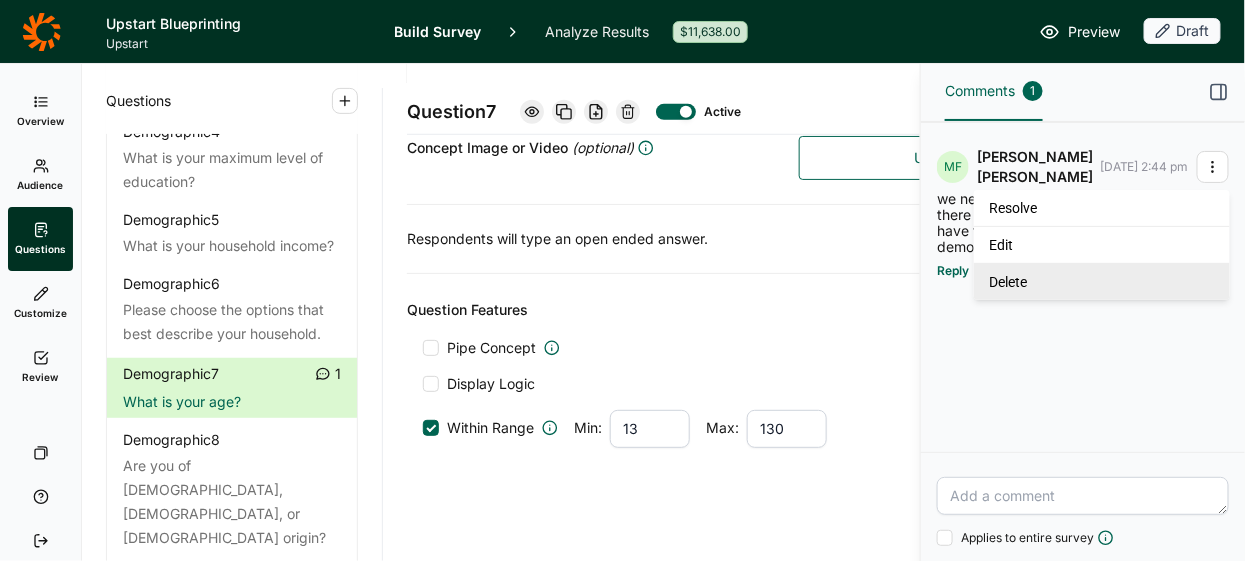 click on "Delete" at bounding box center (1102, 281) 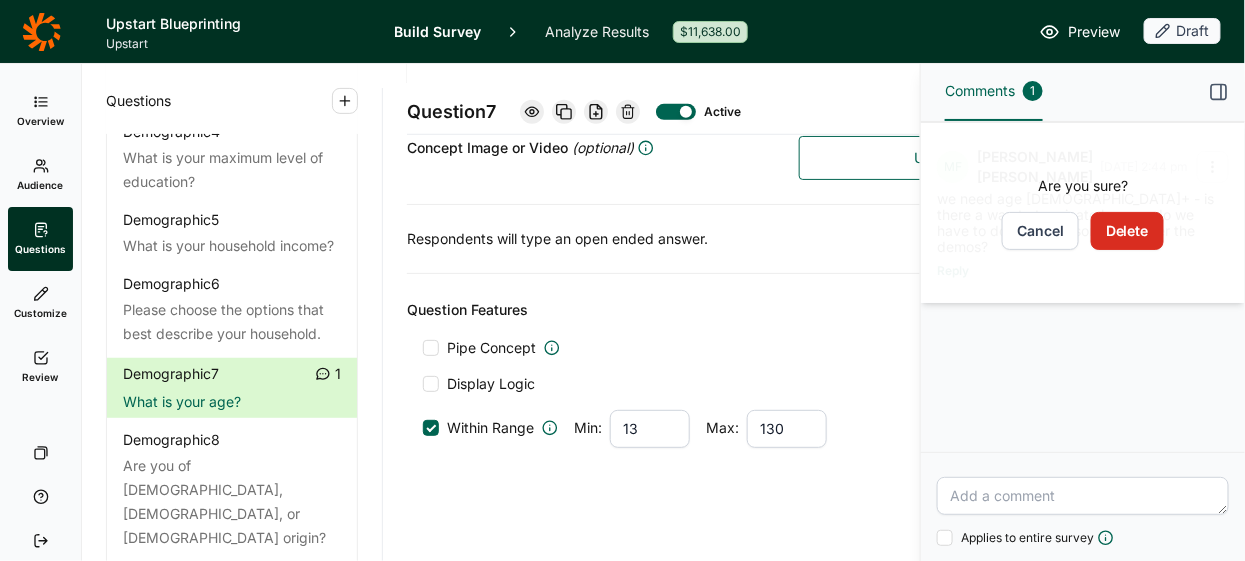 click on "Delete" at bounding box center (1127, 231) 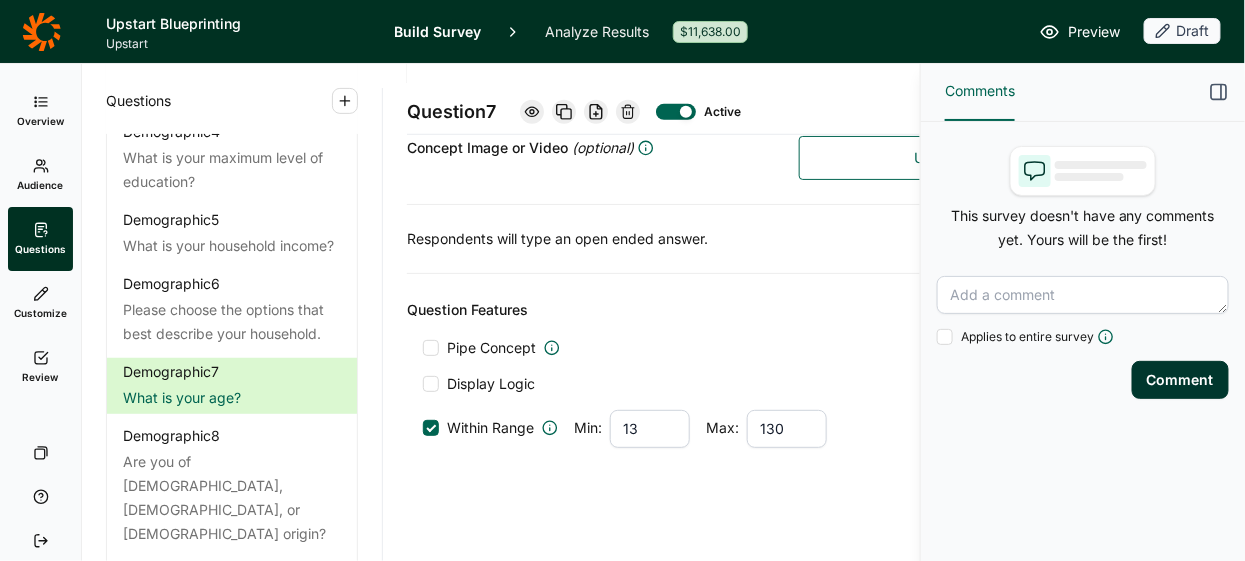 click 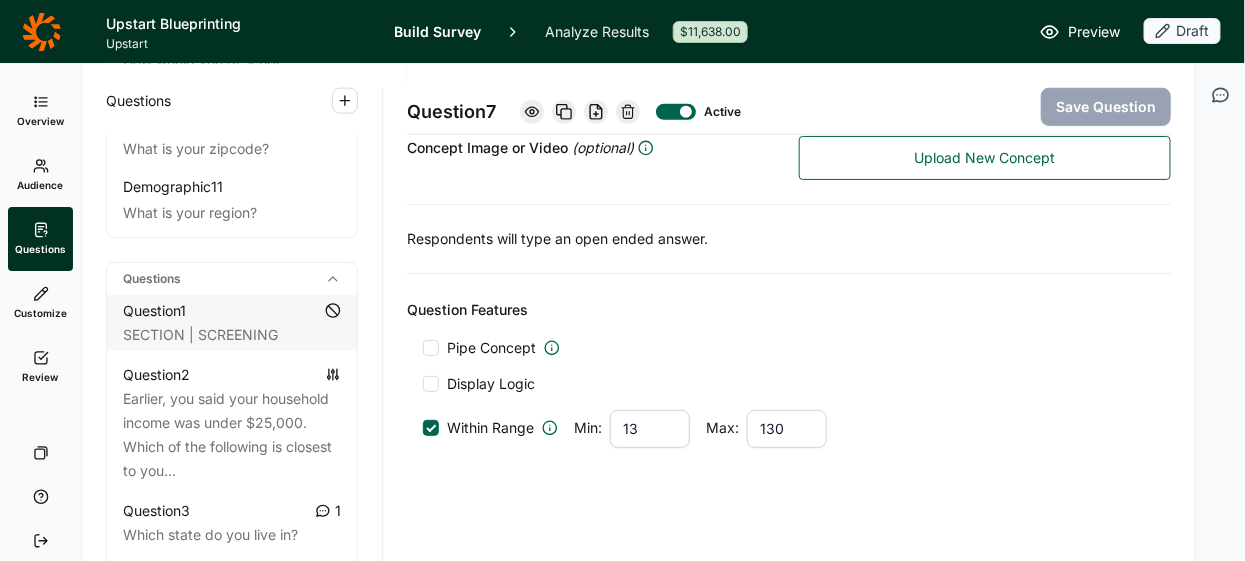 scroll, scrollTop: 783, scrollLeft: 0, axis: vertical 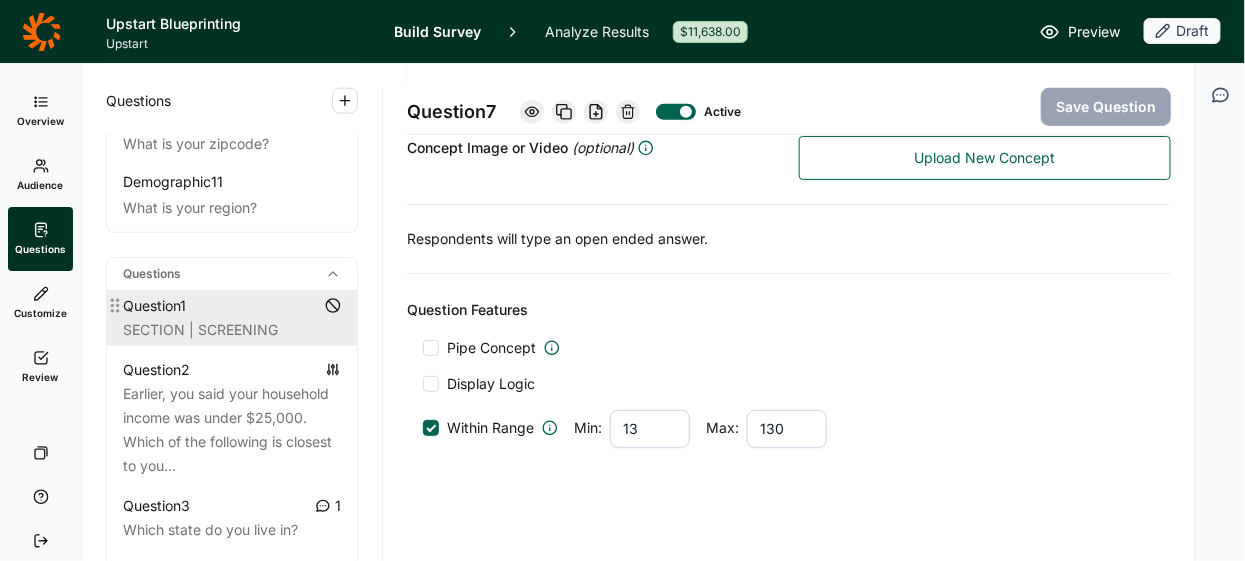 click on "Question  1" at bounding box center (232, 306) 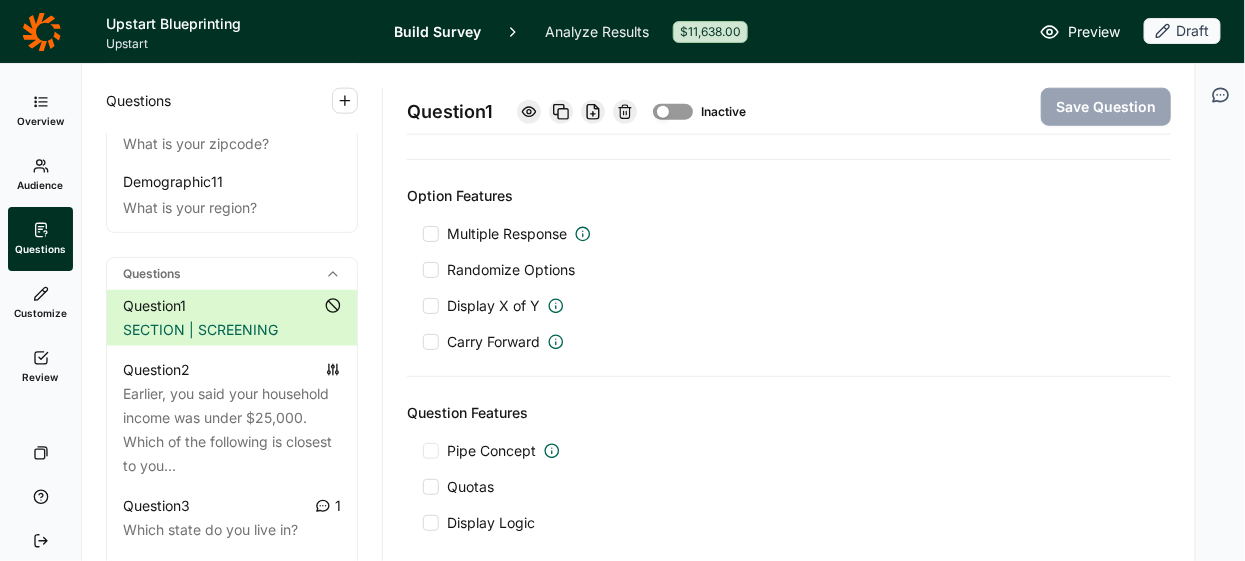 scroll, scrollTop: 753, scrollLeft: 0, axis: vertical 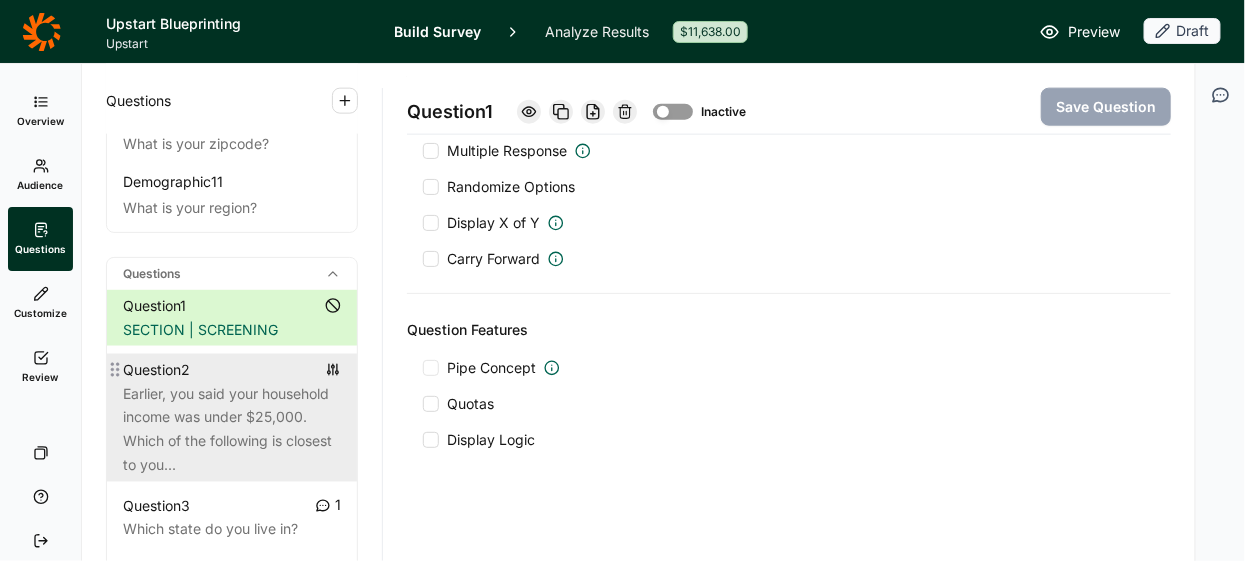 click on "Earlier, you said your household income was under $25,000.  Which of the following is closest to you..." at bounding box center [232, 430] 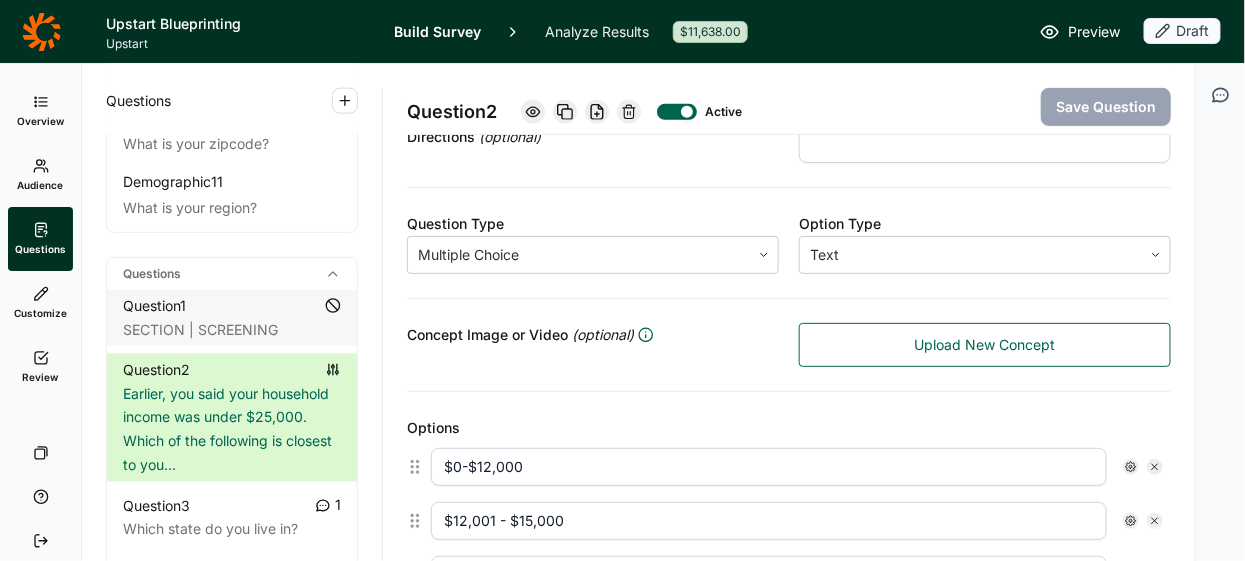 scroll, scrollTop: 0, scrollLeft: 0, axis: both 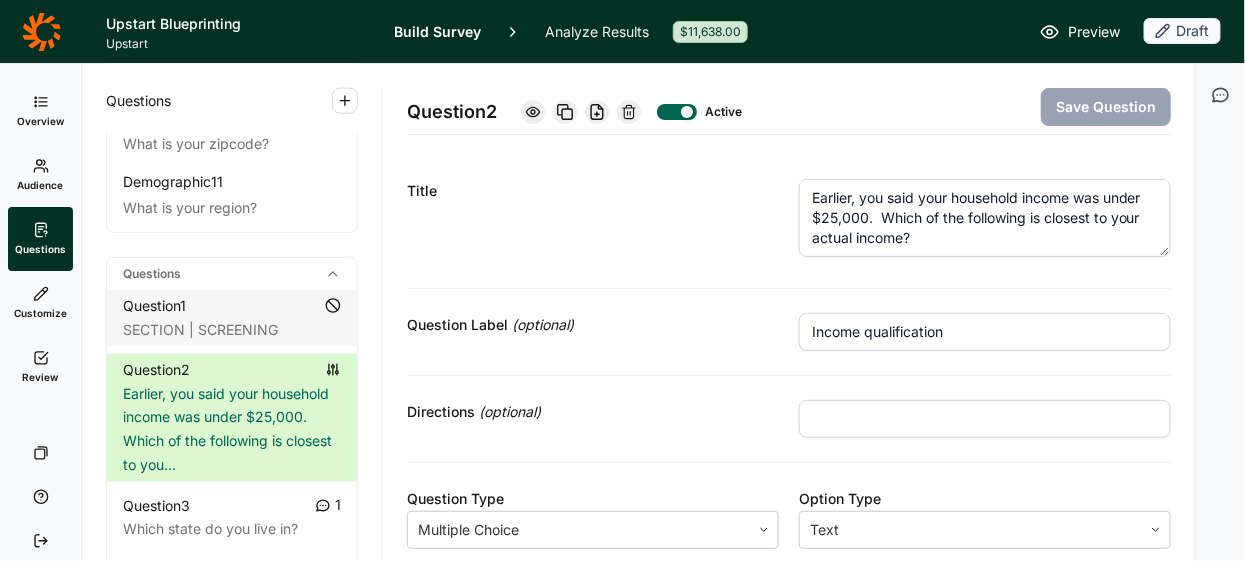 drag, startPoint x: 957, startPoint y: 335, endPoint x: 776, endPoint y: 326, distance: 181.22362 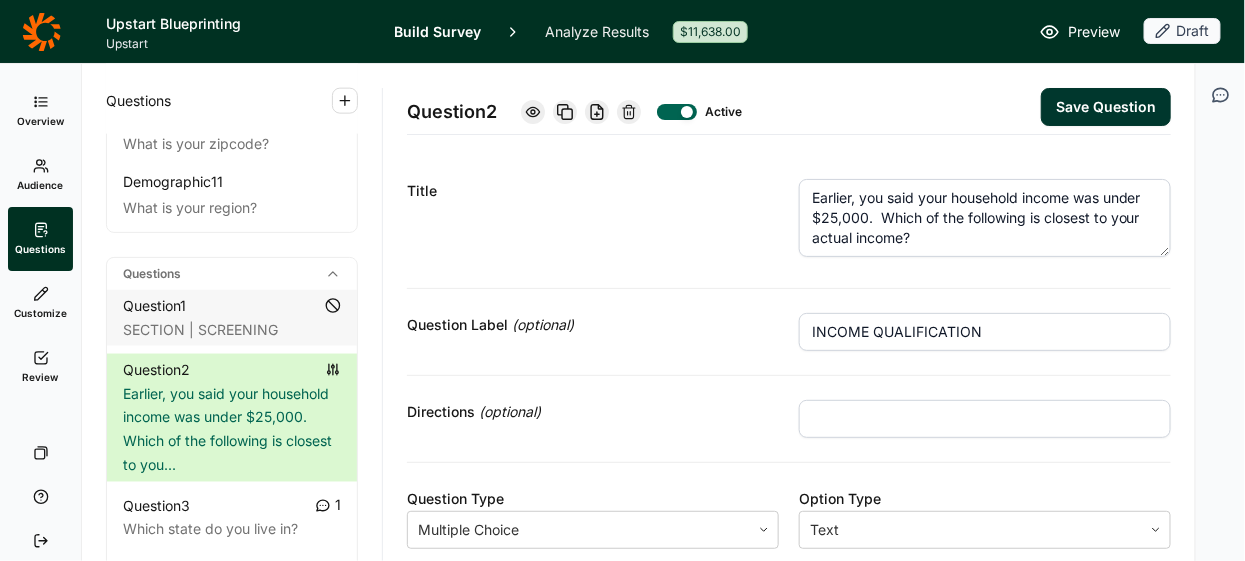 type on "INCOME QUALIFICATION" 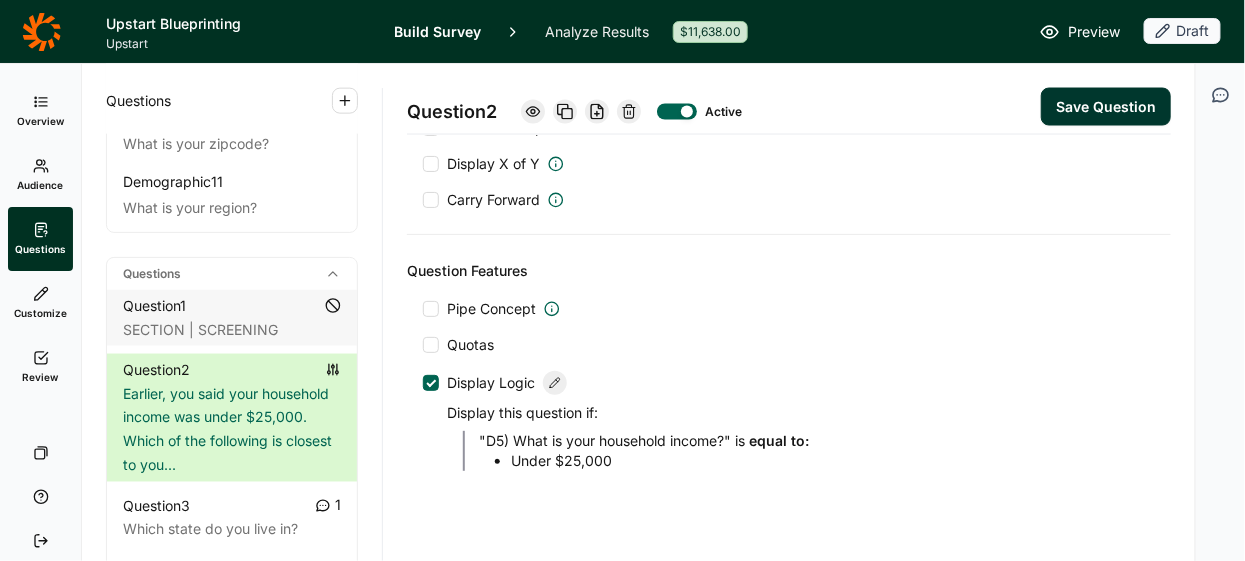 scroll, scrollTop: 1046, scrollLeft: 0, axis: vertical 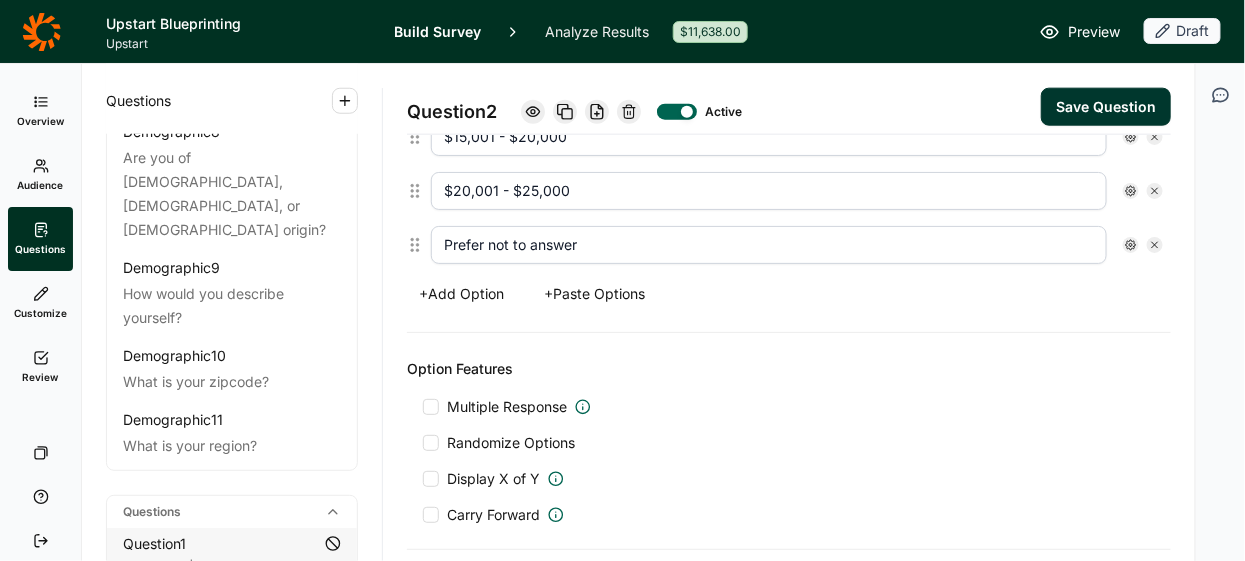 click on "Save Question" at bounding box center (1106, 107) 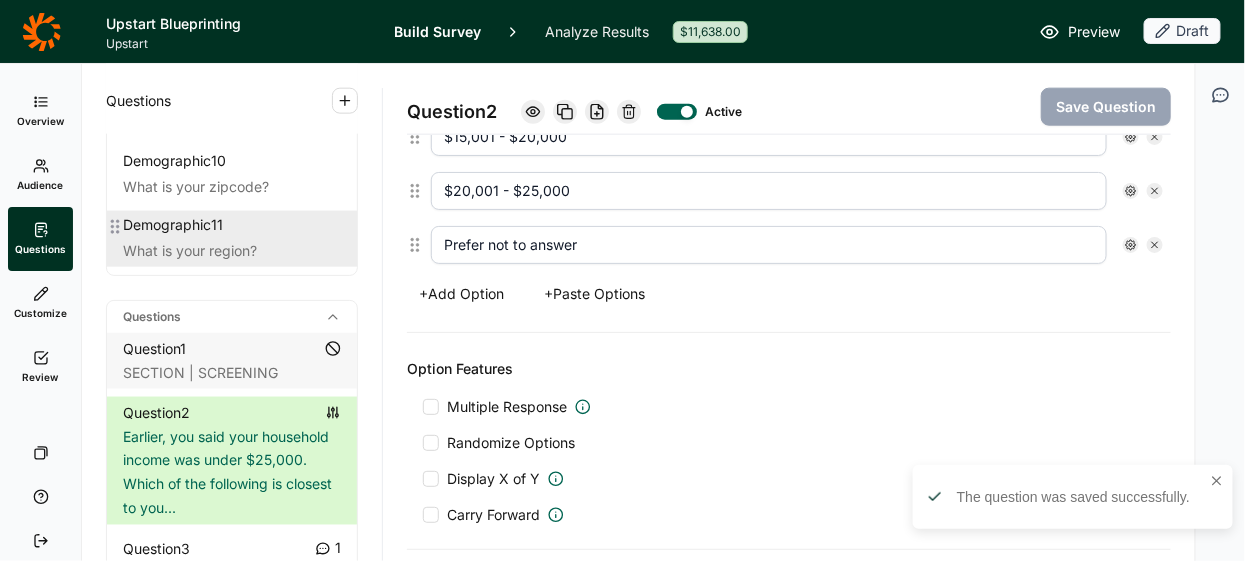 scroll, scrollTop: 762, scrollLeft: 0, axis: vertical 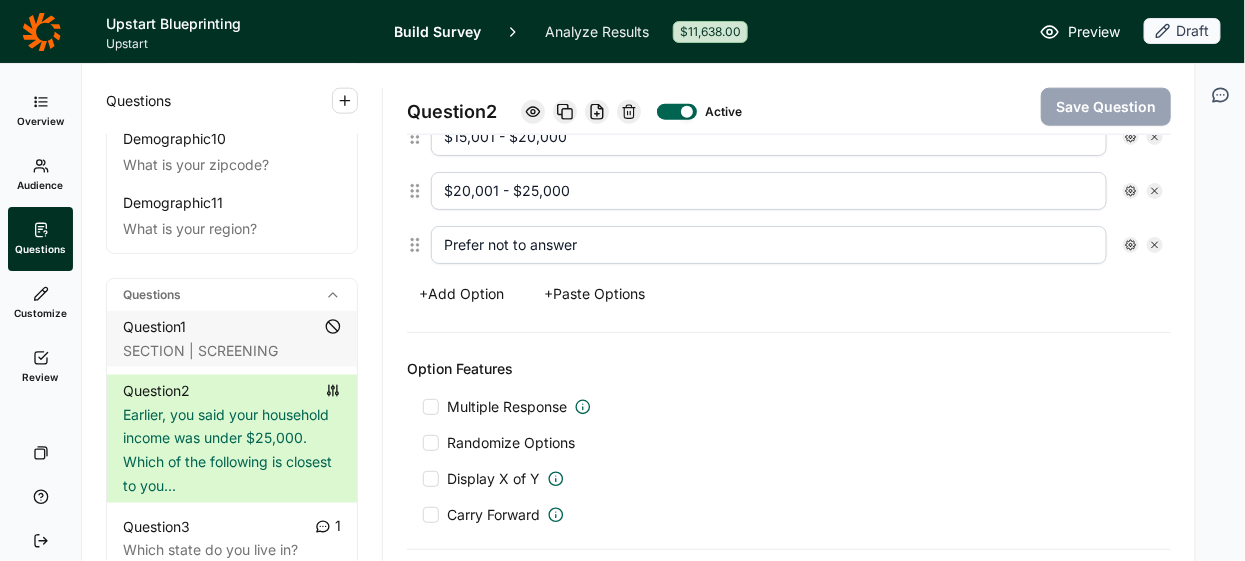 click on "Preview" at bounding box center [1094, 32] 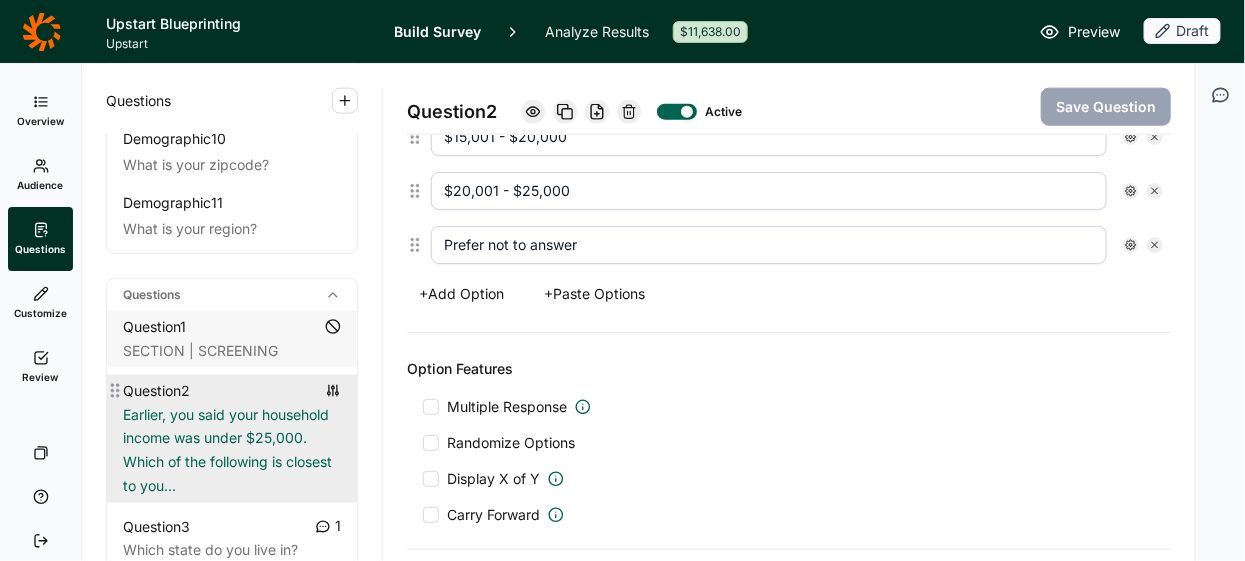 click on "Earlier, you said your household income was under $25,000.  Which of the following is closest to you..." at bounding box center [232, 451] 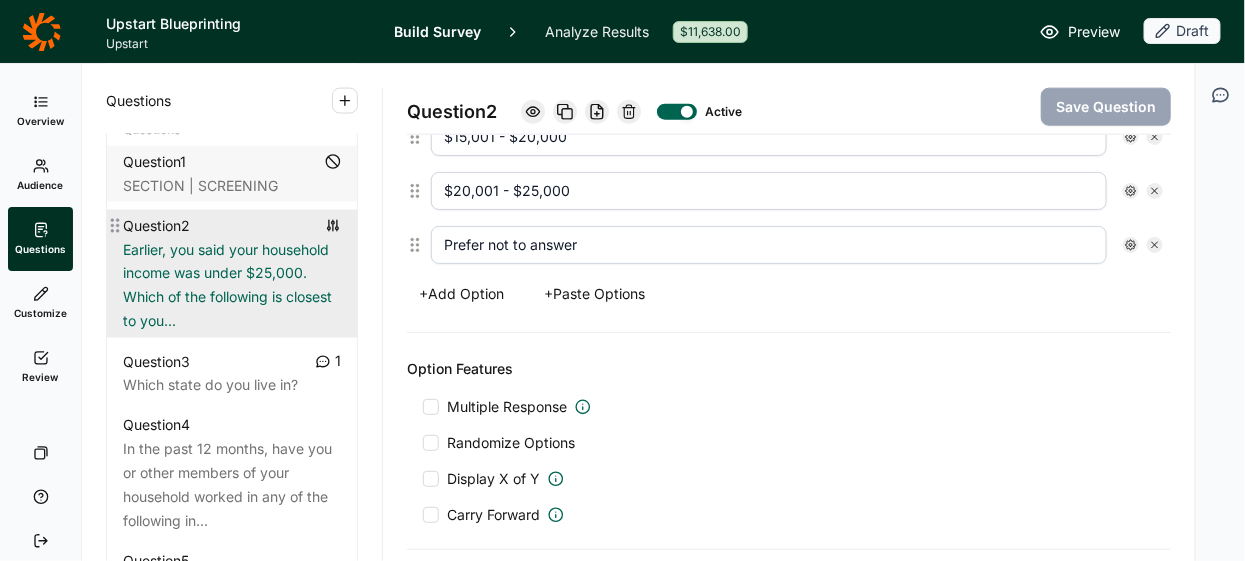 scroll, scrollTop: 931, scrollLeft: 0, axis: vertical 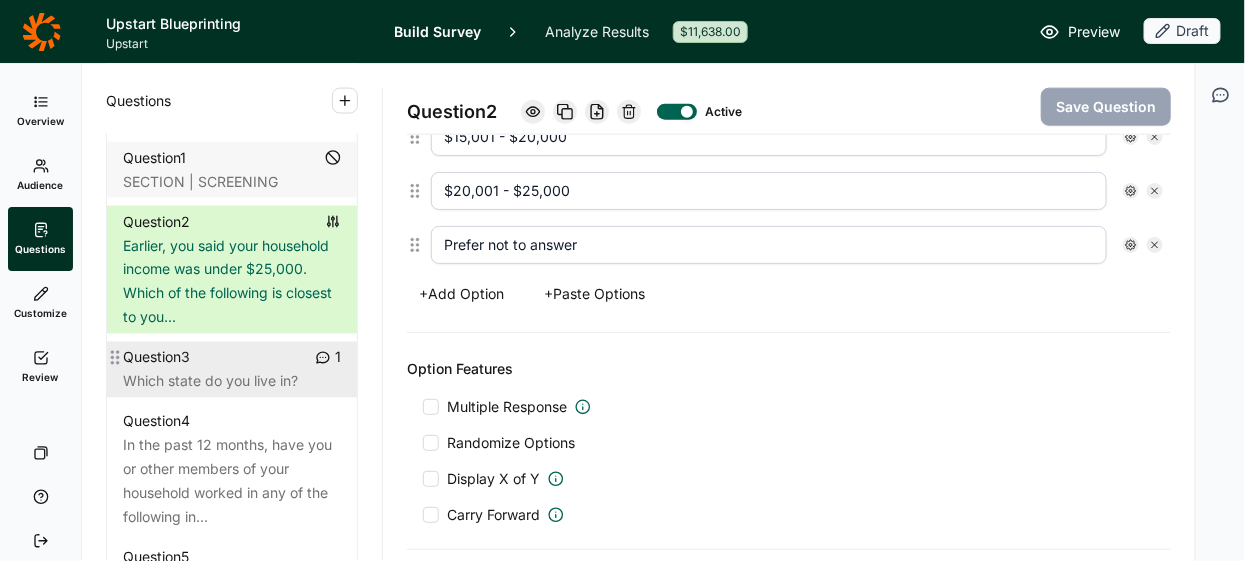 click on "Question  3 1" at bounding box center [232, 358] 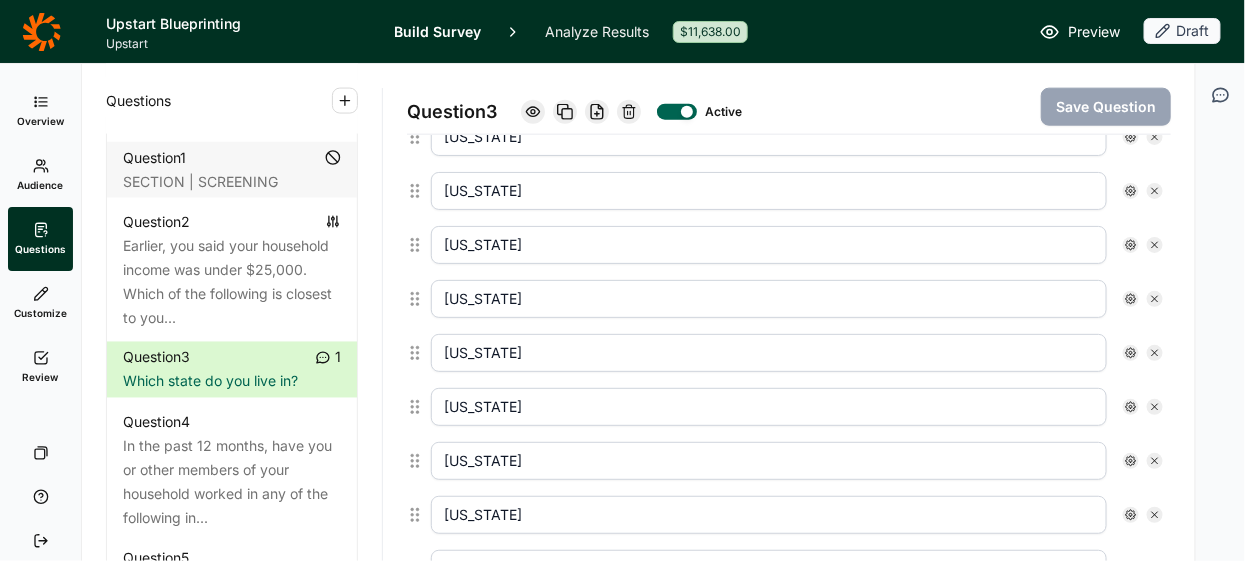 click 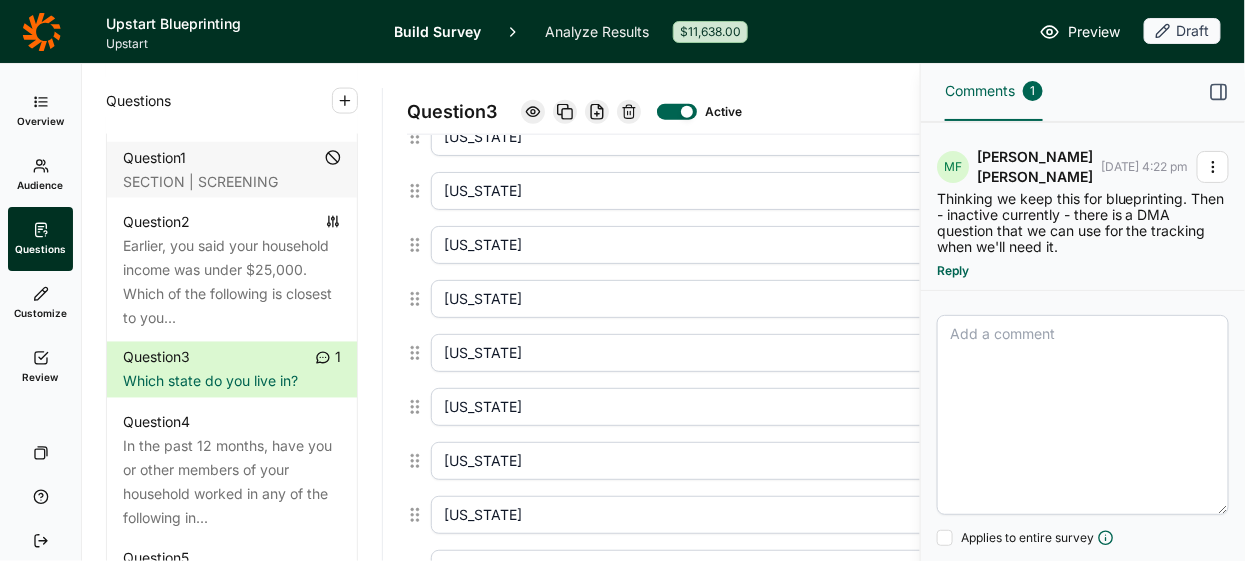click 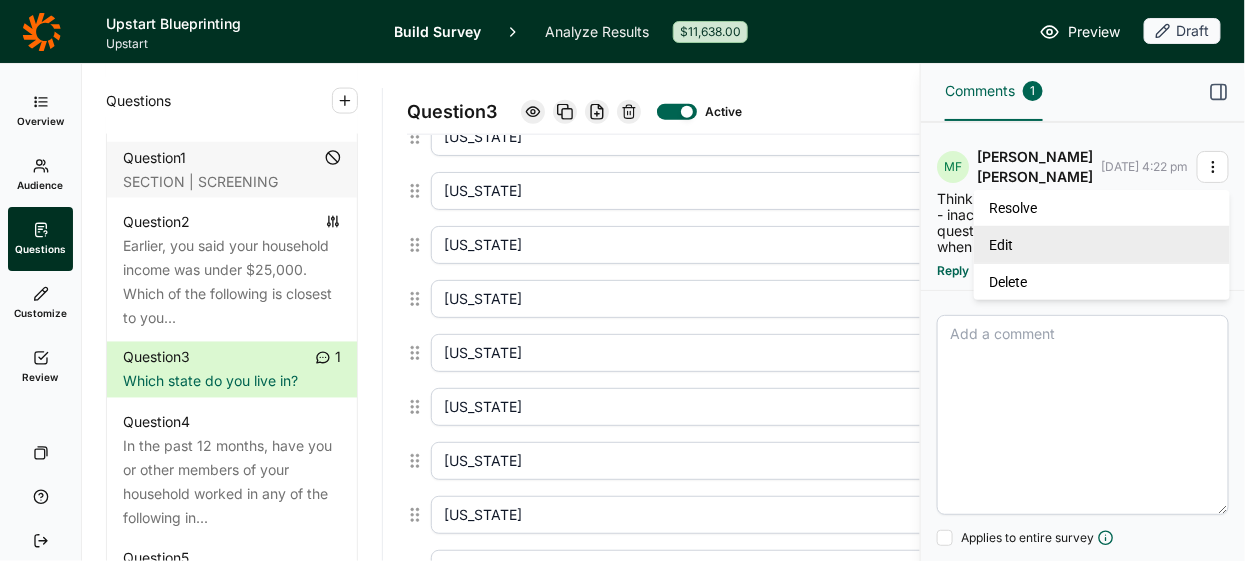 click on "Edit" at bounding box center [1102, 244] 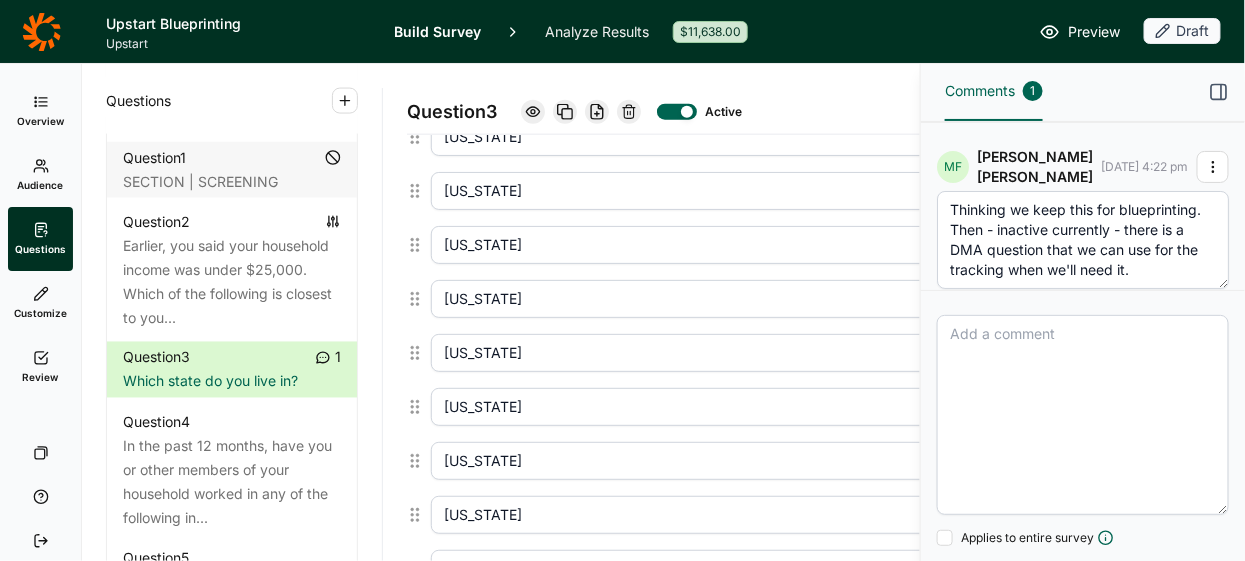 drag, startPoint x: 999, startPoint y: 227, endPoint x: 1155, endPoint y: 280, distance: 164.7574 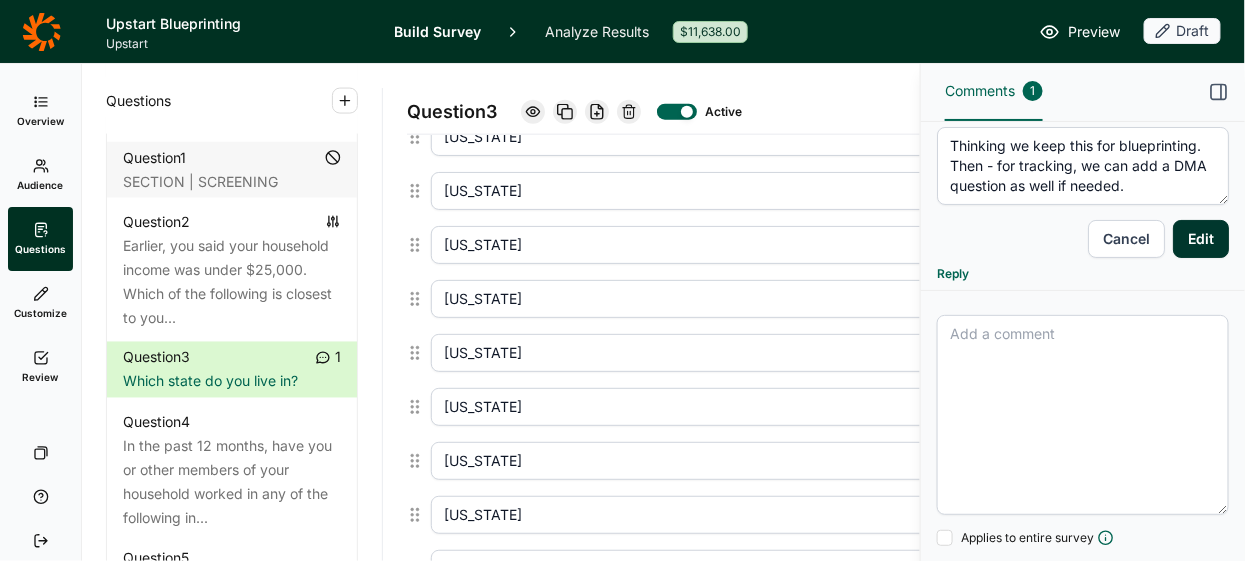 scroll, scrollTop: 77, scrollLeft: 0, axis: vertical 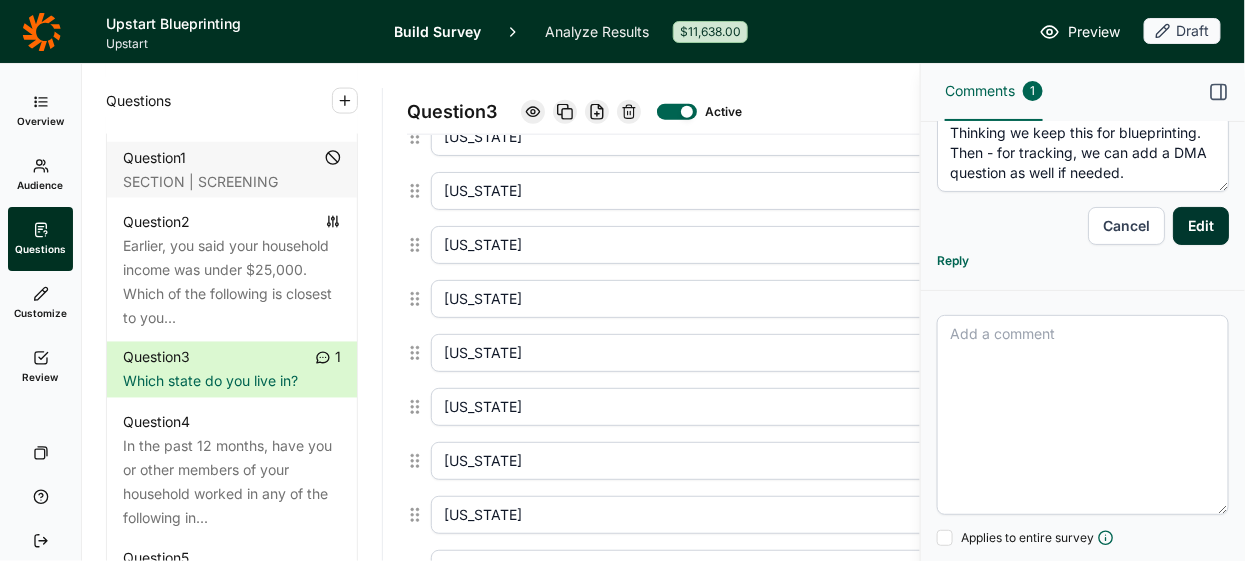 type on "Thinking we keep this for blueprinting. Then - for tracking, we can add a DMA question as well if needed." 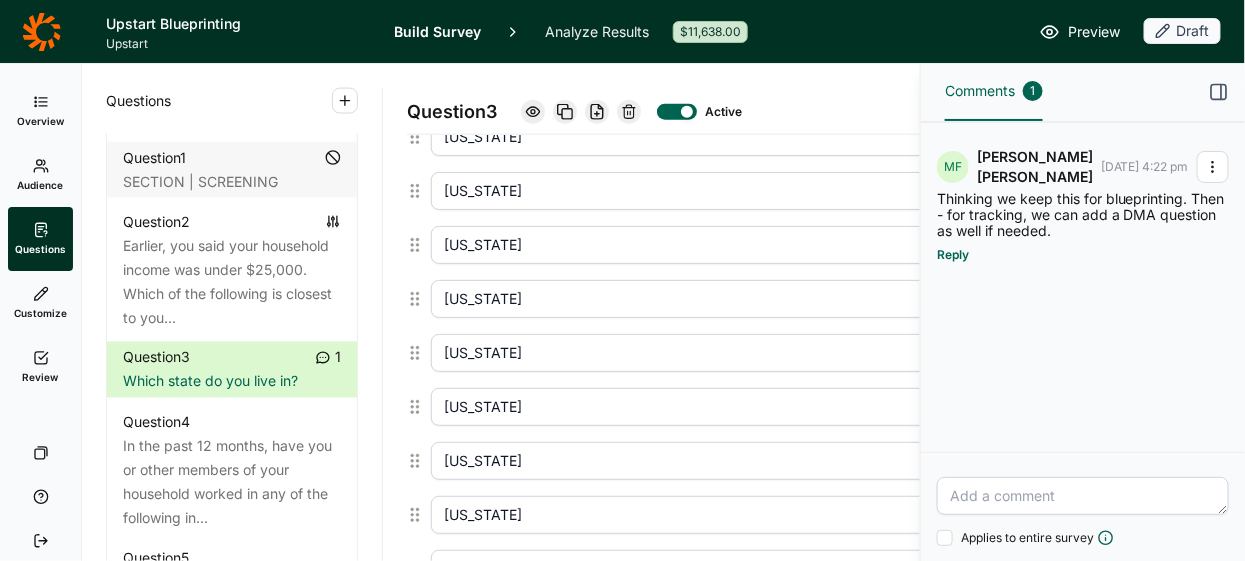 scroll, scrollTop: 0, scrollLeft: 0, axis: both 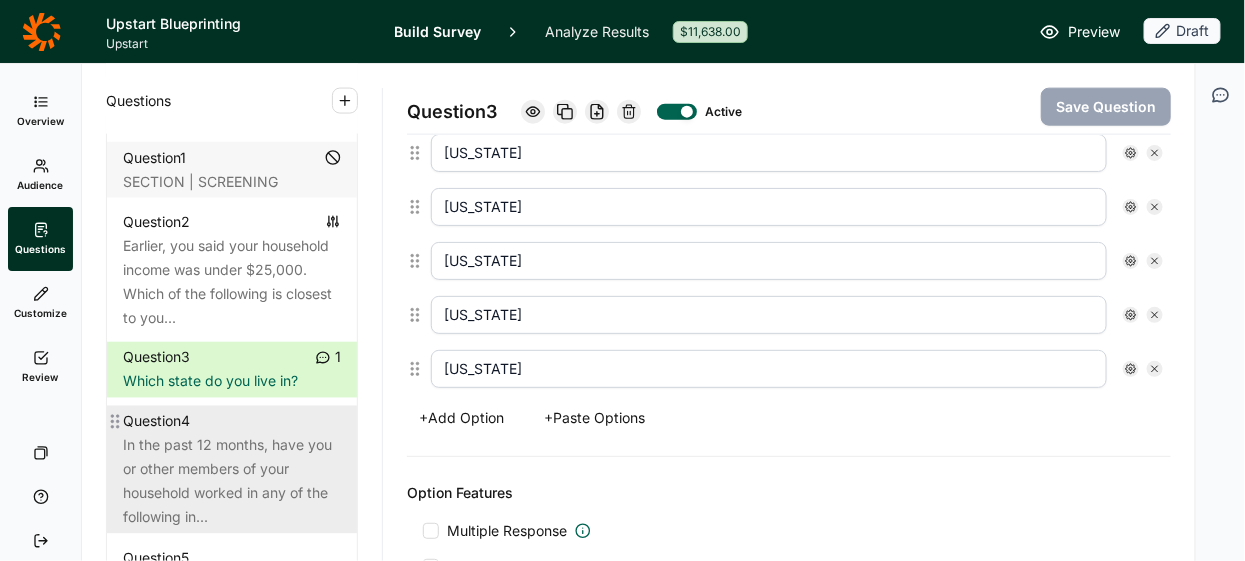 click on "In the past 12 months, have you or other members of your household worked in any of the following in..." at bounding box center [232, 482] 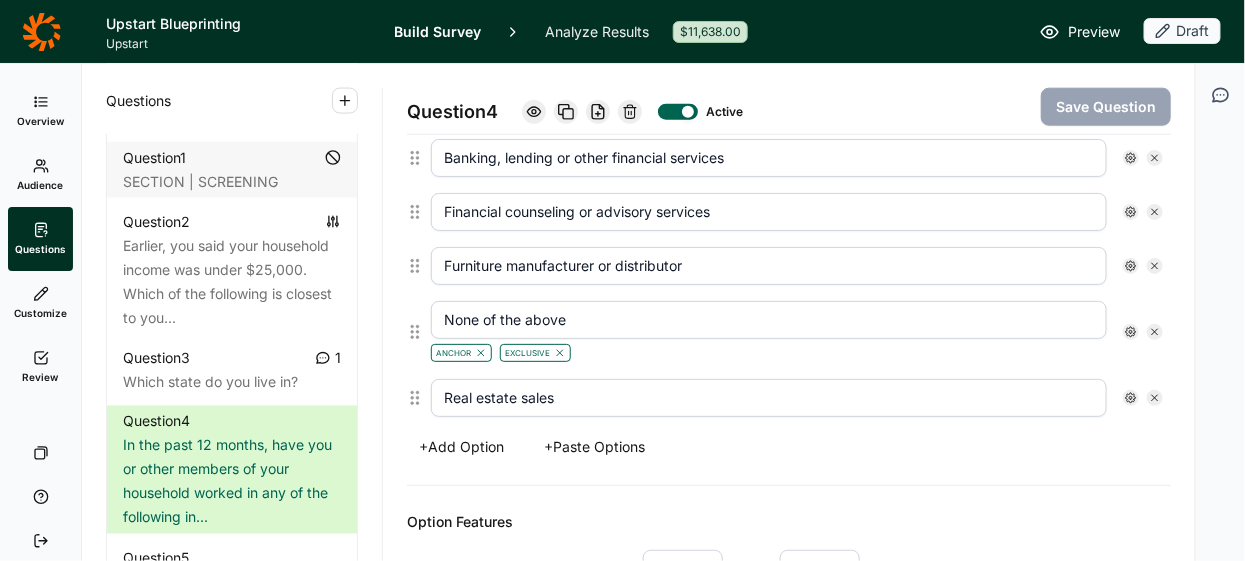 scroll, scrollTop: 693, scrollLeft: 0, axis: vertical 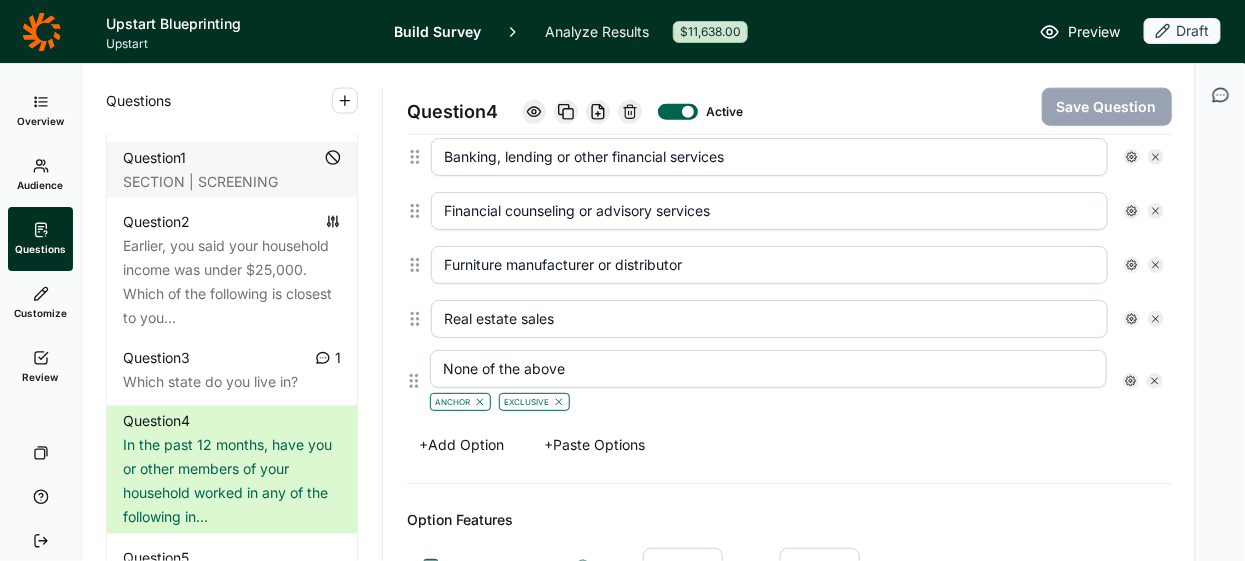 drag, startPoint x: 418, startPoint y: 321, endPoint x: 417, endPoint y: 387, distance: 66.007576 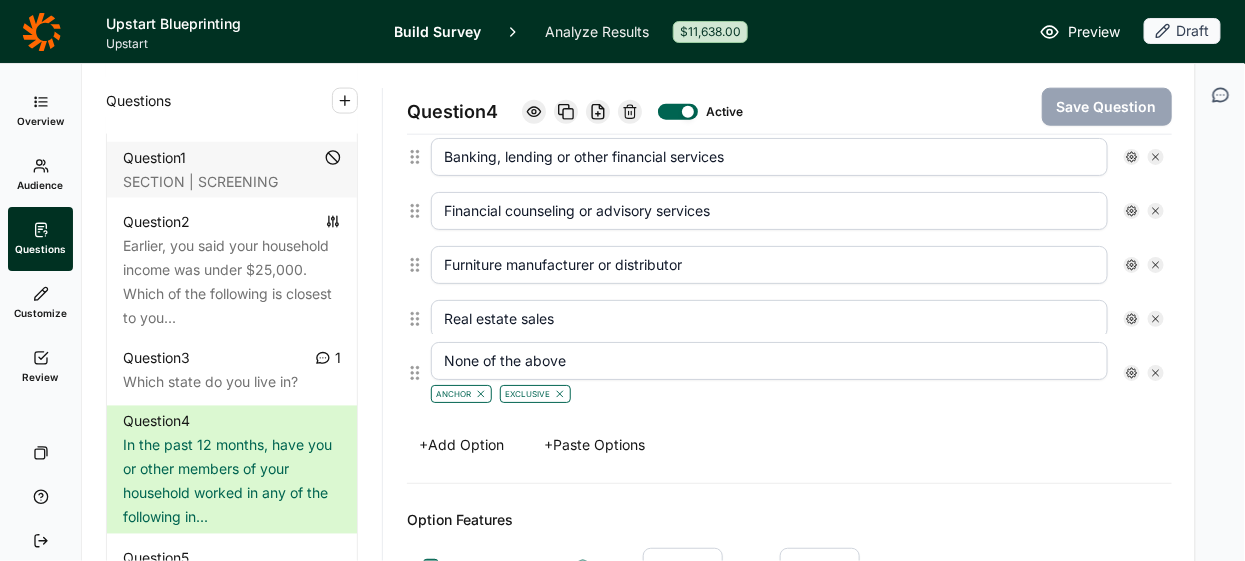 type on "Real estate sales" 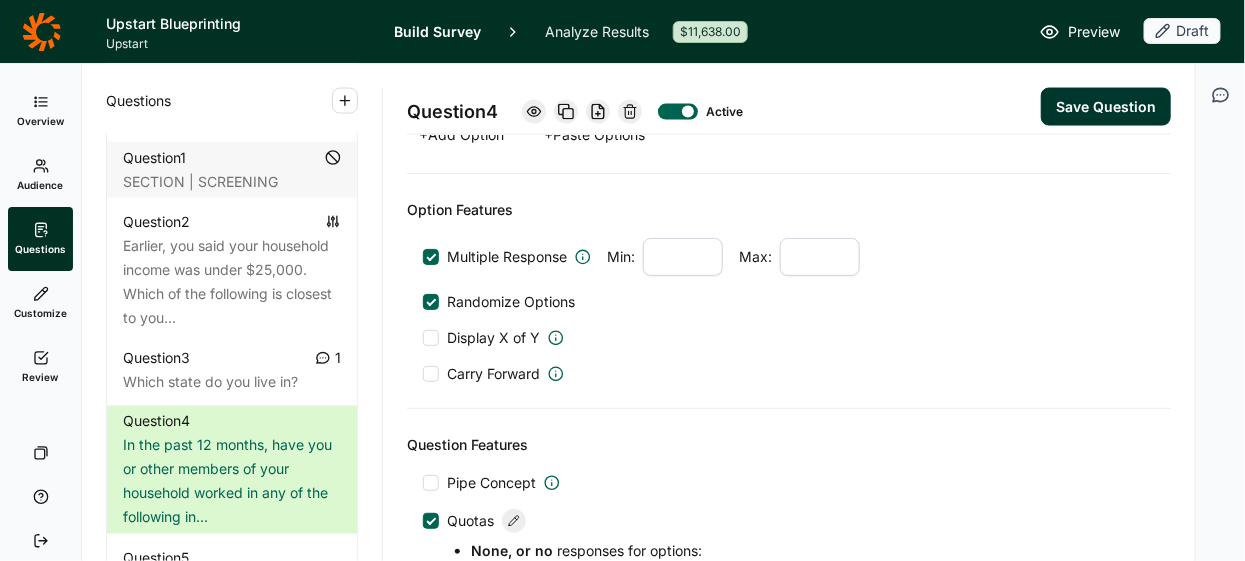 scroll, scrollTop: 1205, scrollLeft: 0, axis: vertical 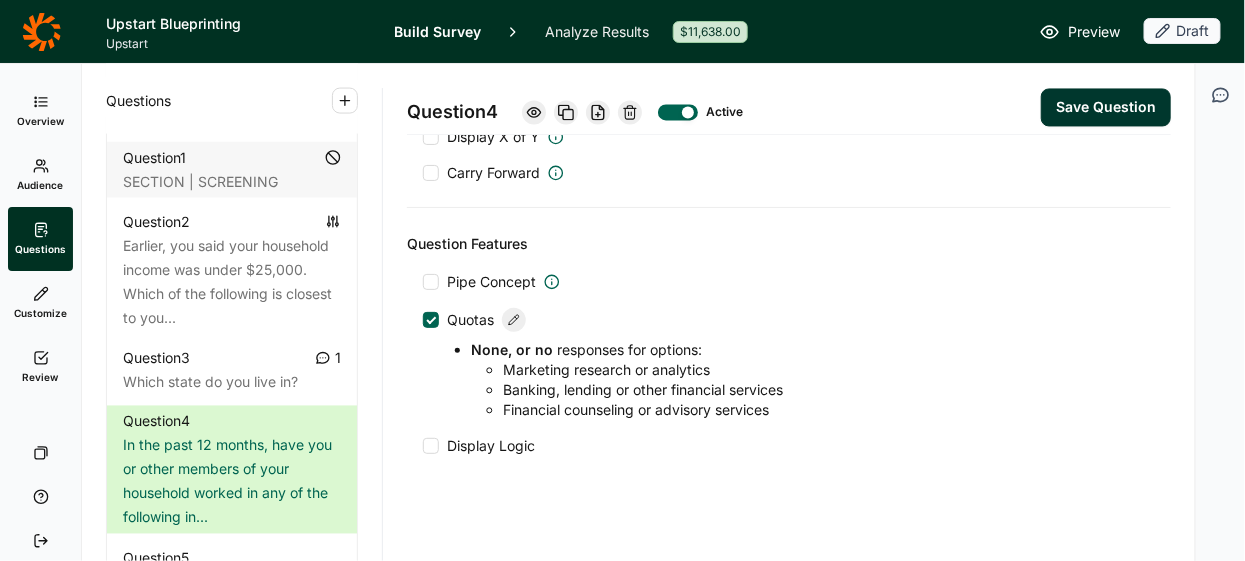 click on "Save Question" at bounding box center [1106, 107] 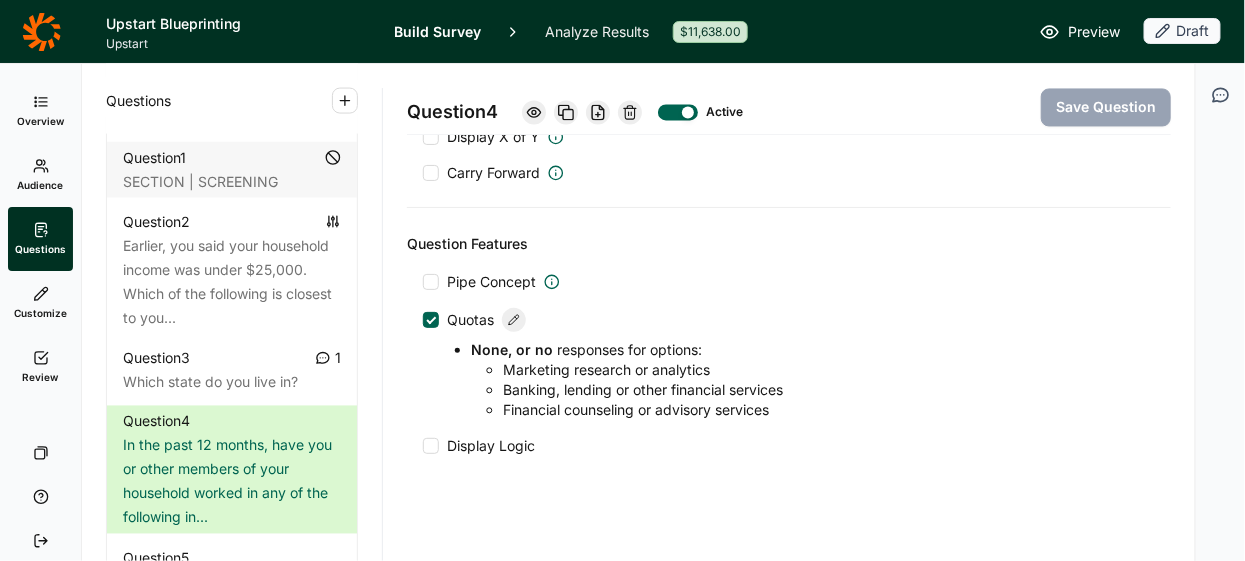 click on "Preview" at bounding box center (1094, 32) 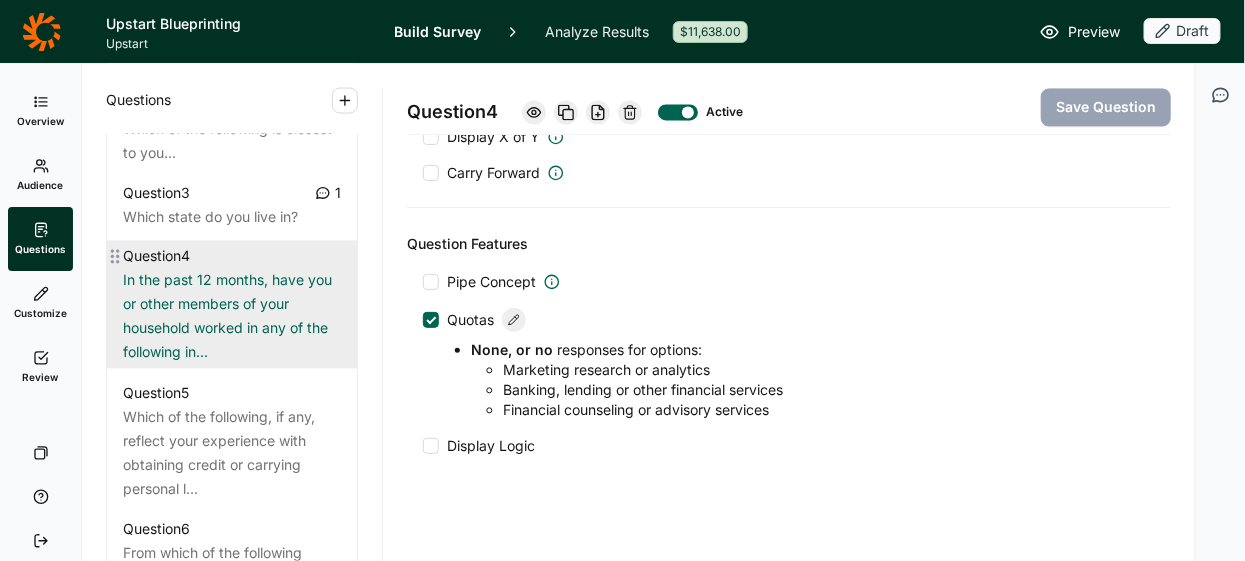 scroll, scrollTop: 1098, scrollLeft: 0, axis: vertical 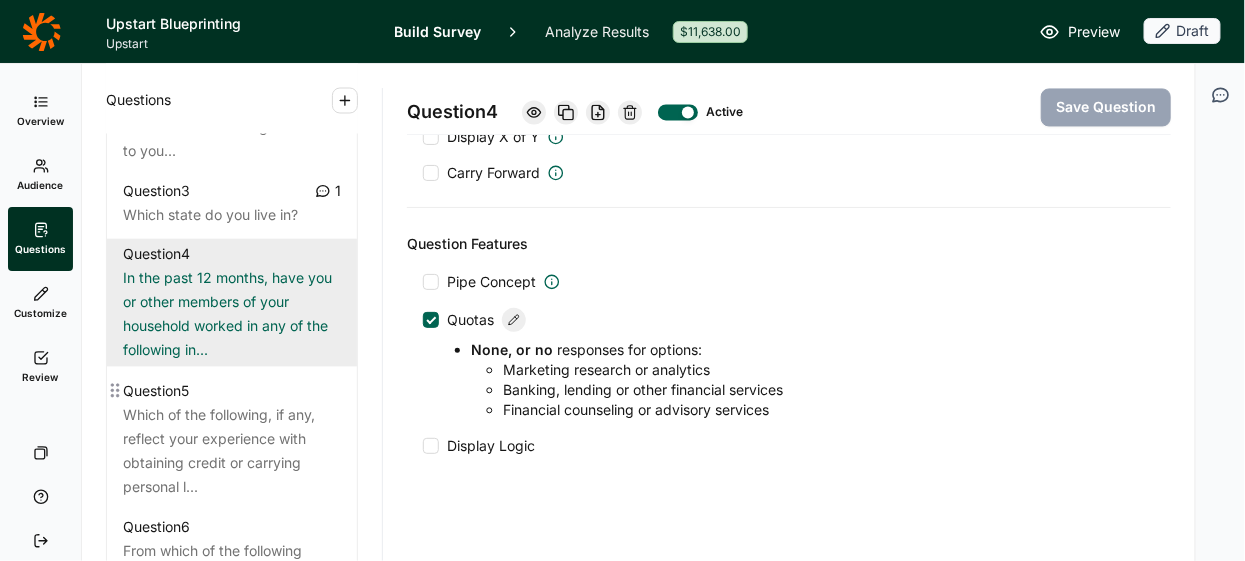 click on "Which of the following, if any, reflect your experience with obtaining credit or carrying personal l..." at bounding box center [232, 451] 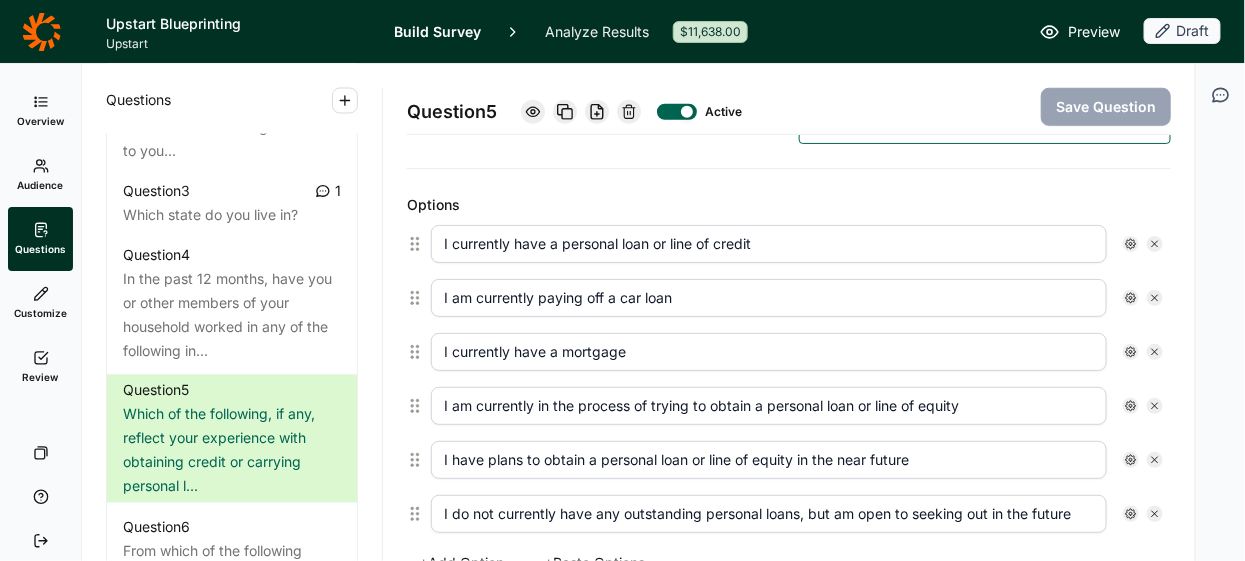 scroll, scrollTop: 514, scrollLeft: 0, axis: vertical 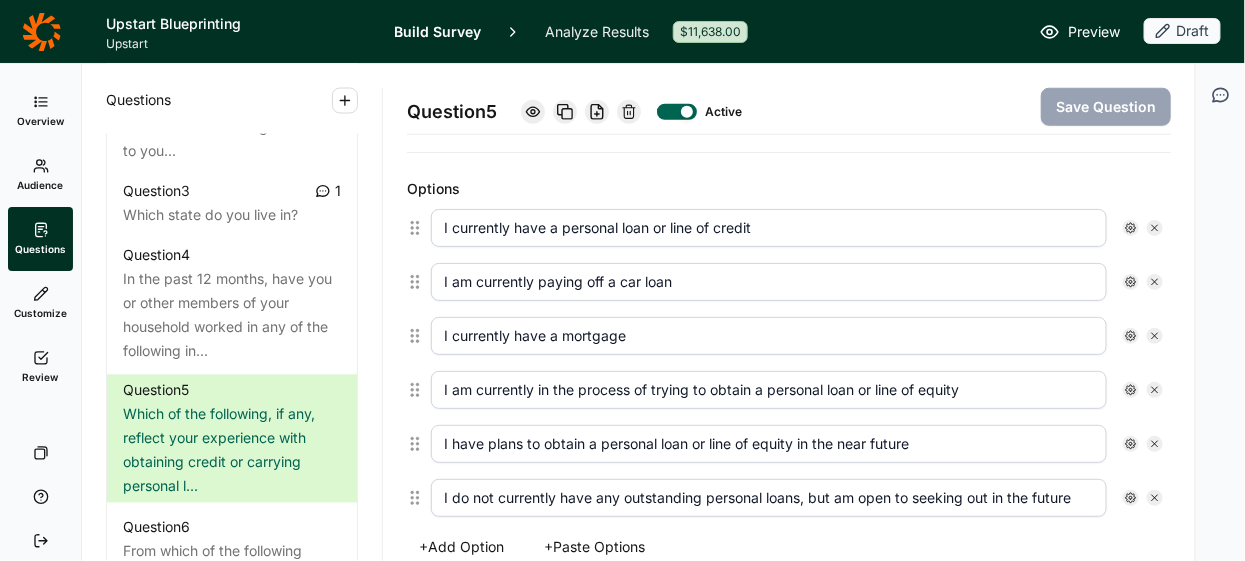 click on "+  Add Option" at bounding box center (461, 547) 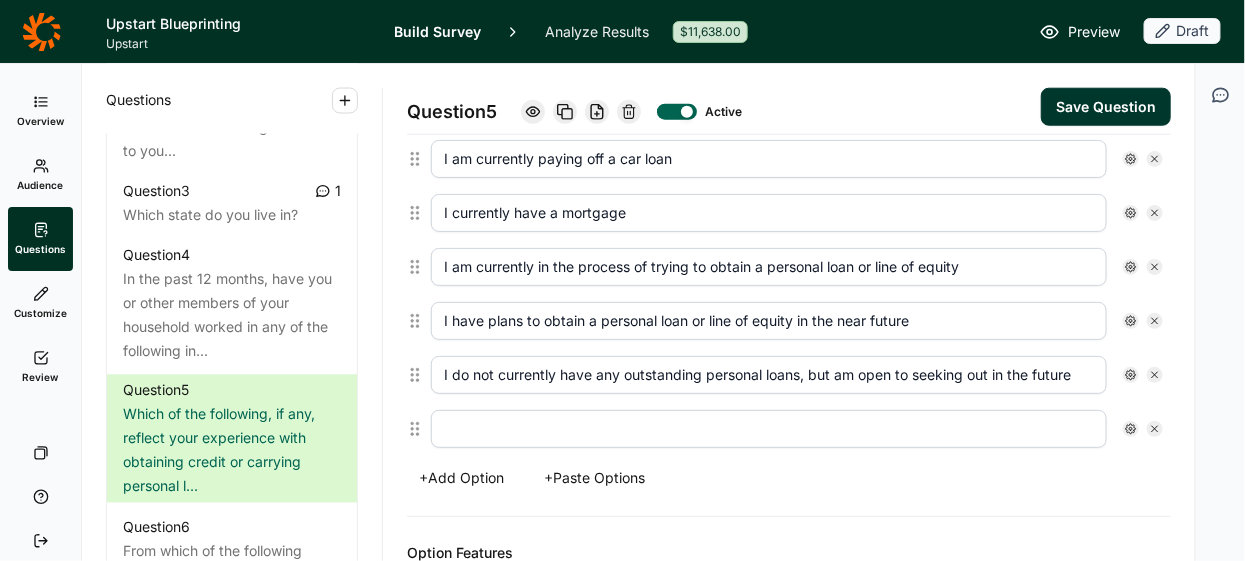 scroll, scrollTop: 673, scrollLeft: 0, axis: vertical 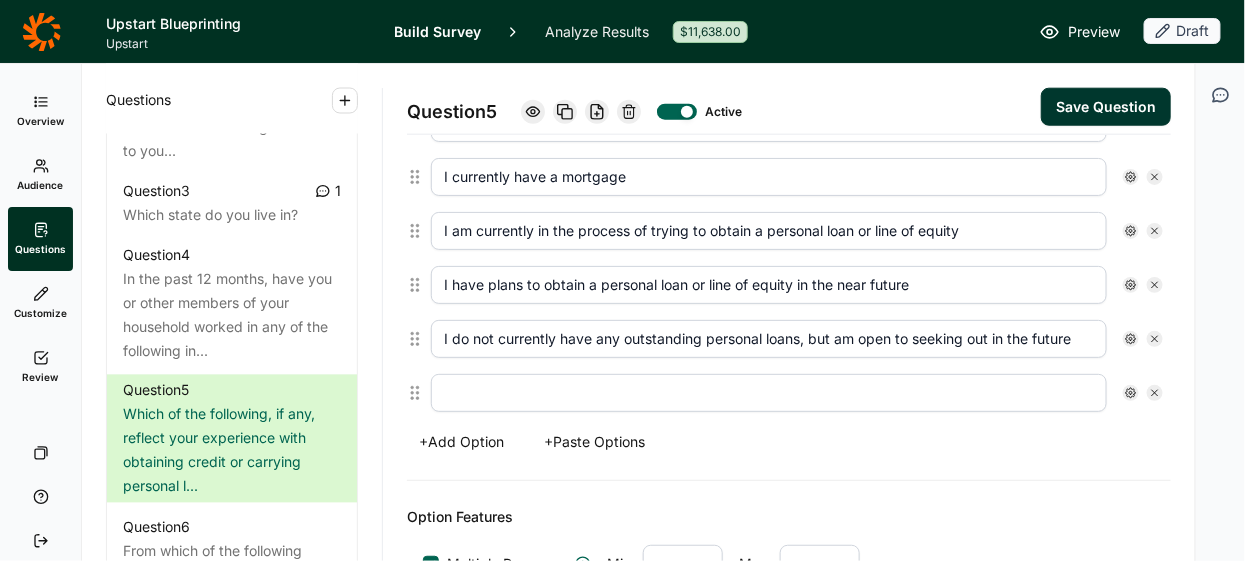 type 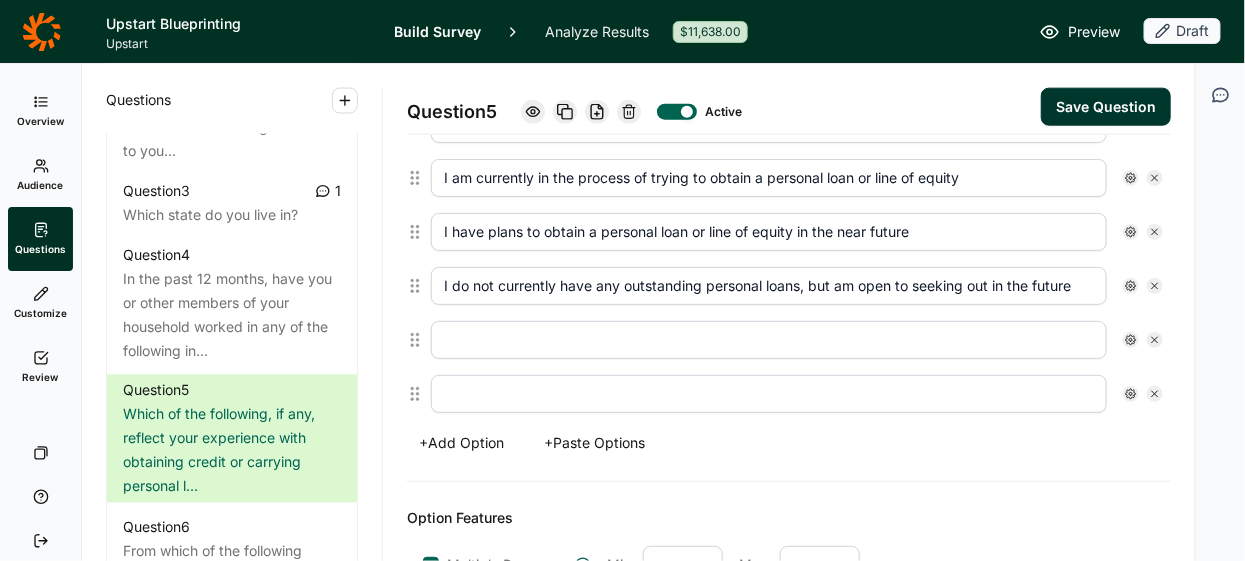 click 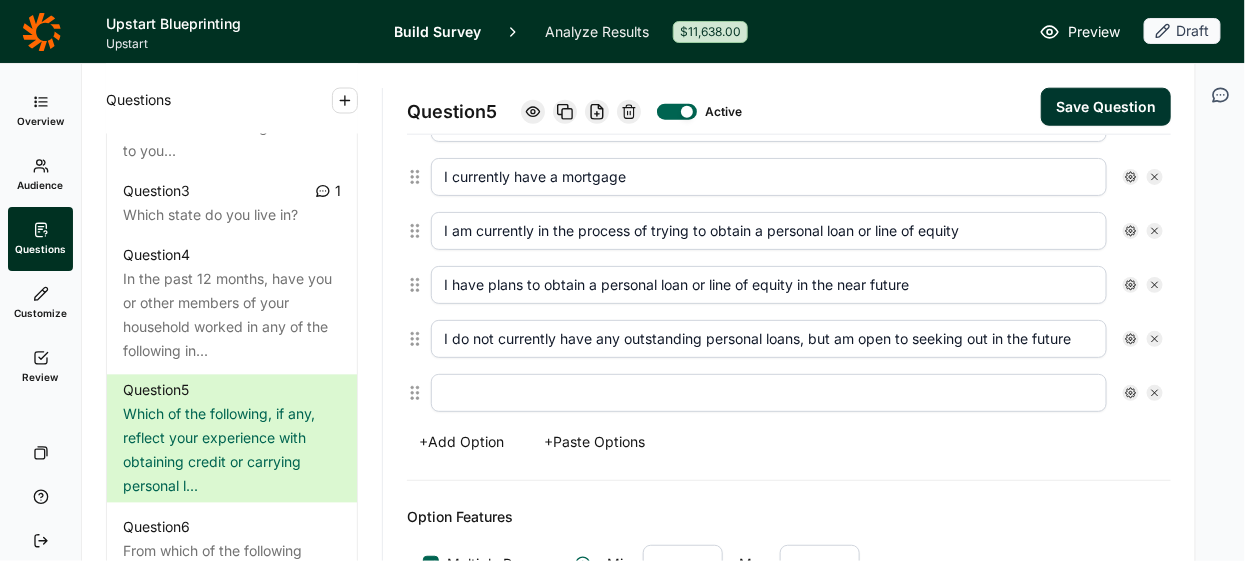 click at bounding box center (769, 393) 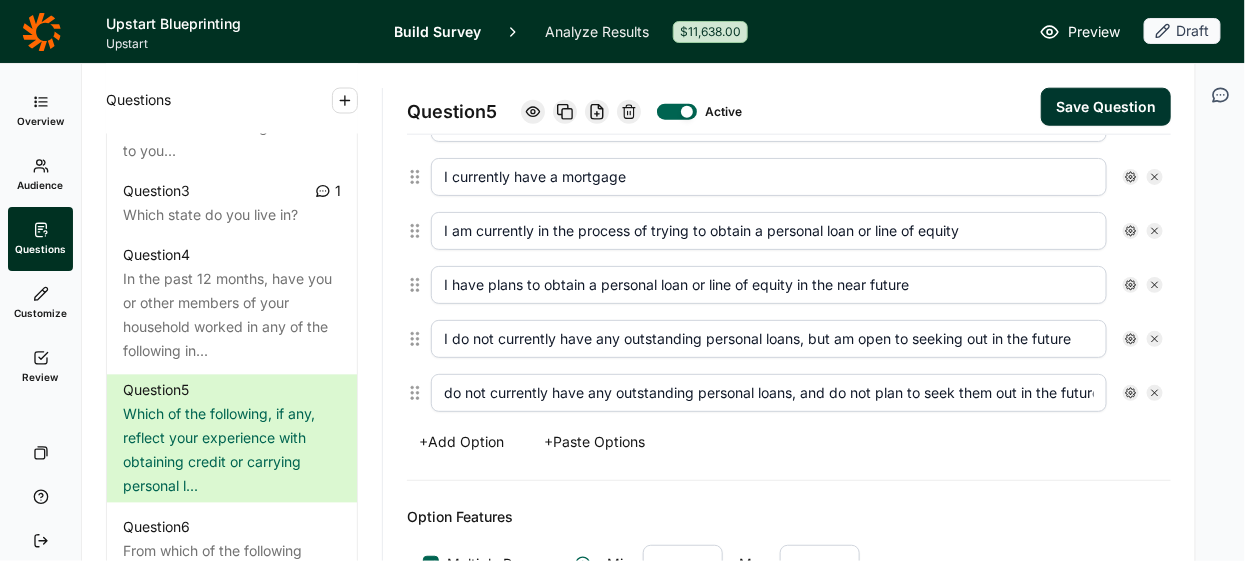 scroll, scrollTop: 0, scrollLeft: 16, axis: horizontal 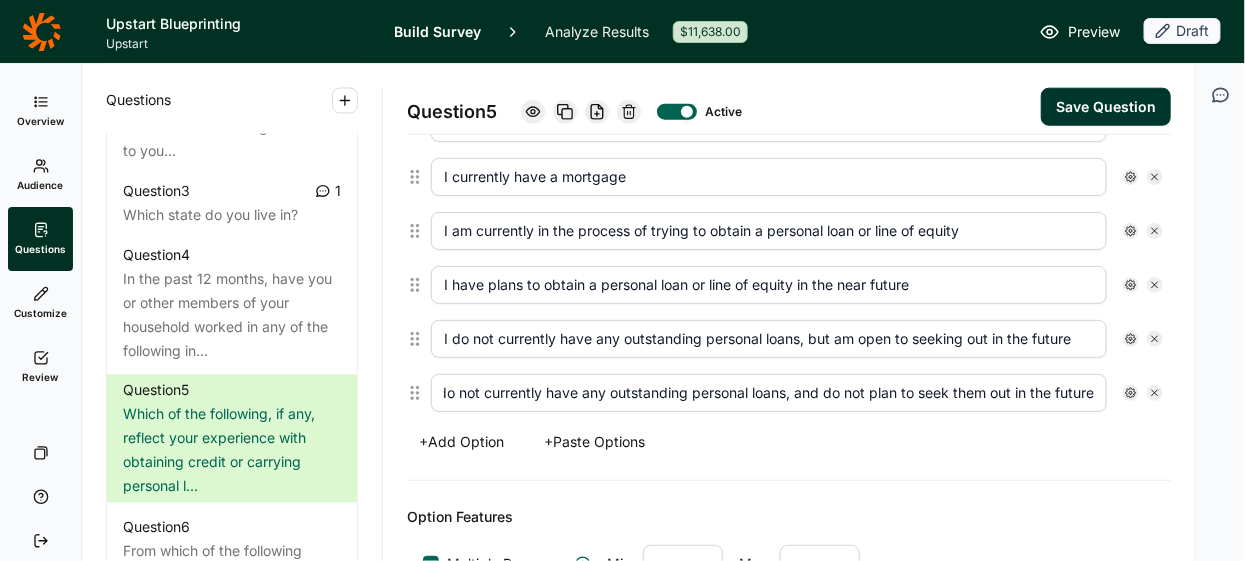type on "I do not currently have any outstanding personal loans, and do not plan to seek them out in the future" 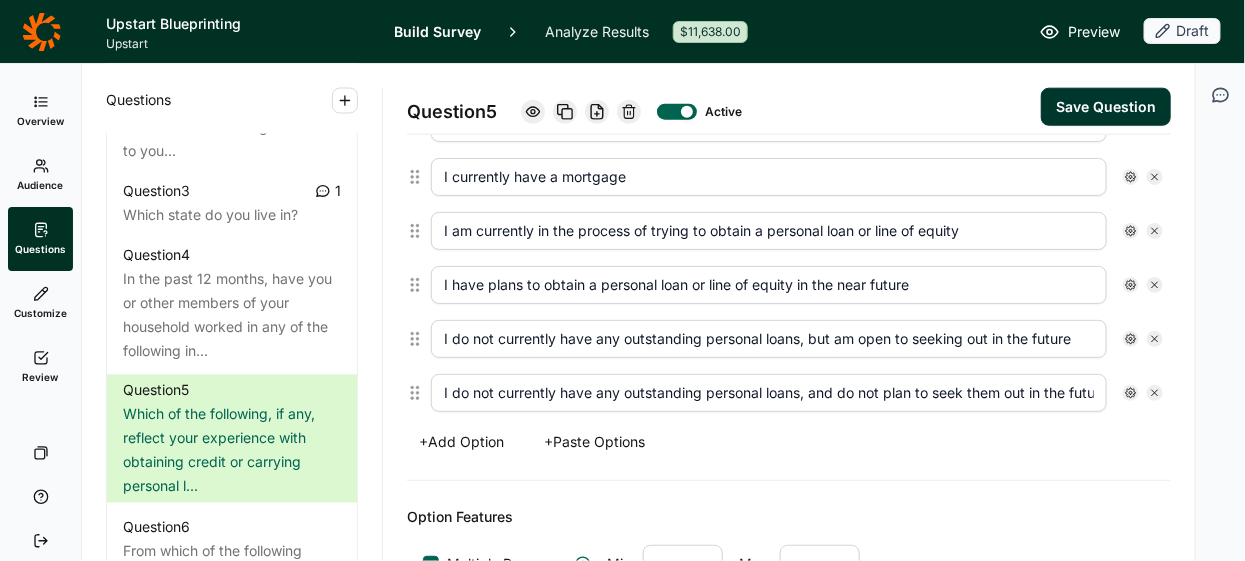 click on "Save Question" at bounding box center [1106, 107] 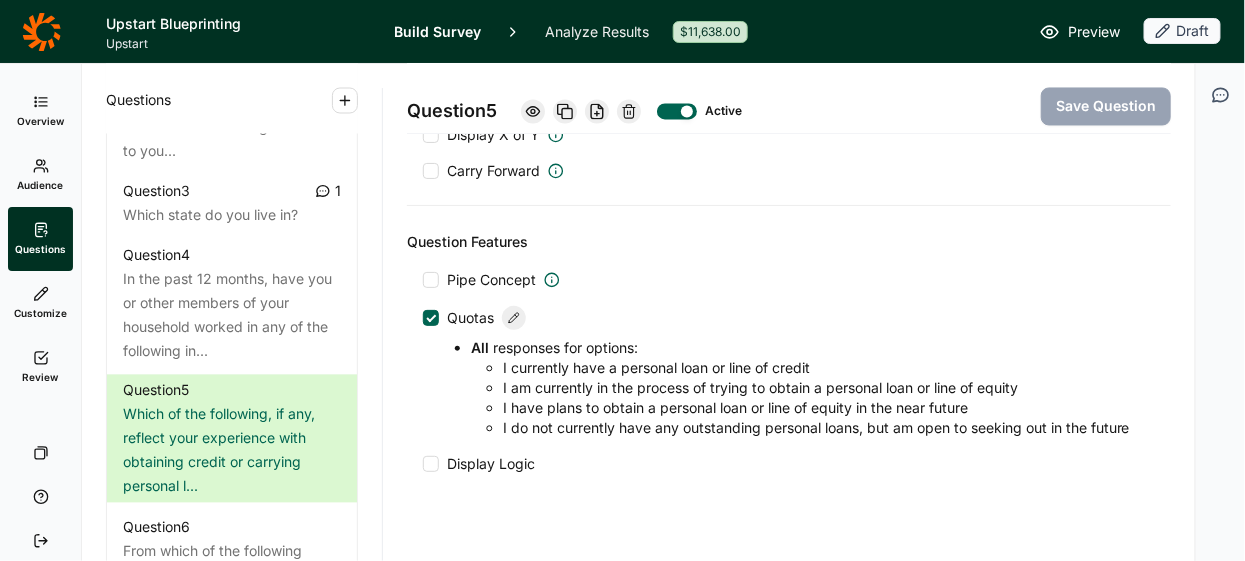 scroll, scrollTop: 1201, scrollLeft: 0, axis: vertical 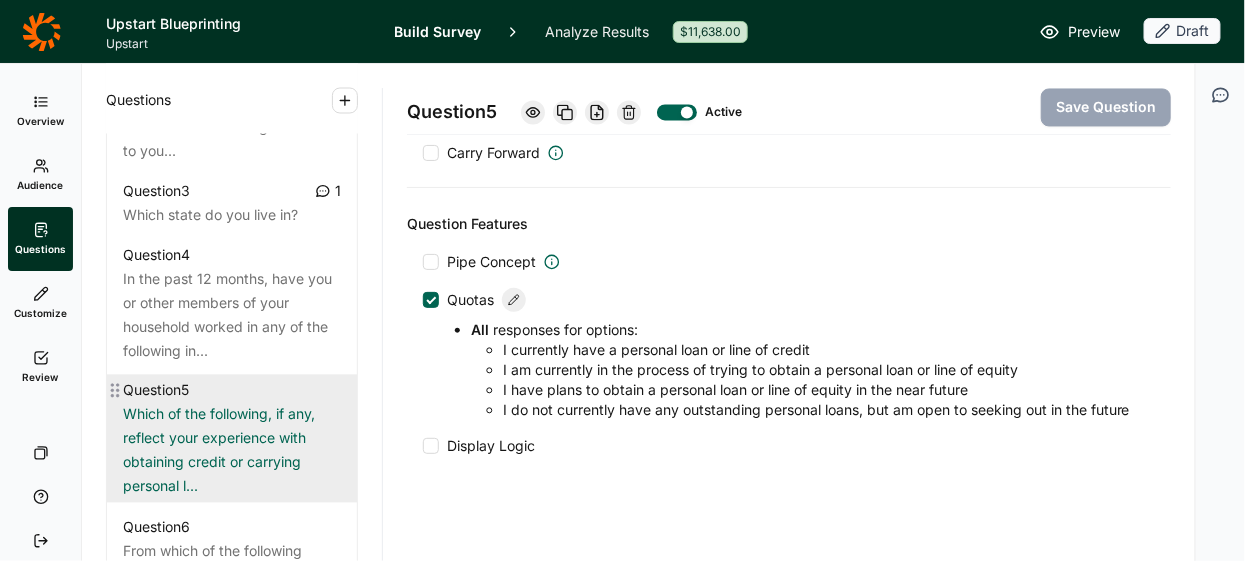 click on "Which of the following, if any, reflect your experience with obtaining credit or carrying personal l..." at bounding box center (232, 451) 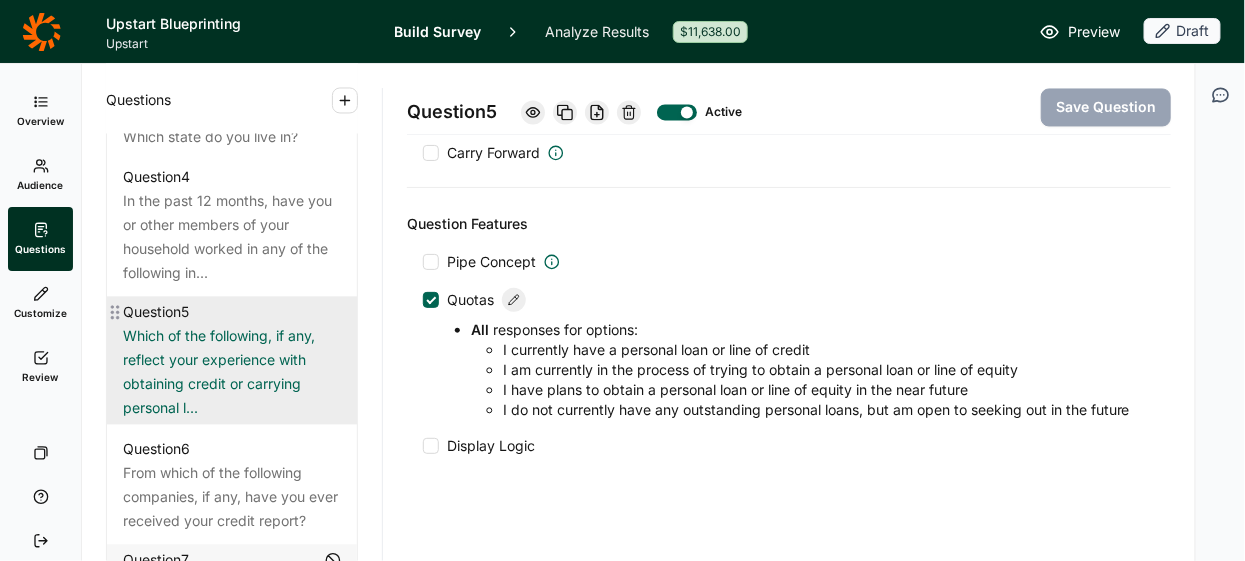 scroll, scrollTop: 1172, scrollLeft: 0, axis: vertical 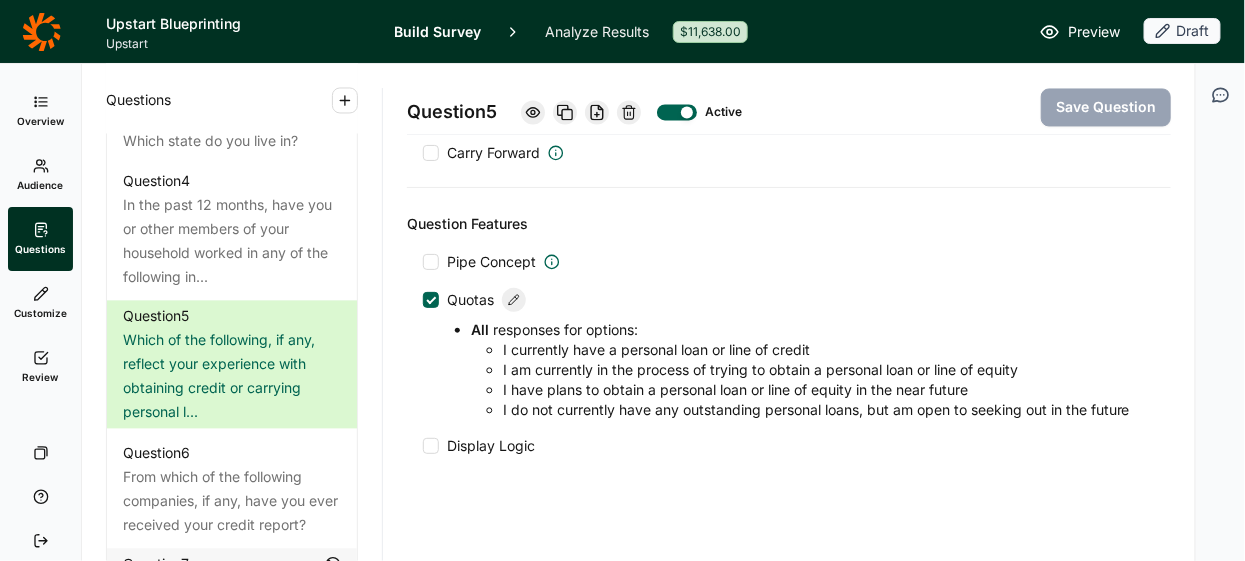 click on "Preview" at bounding box center [1080, 32] 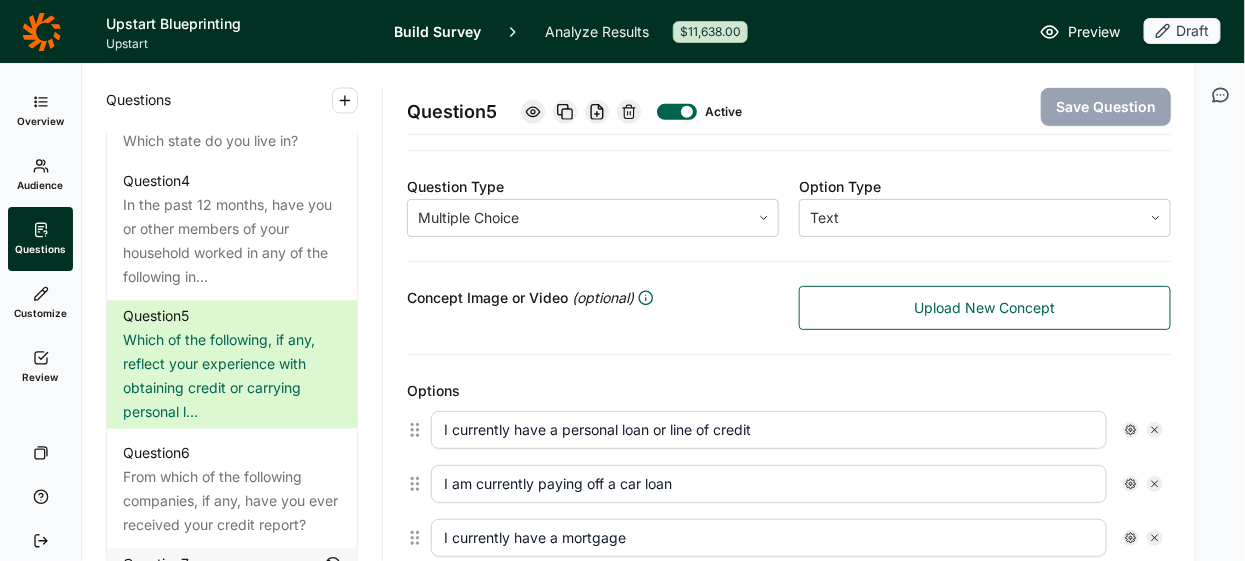 scroll, scrollTop: 0, scrollLeft: 0, axis: both 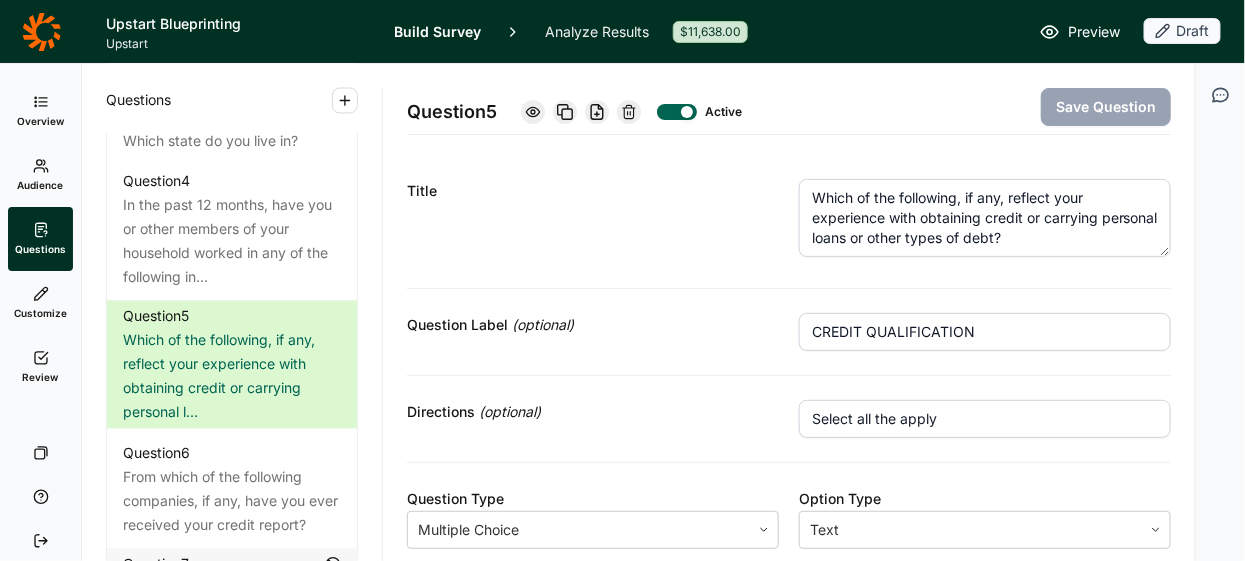 click on "Which of the following, if any, reflect your experience with obtaining credit or carrying personal loans or other types of debt?" at bounding box center [985, 218] 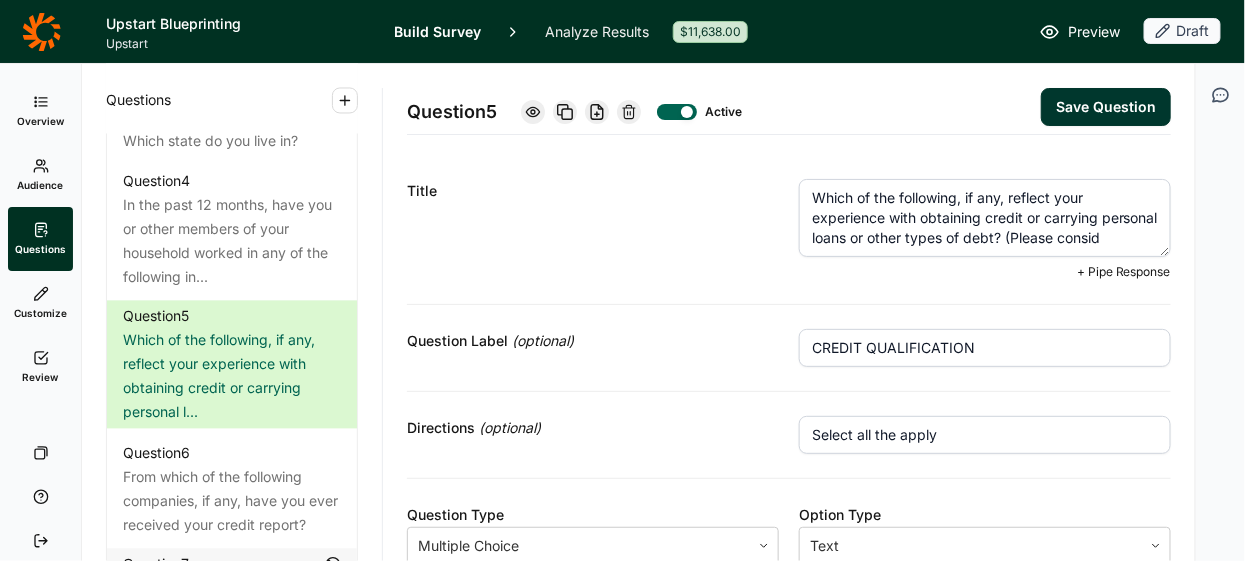 scroll, scrollTop: 10, scrollLeft: 0, axis: vertical 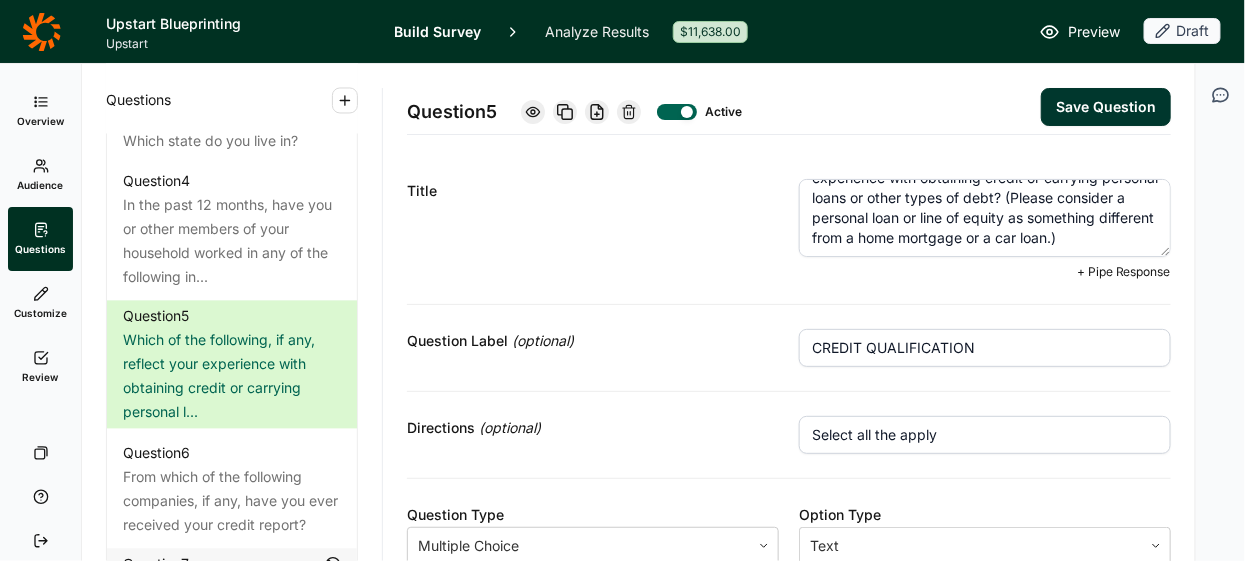 type on "Which of the following, if any, reflect your experience with obtaining credit or carrying personal loans or other types of debt? (Please consider a personal loan or line of equity as something different from a home mortgage or a car loan.)" 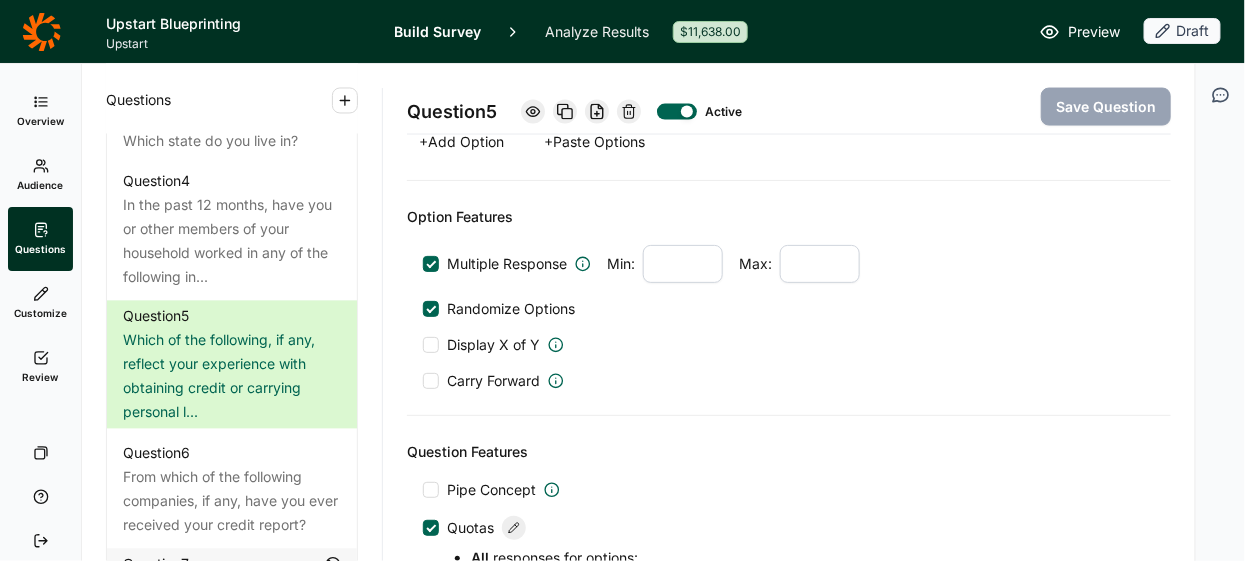 scroll, scrollTop: 977, scrollLeft: 0, axis: vertical 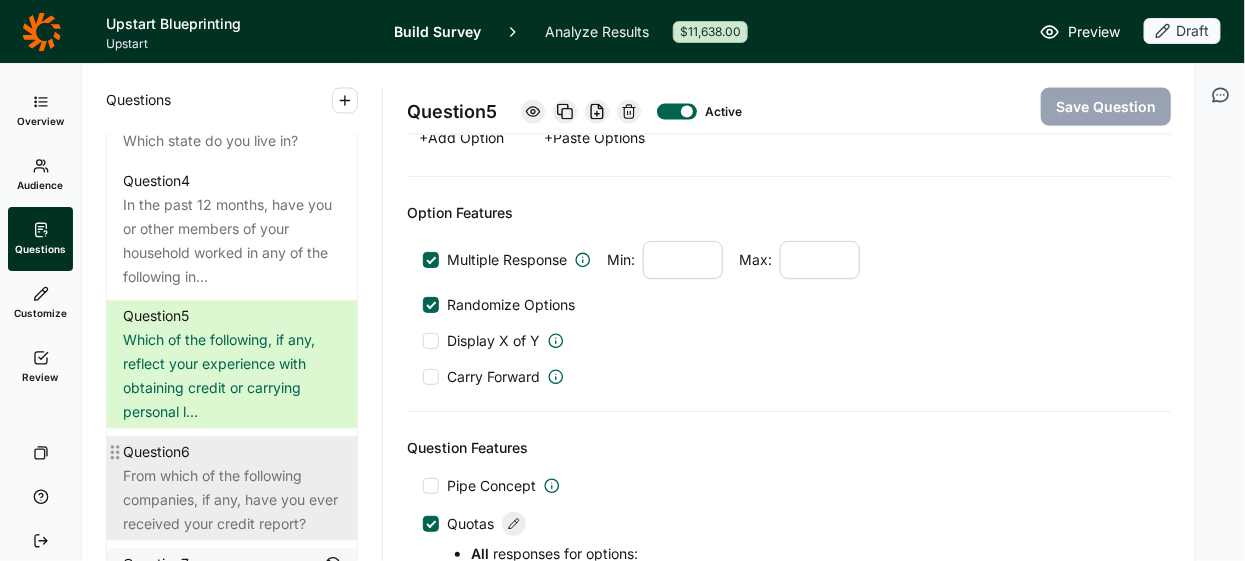 click on "From which of the following companies, if any, have you ever received your credit report?" at bounding box center (232, 501) 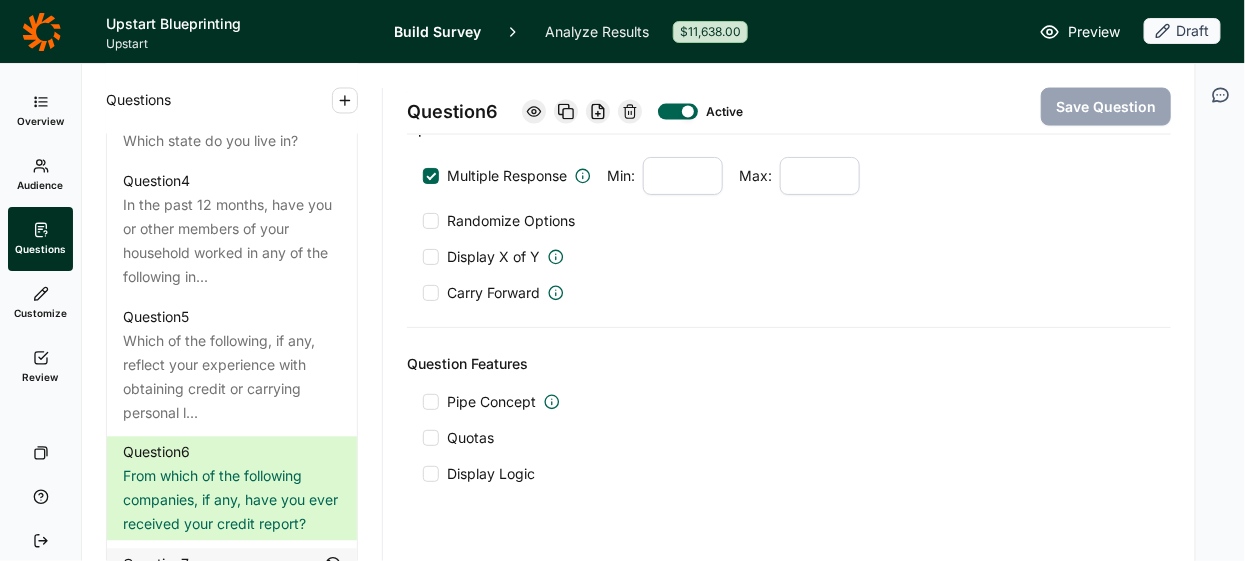 drag, startPoint x: 922, startPoint y: 317, endPoint x: 821, endPoint y: 317, distance: 101 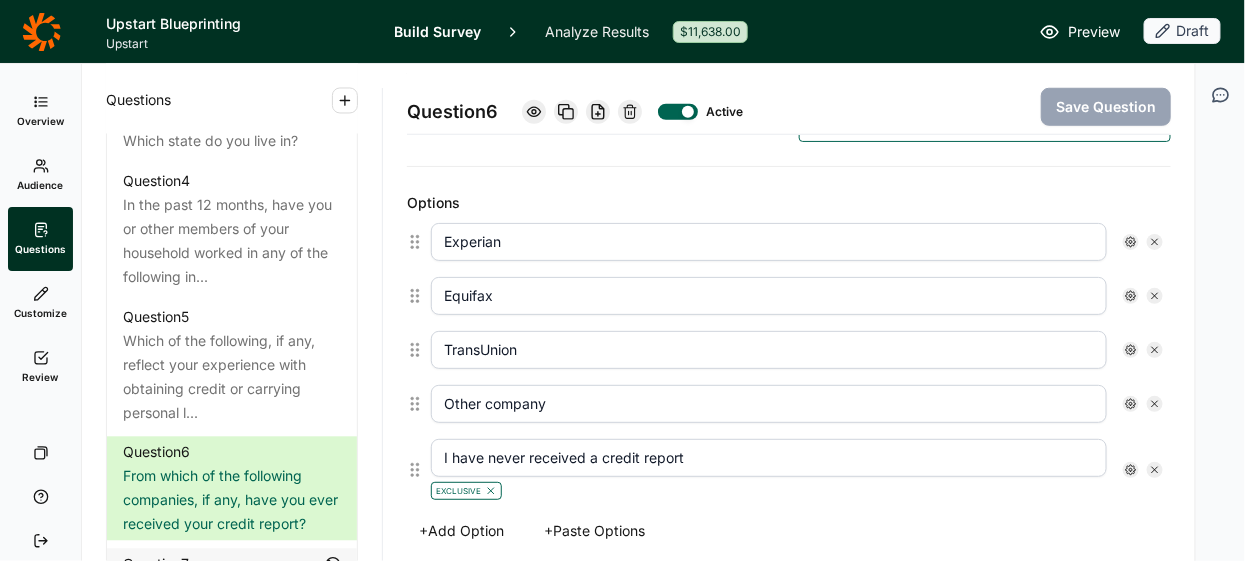 scroll, scrollTop: 505, scrollLeft: 0, axis: vertical 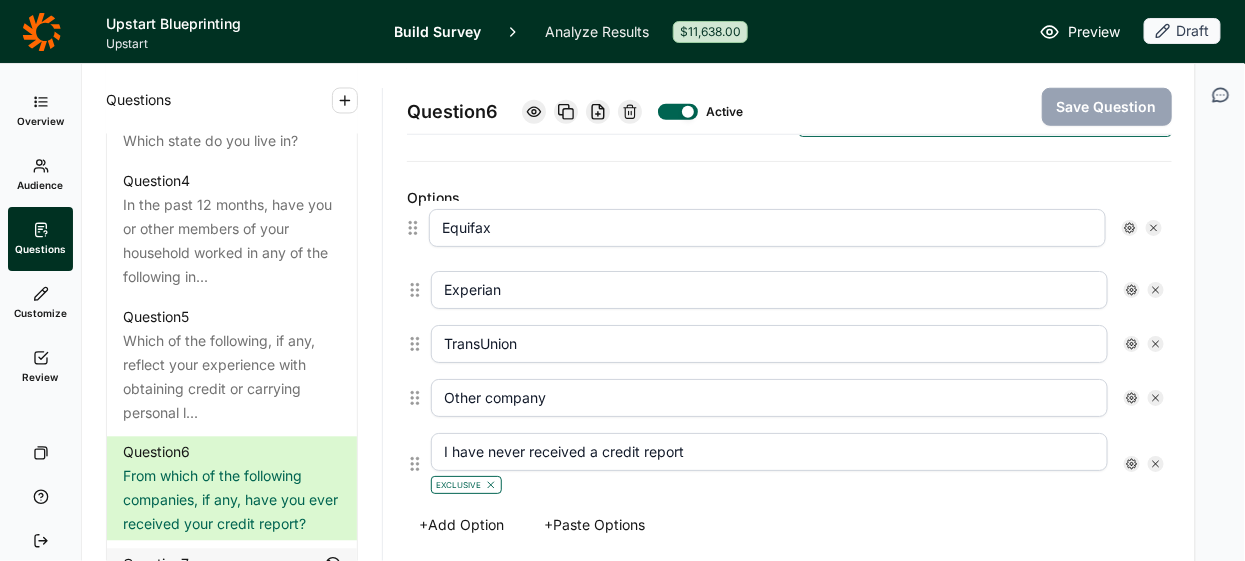 drag, startPoint x: 415, startPoint y: 289, endPoint x: 412, endPoint y: 231, distance: 58.077534 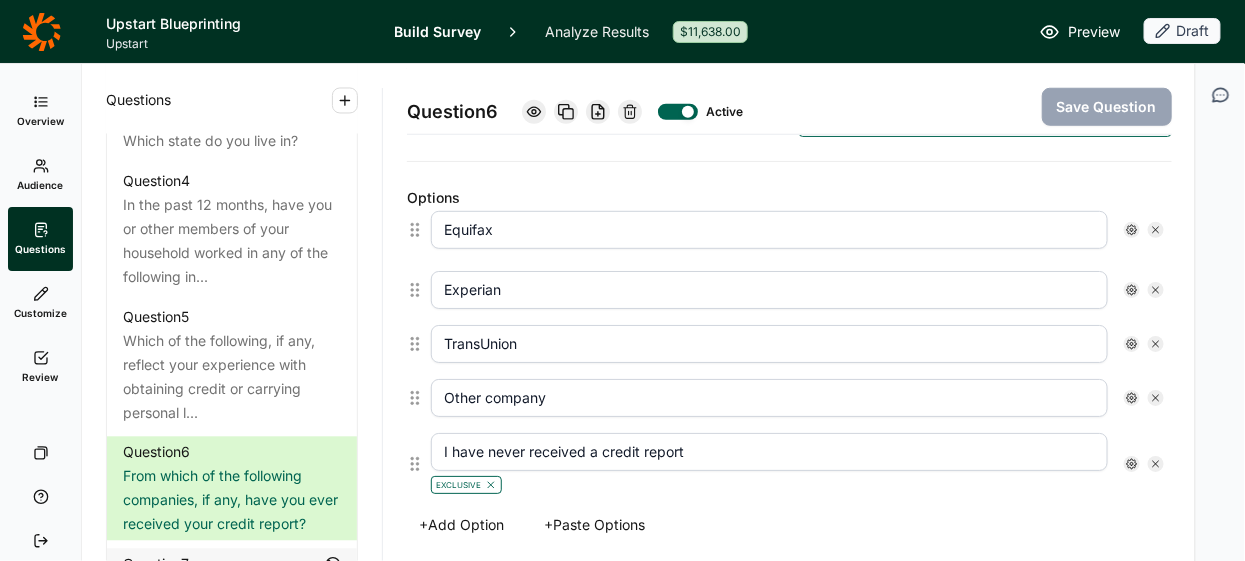 type on "Equifax" 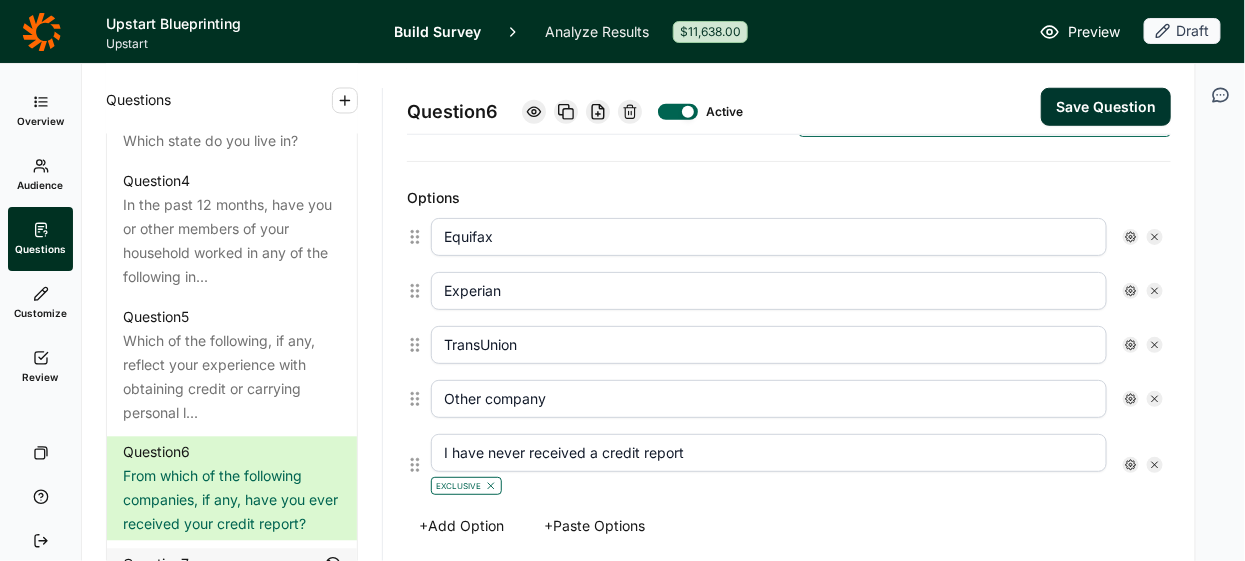 click 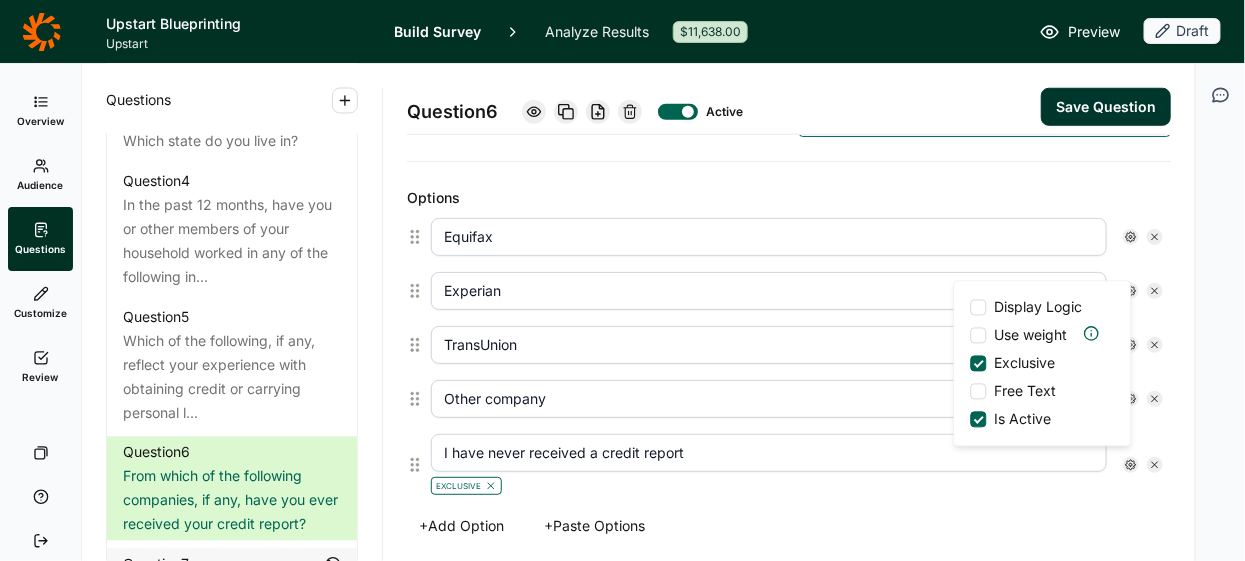 click on "Exclusive" at bounding box center [769, 484] 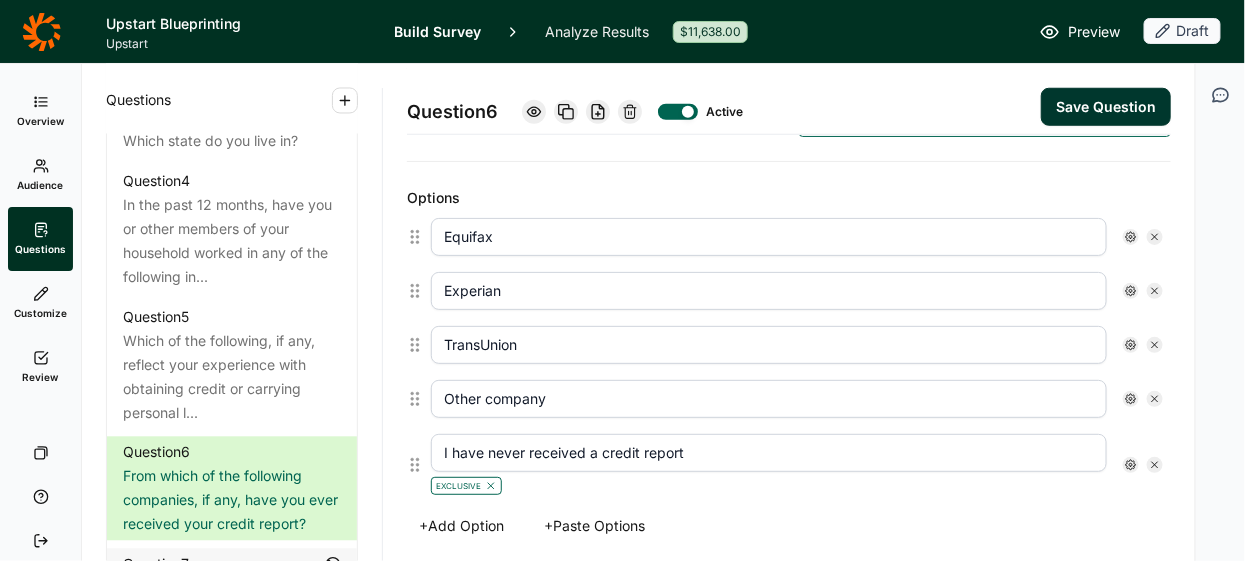 click 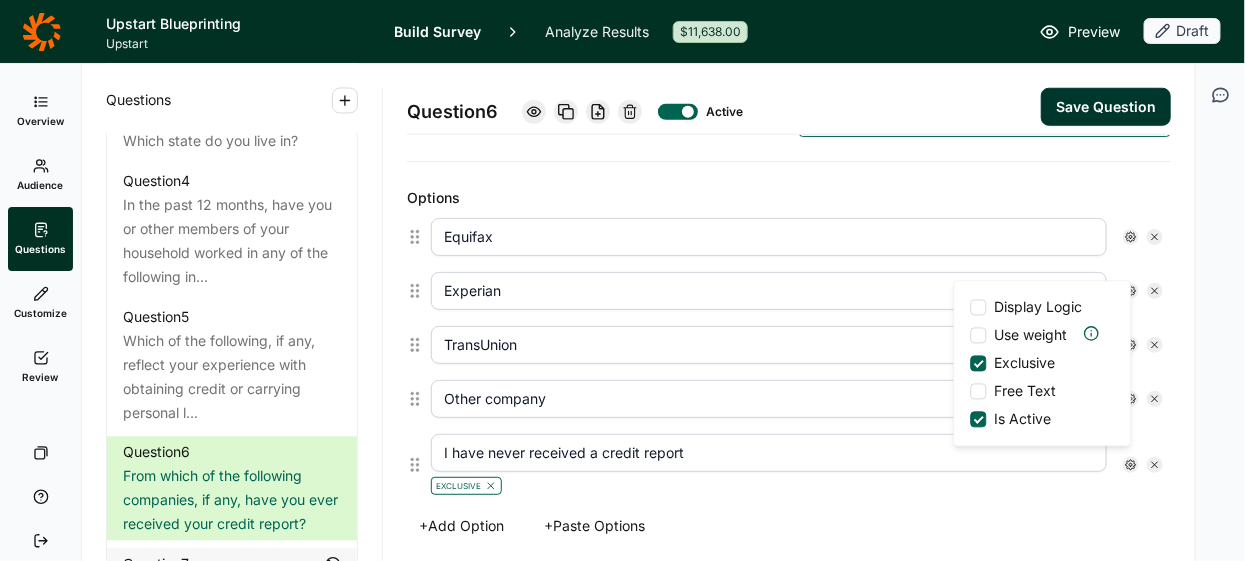 click on "Options Equifax Experian TransUnion Other company I have never received a credit report Exclusive Display Logic Use weight Exclusive Free Text Is Active +  Add Option +  Paste Options" at bounding box center (789, 363) 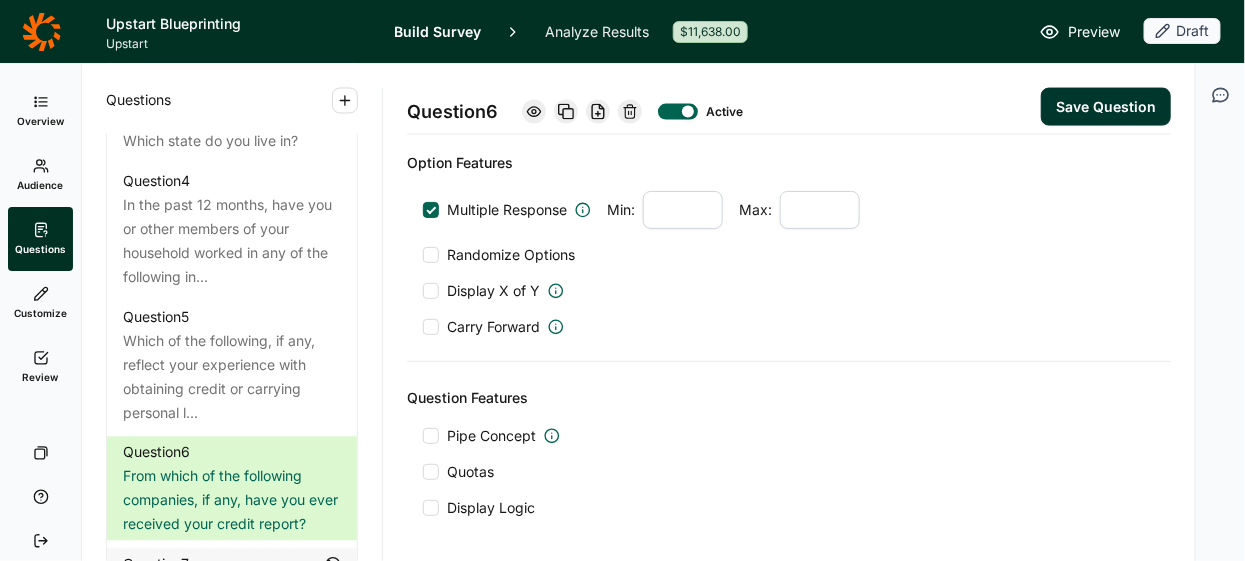 scroll, scrollTop: 1007, scrollLeft: 0, axis: vertical 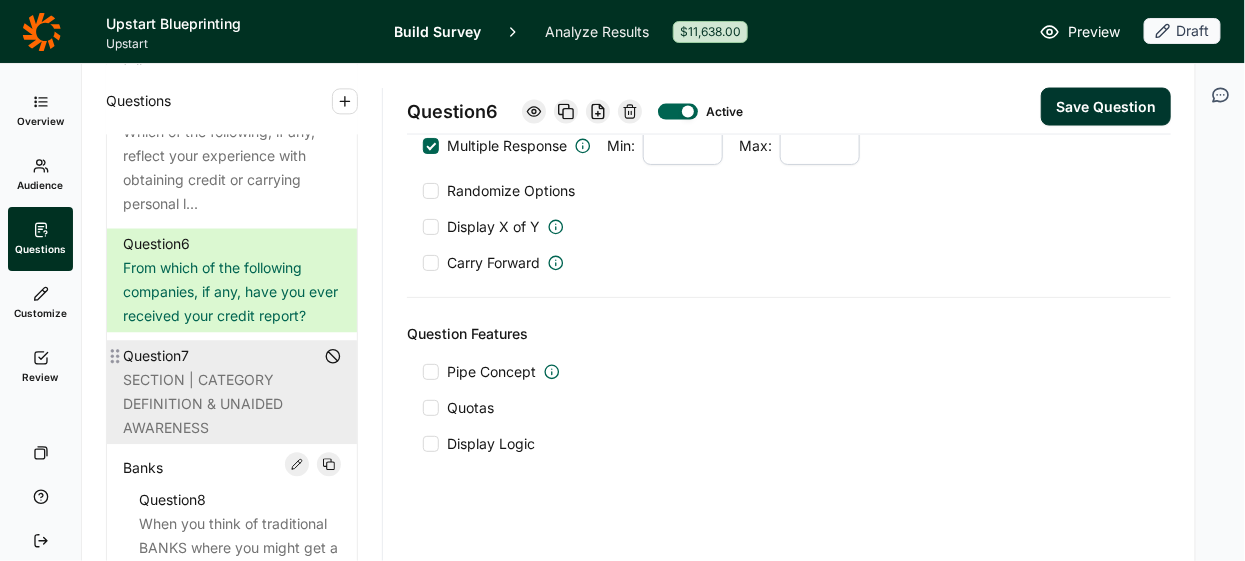click on "SECTION | CATEGORY DEFINITION & UNAIDED AWARENESS" at bounding box center [232, 404] 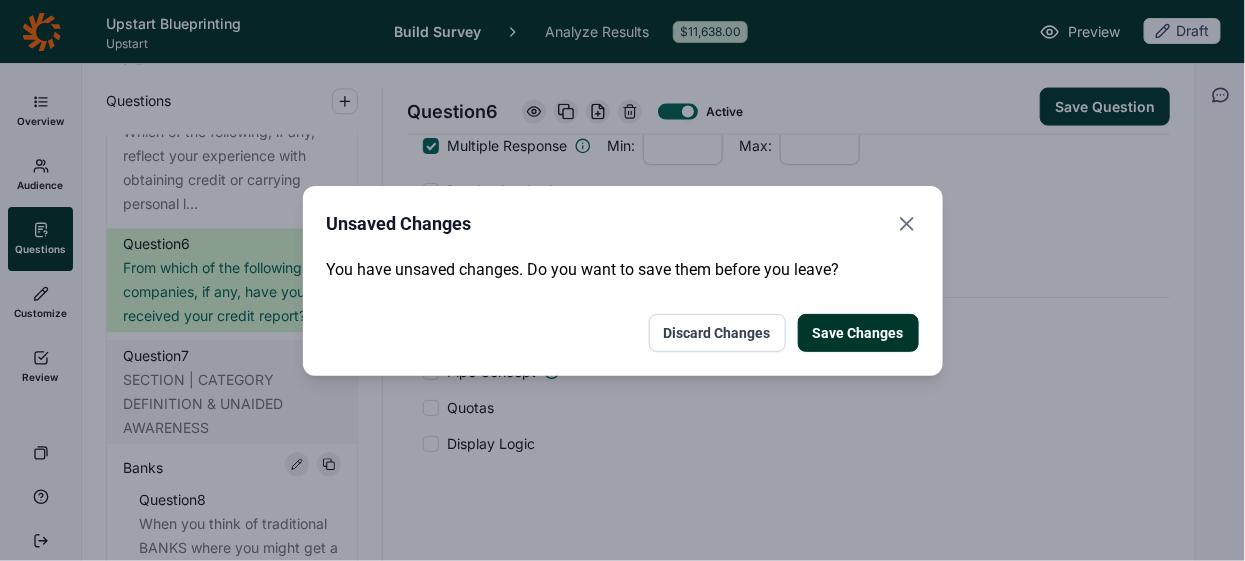 click 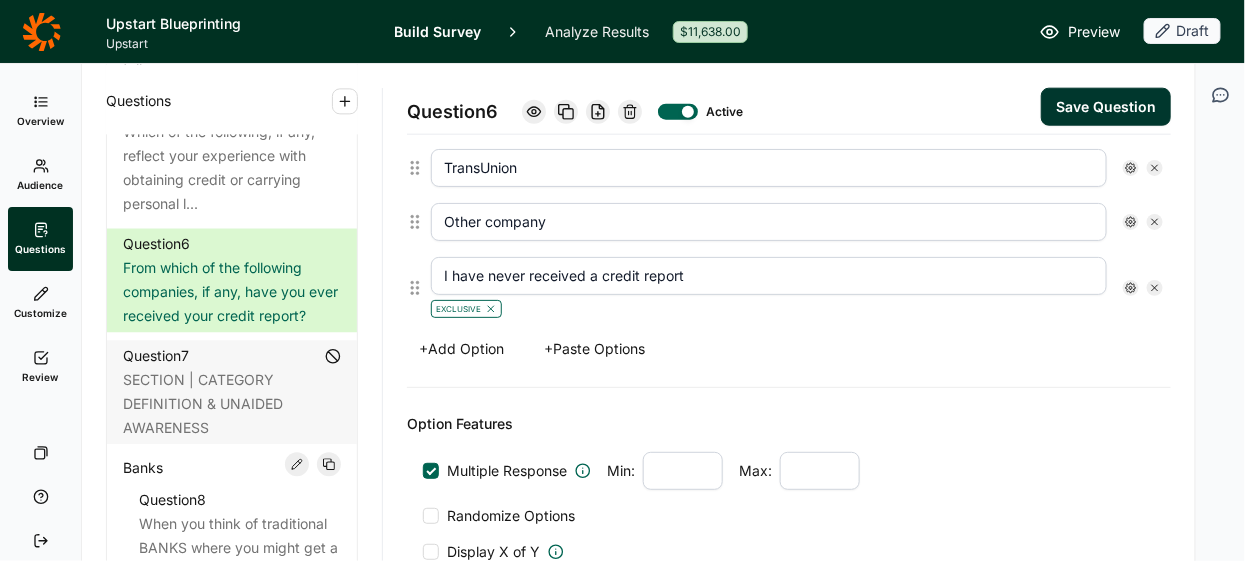 scroll, scrollTop: 670, scrollLeft: 0, axis: vertical 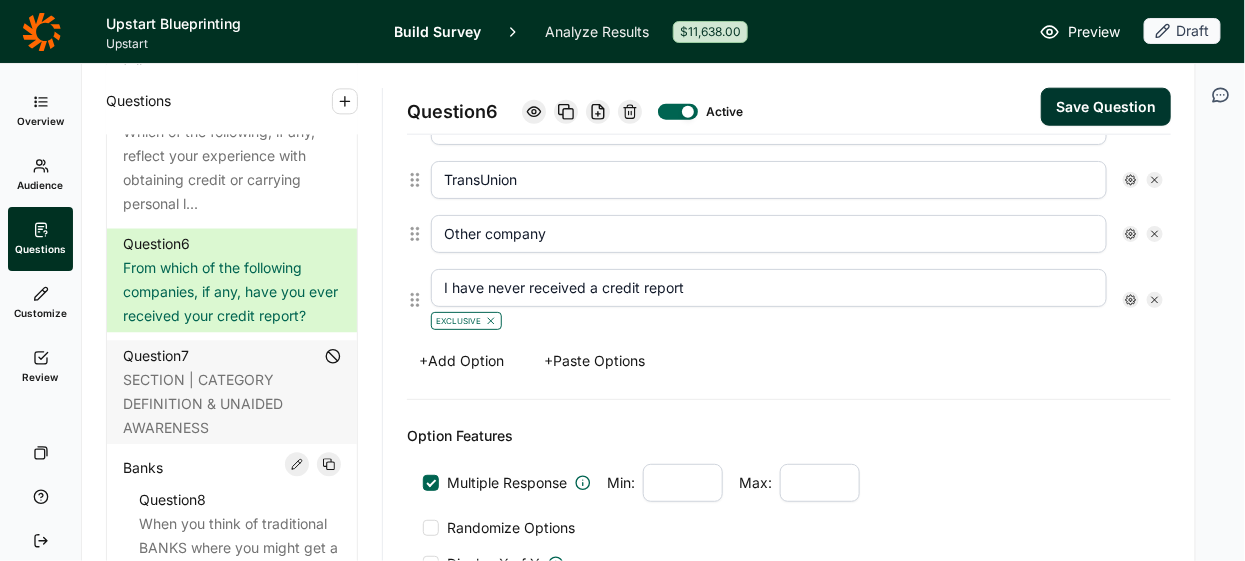 click on "Save Question" at bounding box center [1106, 107] 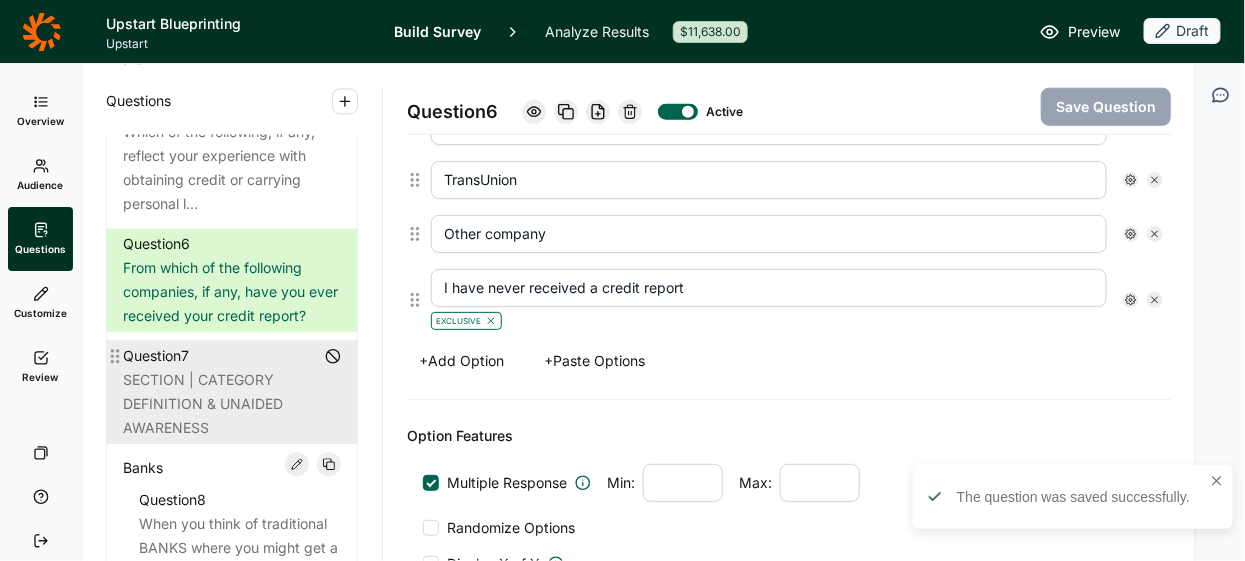 click on "SECTION | CATEGORY DEFINITION & UNAIDED AWARENESS" at bounding box center [232, 404] 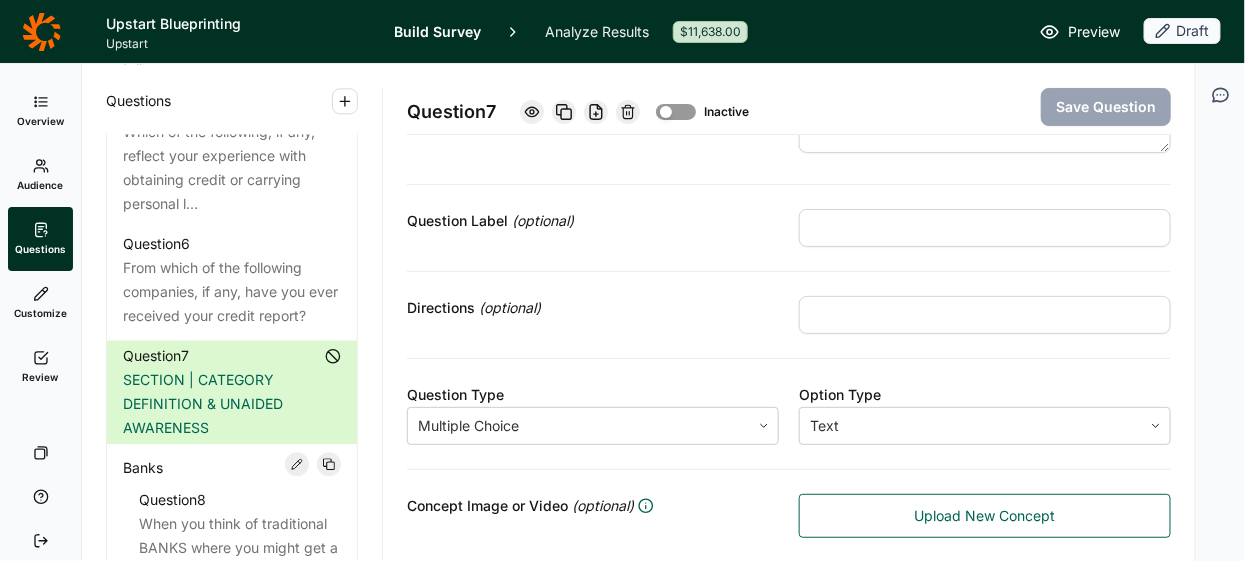 scroll, scrollTop: 110, scrollLeft: 0, axis: vertical 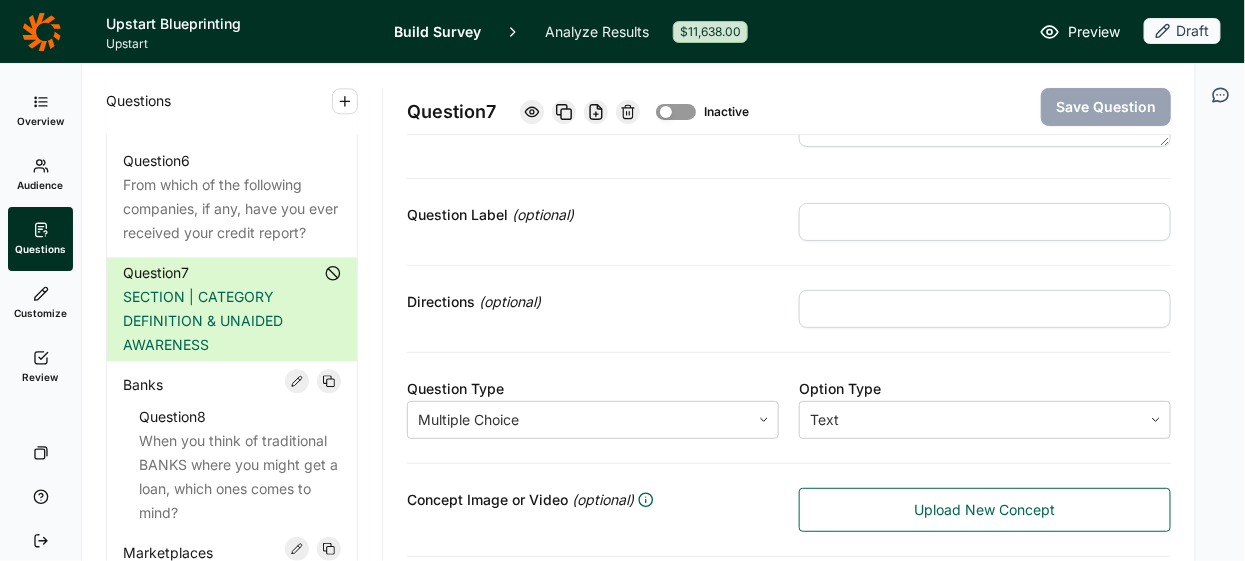 click on "Banks" at bounding box center (204, 385) 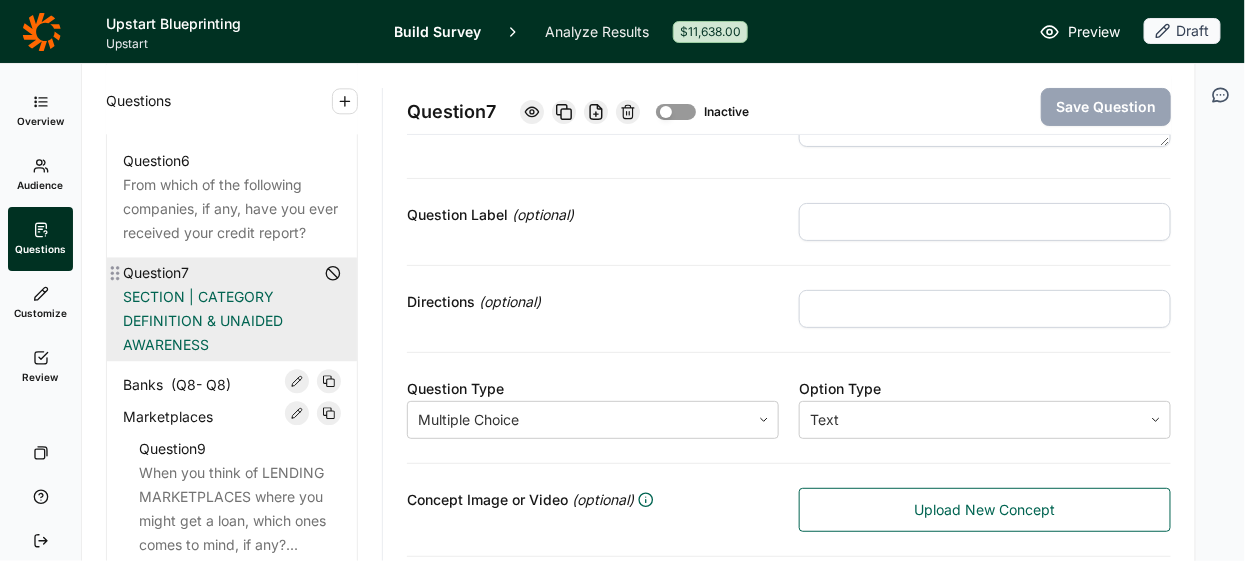 click on "SECTION | CATEGORY DEFINITION & UNAIDED AWARENESS" at bounding box center (232, 321) 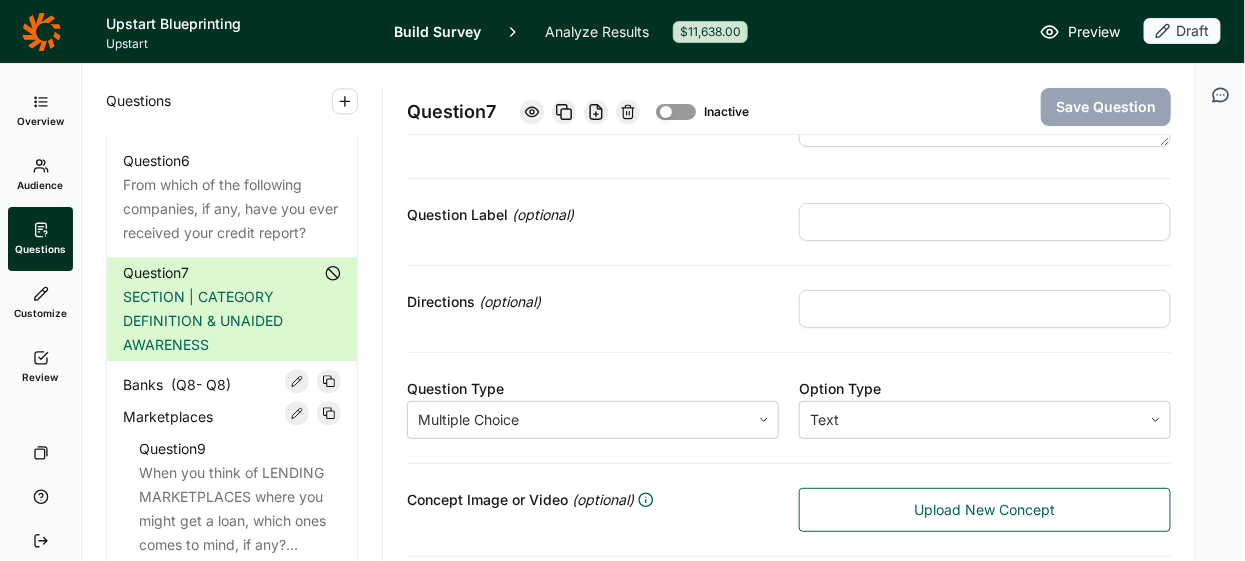 click on "Banks" at bounding box center [143, 385] 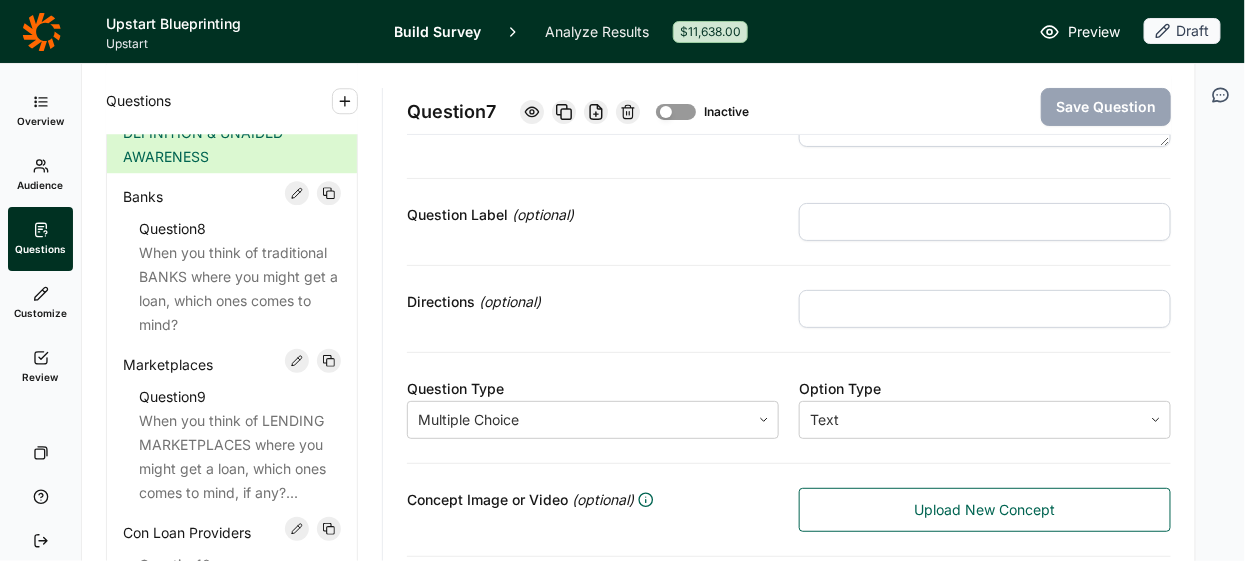 scroll, scrollTop: 1626, scrollLeft: 0, axis: vertical 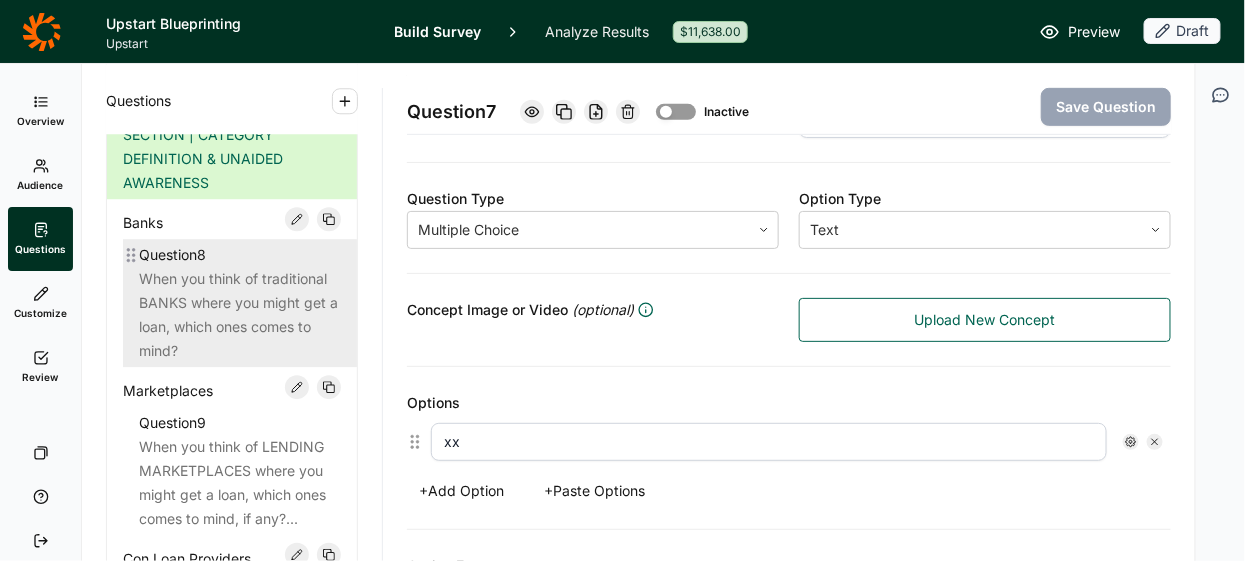 click on "When you think of traditional BANKS where you might get a loan, which ones comes to mind?" at bounding box center (240, 315) 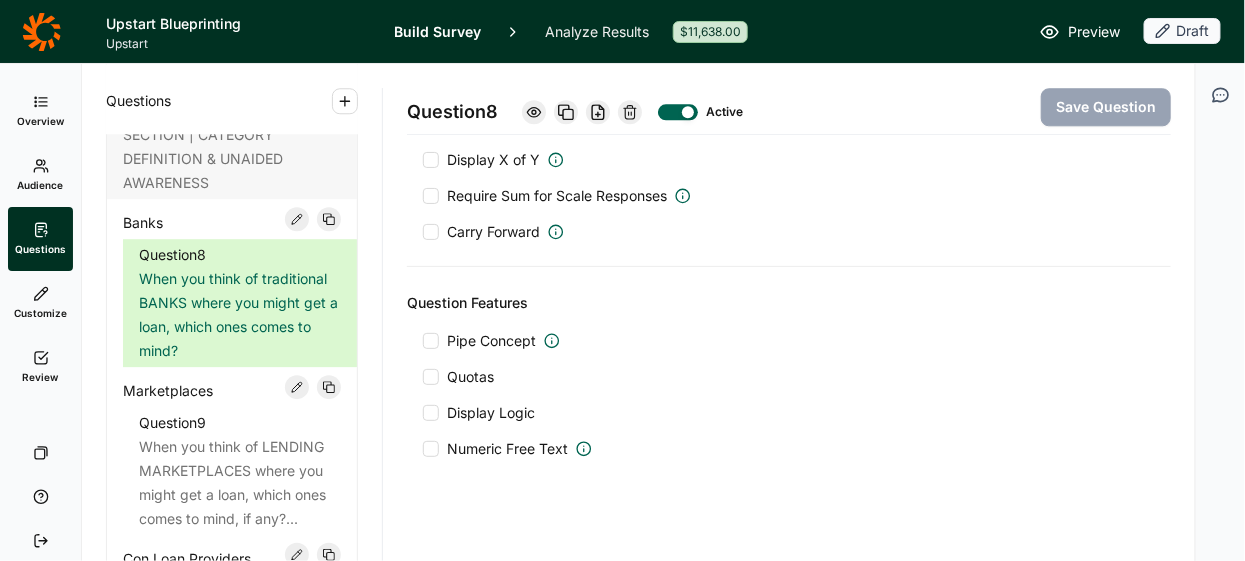 scroll, scrollTop: 1557, scrollLeft: 0, axis: vertical 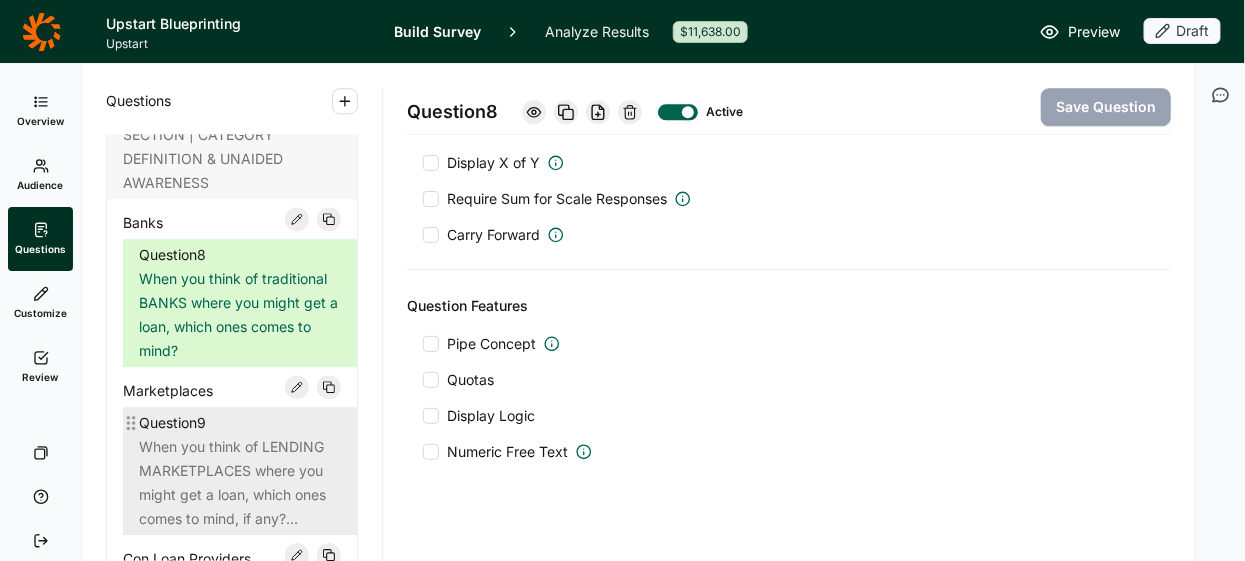 click on "When you think of LENDING MARKETPLACES where you might get a loan, which ones comes to mind, if any?..." at bounding box center (240, 483) 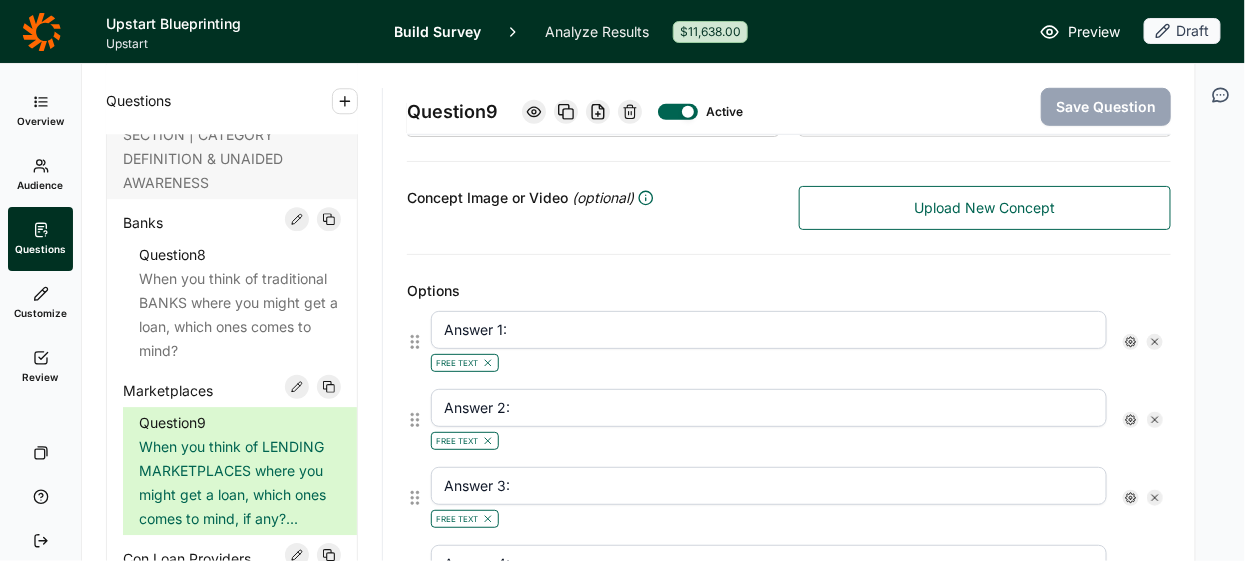 scroll, scrollTop: 0, scrollLeft: 0, axis: both 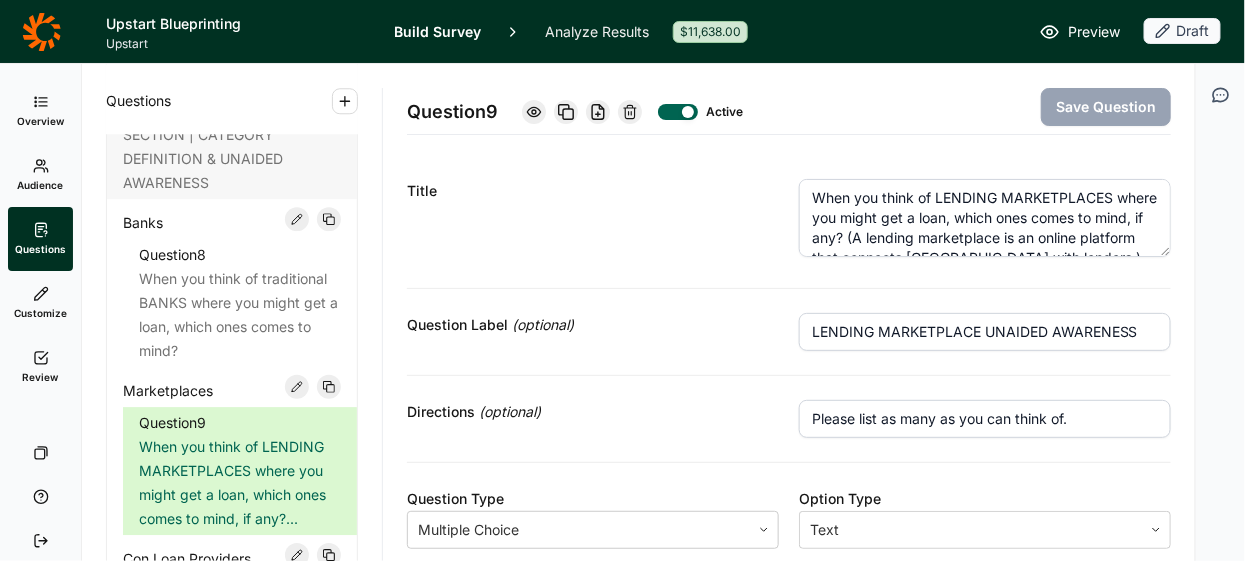 click on "When you think of LENDING MARKETPLACES where you might get a loan, which ones comes to mind, if any? (A lending marketplace is an online platform that connects [GEOGRAPHIC_DATA] with lenders.)" at bounding box center [985, 218] 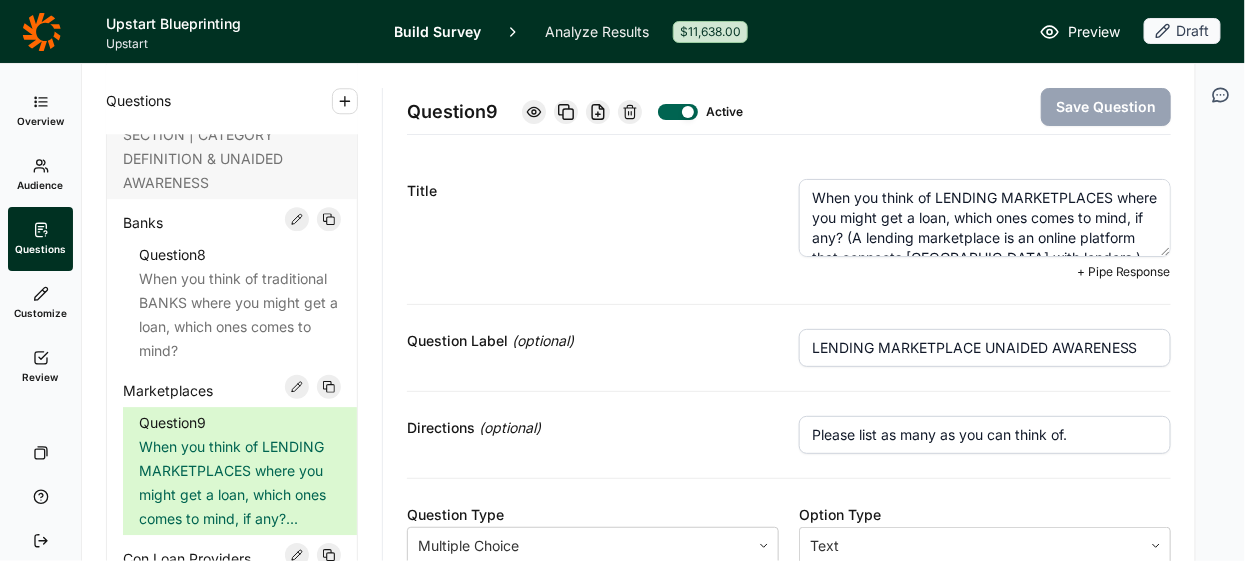 scroll, scrollTop: 20, scrollLeft: 0, axis: vertical 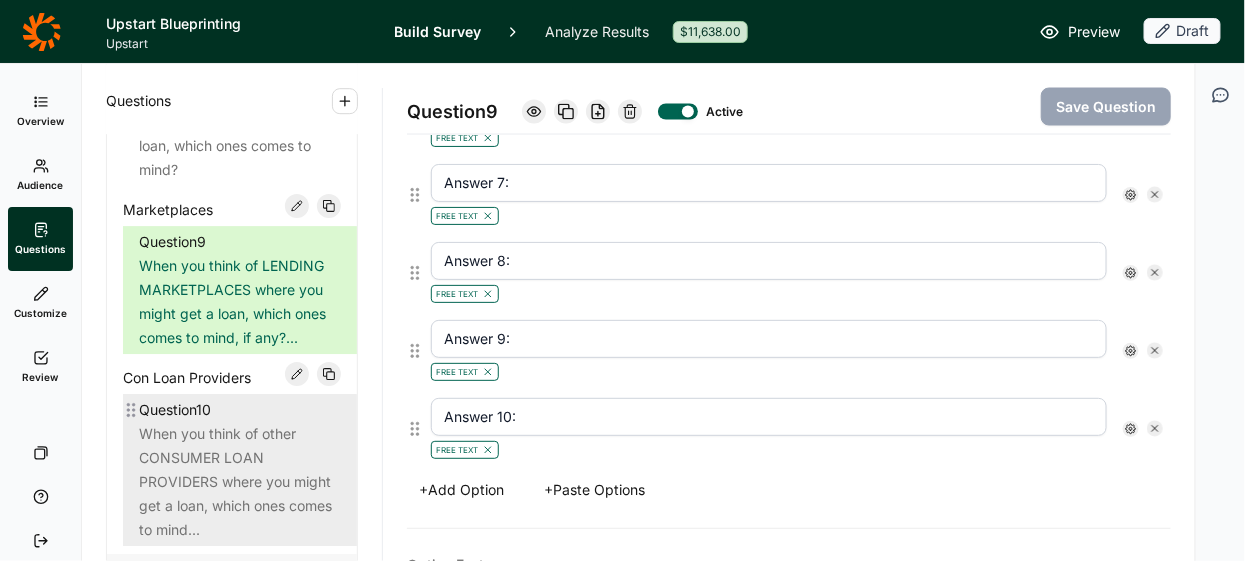 click on "When you think of other CONSUMER LOAN PROVIDERS where you might get a loan, which ones comes to mind..." at bounding box center [240, 482] 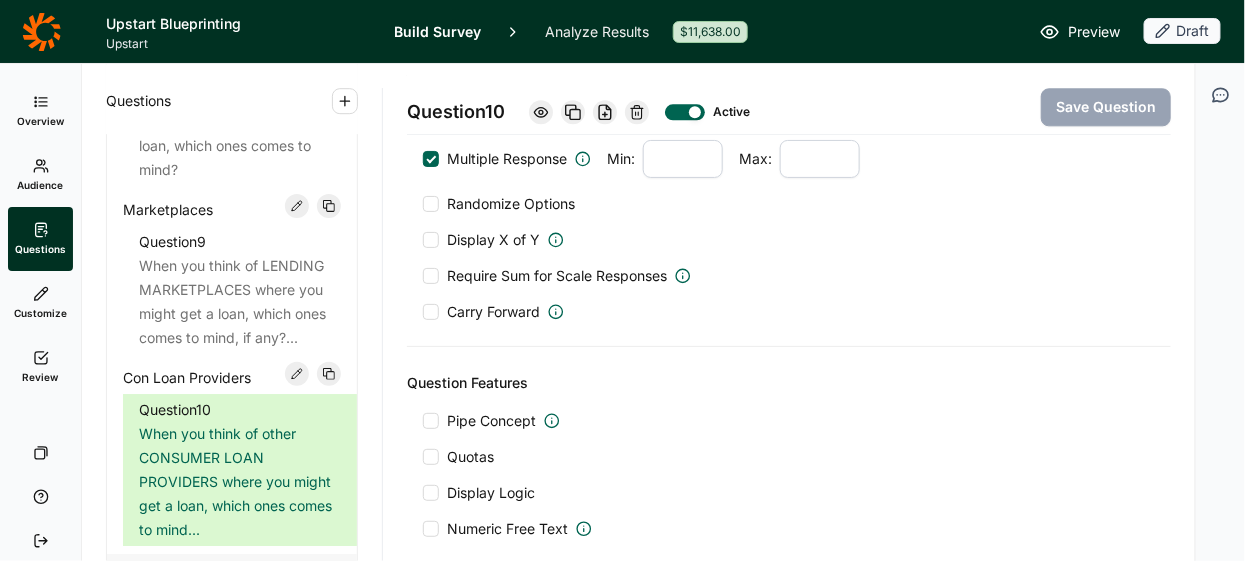 scroll, scrollTop: 1560, scrollLeft: 0, axis: vertical 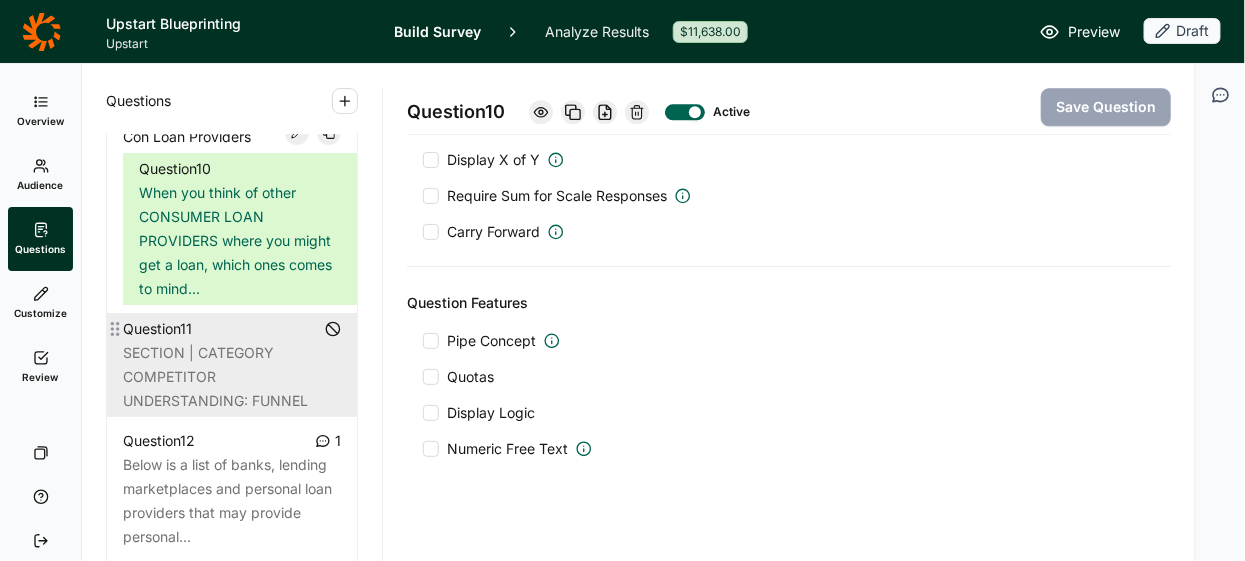 click on "SECTION | CATEGORY COMPETITOR UNDERSTANDING: FUNNEL" at bounding box center [232, 377] 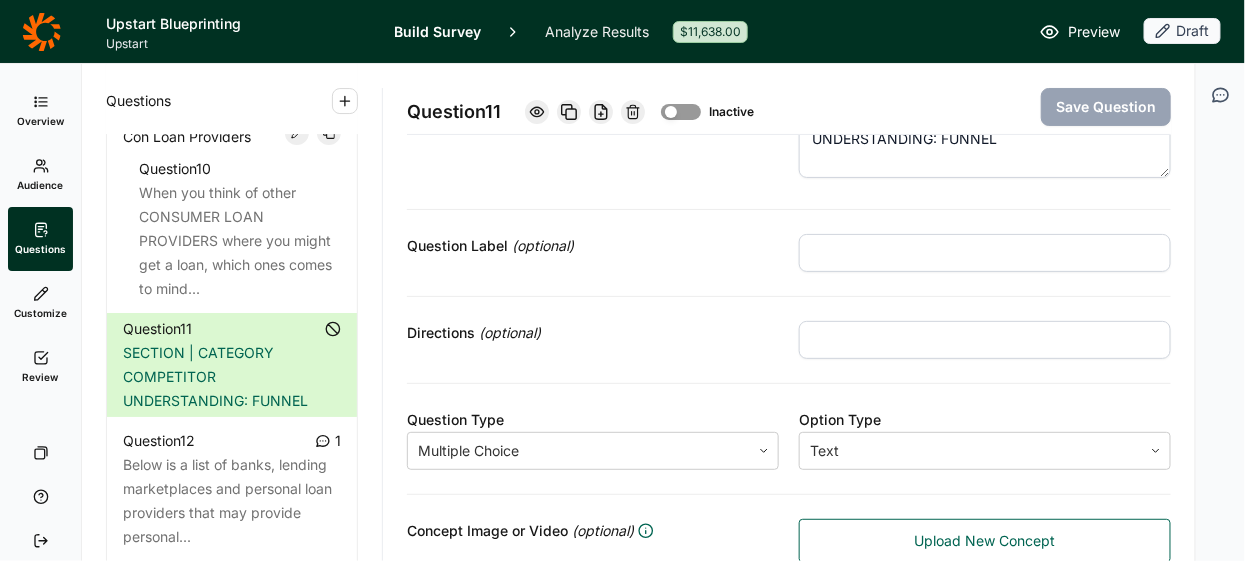 scroll, scrollTop: 0, scrollLeft: 0, axis: both 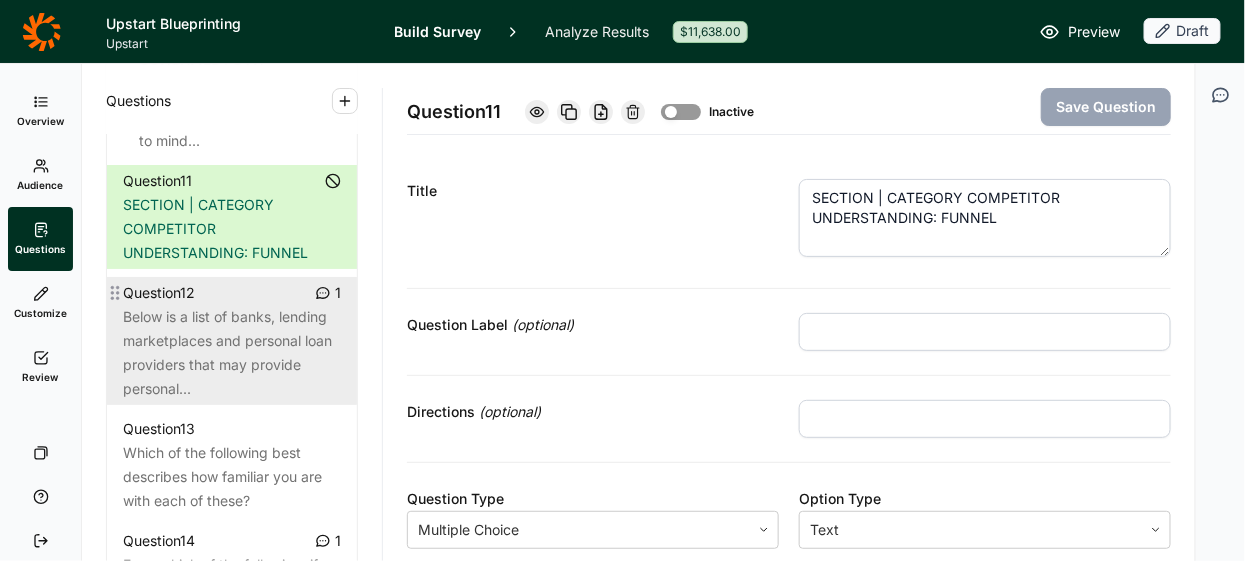 click on "Below is a list of banks, lending marketplaces and personal loan providers that may provide personal..." at bounding box center [232, 353] 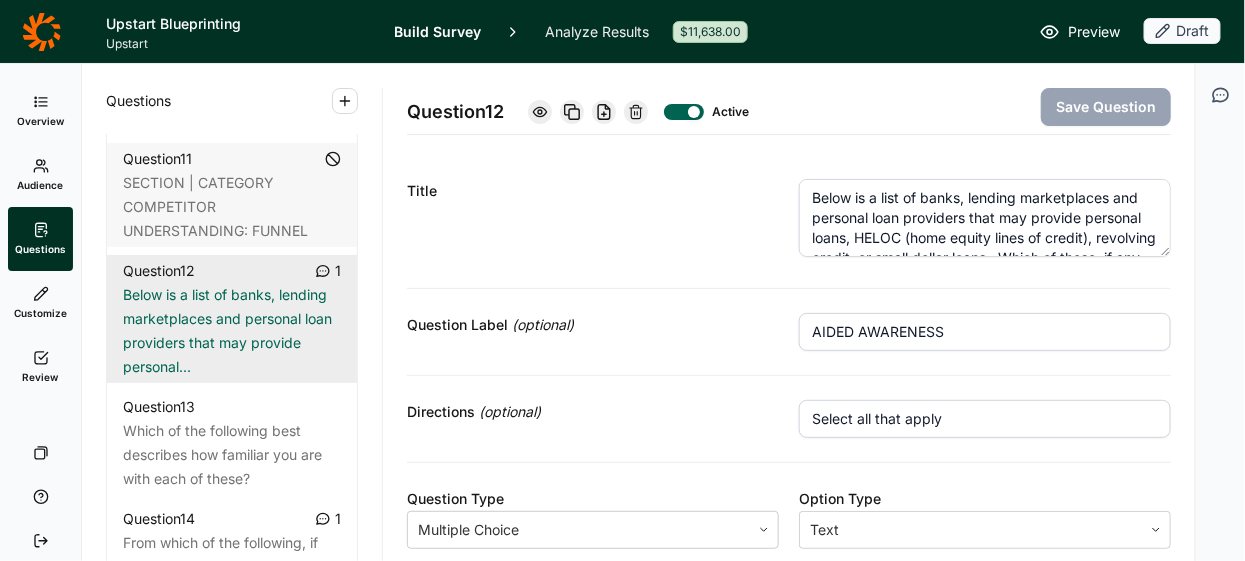 scroll, scrollTop: 2240, scrollLeft: 0, axis: vertical 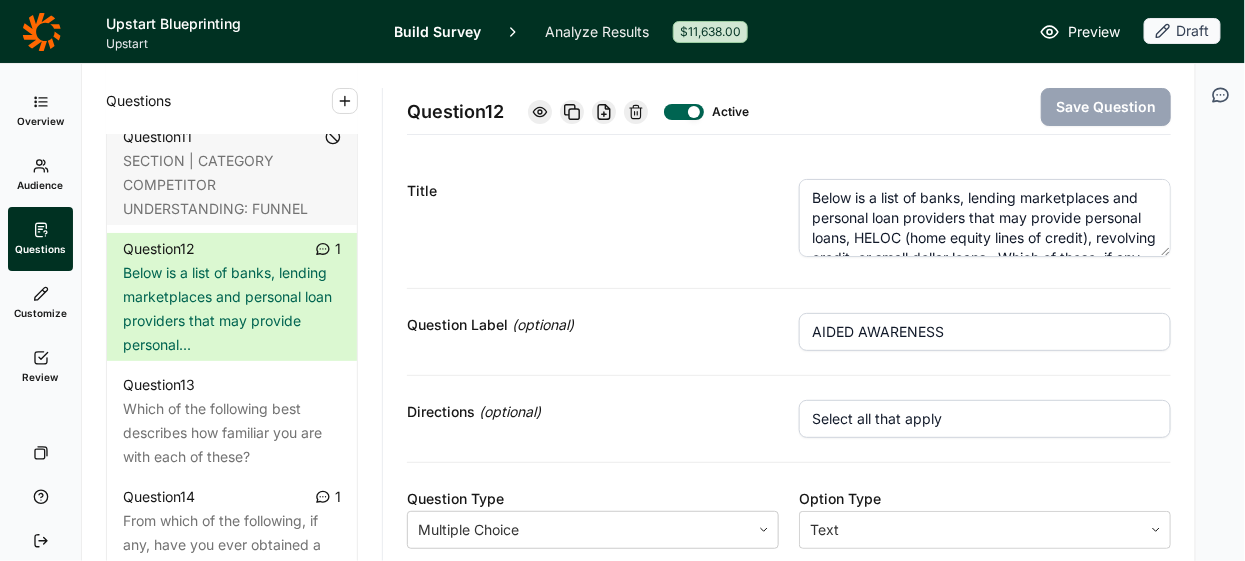 click 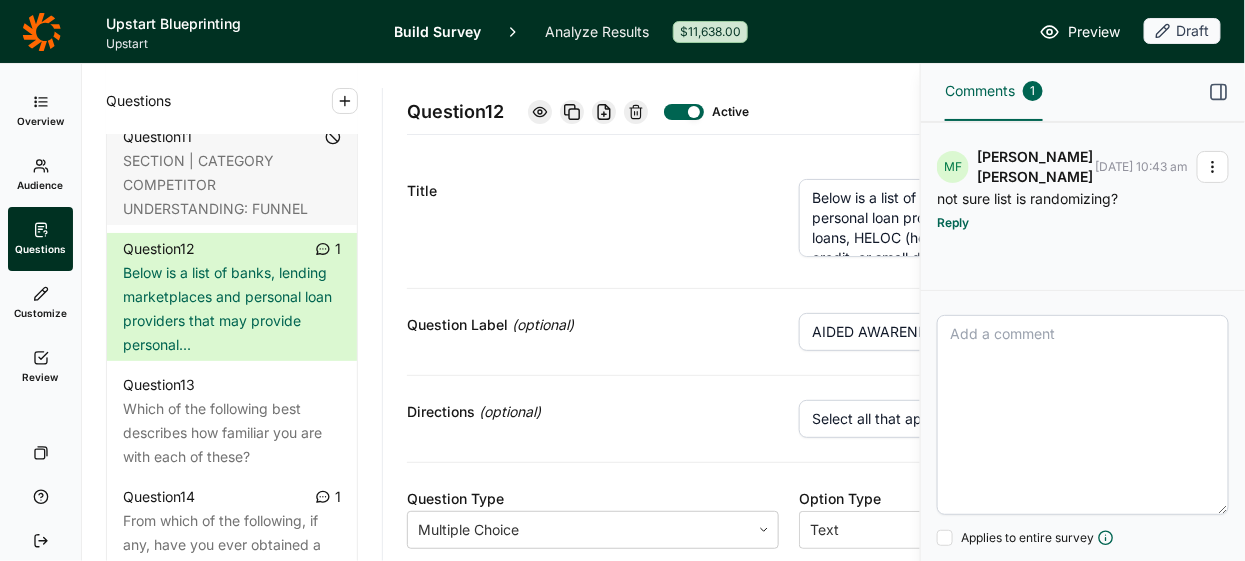 click on "Title" at bounding box center [593, 221] 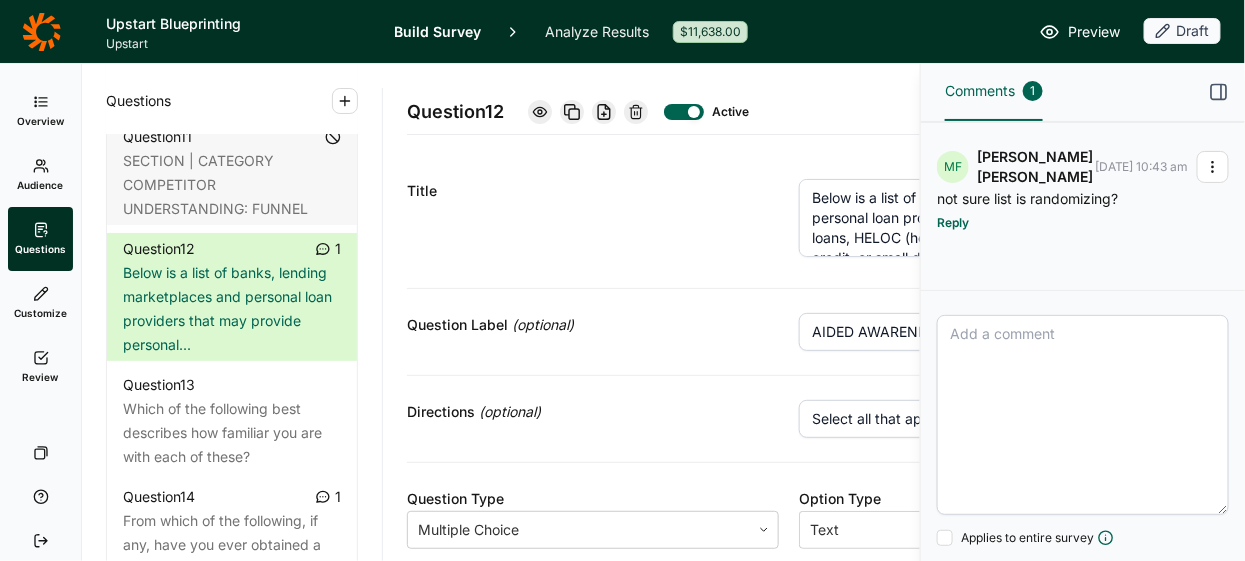click 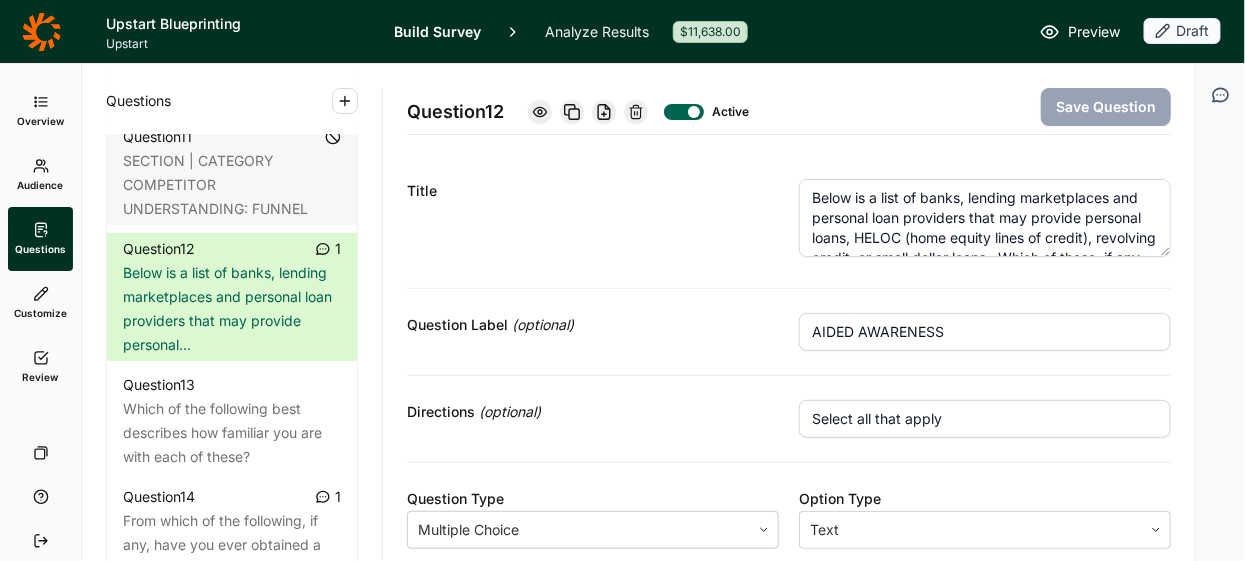 click on "Below is a list of banks, lending marketplaces and personal loan providers that may provide personal loans, HELOC (home equity lines of credit), revolving credit, or small dollar loans.  Which of these, if any, have you ever heard of?" at bounding box center (985, 218) 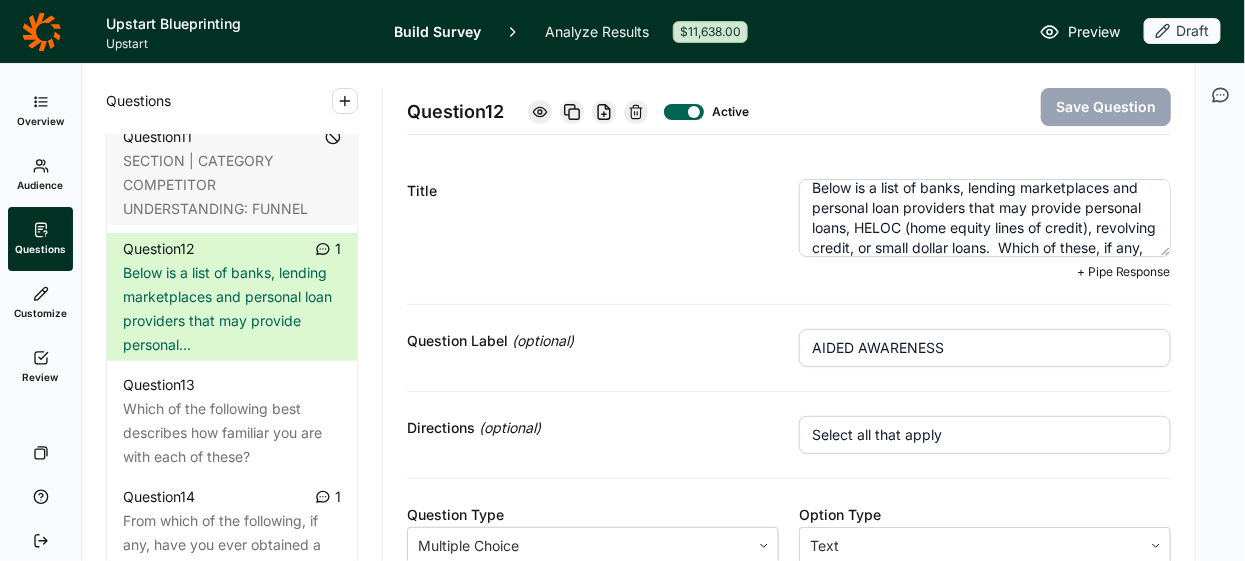 scroll, scrollTop: 40, scrollLeft: 0, axis: vertical 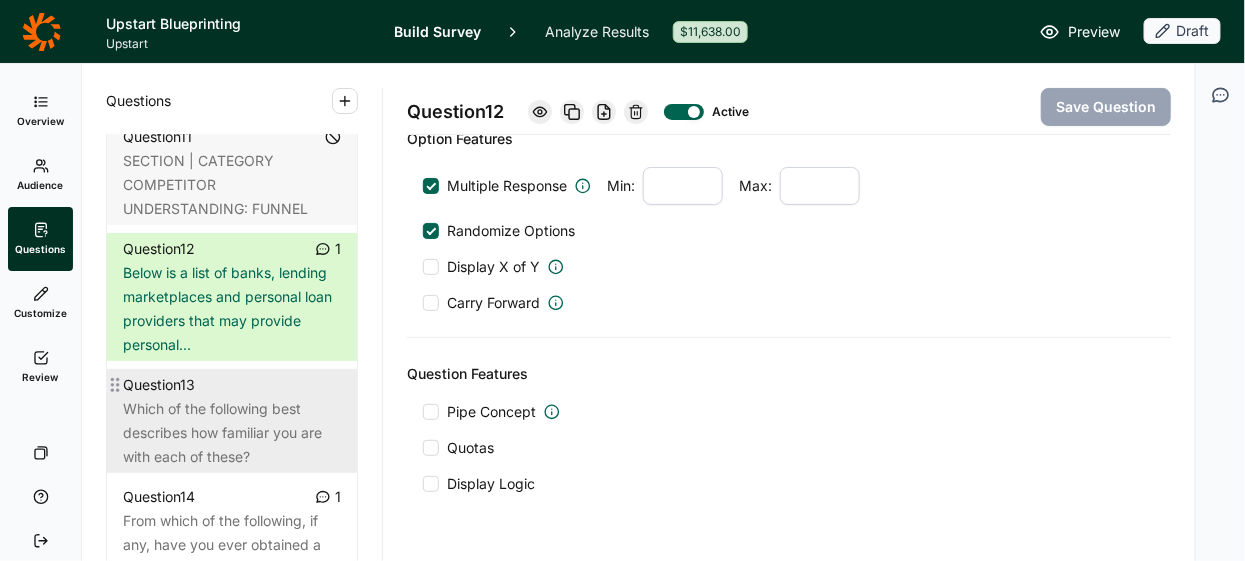 click on "Question  13" at bounding box center (232, 385) 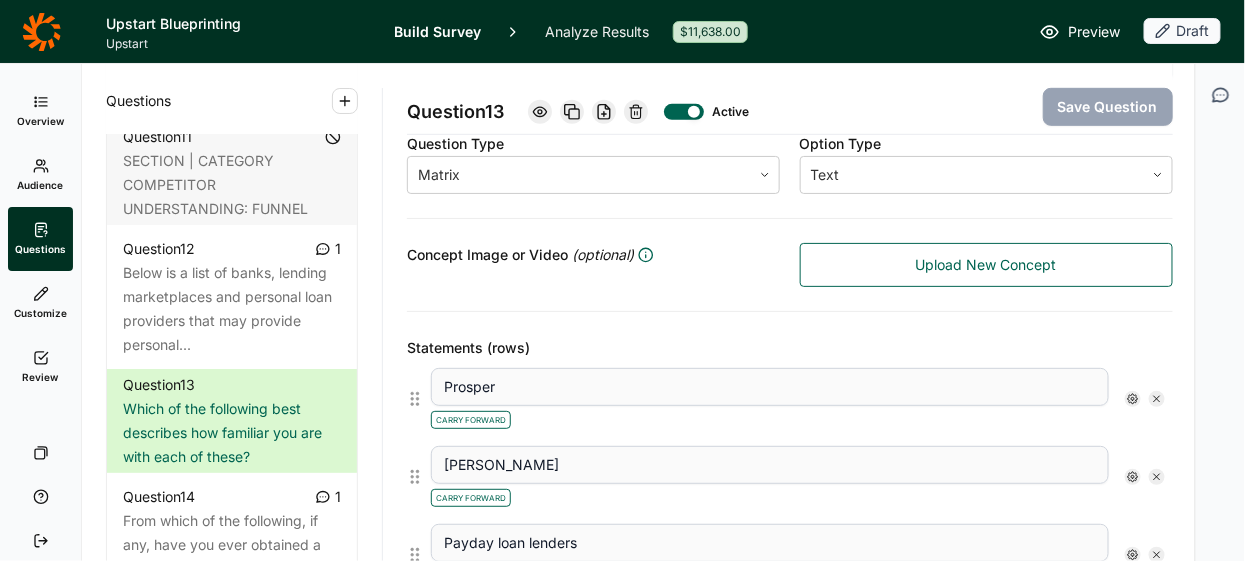 scroll, scrollTop: 394, scrollLeft: 0, axis: vertical 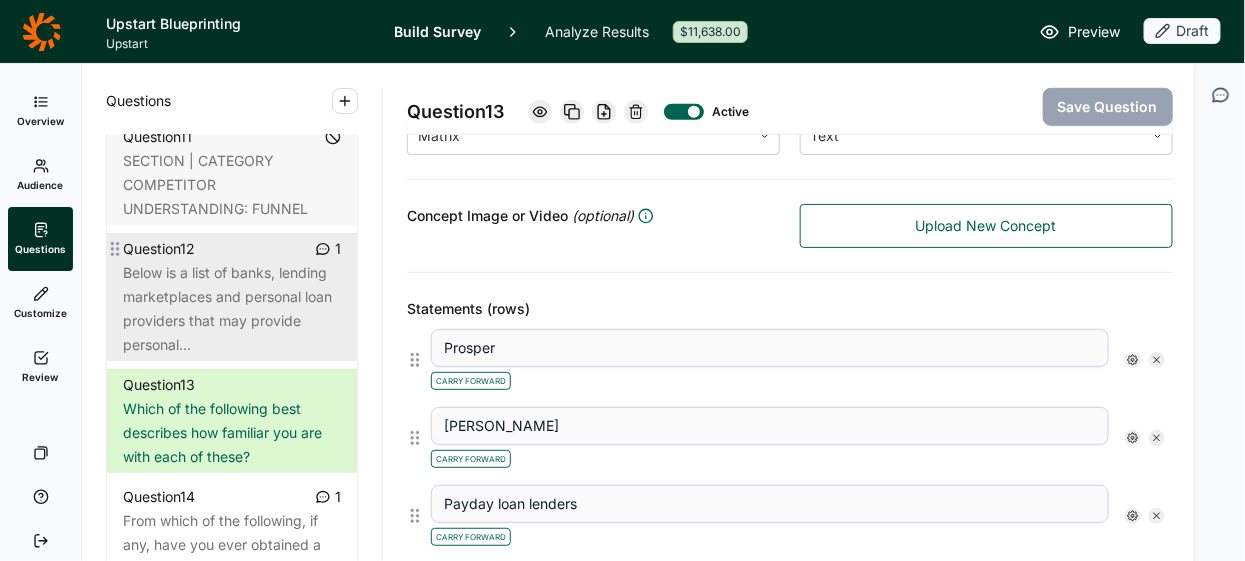 click on "Below is a list of banks, lending marketplaces and personal loan providers that may provide personal..." at bounding box center (232, 309) 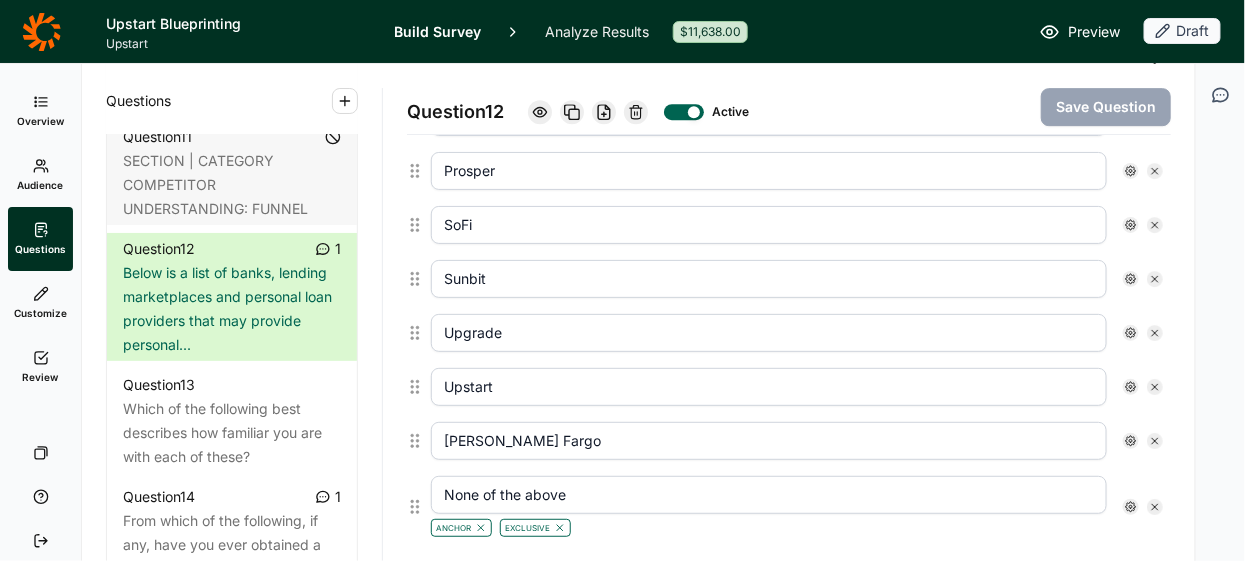 scroll, scrollTop: 1896, scrollLeft: 0, axis: vertical 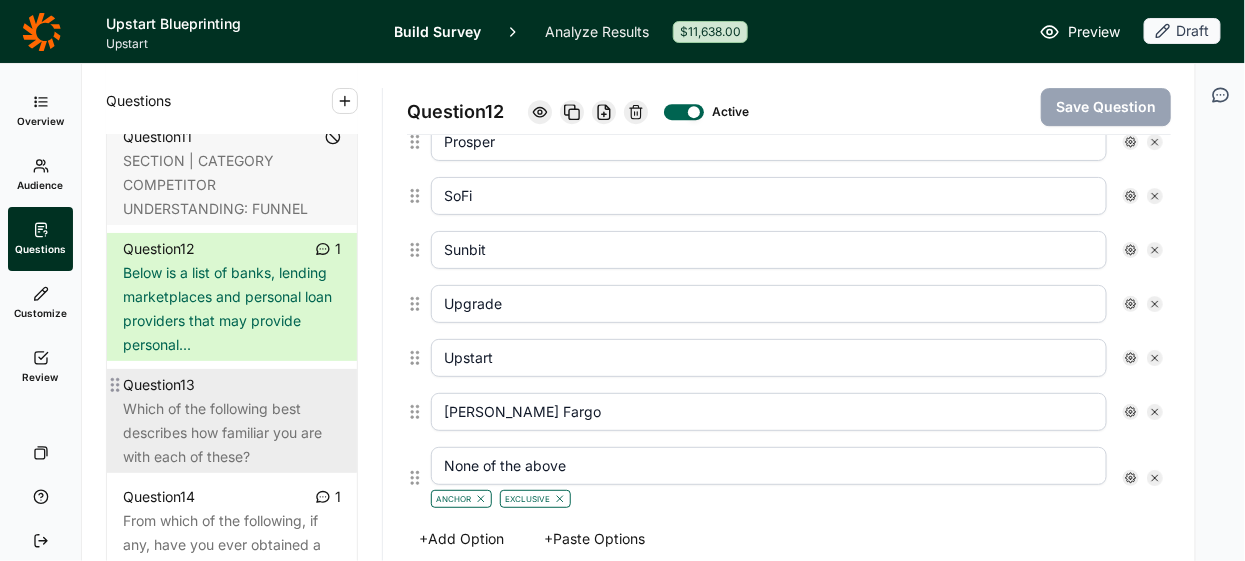 click on "Which of the following best describes how familiar you are with each of these?" at bounding box center [232, 433] 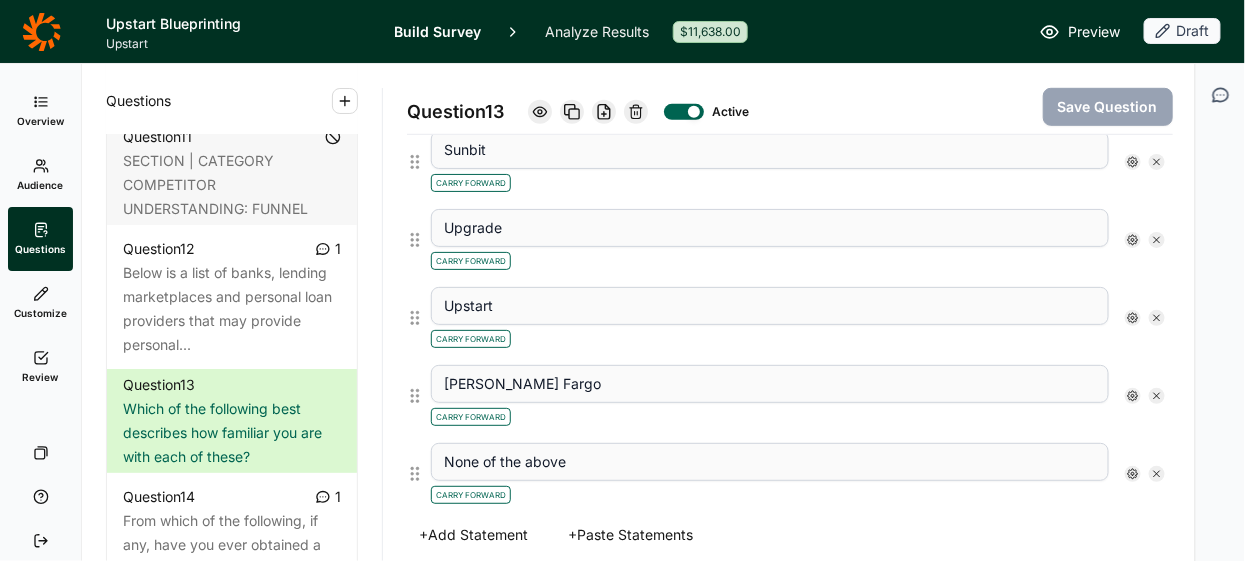 scroll, scrollTop: 2618, scrollLeft: 0, axis: vertical 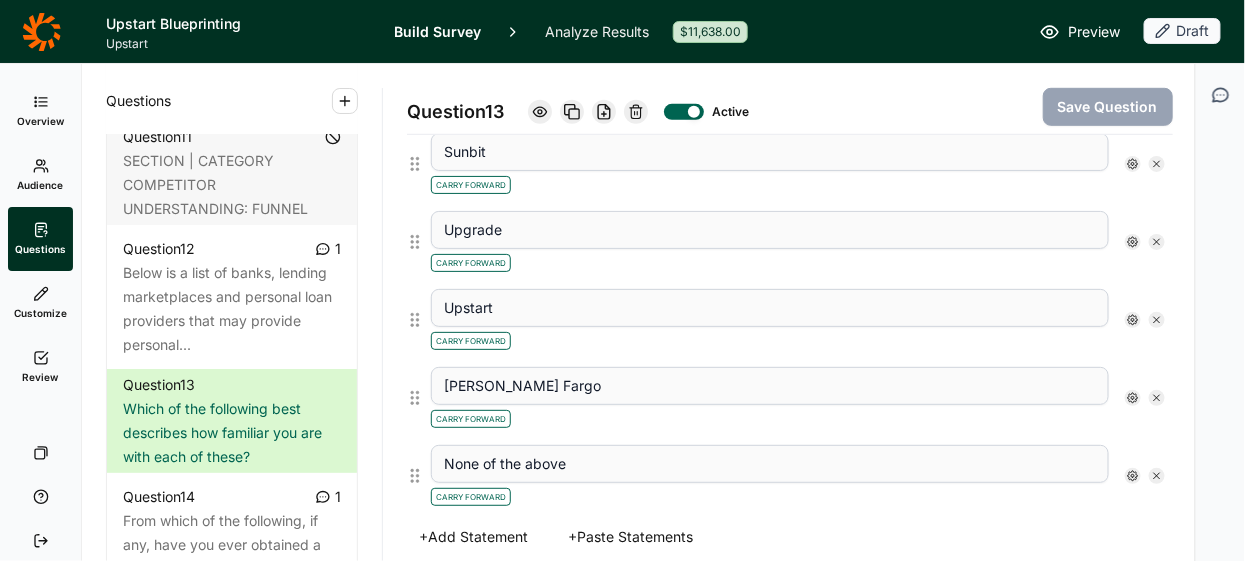 click 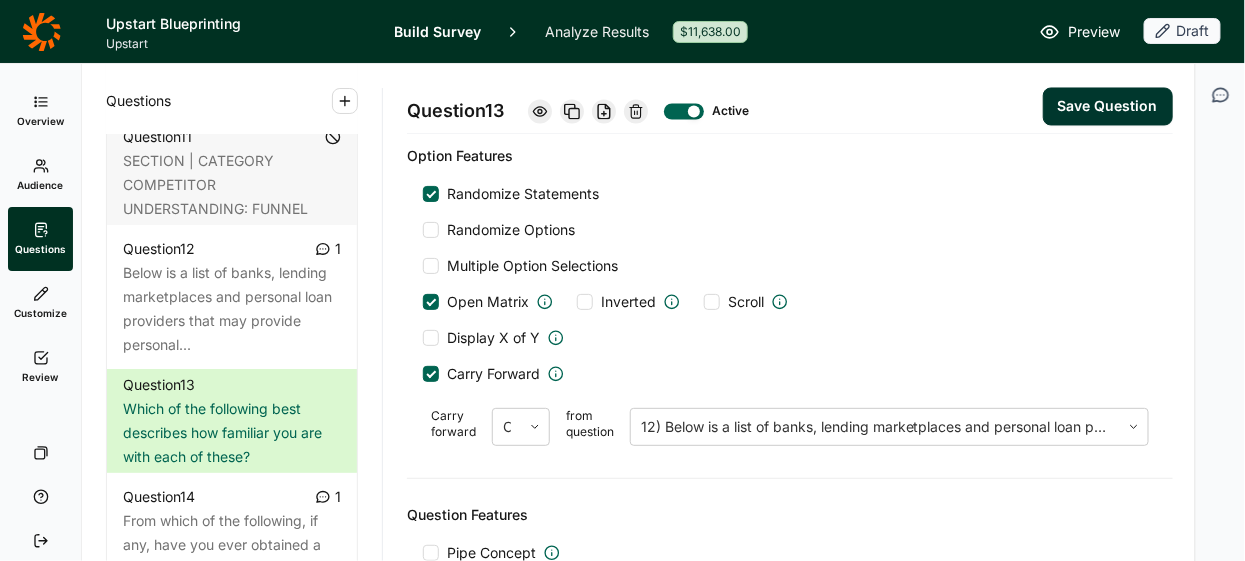 scroll, scrollTop: 3419, scrollLeft: 0, axis: vertical 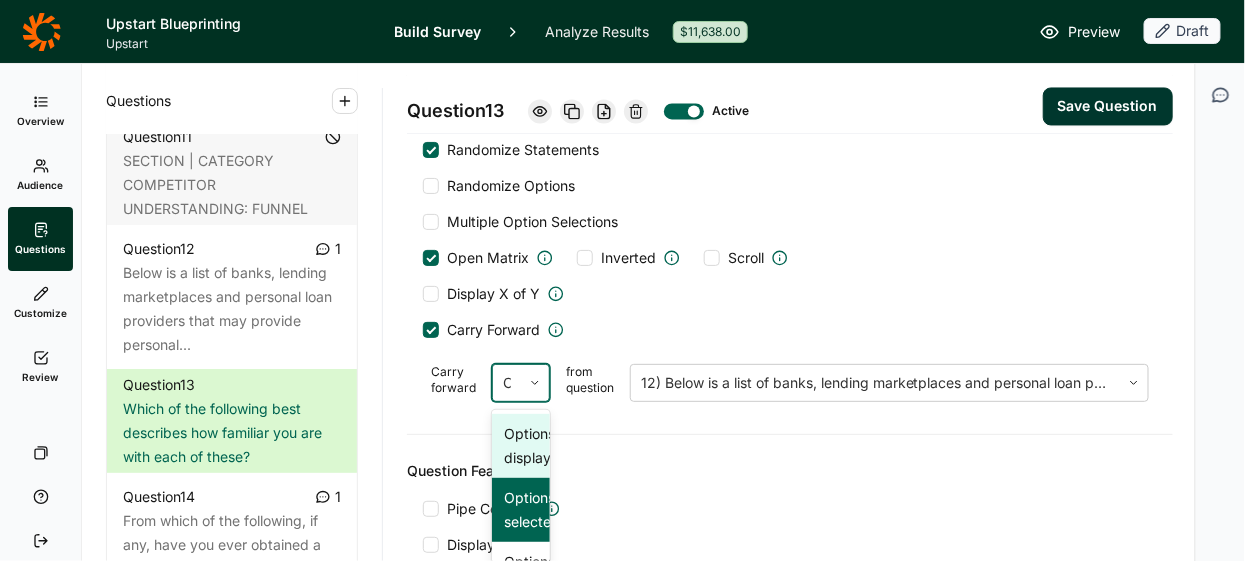 click 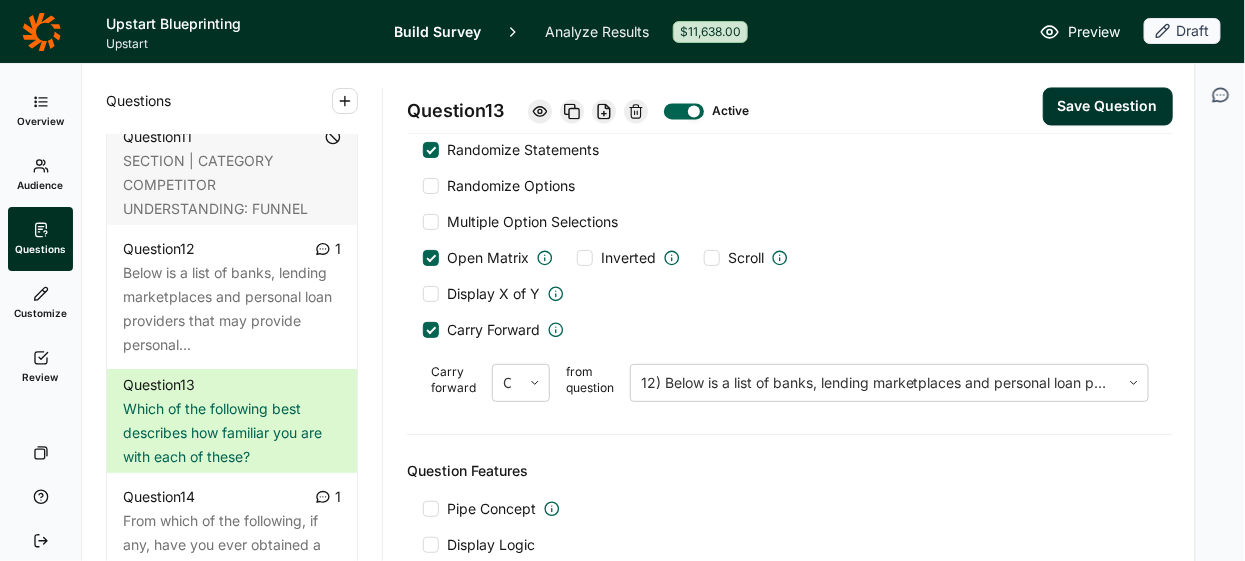 click on "Option Features Randomize Statements Randomize Options Multiple Option Selections Open Matrix Inverted Scroll Display X of Y Carry Forward Carry forward Options selected from question 12) Below is a list of banks, lending marketplaces and personal loan providers that may provide personal loans, HELOC (home equity lines of credit), revolving credit, or small dollar loans.  Which of these, if any, have you ever heard of?" at bounding box center (790, 255) 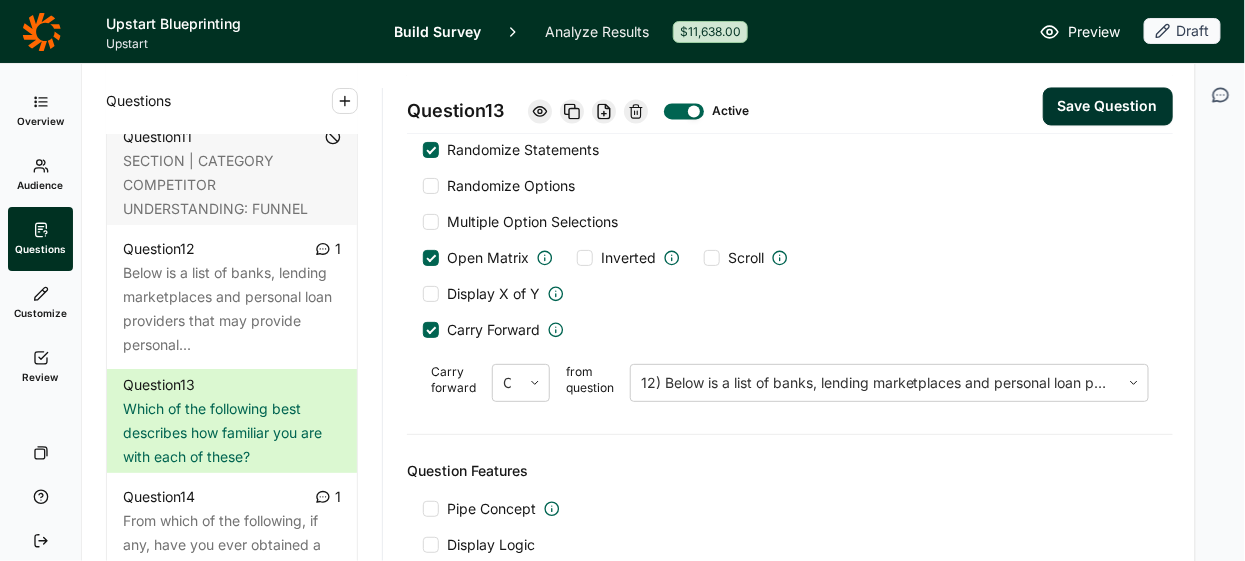 scroll, scrollTop: 3493, scrollLeft: 0, axis: vertical 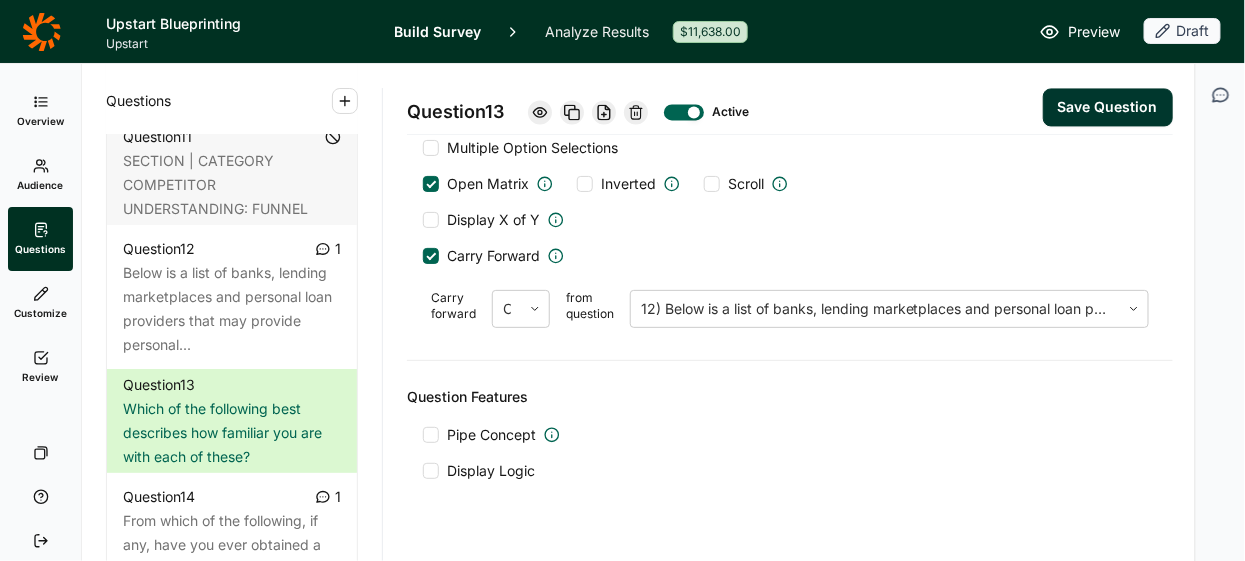 click on "Save Question" at bounding box center (1108, 107) 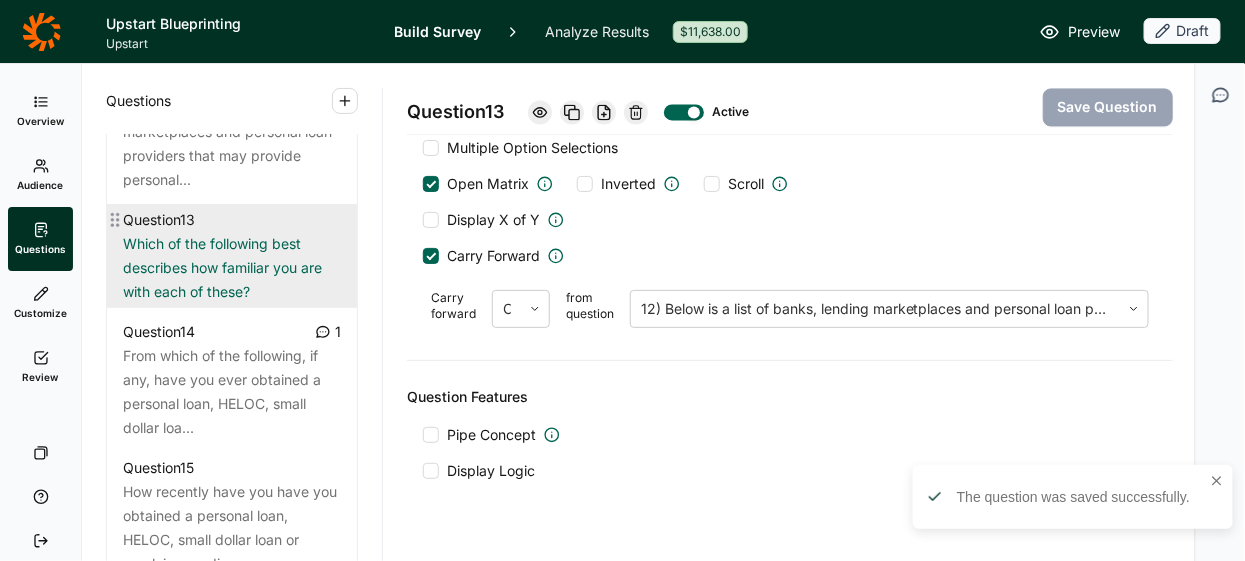scroll, scrollTop: 2418, scrollLeft: 0, axis: vertical 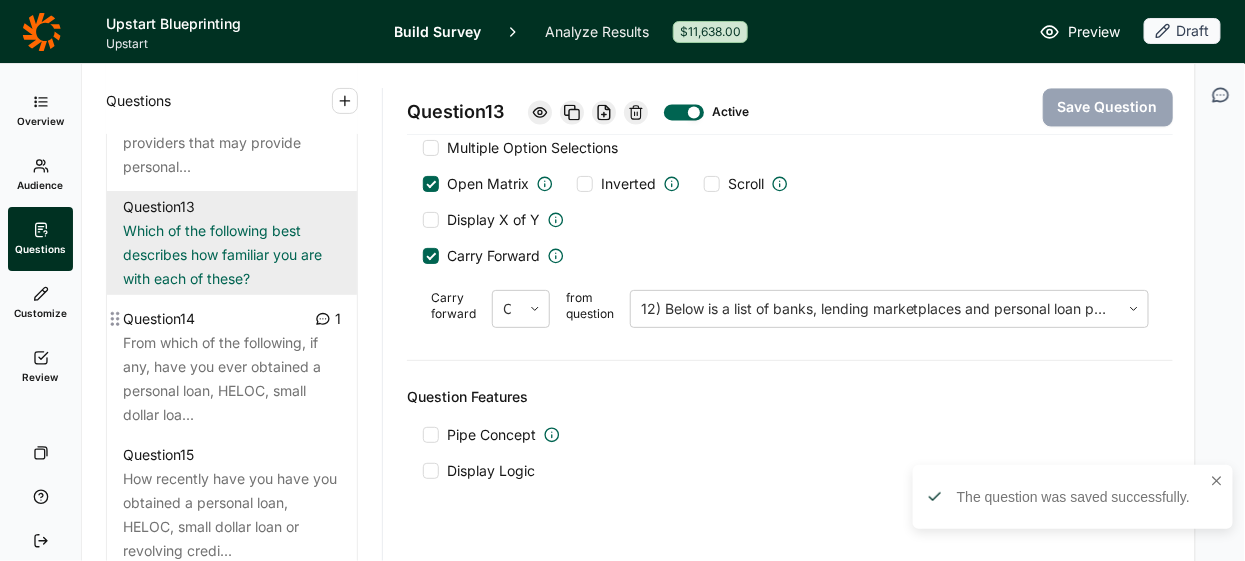 click on "From which of the following, if any, have you ever obtained a personal loan, HELOC, small dollar loa..." at bounding box center (232, 379) 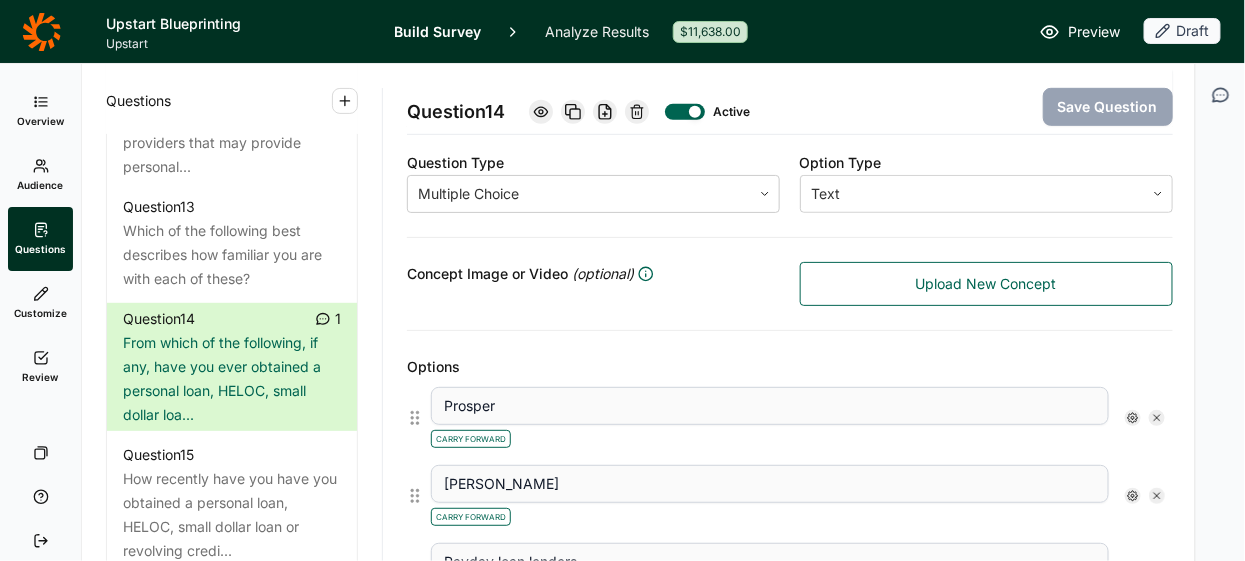 scroll, scrollTop: 0, scrollLeft: 0, axis: both 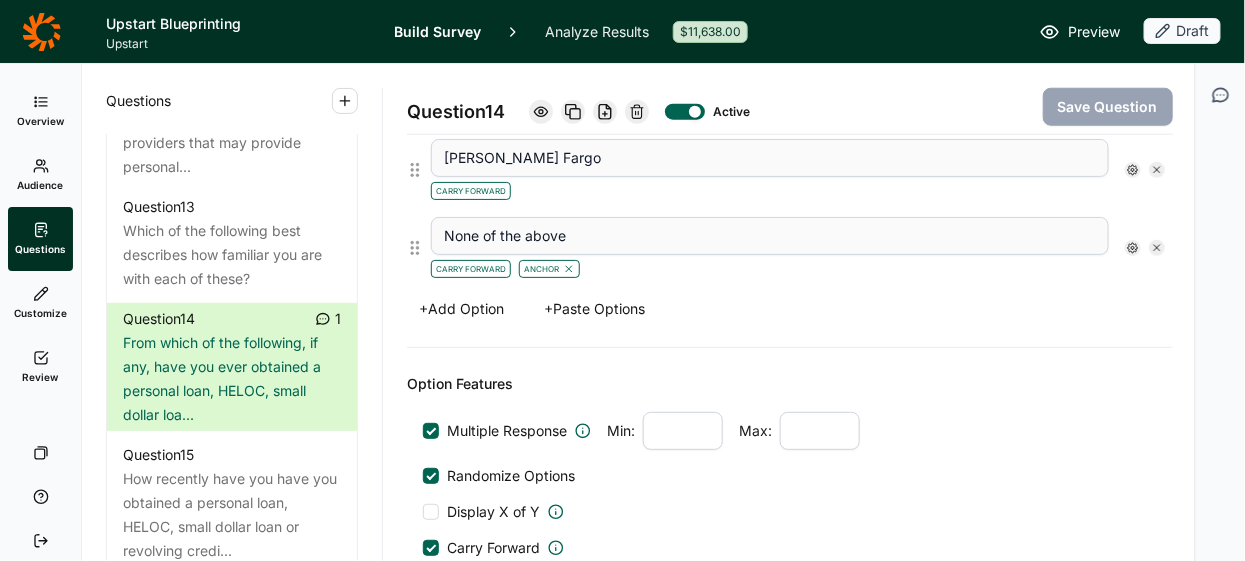 click 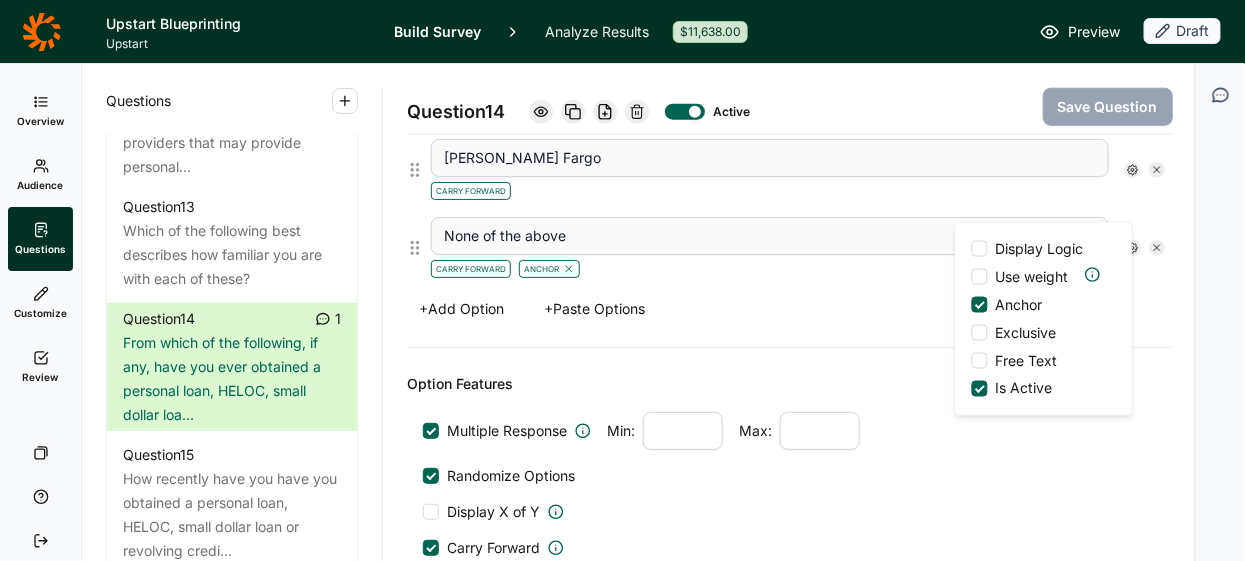 click 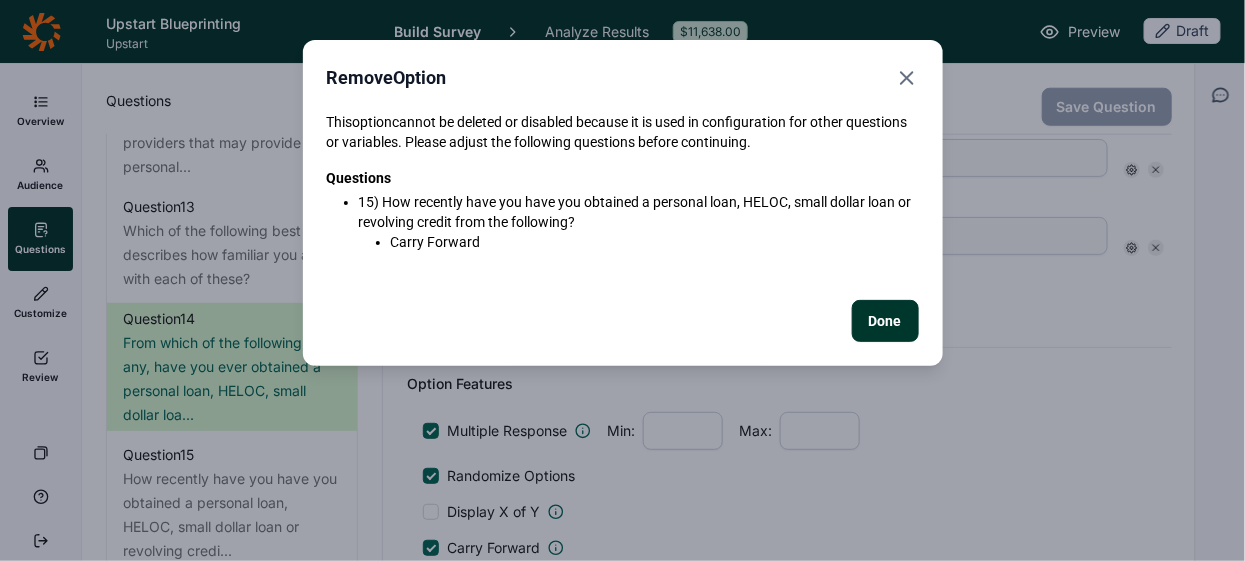 click 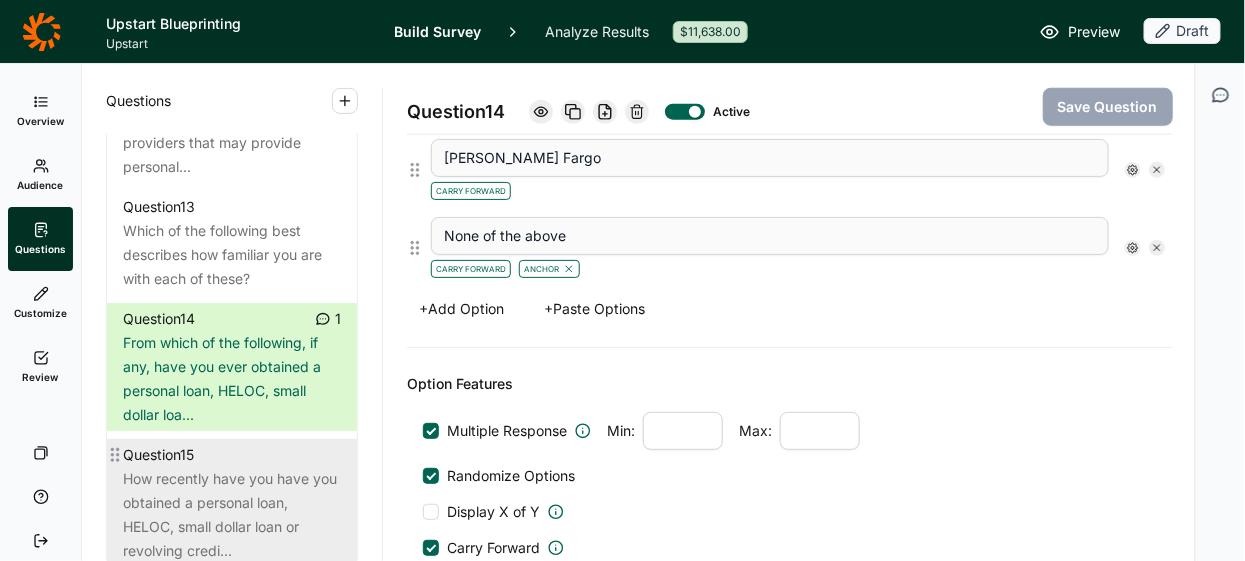click on "How recently have you have you obtained a personal loan, HELOC, small dollar loan or revolving credi..." at bounding box center (232, 515) 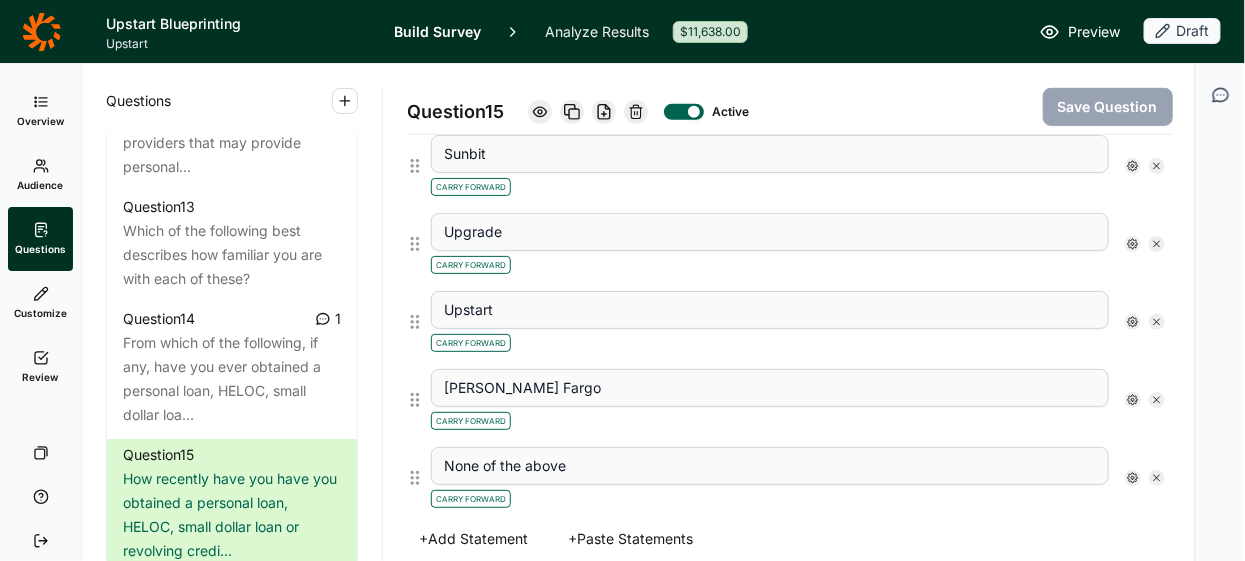 scroll, scrollTop: 2620, scrollLeft: 0, axis: vertical 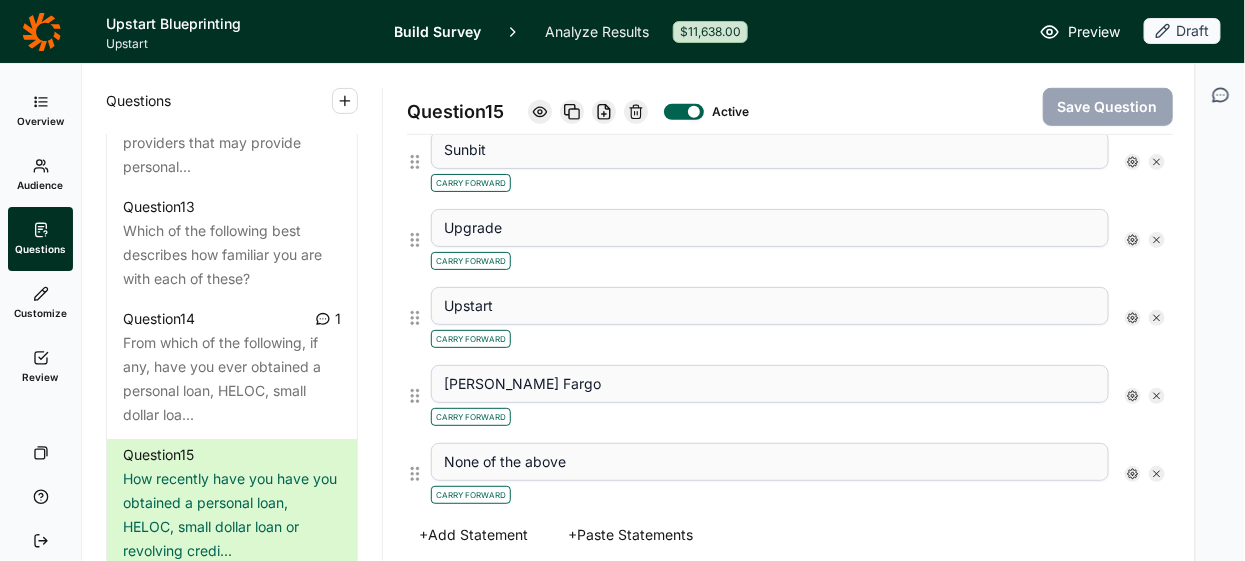 click 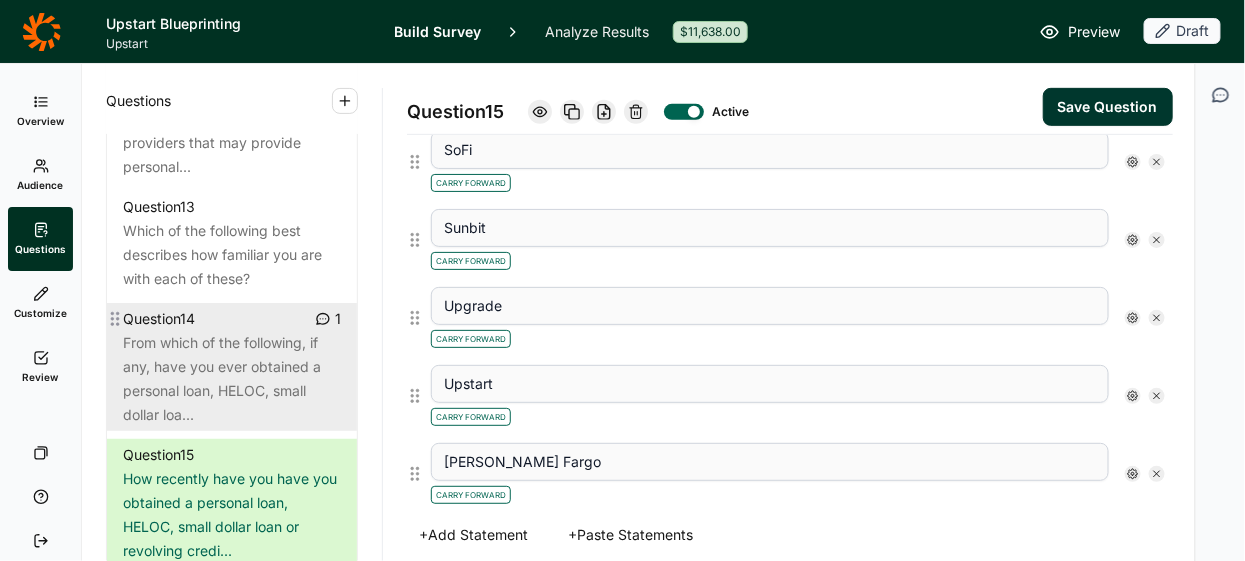 click on "From which of the following, if any, have you ever obtained a personal loan, HELOC, small dollar loa..." at bounding box center (232, 379) 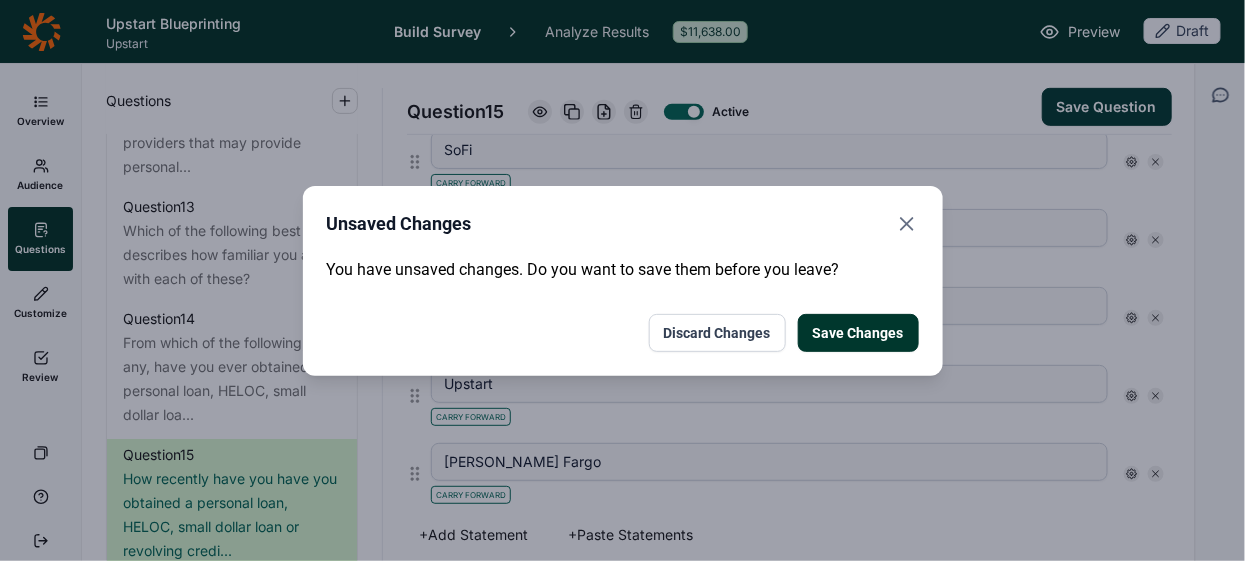 click on "Save Changes" at bounding box center (858, 333) 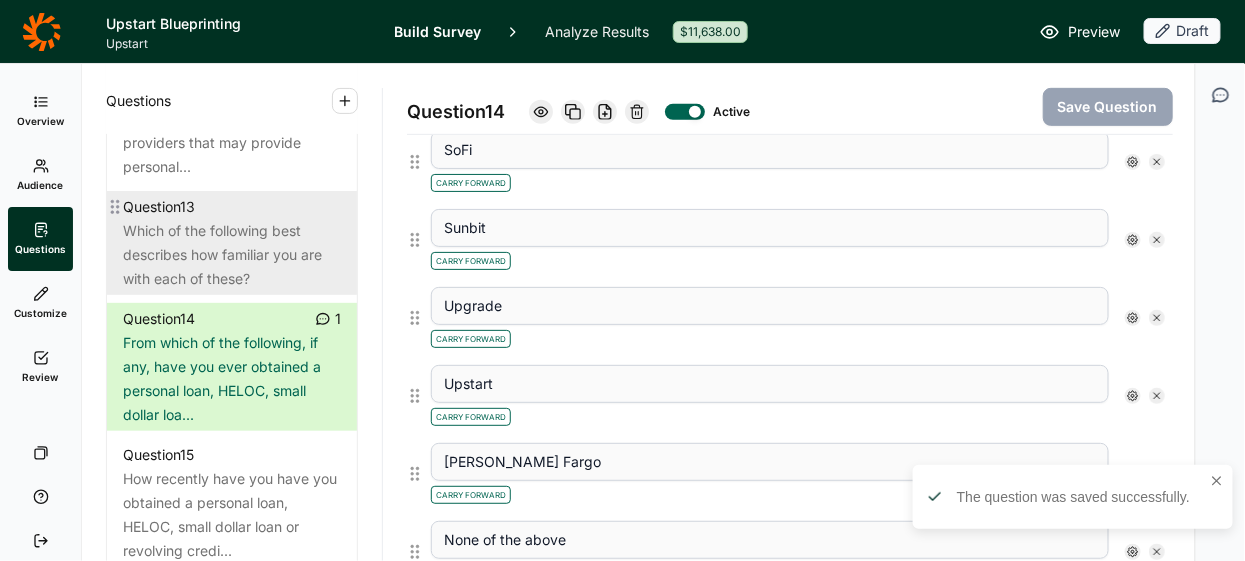 click on "Which of the following best describes how familiar you are with each of these?" at bounding box center [232, 255] 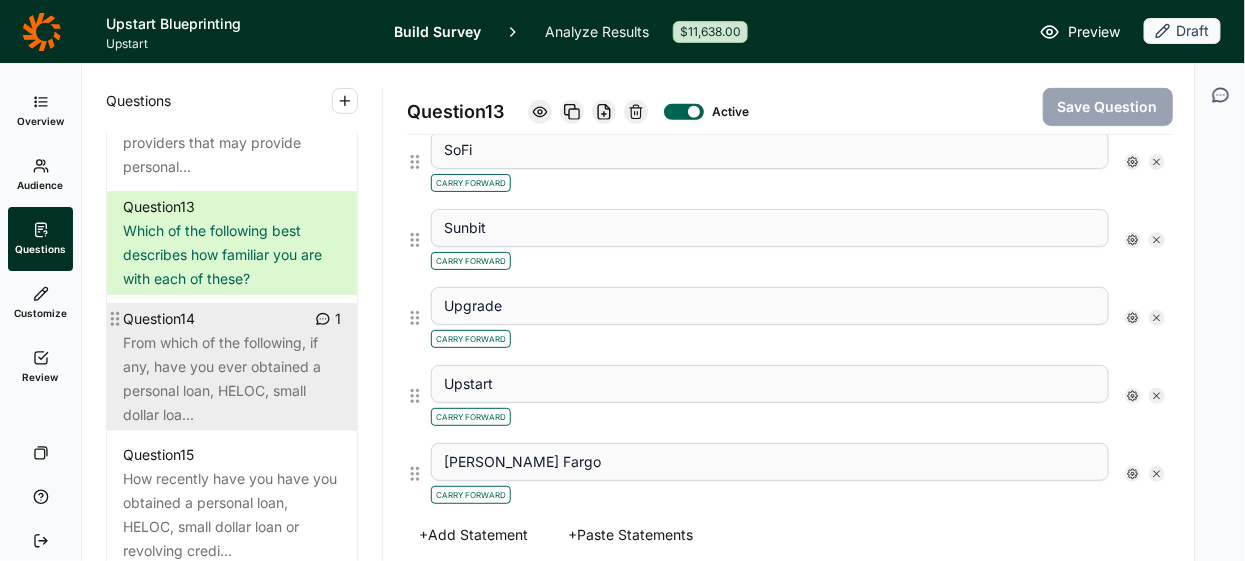 click on "From which of the following, if any, have you ever obtained a personal loan, HELOC, small dollar loa..." at bounding box center (232, 379) 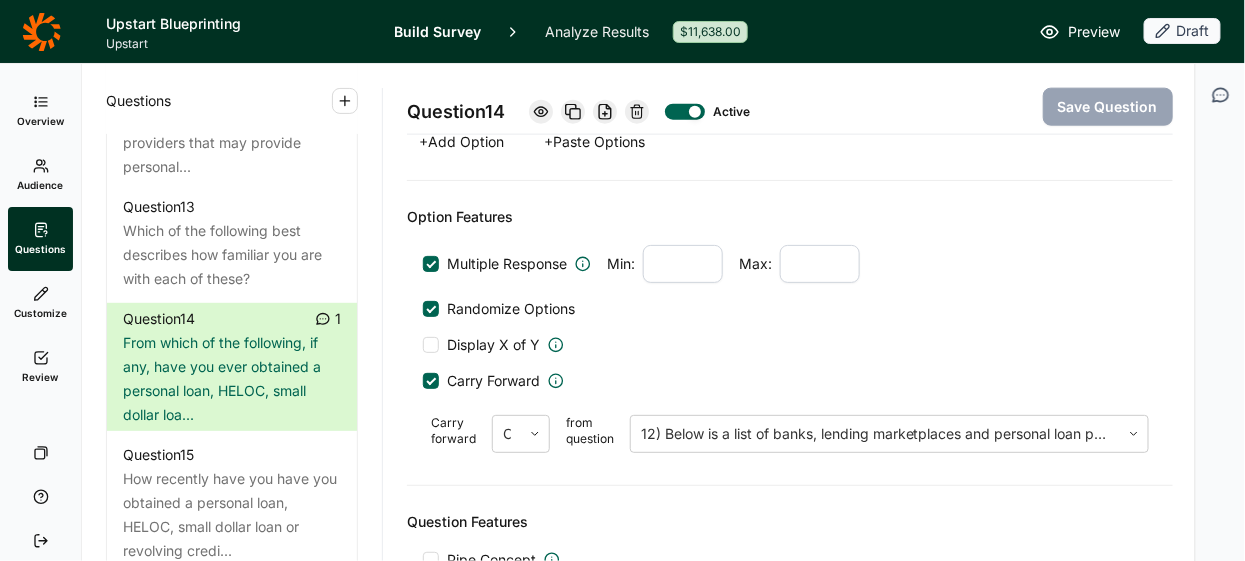 scroll, scrollTop: 3011, scrollLeft: 0, axis: vertical 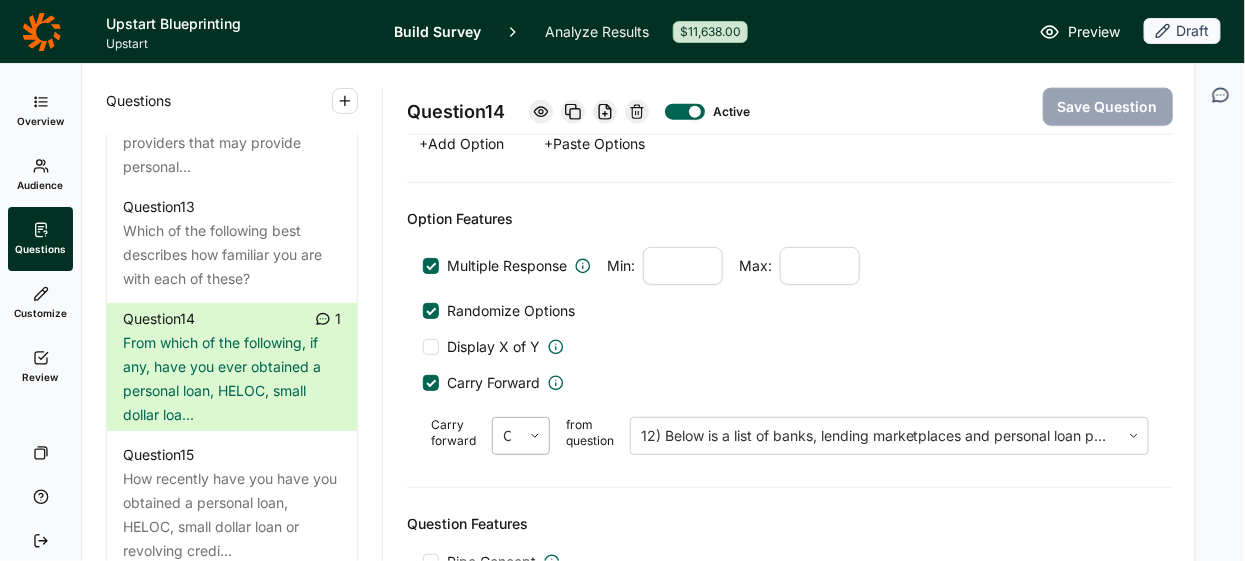 click 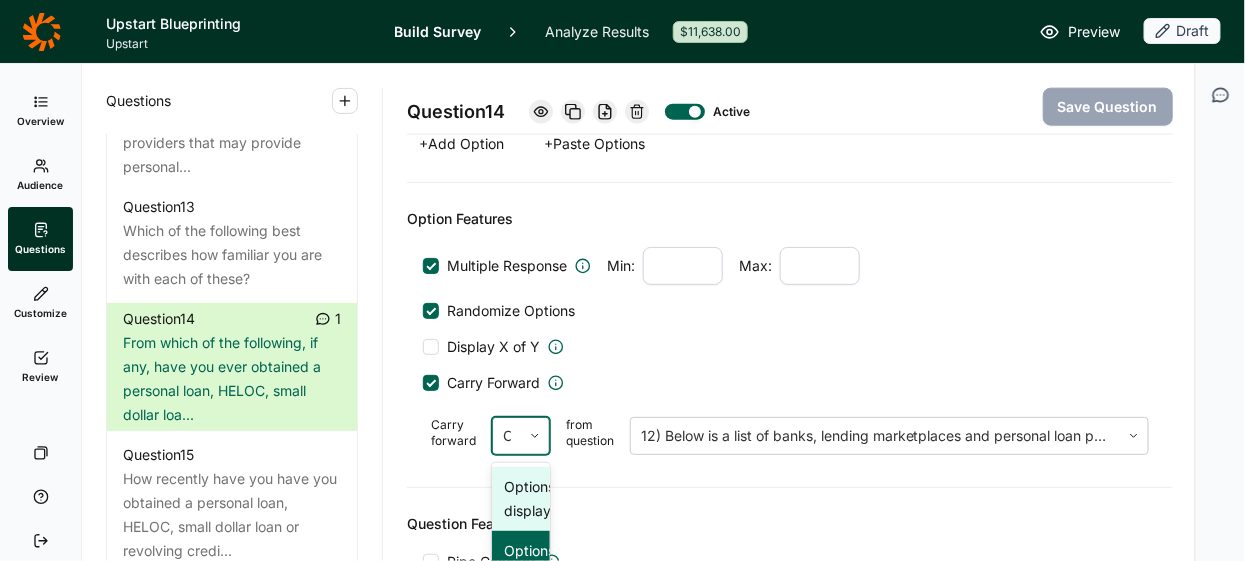 click on "Question Features Pipe Concept Quotas Display Logic" at bounding box center (790, 578) 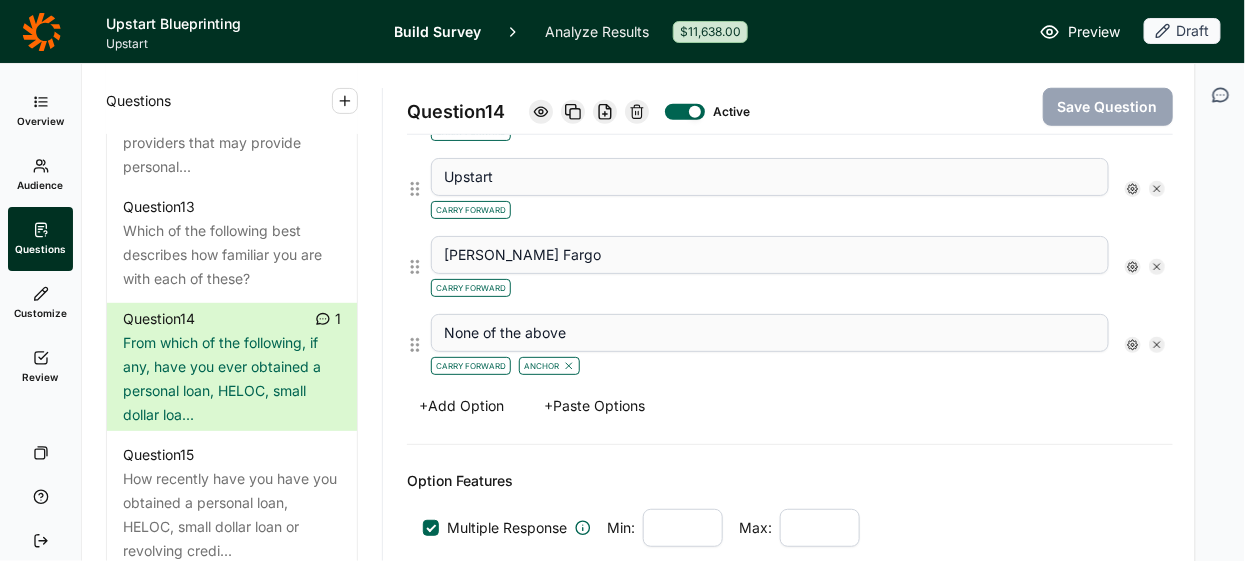 scroll, scrollTop: 2713, scrollLeft: 0, axis: vertical 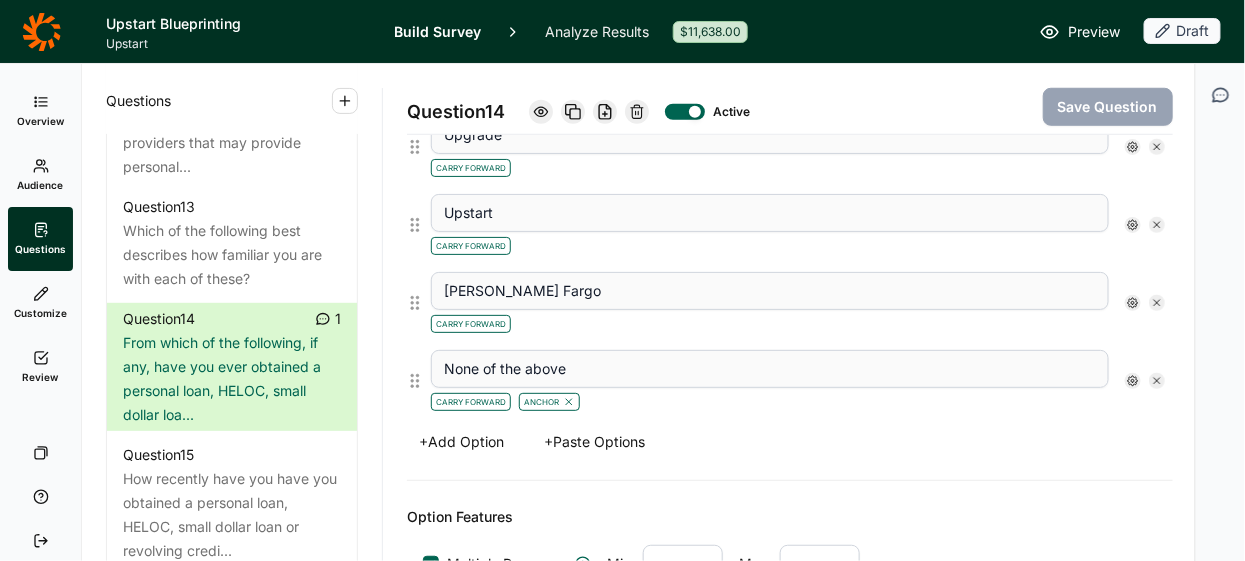 click 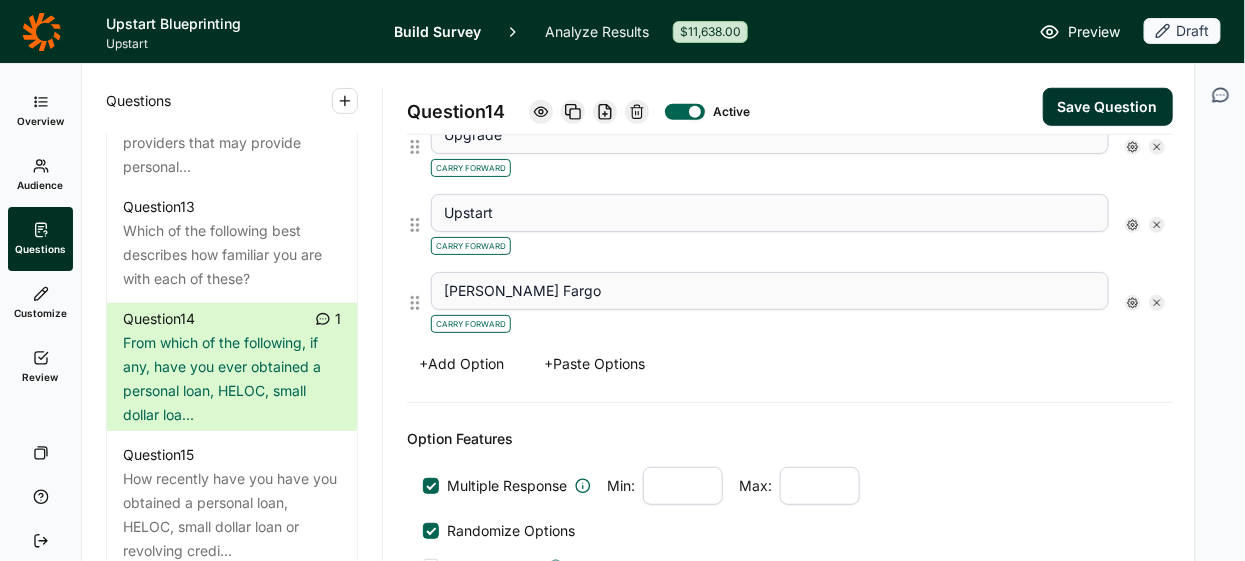 scroll, scrollTop: 2636, scrollLeft: 0, axis: vertical 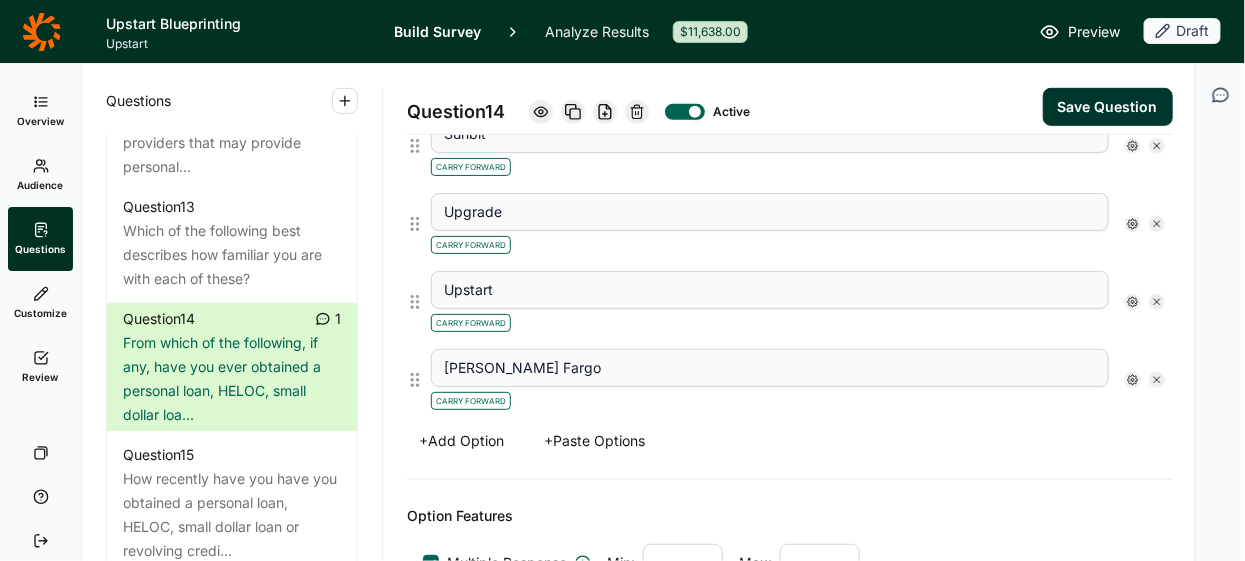click on "+  Add Option" at bounding box center (461, 441) 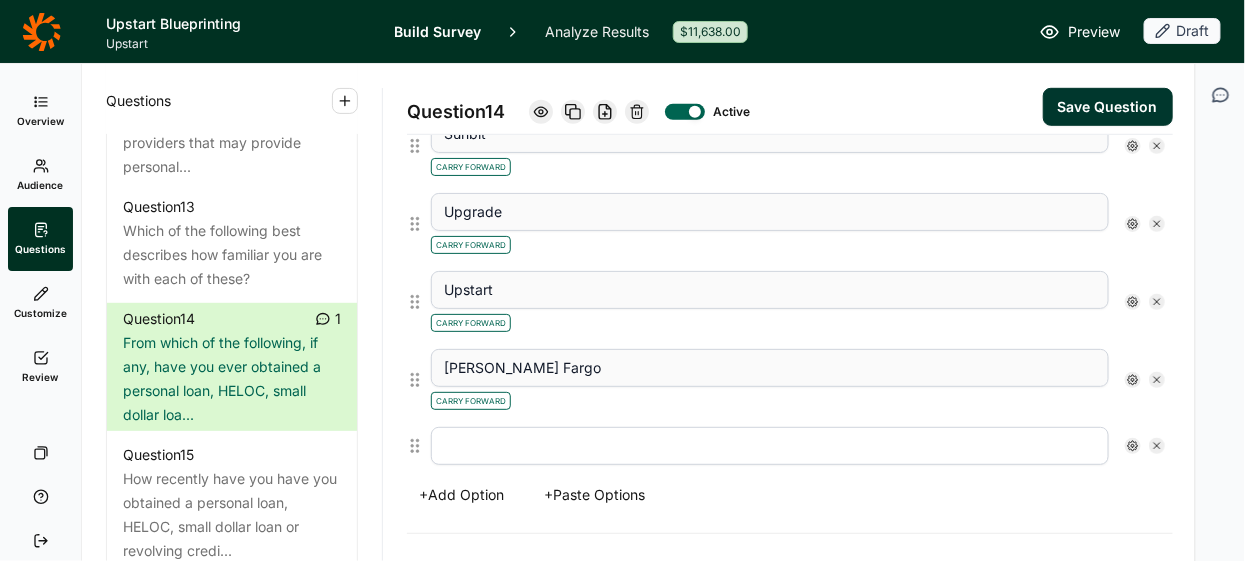 scroll, scrollTop: 2690, scrollLeft: 0, axis: vertical 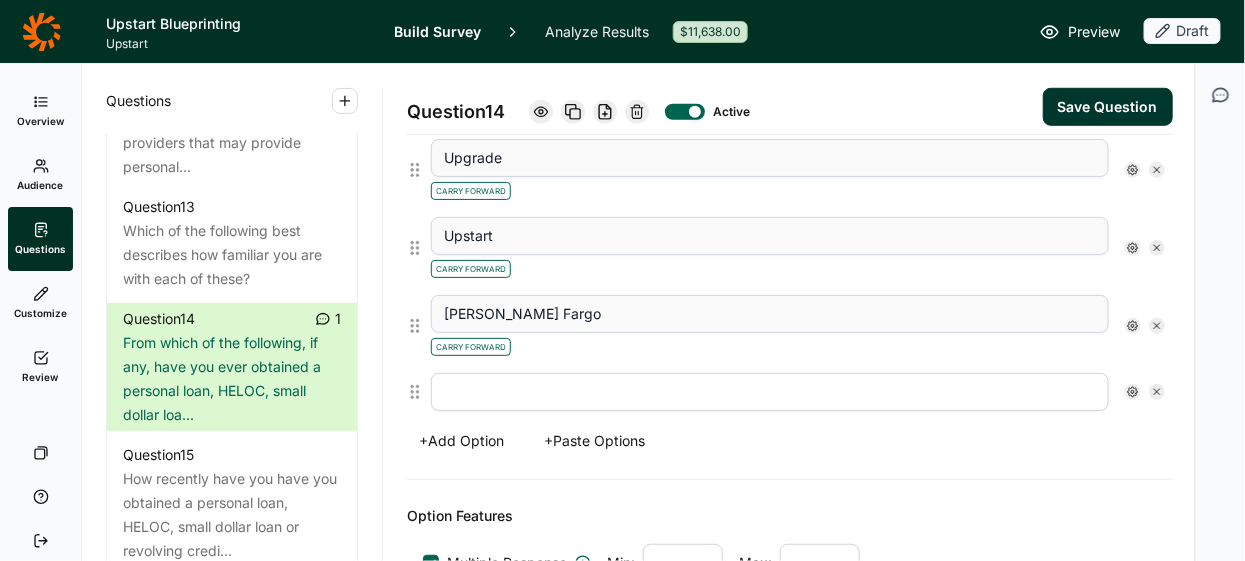 click at bounding box center [770, 392] 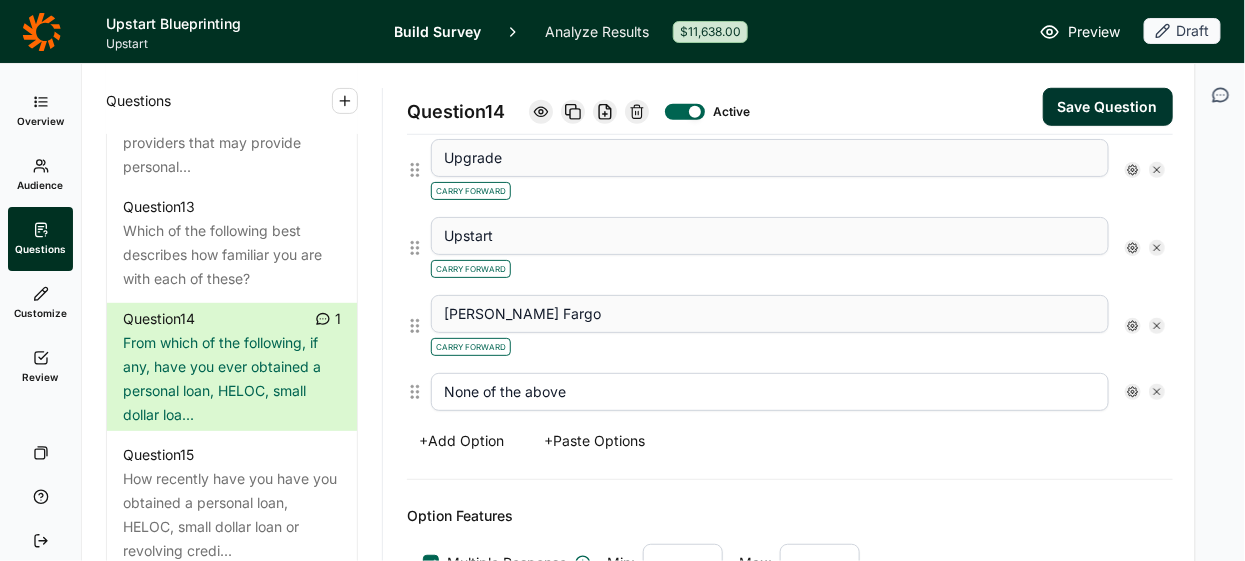 type on "None of the above" 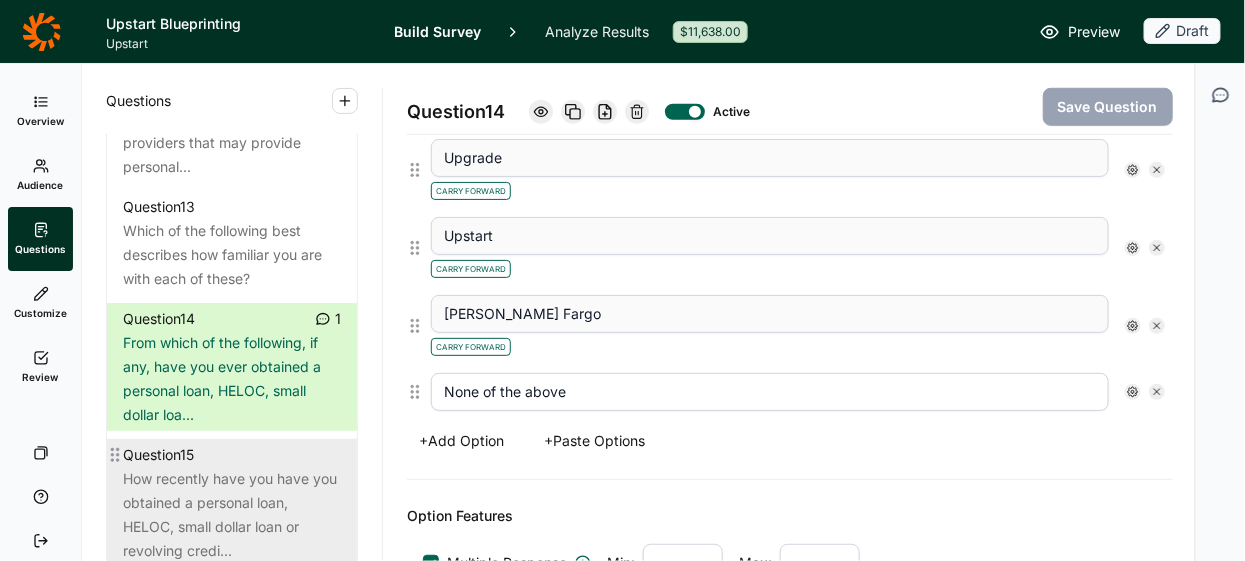 click on "How recently have you have you obtained a personal loan, HELOC, small dollar loan or revolving credi..." at bounding box center (232, 515) 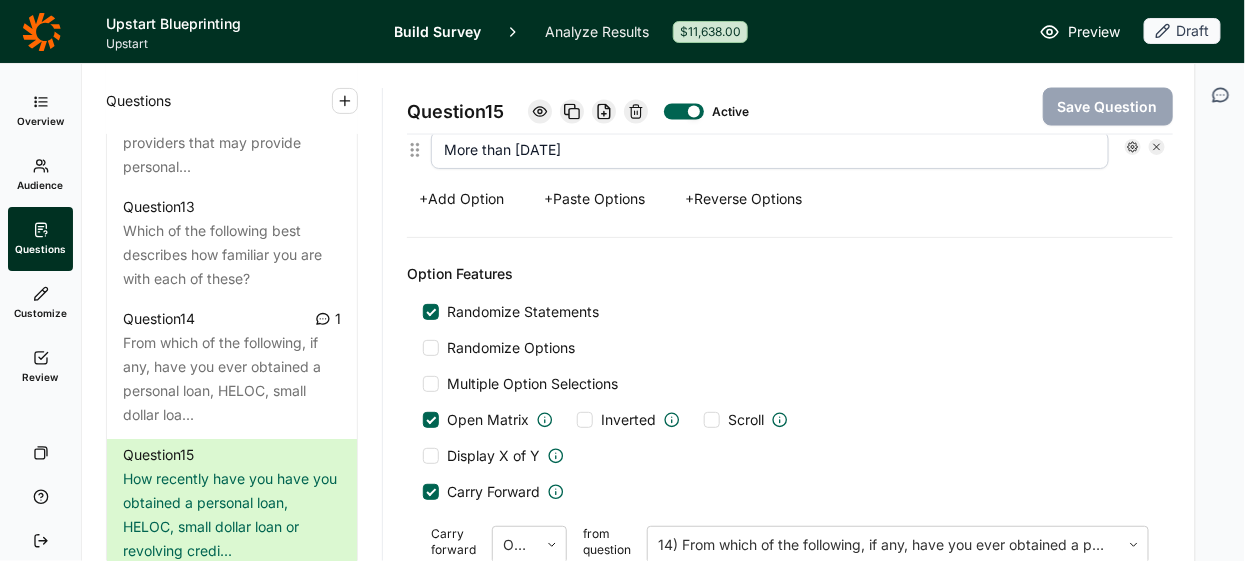 scroll, scrollTop: 3264, scrollLeft: 0, axis: vertical 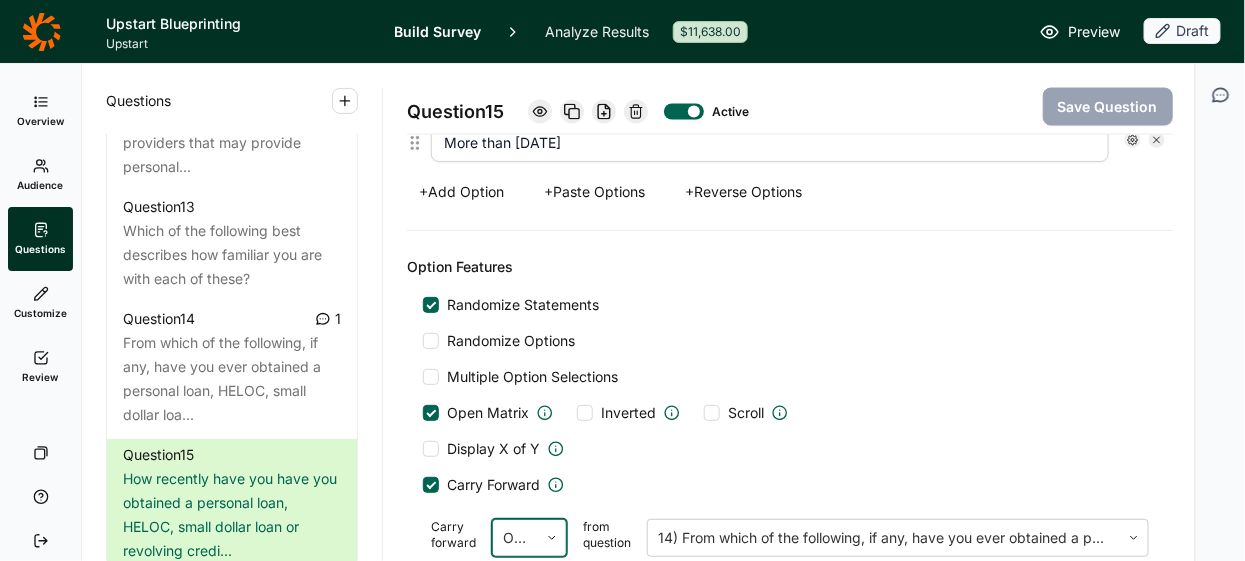 click 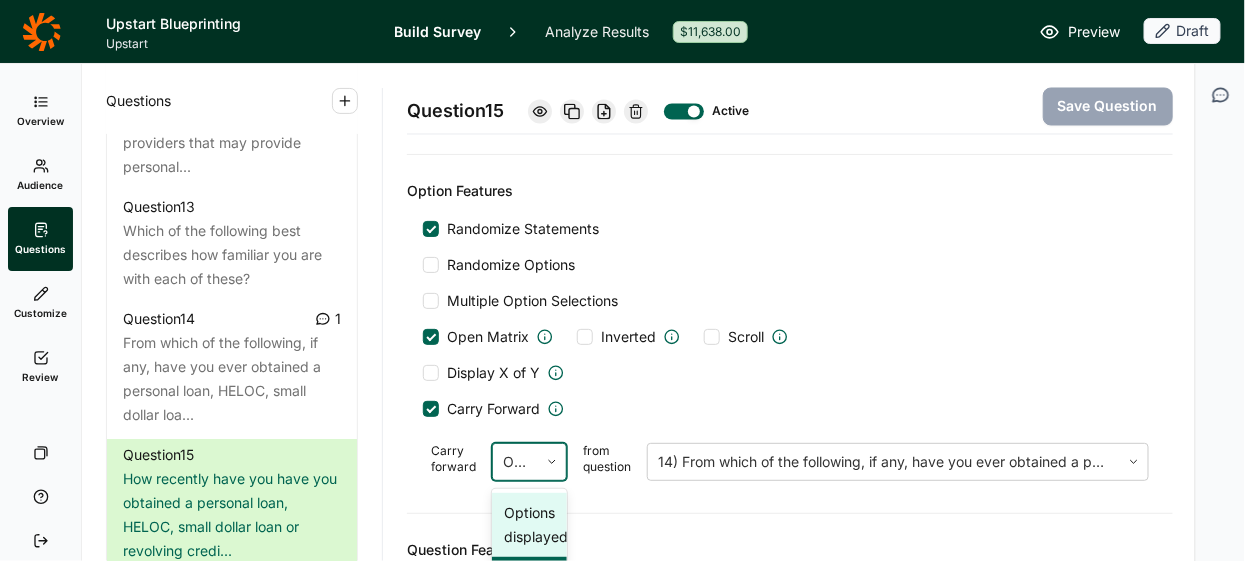 scroll, scrollTop: 3332, scrollLeft: 0, axis: vertical 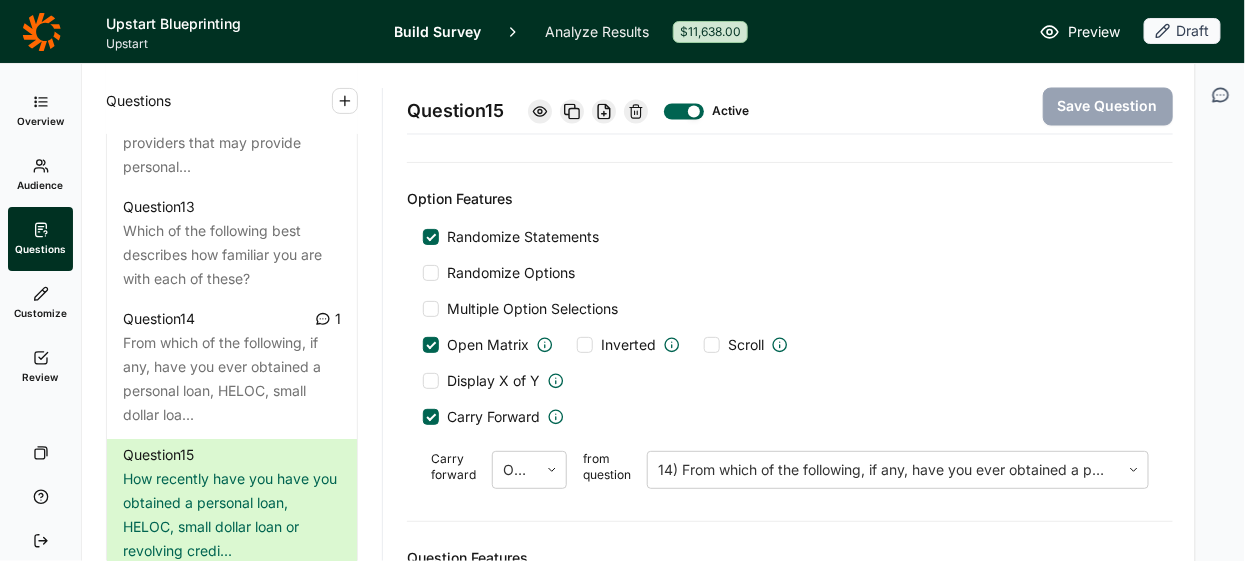 click on "Question Features Pipe Concept Display Logic" at bounding box center [790, 594] 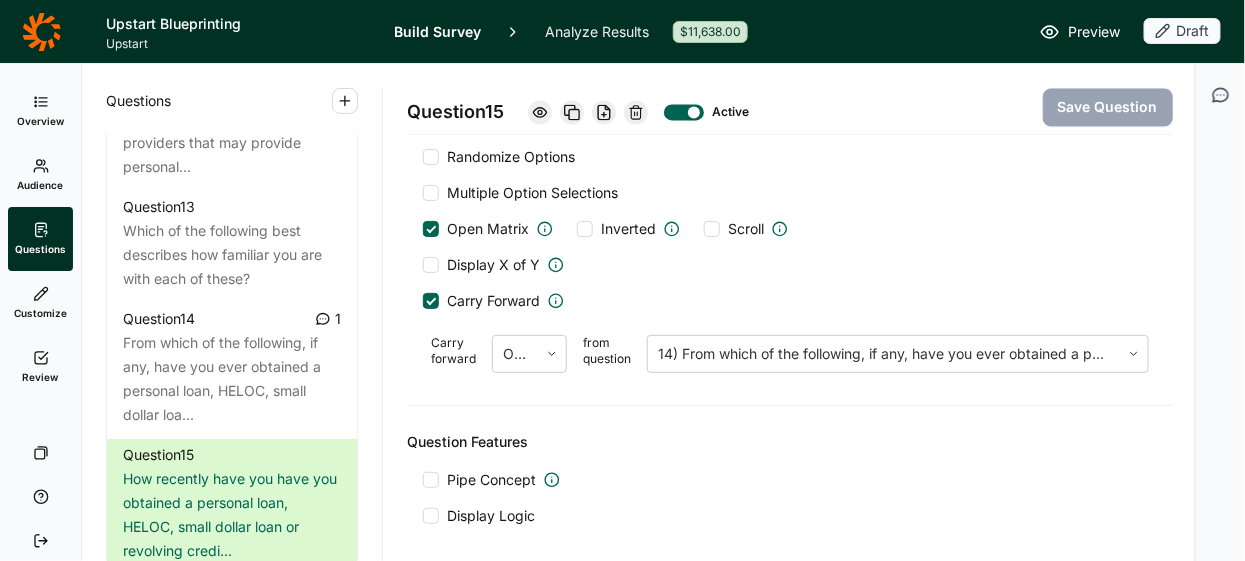 scroll, scrollTop: 3493, scrollLeft: 0, axis: vertical 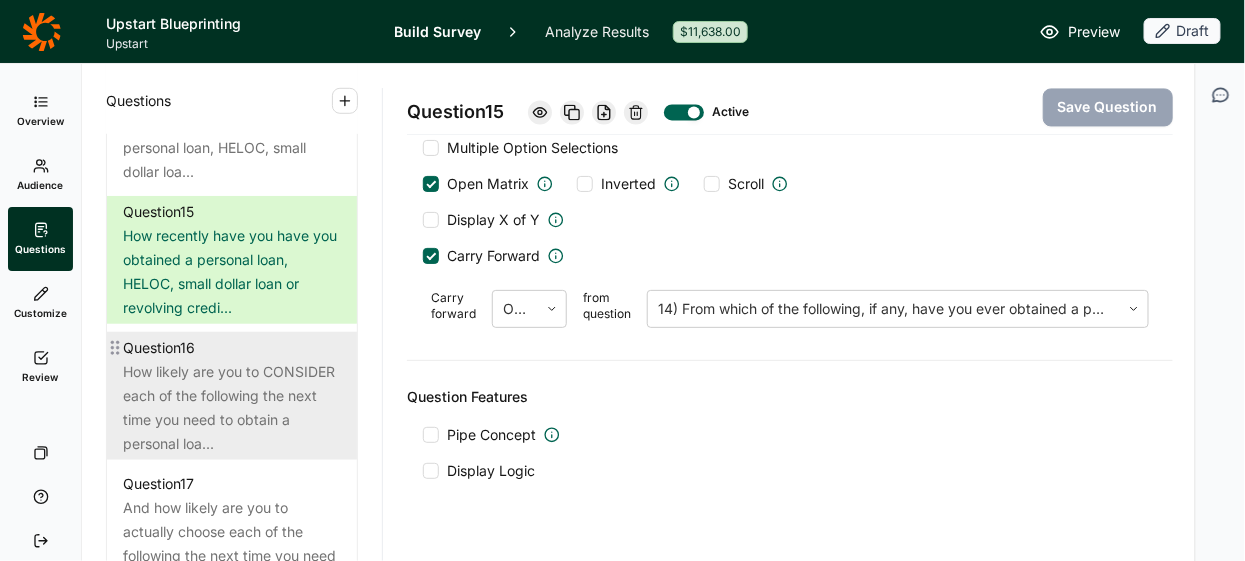 click on "How likely are you to CONSIDER each of the following the next time you need to obtain a personal loa..." at bounding box center (232, 408) 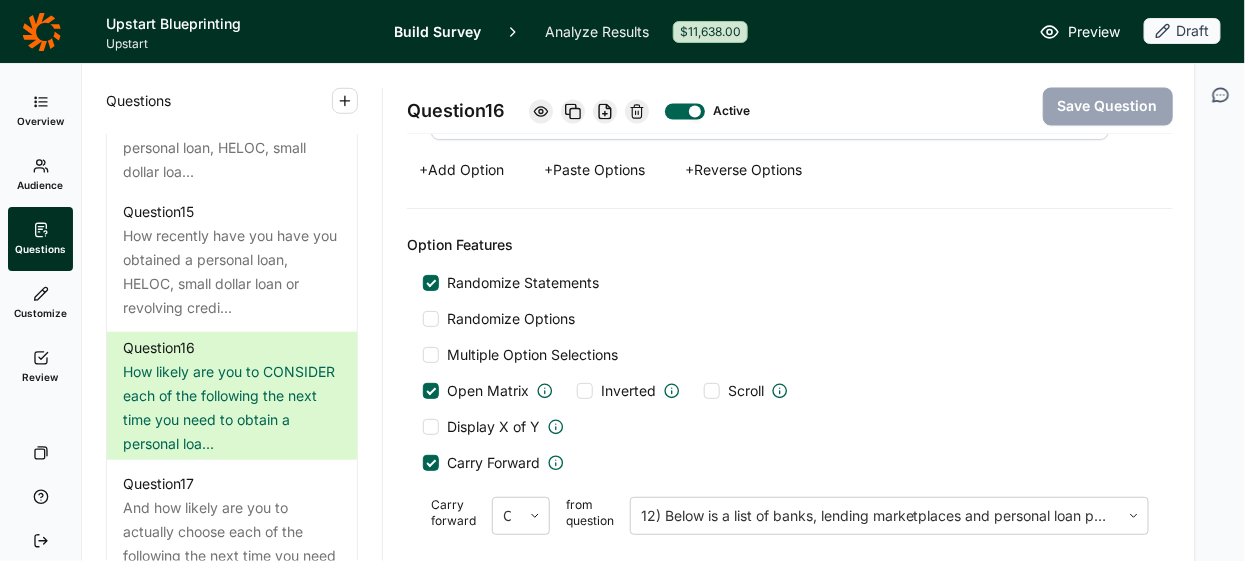 scroll, scrollTop: 3391, scrollLeft: 0, axis: vertical 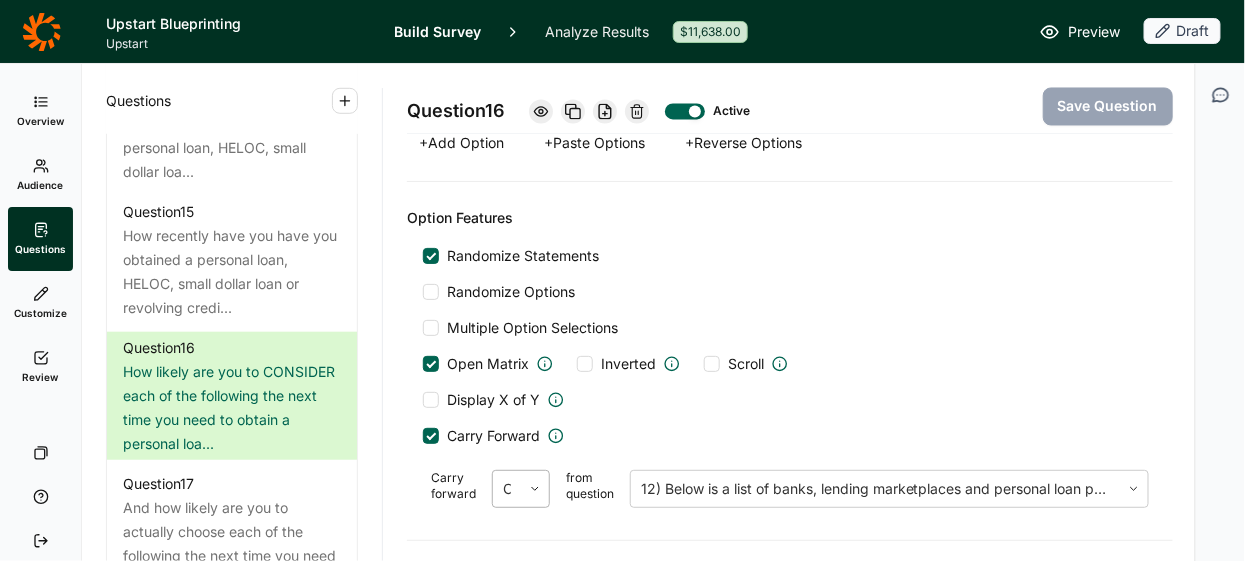click at bounding box center (535, 489) 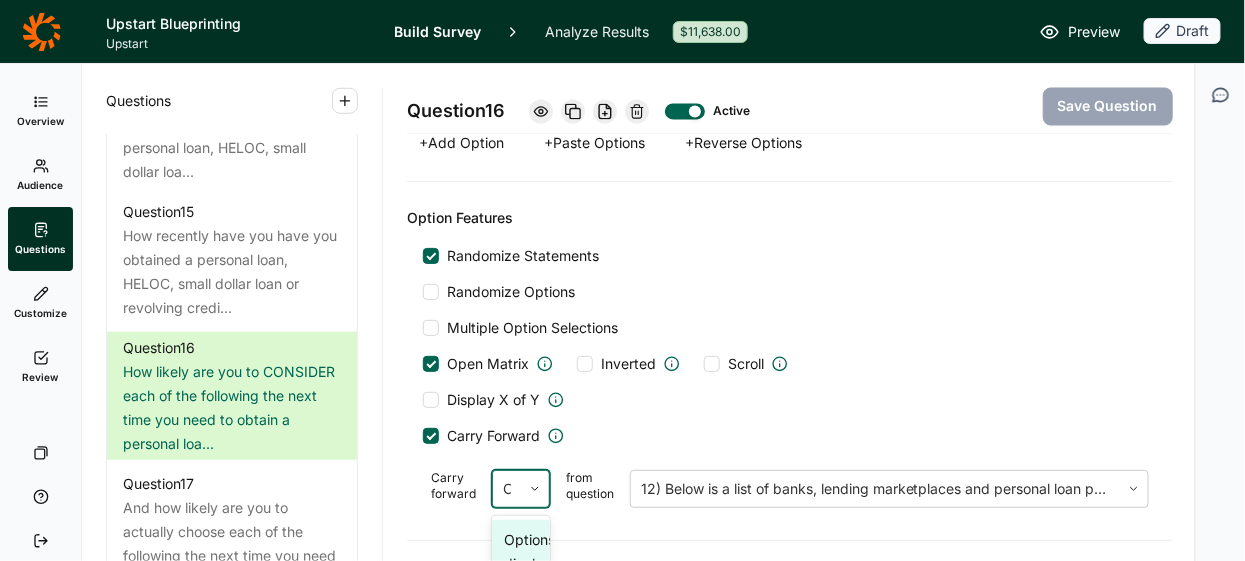 click on "Display X of Y" at bounding box center [790, 400] 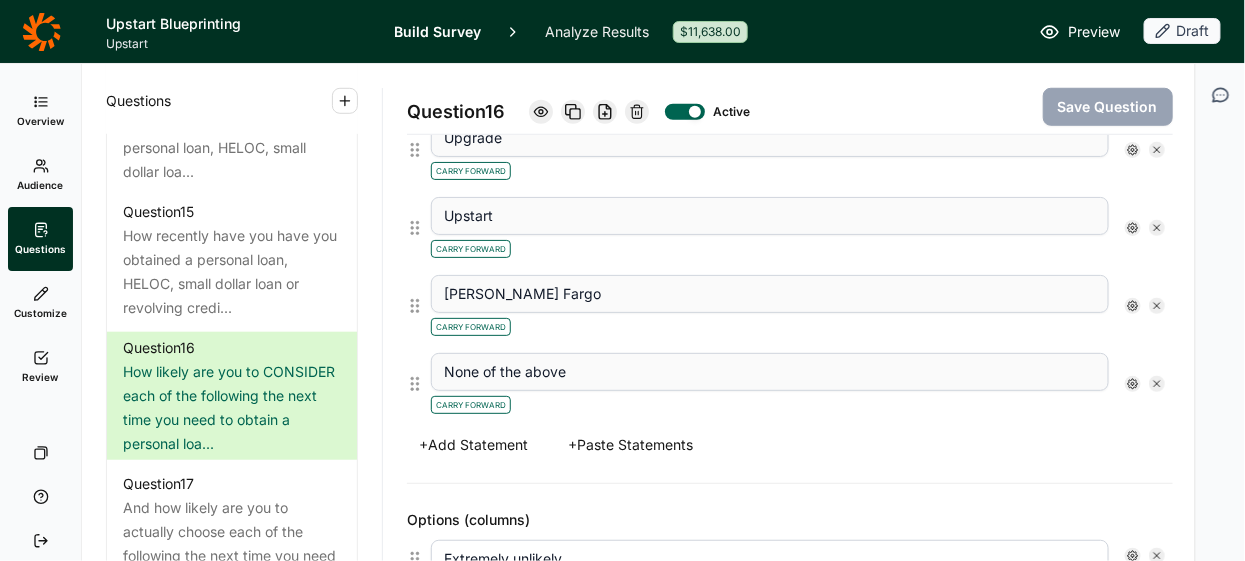scroll, scrollTop: 2703, scrollLeft: 0, axis: vertical 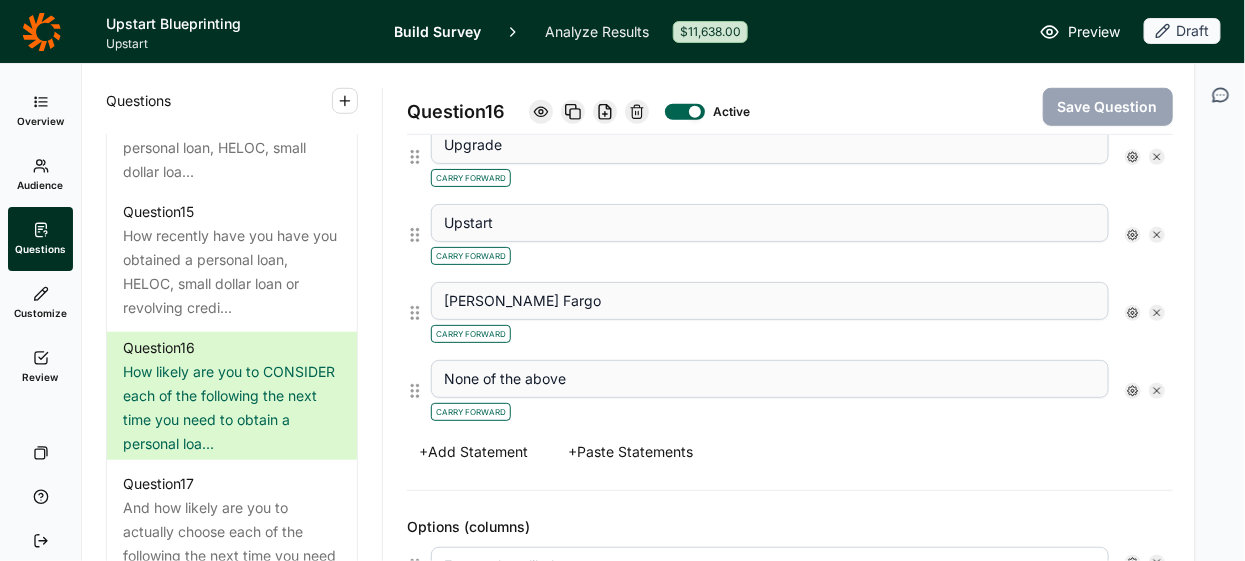 click 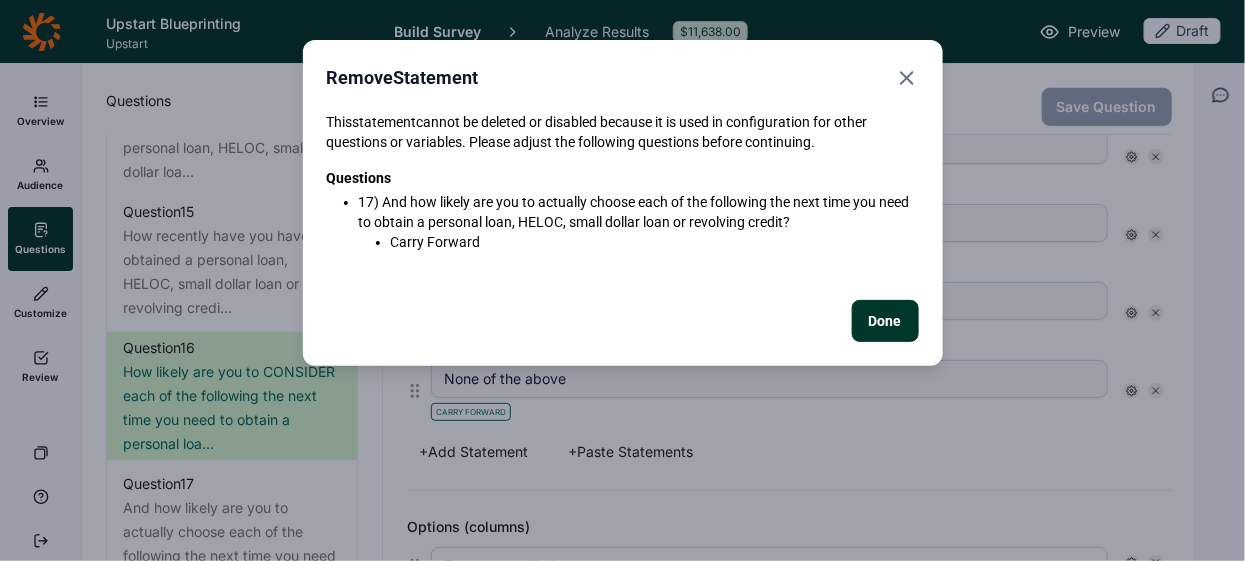 click 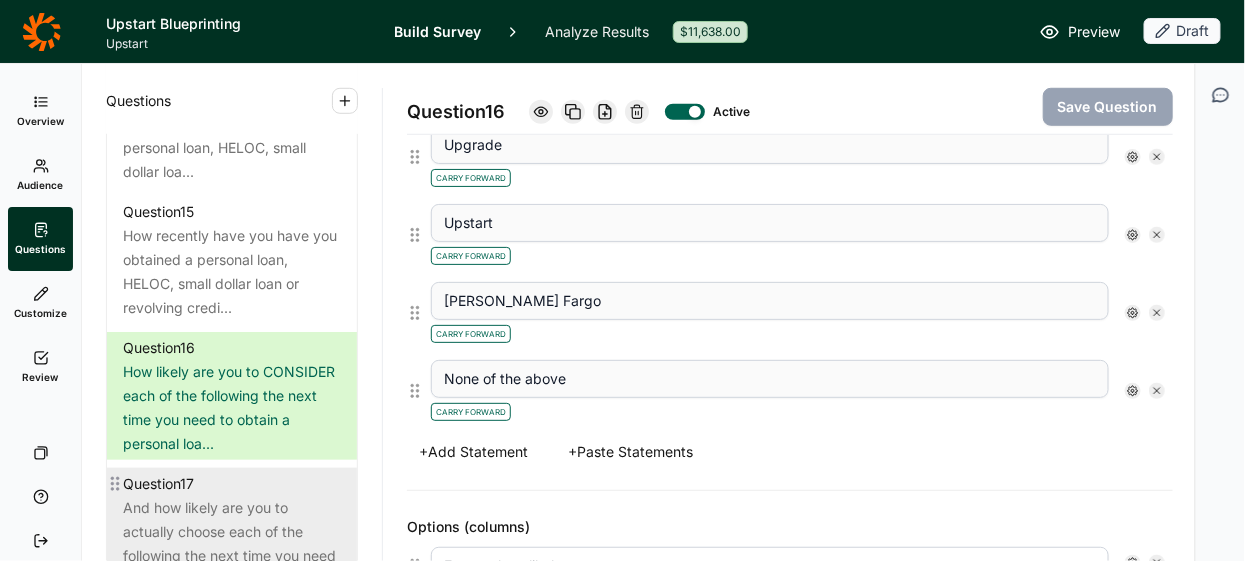 click on "And how likely are you to actually choose each of the following the next time you need to obtain a p..." at bounding box center [232, 544] 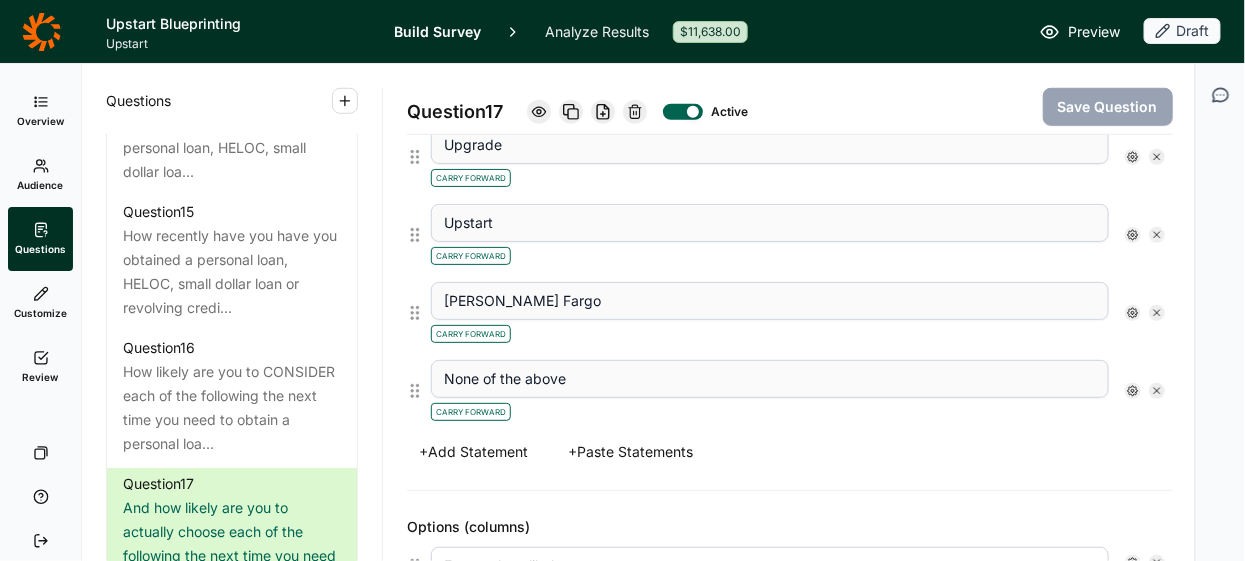 click 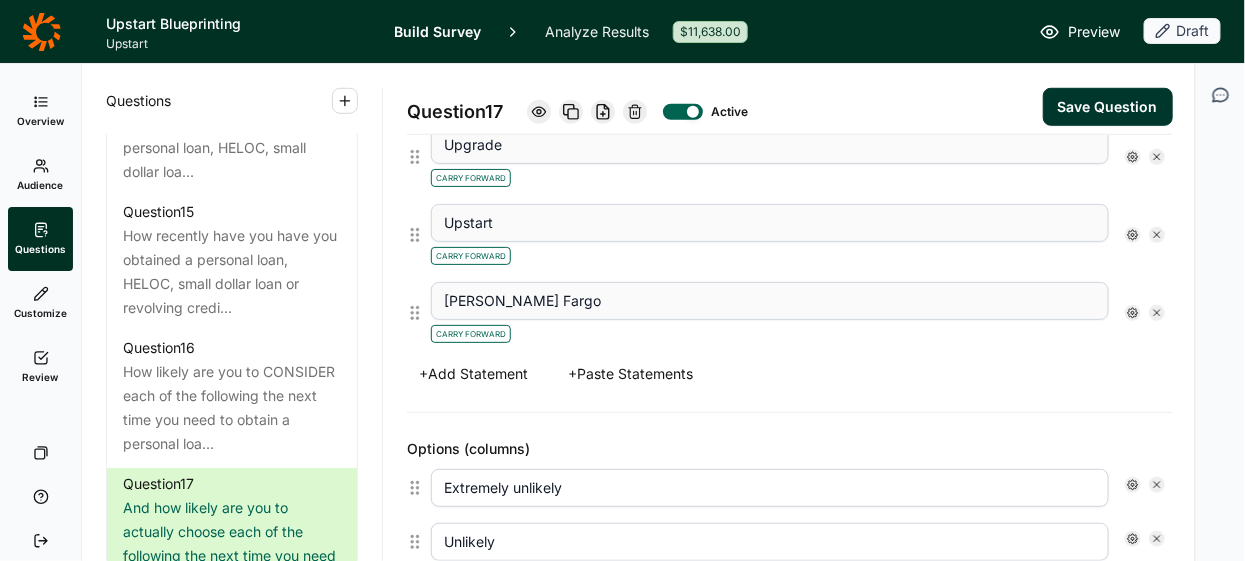 click on "Save Question" at bounding box center [1108, 107] 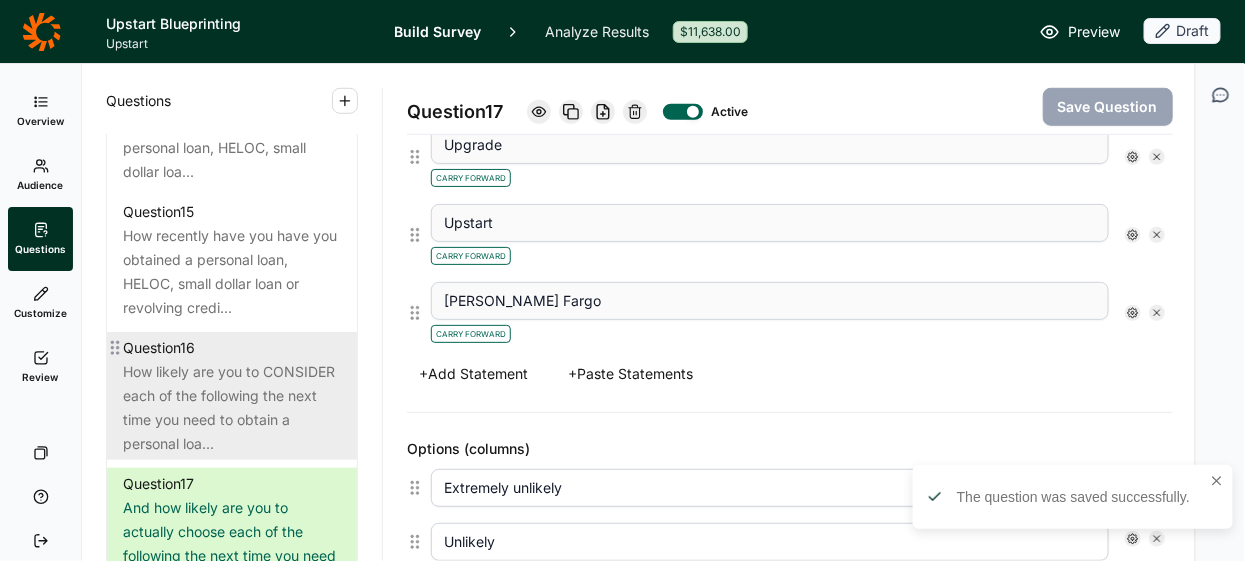 click on "How likely are you to CONSIDER each of the following the next time you need to obtain a personal loa..." at bounding box center [232, 408] 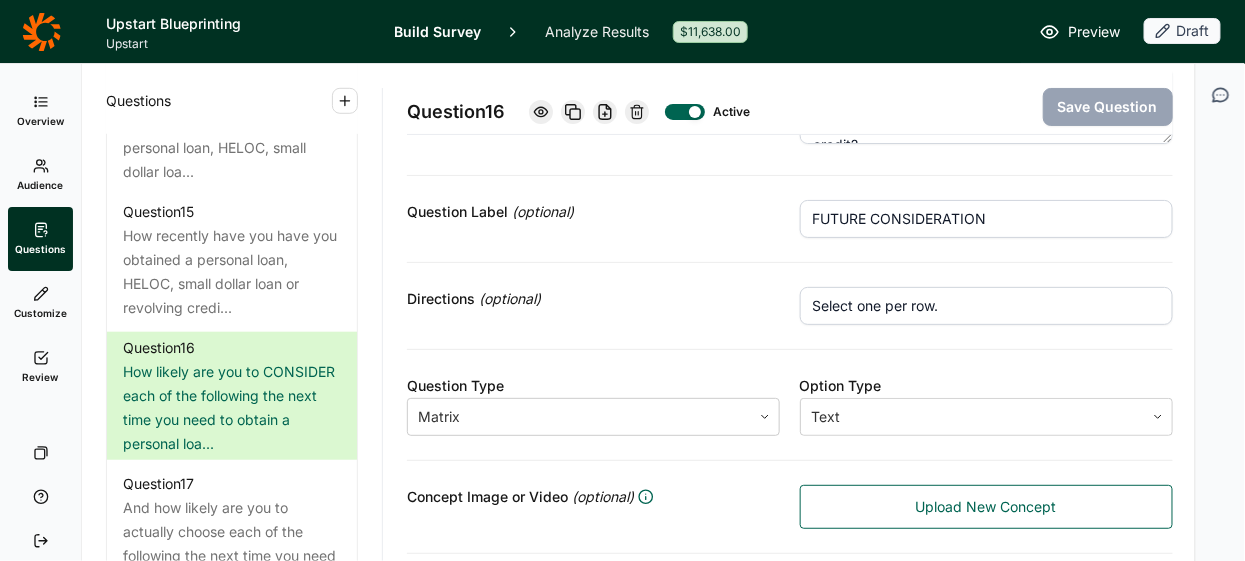 scroll, scrollTop: 0, scrollLeft: 0, axis: both 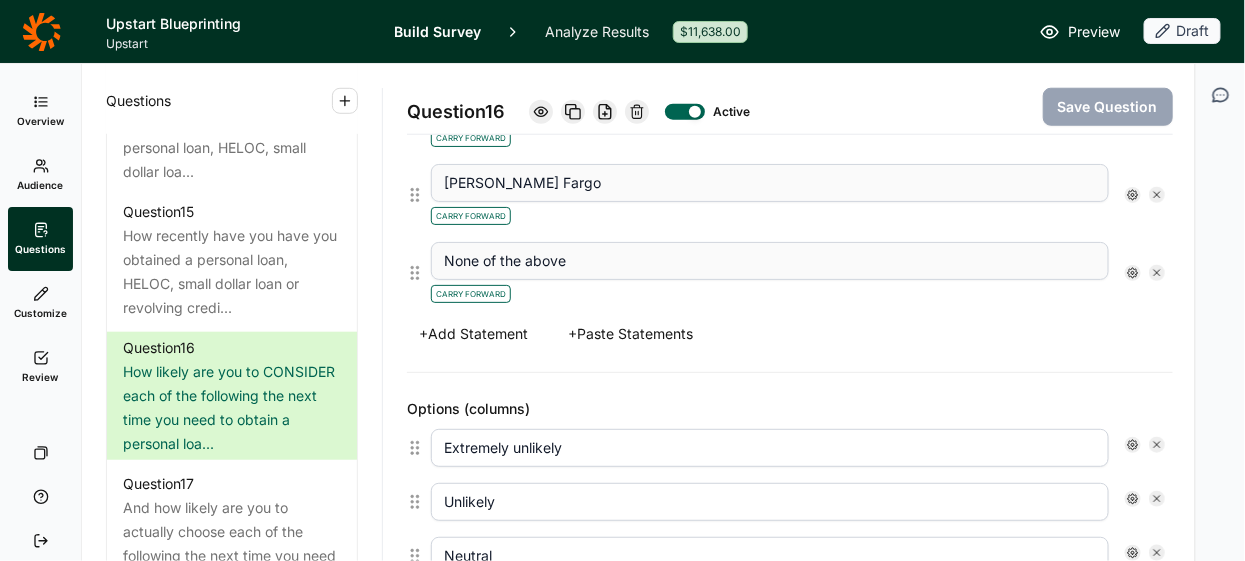 click 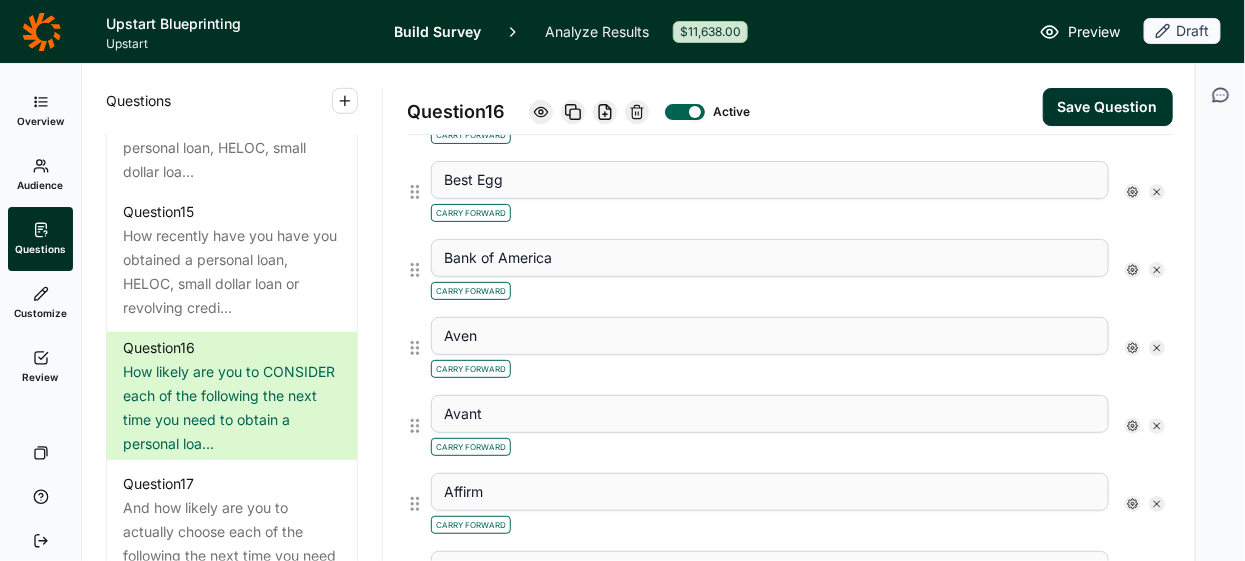 scroll, scrollTop: 2019, scrollLeft: 0, axis: vertical 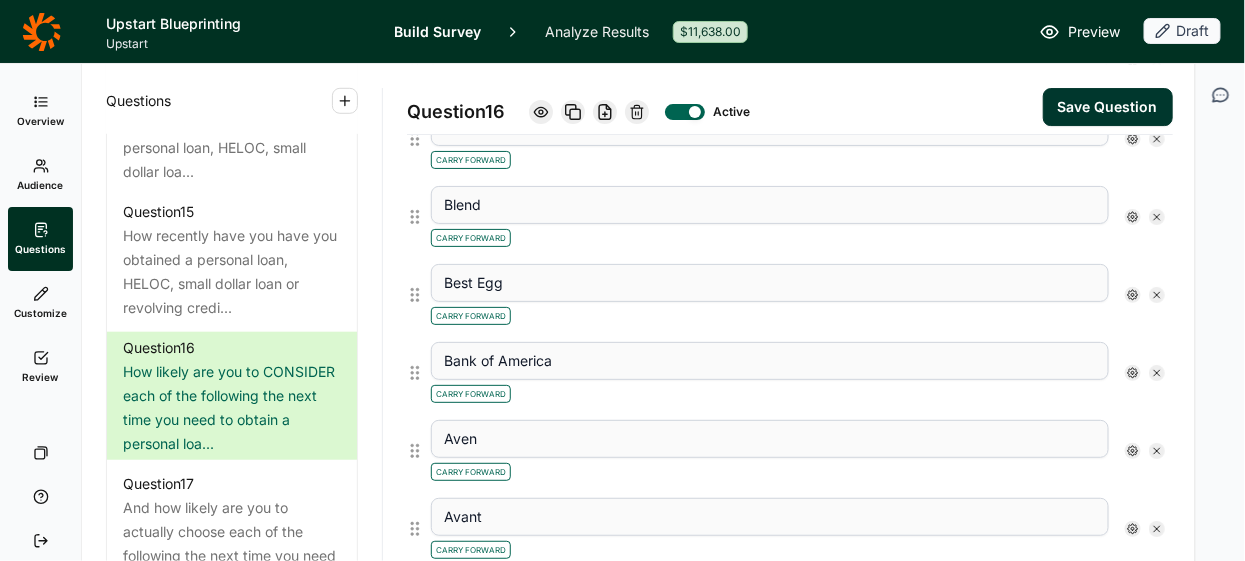 click on "Save Question" at bounding box center [1108, 107] 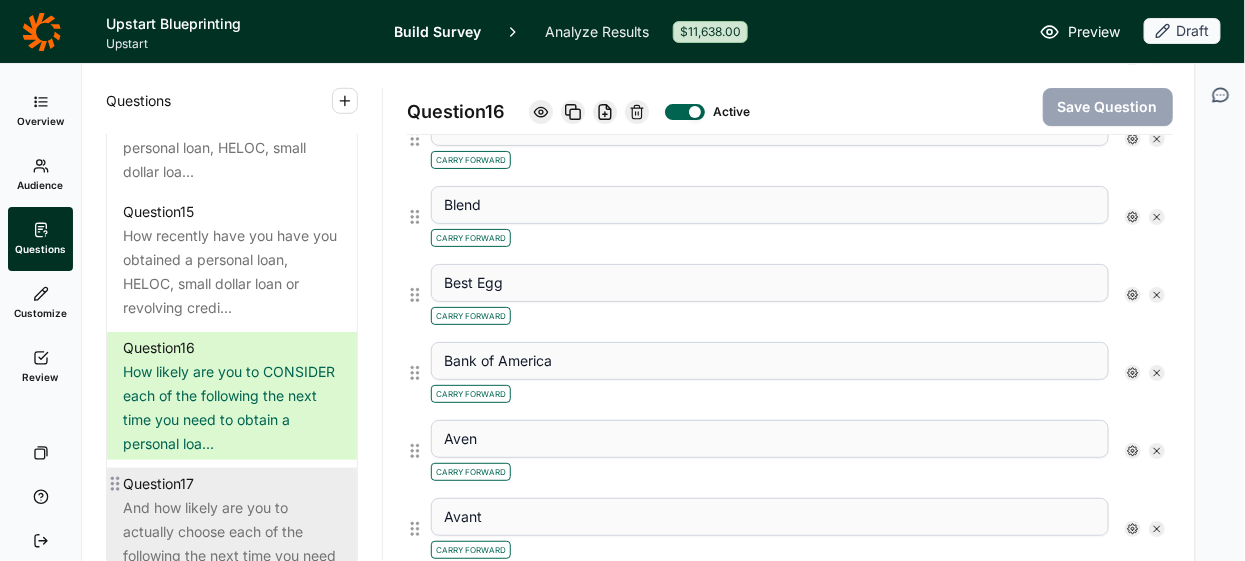 click on "And how likely are you to actually choose each of the following the next time you need to obtain a p..." at bounding box center (232, 544) 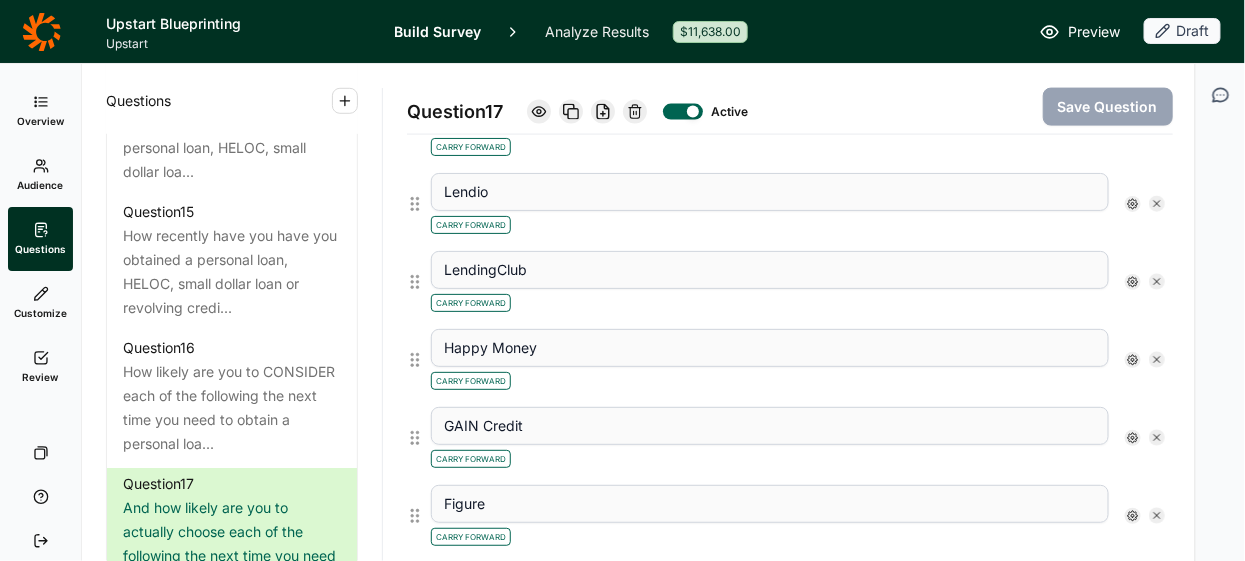 scroll, scrollTop: 0, scrollLeft: 0, axis: both 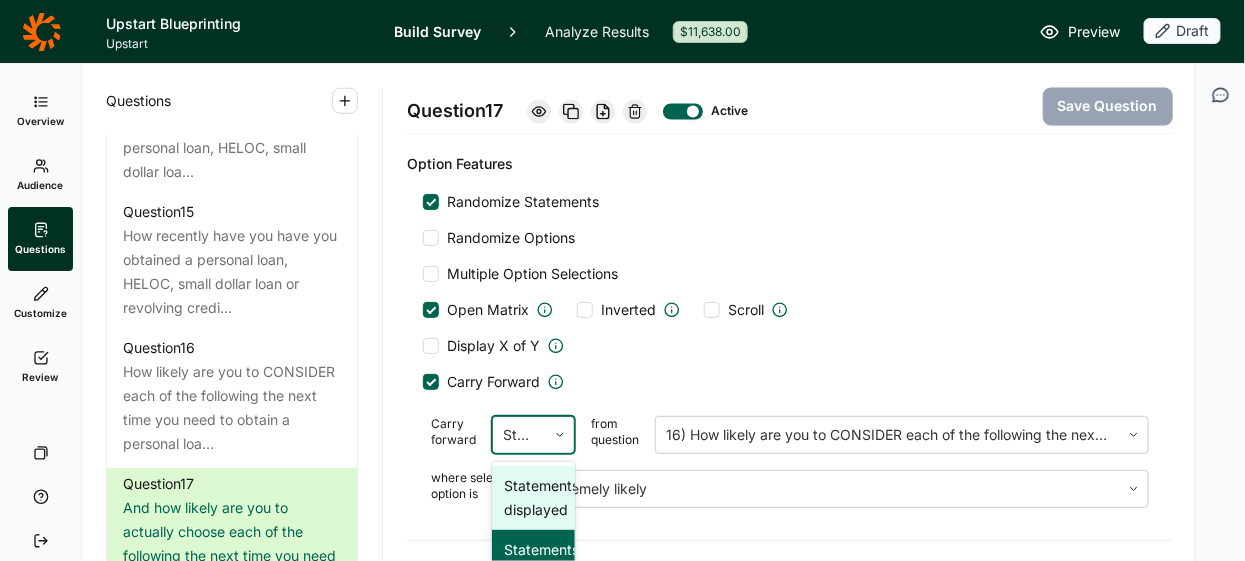 click 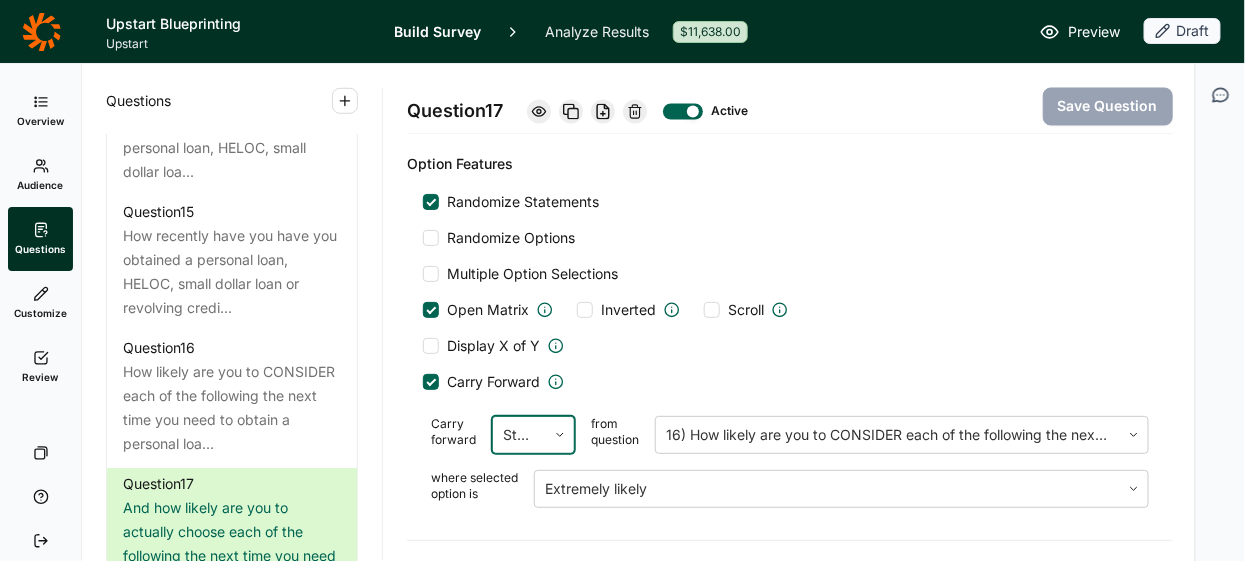 click 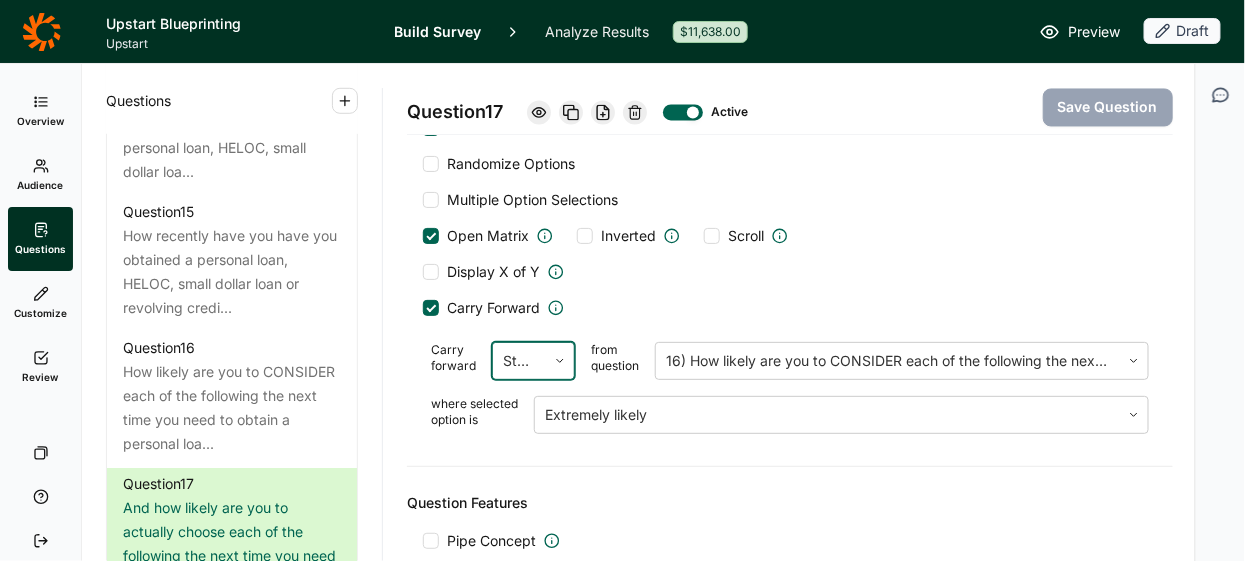 scroll, scrollTop: 3451, scrollLeft: 0, axis: vertical 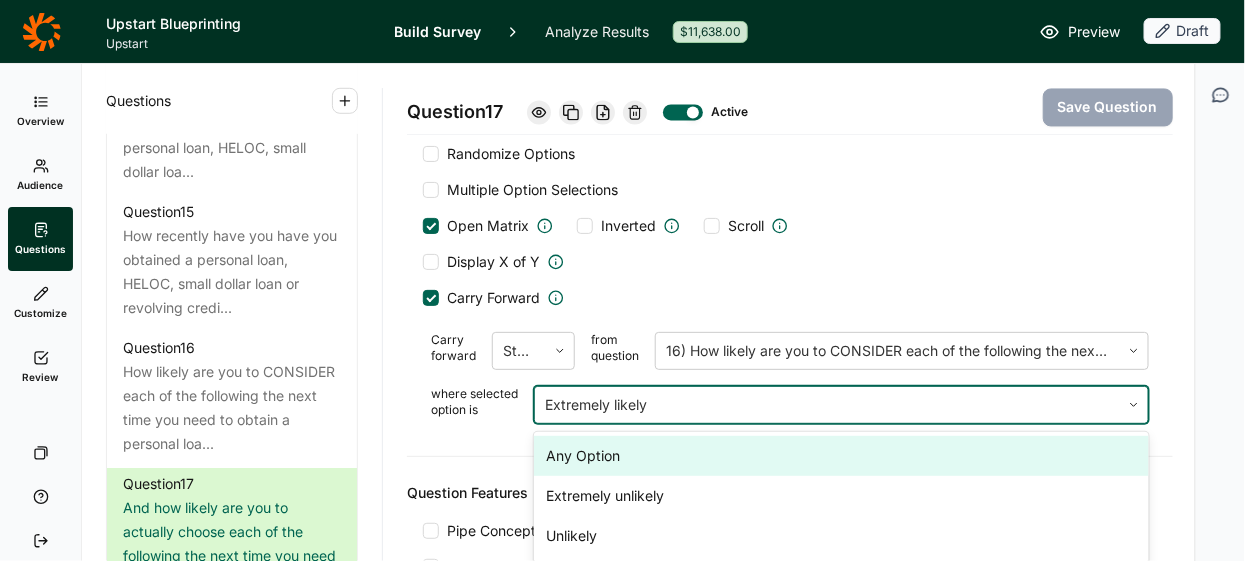click 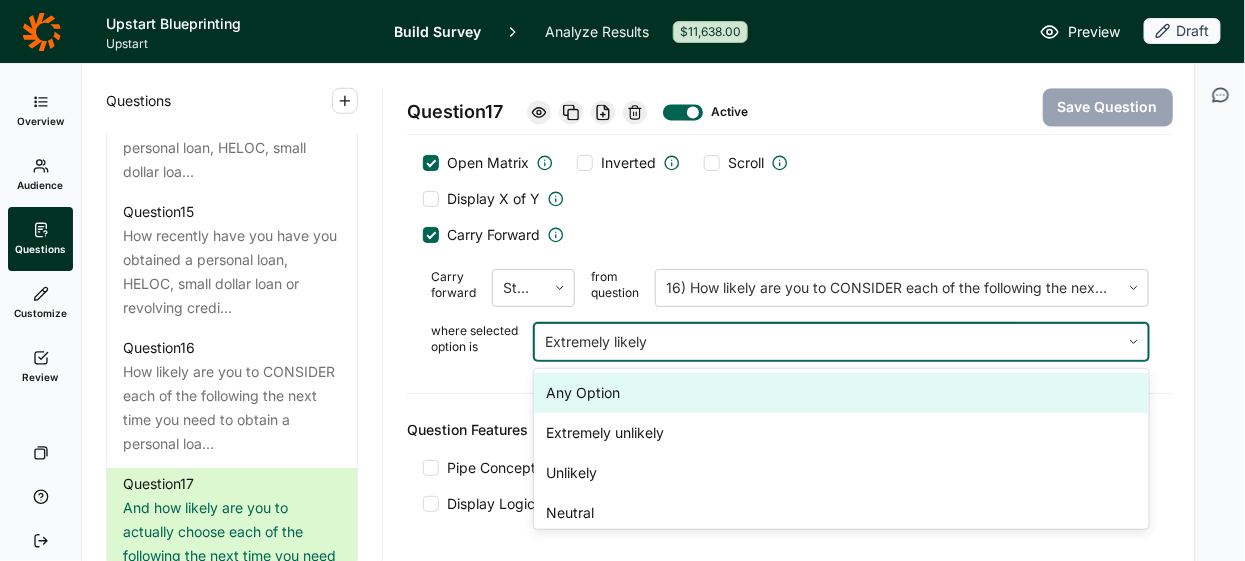 scroll, scrollTop: 3547, scrollLeft: 0, axis: vertical 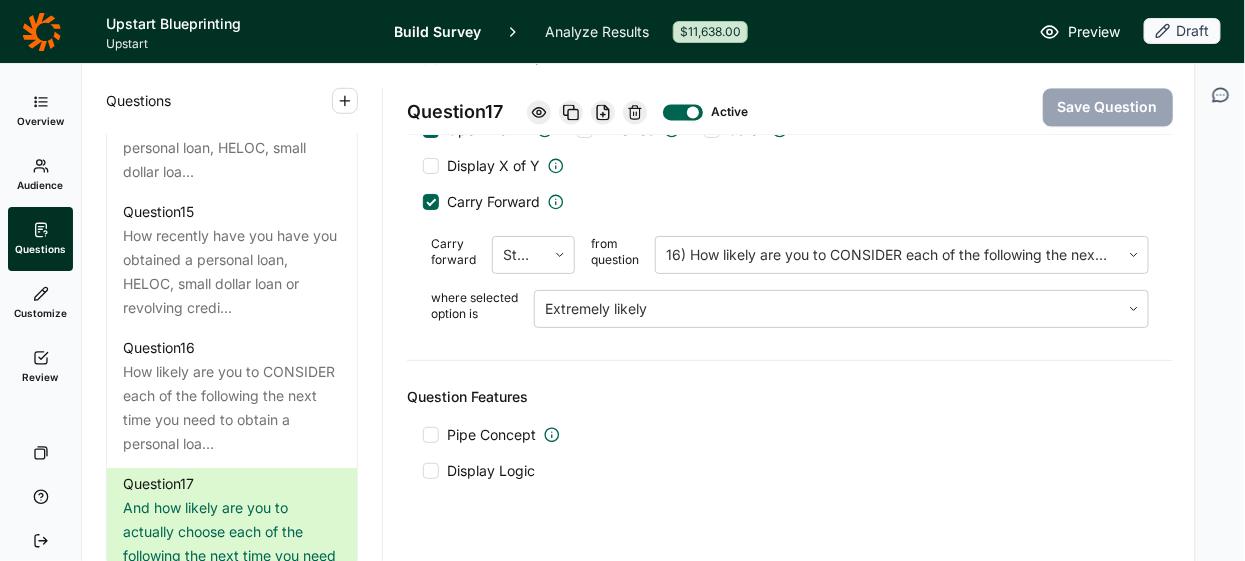 click on "Option Features Randomize Statements Randomize Options Multiple Option Selections Open Matrix Inverted Scroll Display X of Y Carry Forward Carry forward Statements selected from question 16) How likely are you to CONSIDER each of the following the next time you need to obtain a personal loan, HELOC, small dollar loan or revolving credit?  where selected option is Extremely likely" at bounding box center (790, 154) 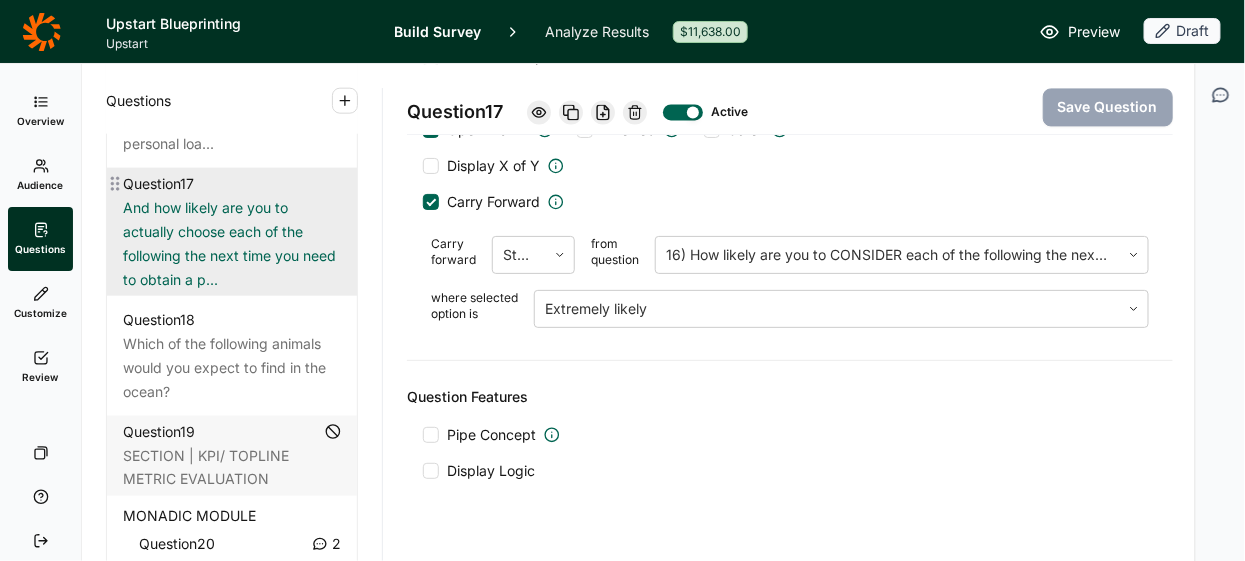 scroll, scrollTop: 2962, scrollLeft: 0, axis: vertical 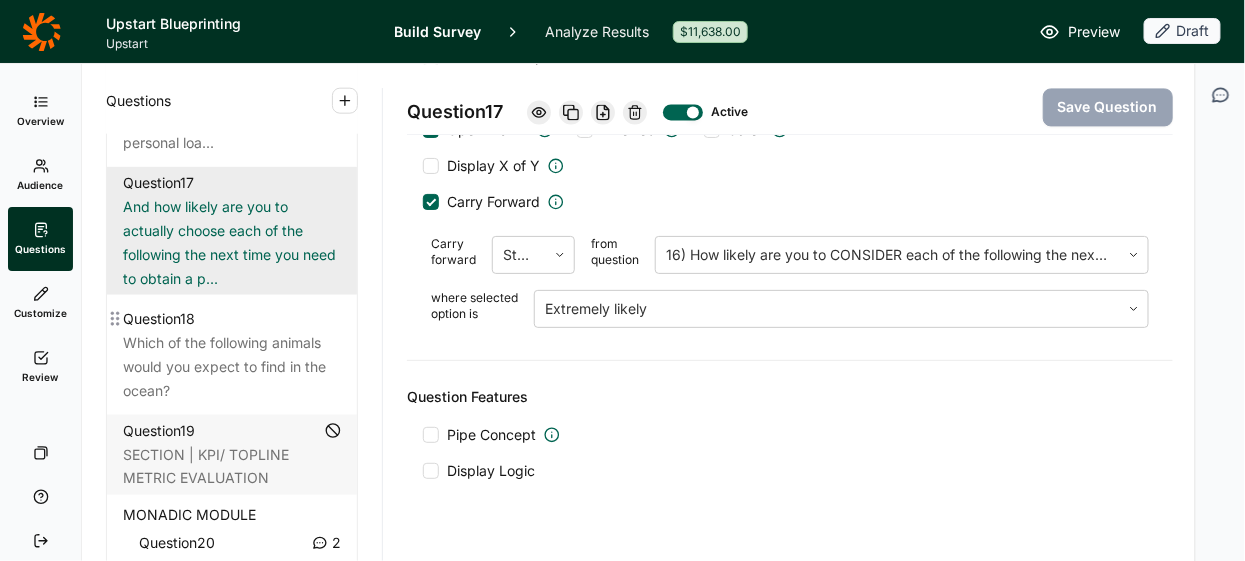 click on "Which of the following animals would you expect to find in the ocean?" at bounding box center (232, 367) 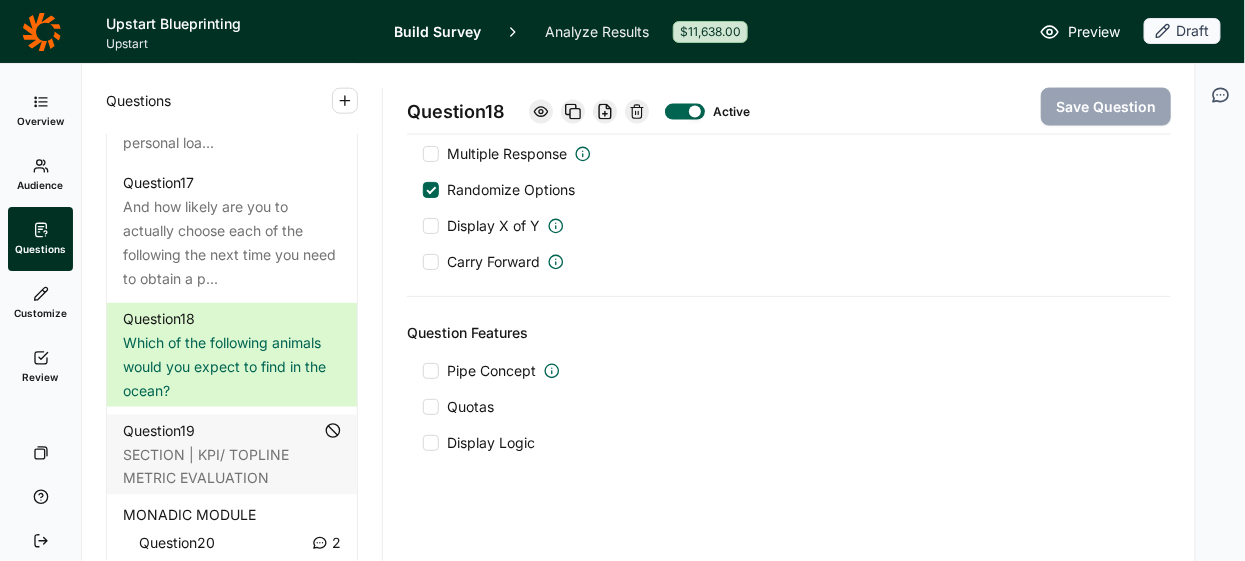 scroll, scrollTop: 965, scrollLeft: 0, axis: vertical 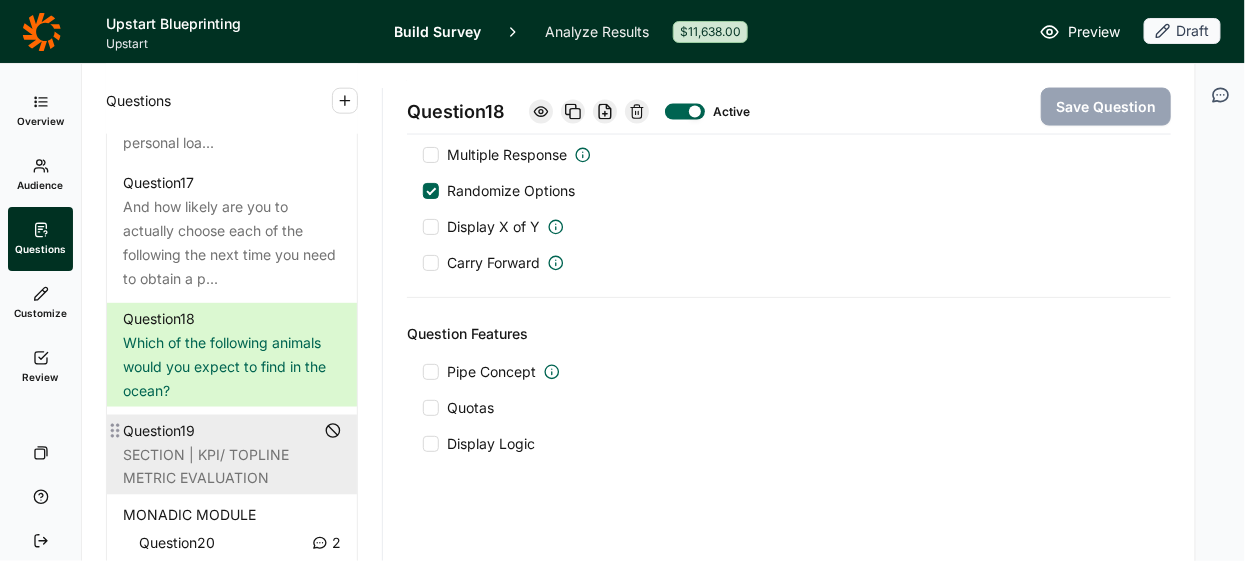 click on "SECTION | KPI/ TOPLINE METRIC EVALUATION" at bounding box center [232, 467] 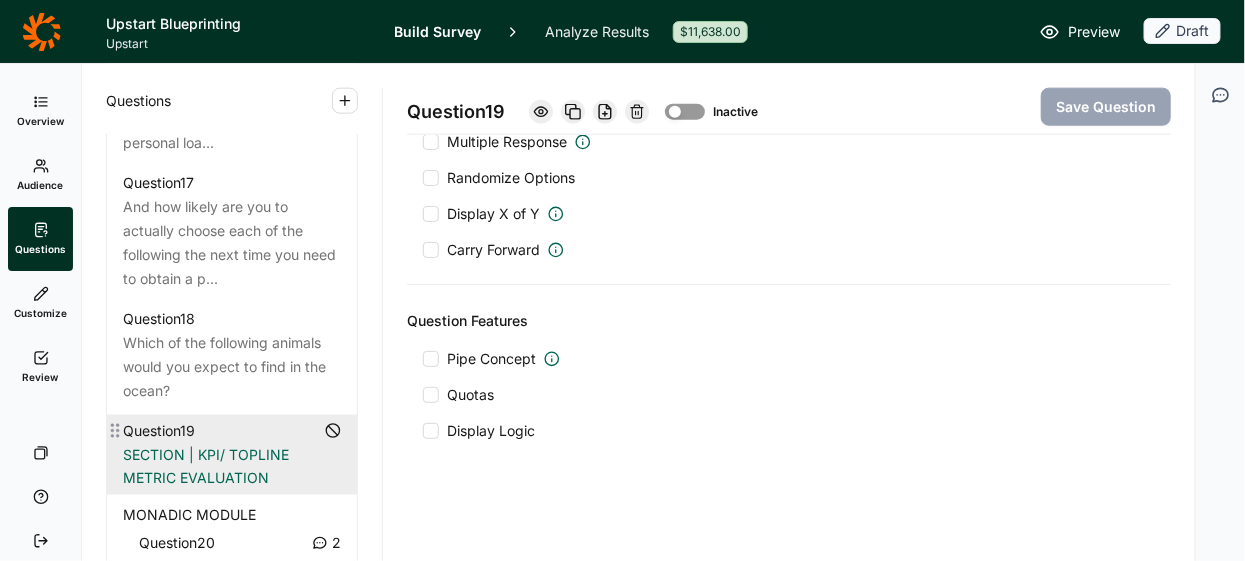 scroll, scrollTop: 753, scrollLeft: 0, axis: vertical 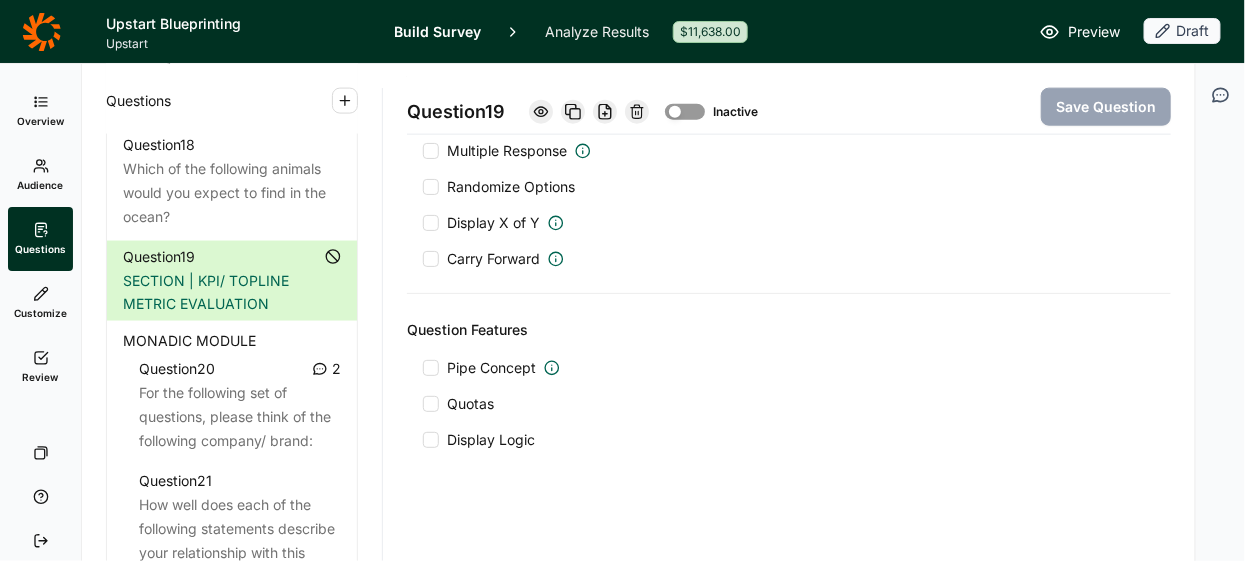 click on "MONADIC MODULE" at bounding box center (189, 341) 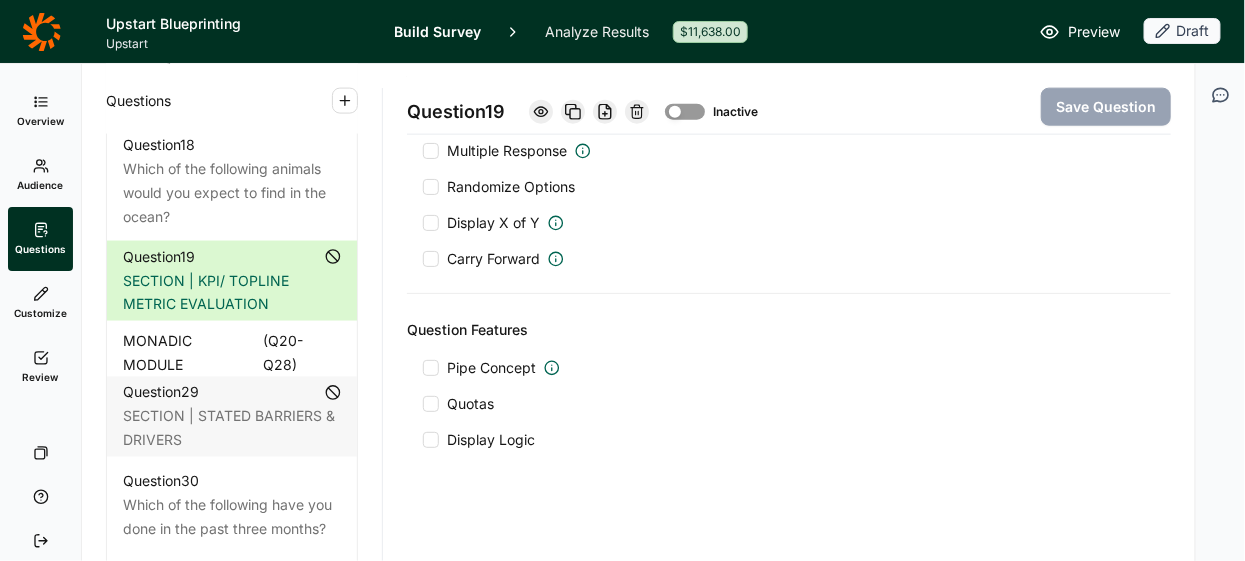 click on "MONADIC MODULE" at bounding box center [189, 353] 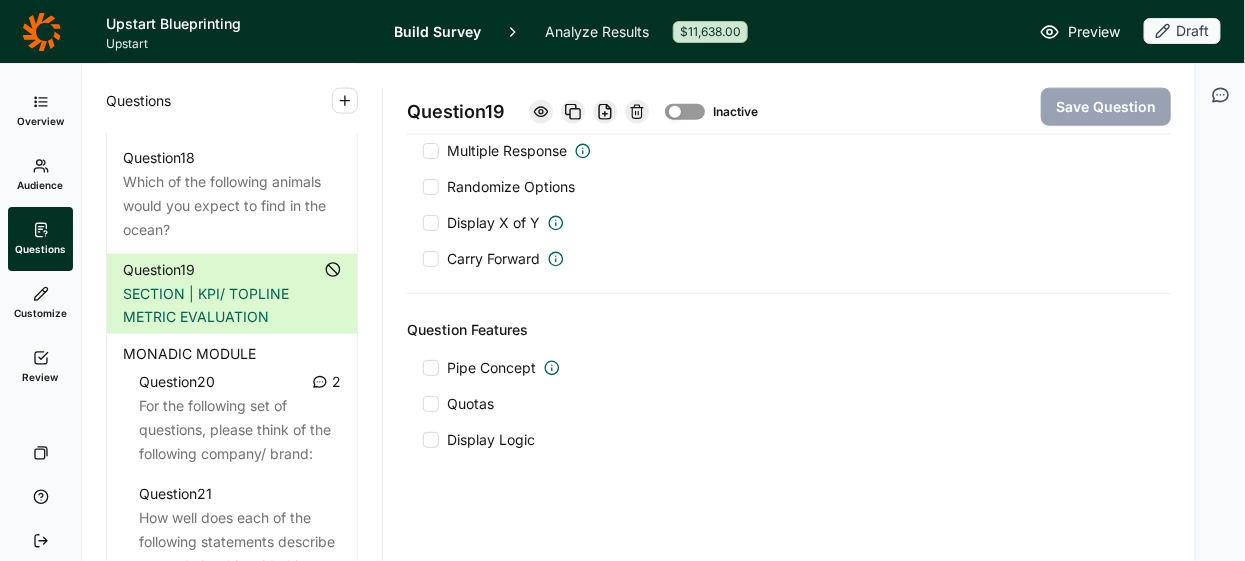 scroll, scrollTop: 3117, scrollLeft: 0, axis: vertical 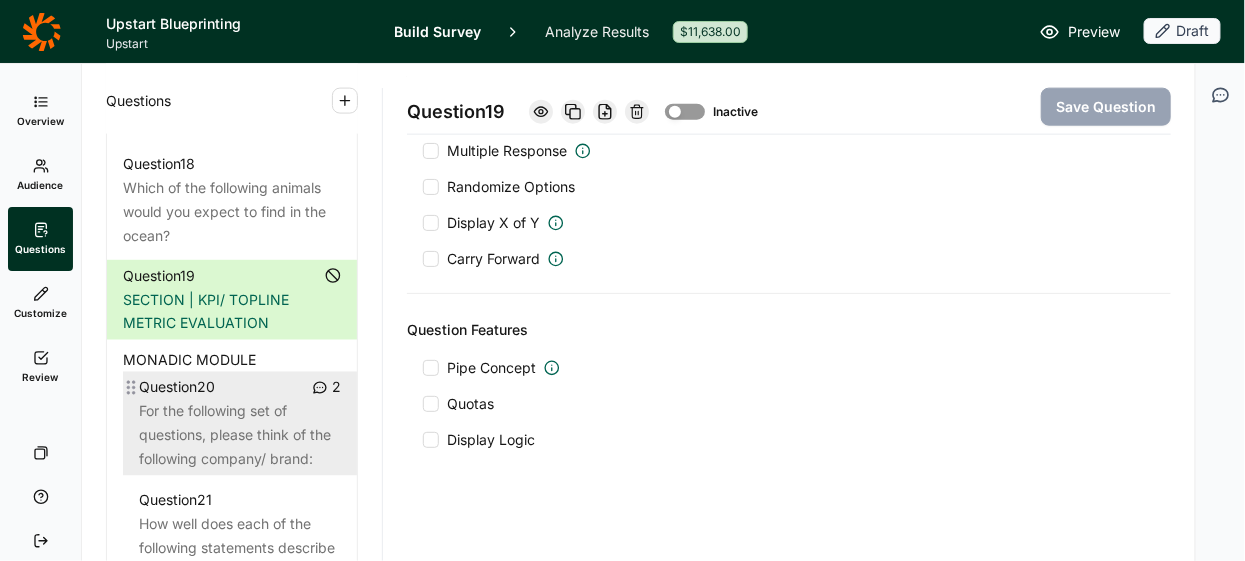 click on "Question  20" at bounding box center (177, 388) 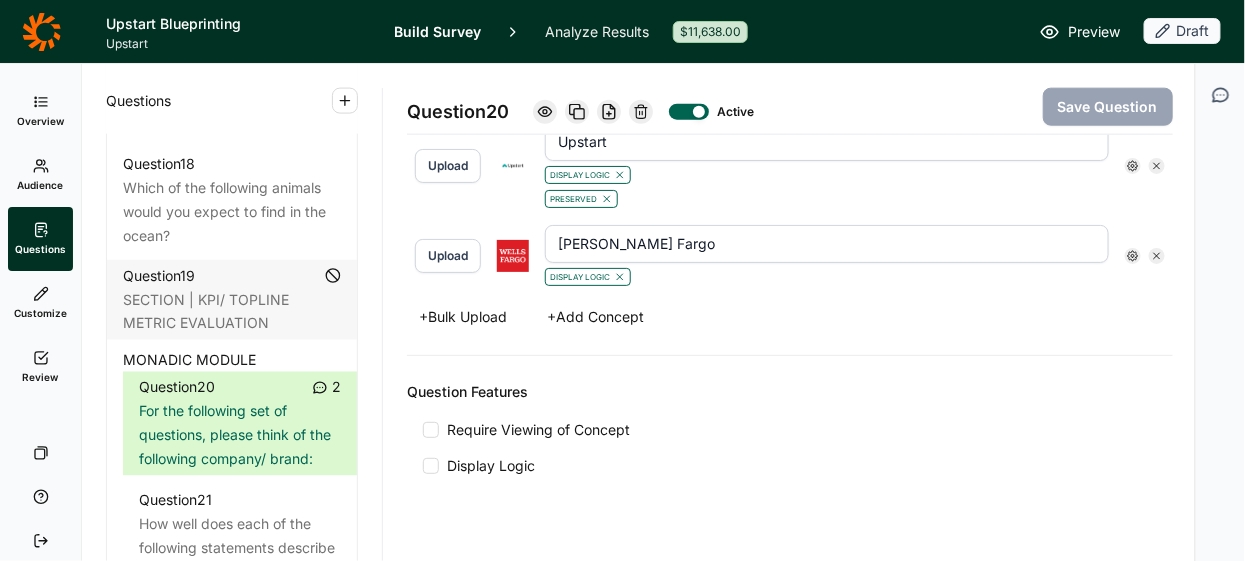 scroll, scrollTop: 2957, scrollLeft: 0, axis: vertical 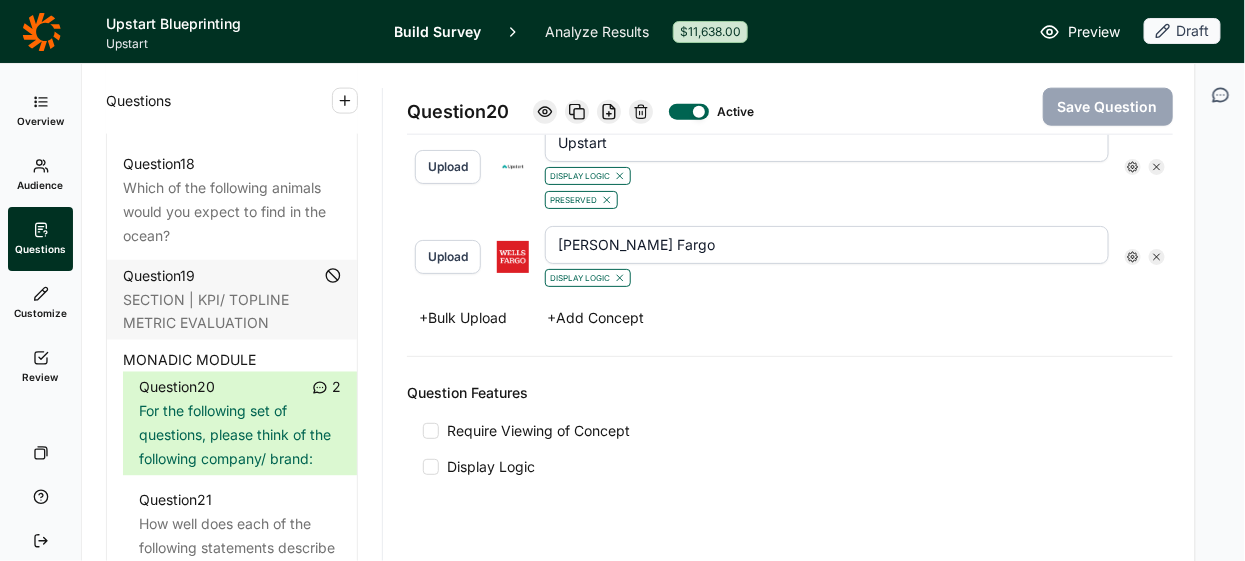 click at bounding box center (431, 467) 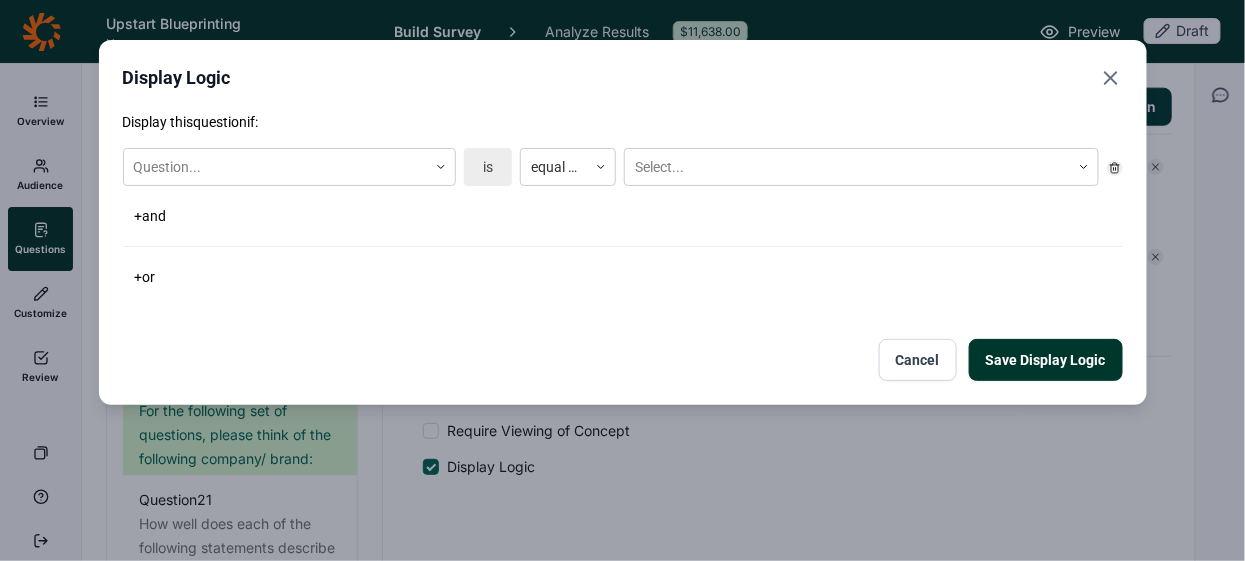 click 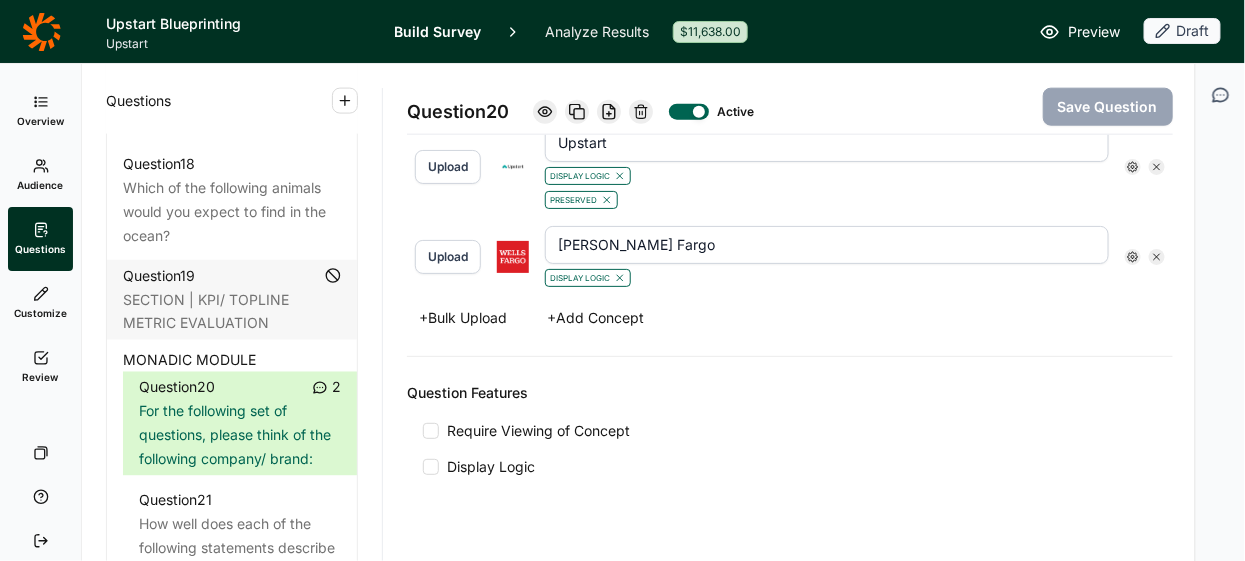 click 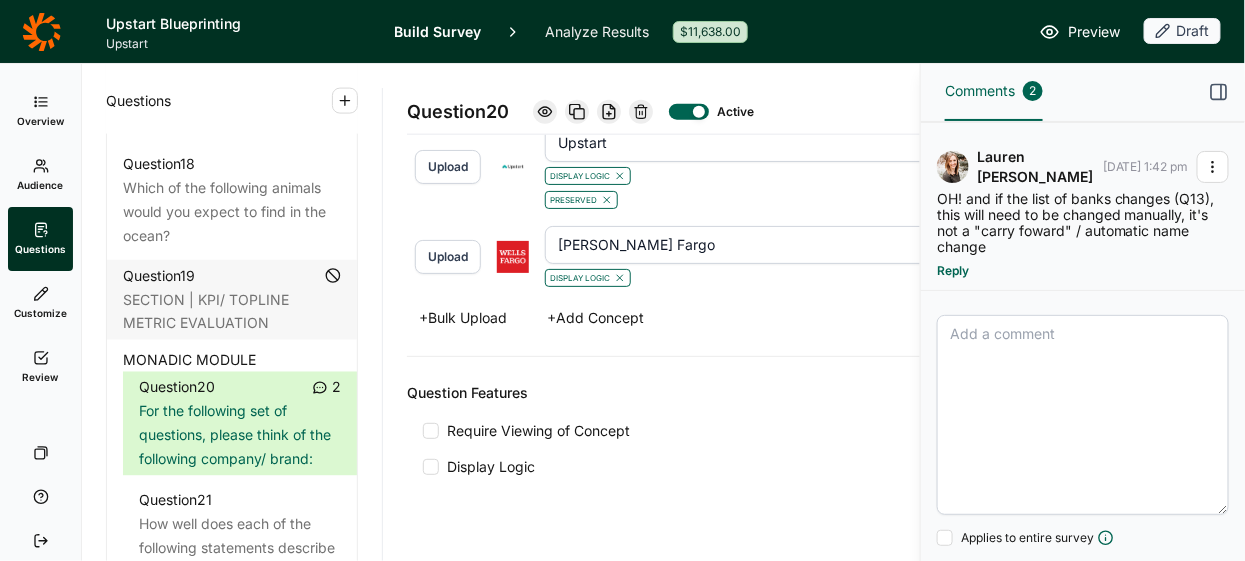 click on "Comments" at bounding box center [980, 91] 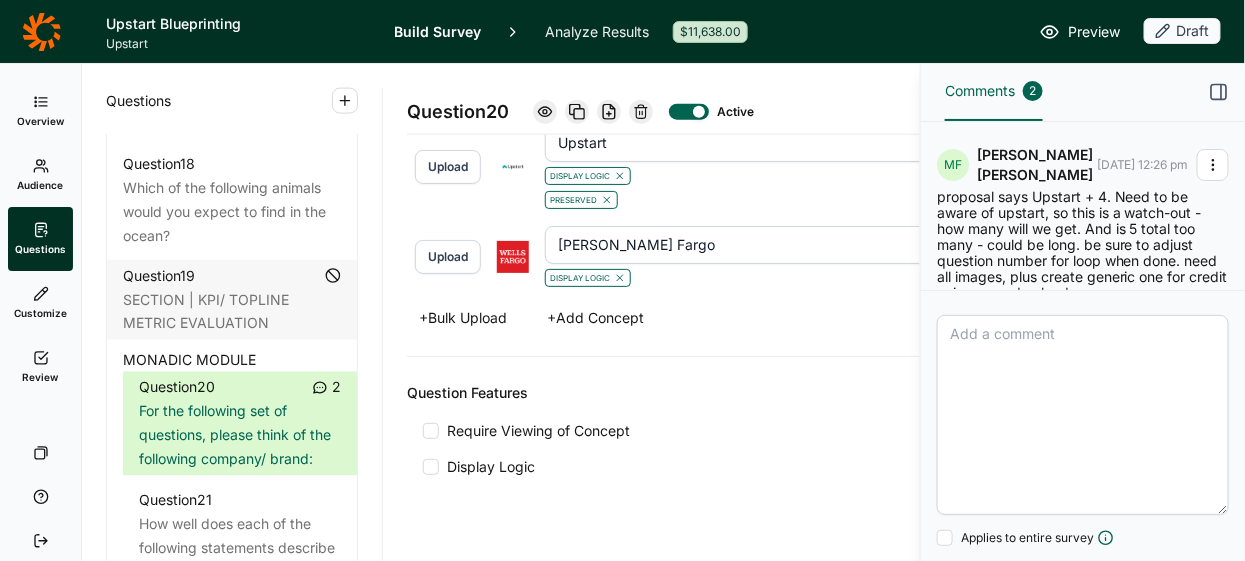 scroll, scrollTop: 223, scrollLeft: 0, axis: vertical 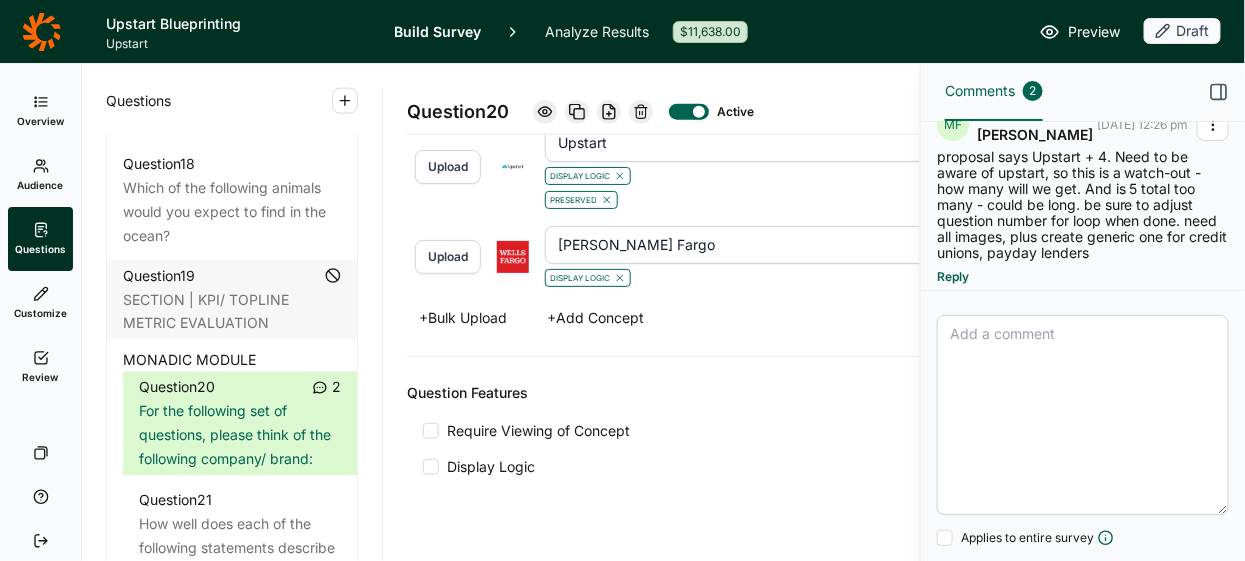 click 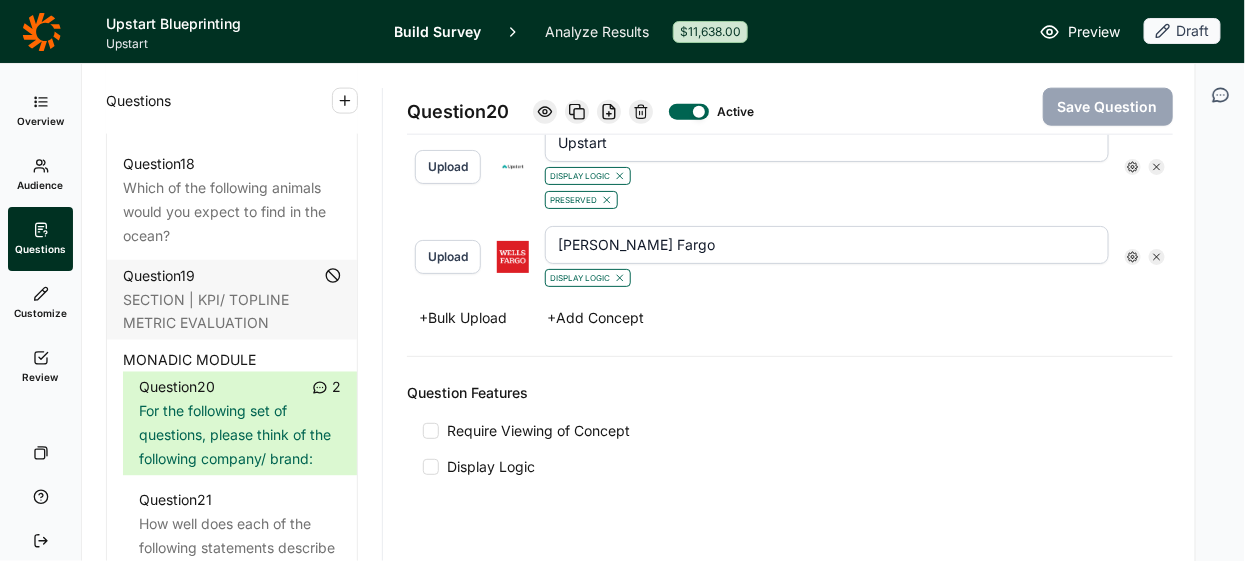 click 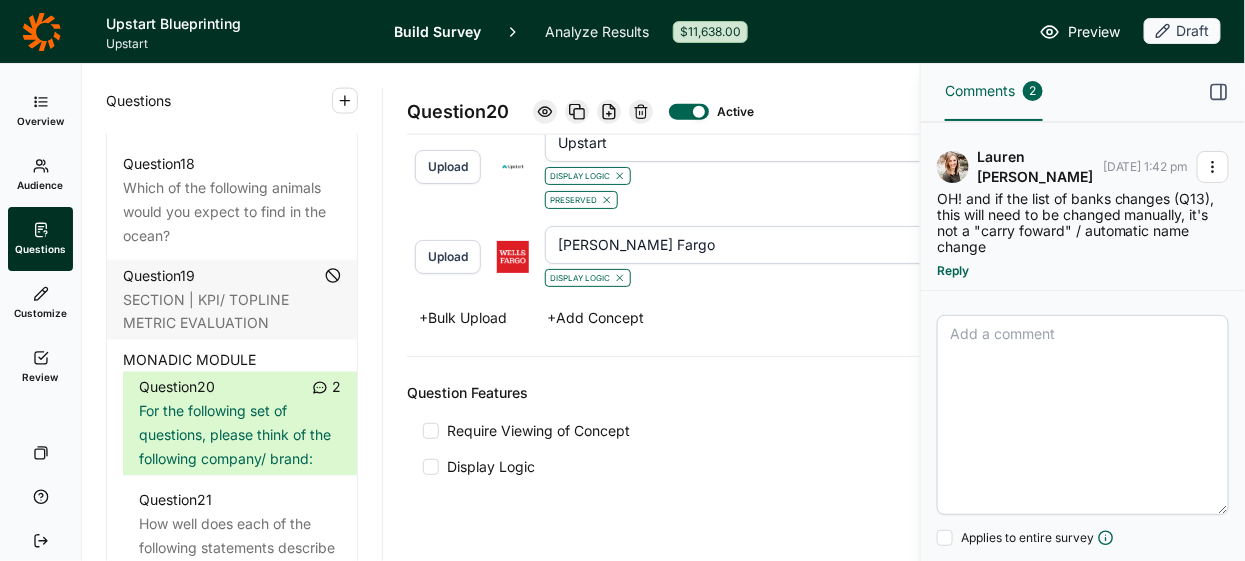 click 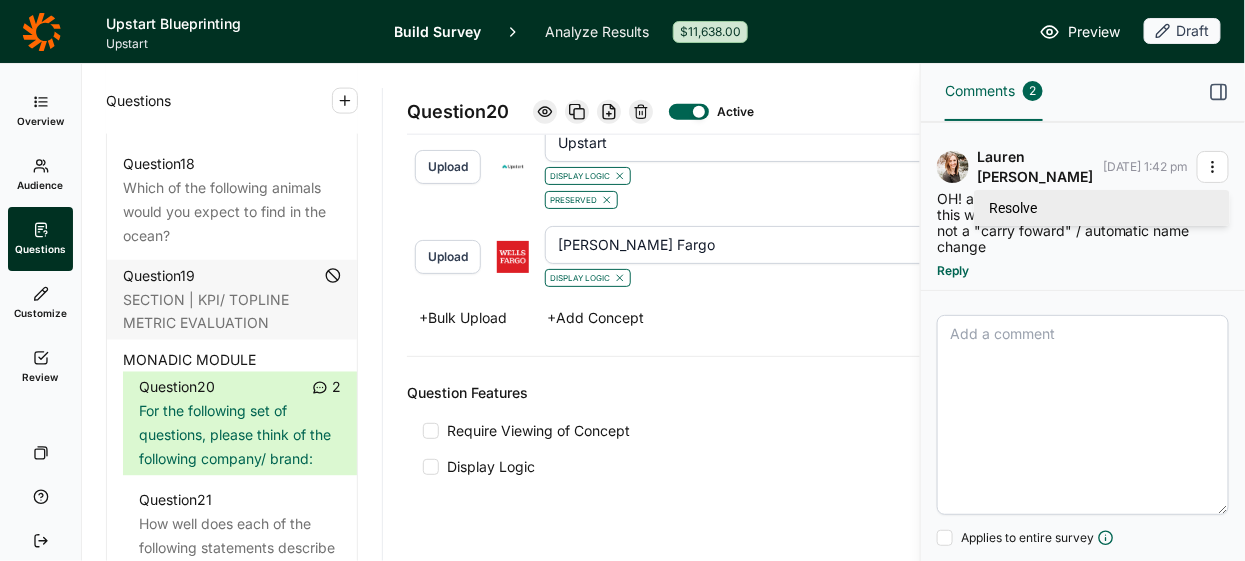 click on "Resolve" at bounding box center (1102, 208) 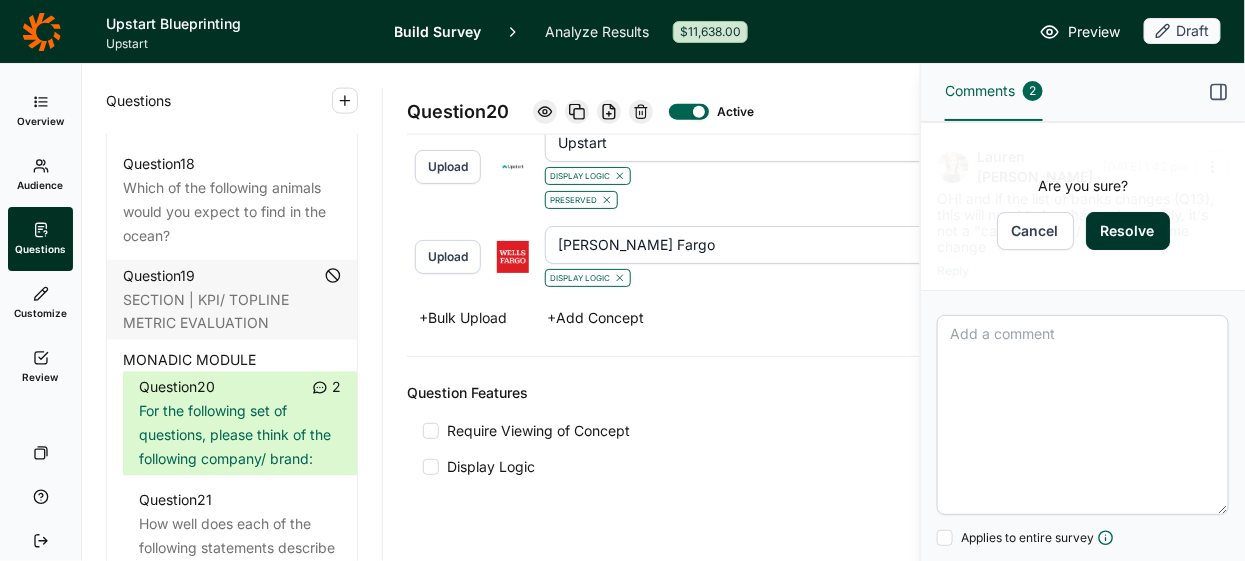 click on "Resolve" at bounding box center (1128, 231) 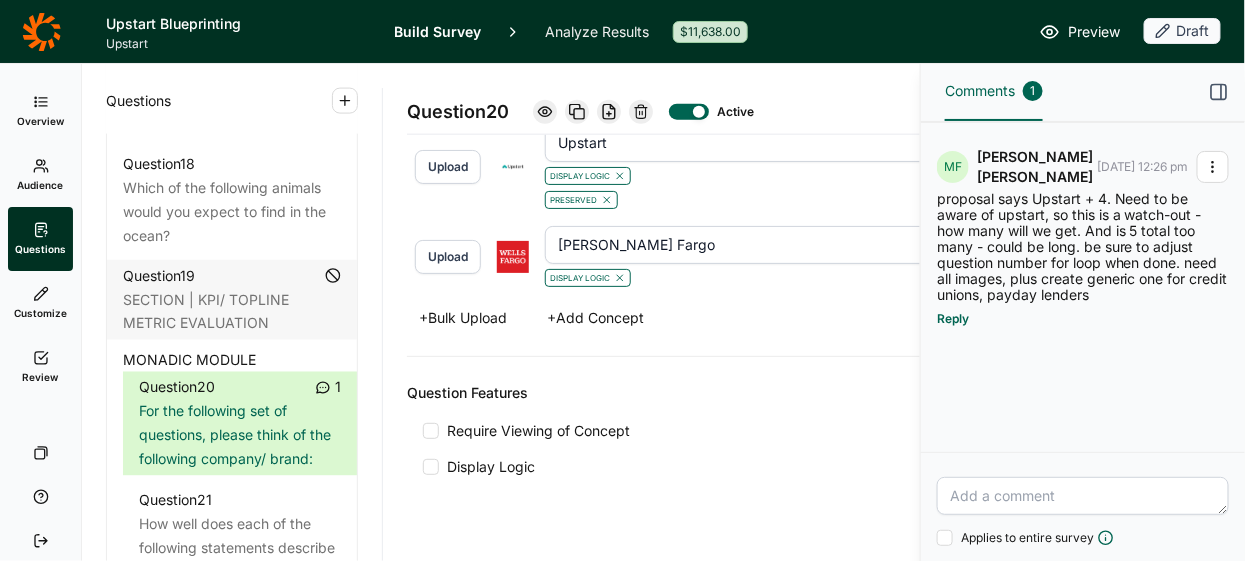 click 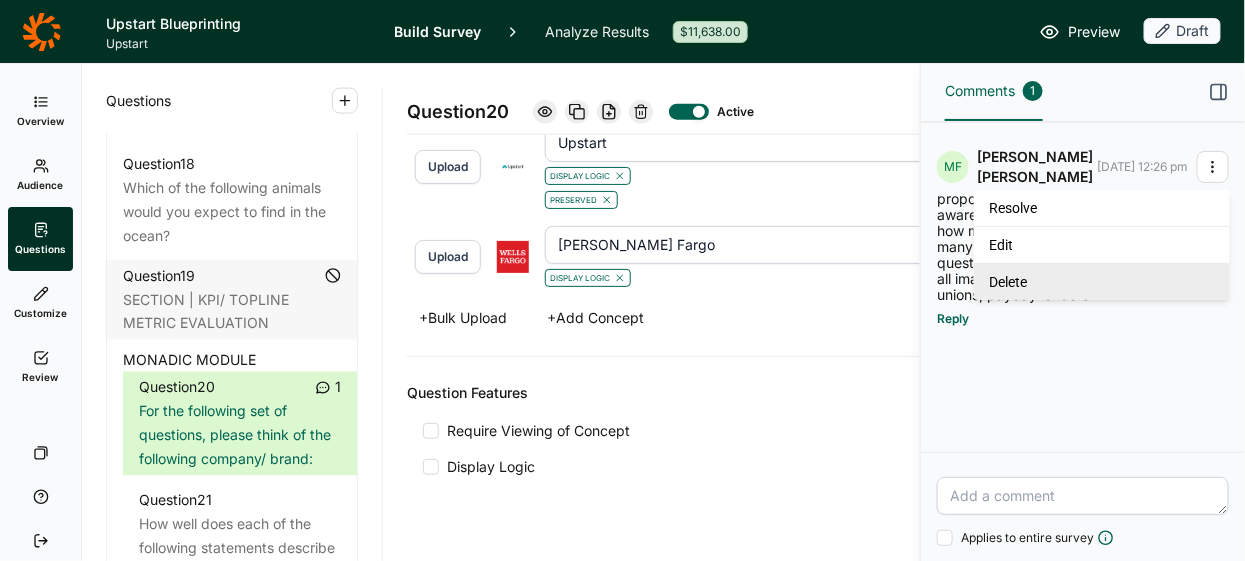 click on "Delete" at bounding box center [1102, 281] 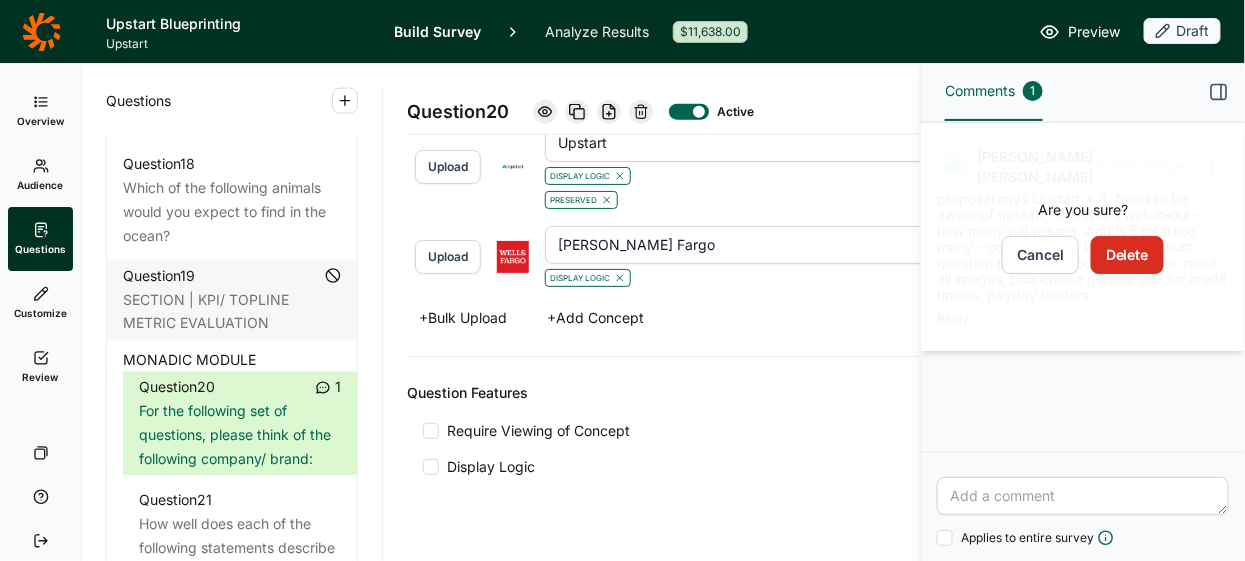 click on "Delete" at bounding box center (1127, 255) 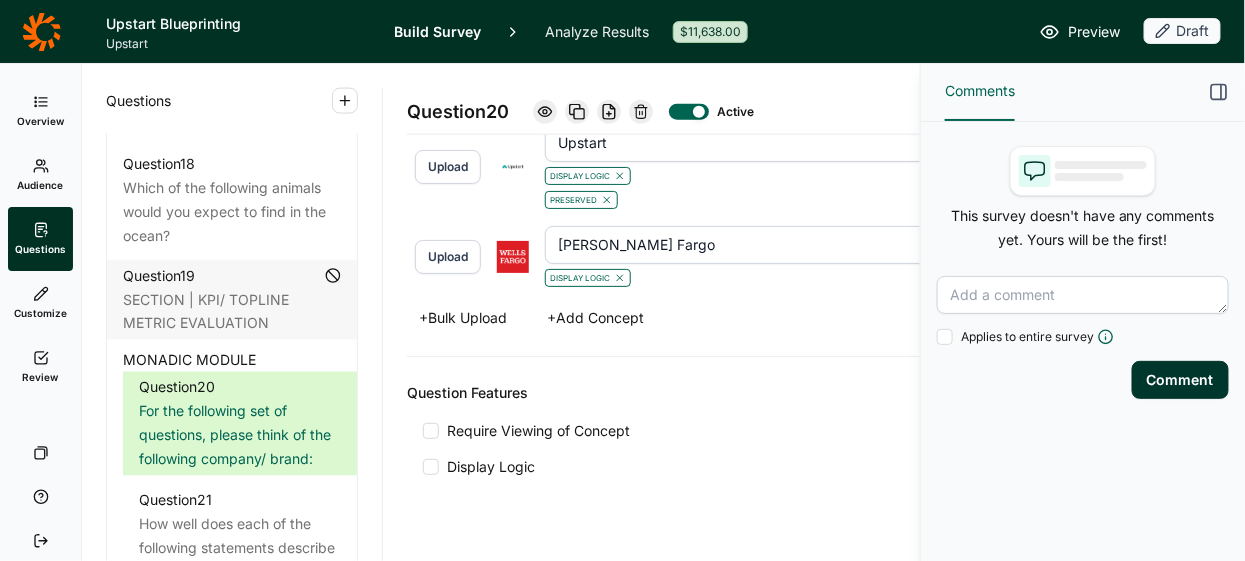 click 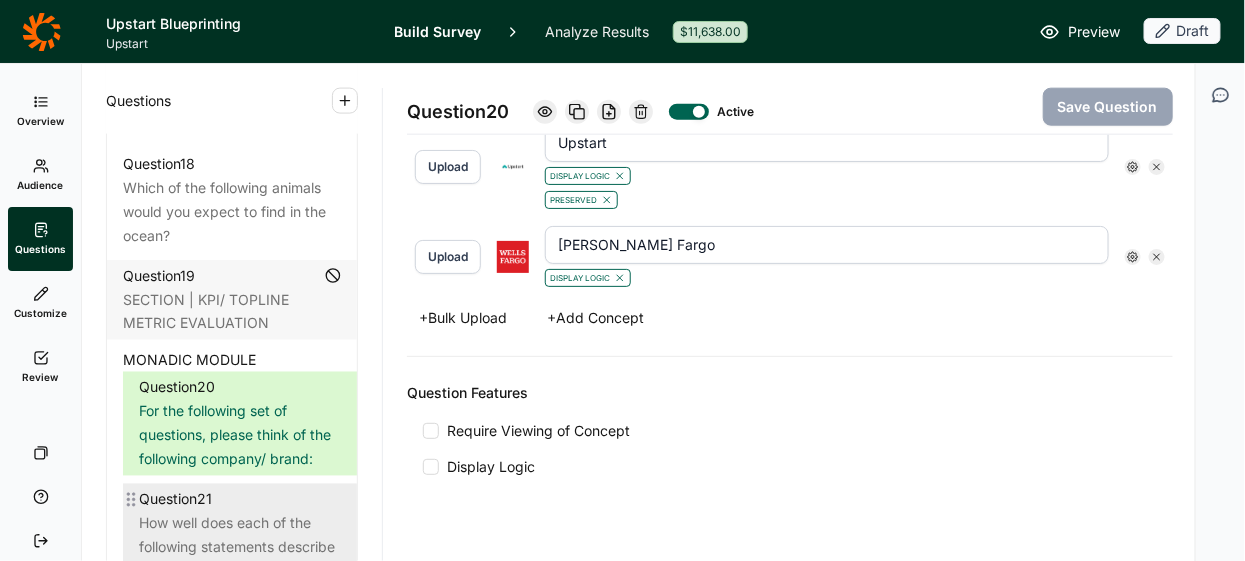 click on "How well does each of the following statements describe your relationship with this company/brand?" at bounding box center [240, 560] 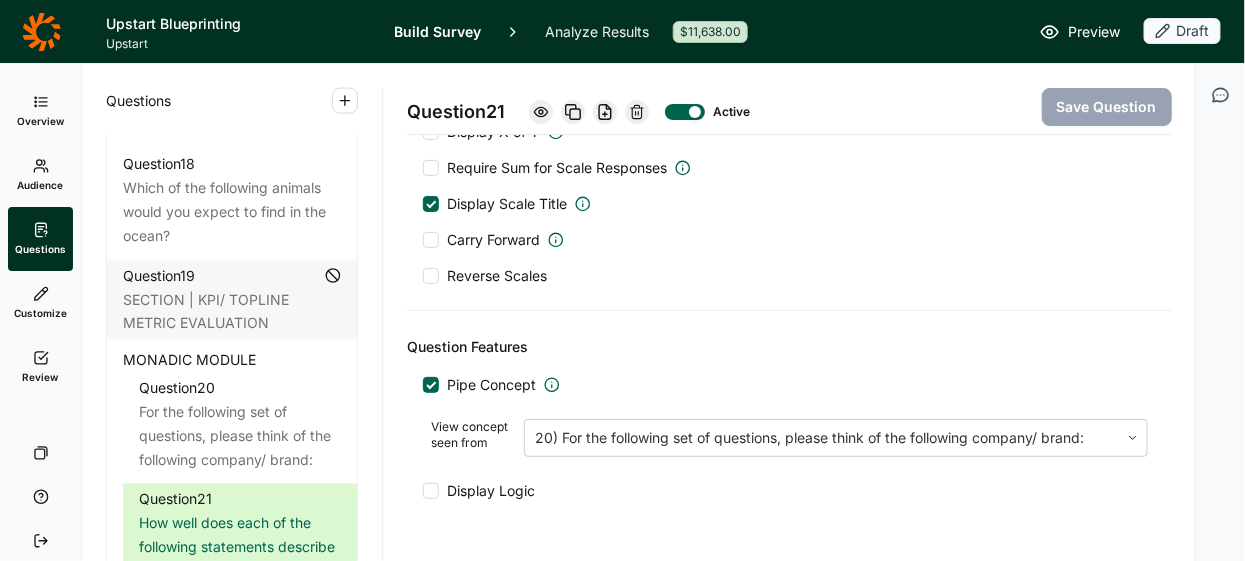 scroll, scrollTop: 2246, scrollLeft: 0, axis: vertical 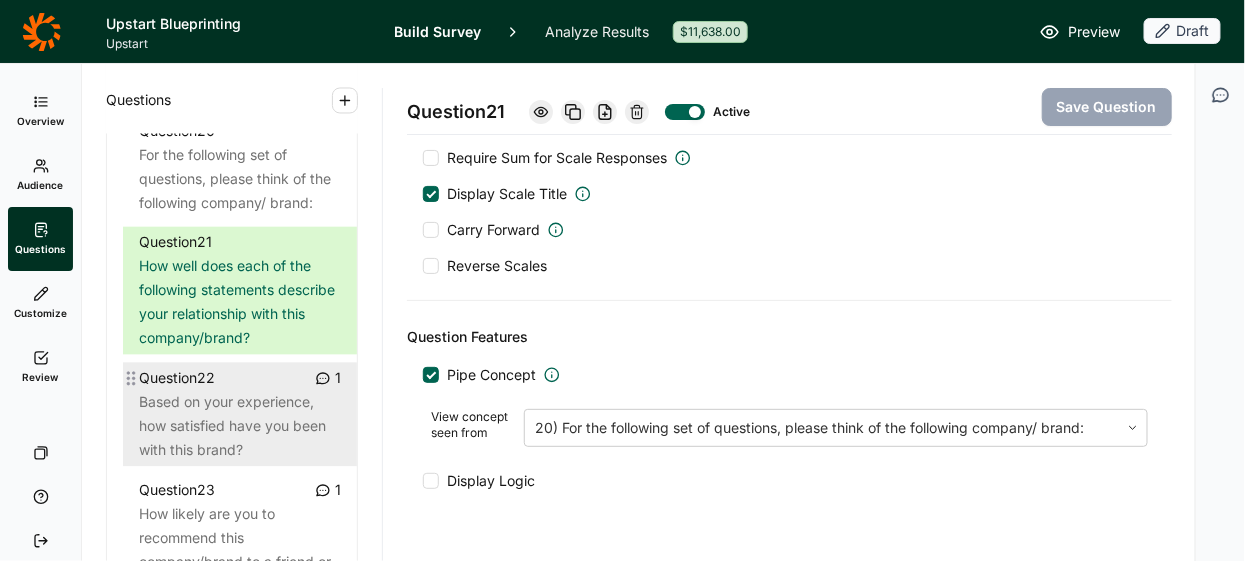click on "Based on your experience, how satisfied have you been with this brand?" at bounding box center (240, 427) 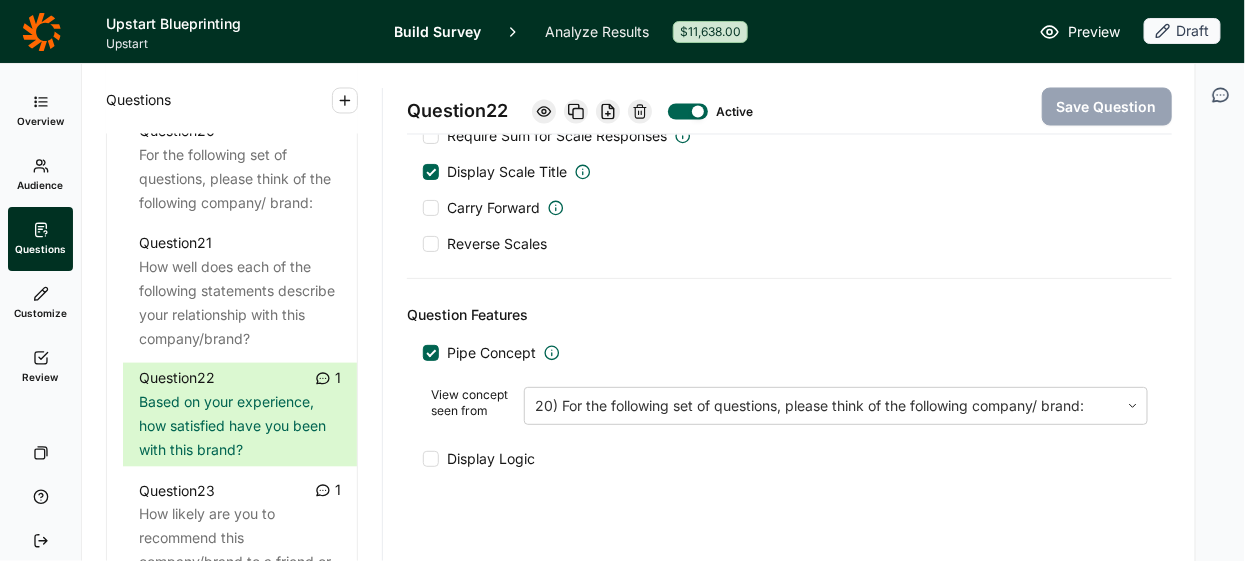 scroll, scrollTop: 1078, scrollLeft: 0, axis: vertical 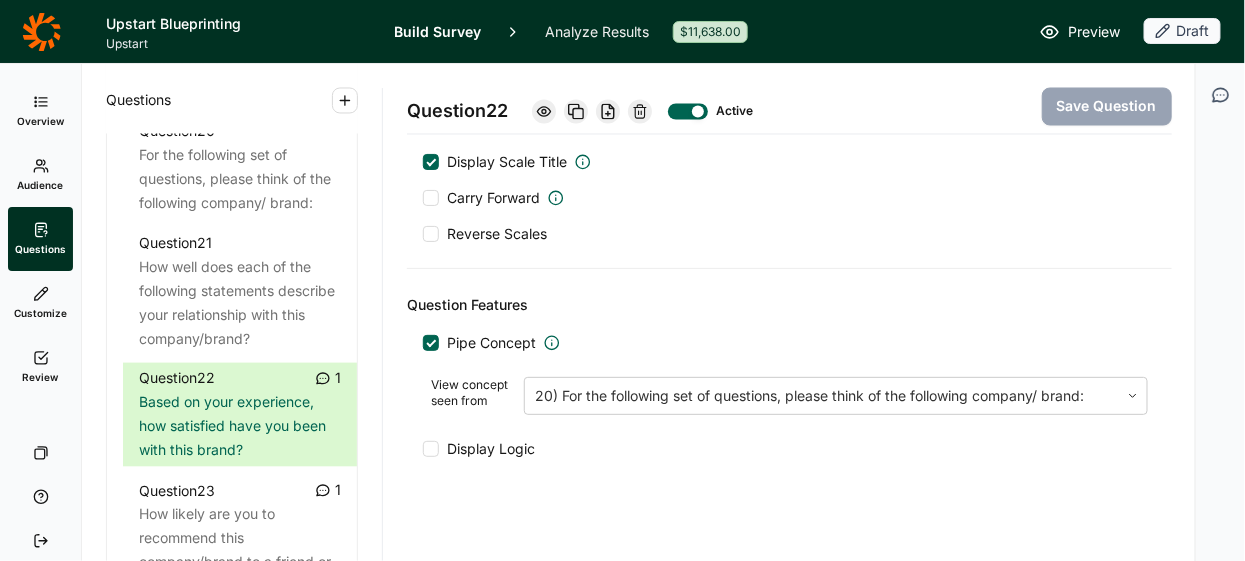 click at bounding box center (431, 449) 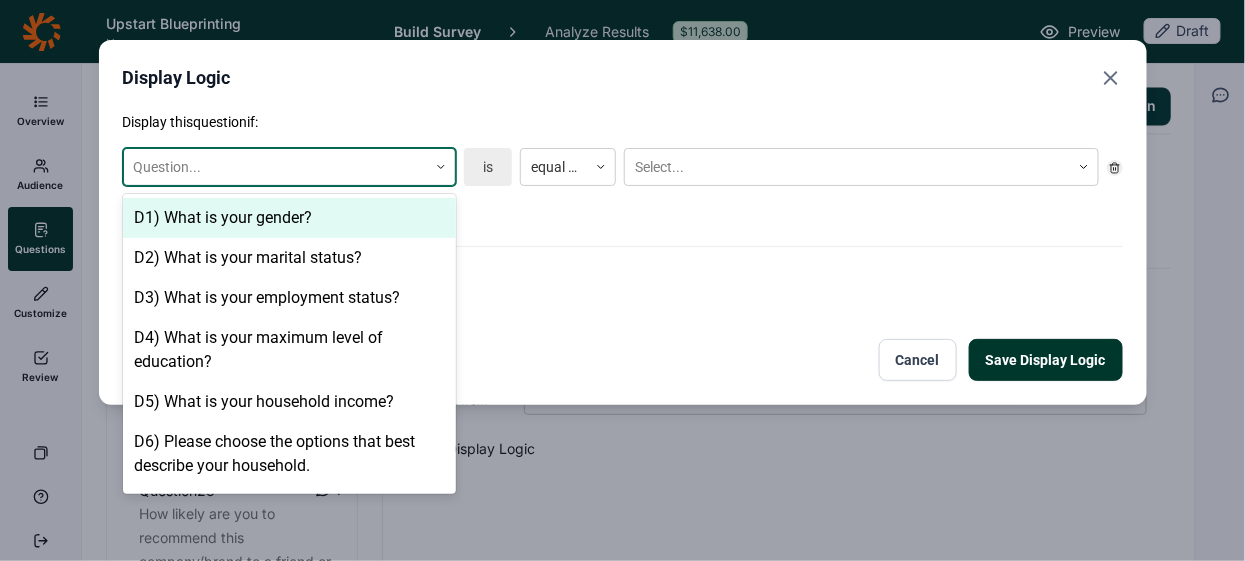 click 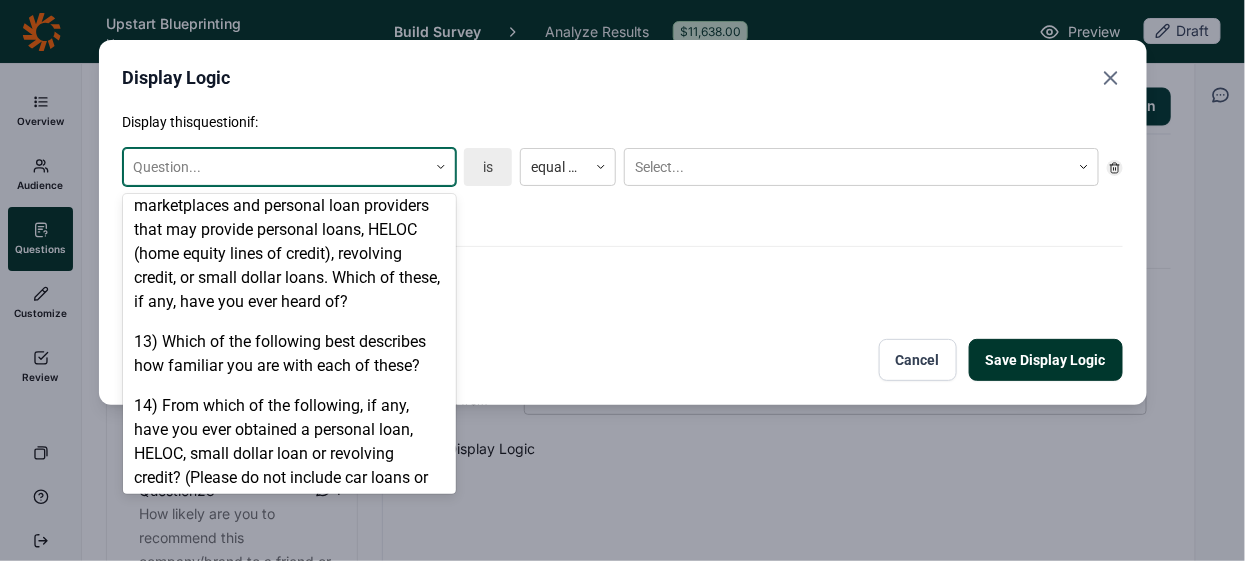 scroll, scrollTop: 1336, scrollLeft: 0, axis: vertical 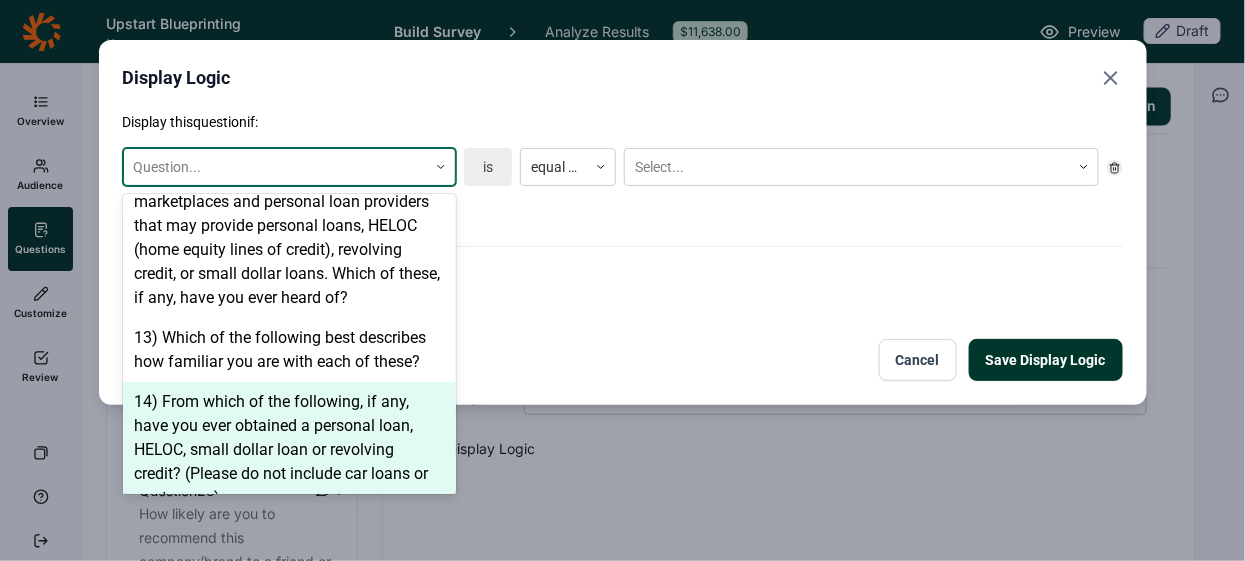 click on "14) From which of the following, if any, have you ever obtained a personal loan, HELOC, small dollar loan or revolving credit? (Please do not include car loans or mortgages.)" at bounding box center [289, 450] 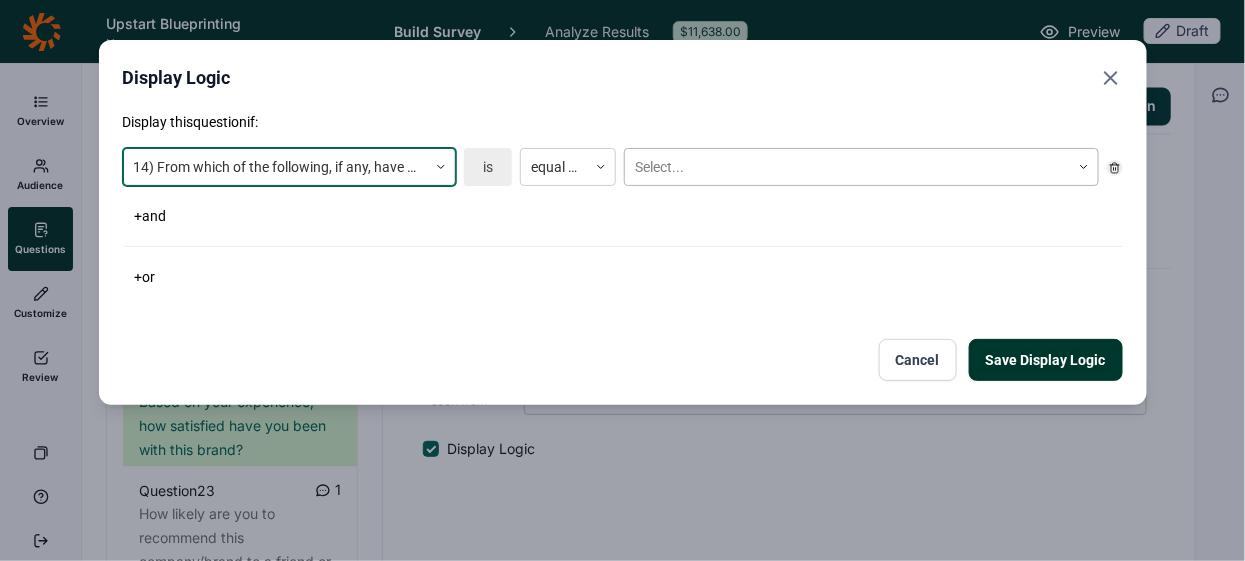 click 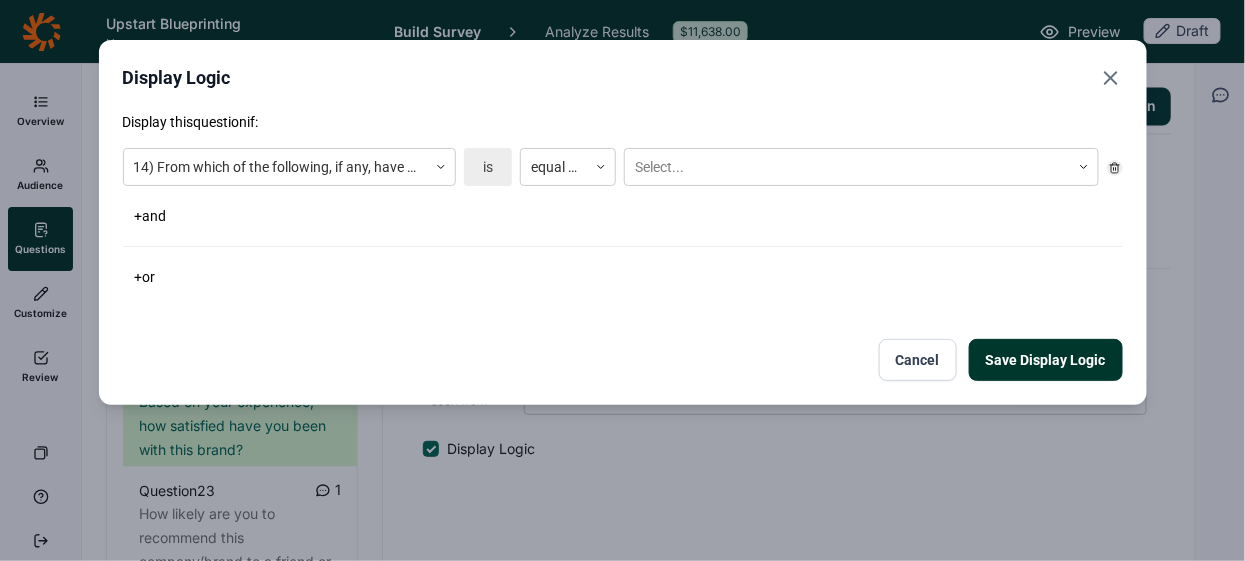 click on "+  and" at bounding box center [623, 216] 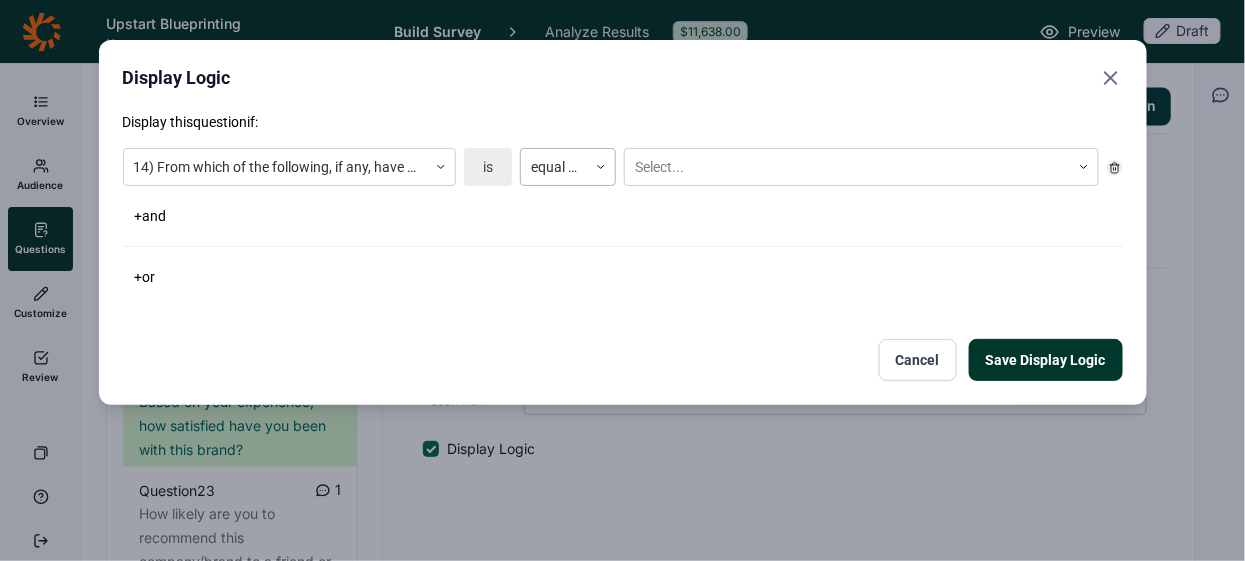 click 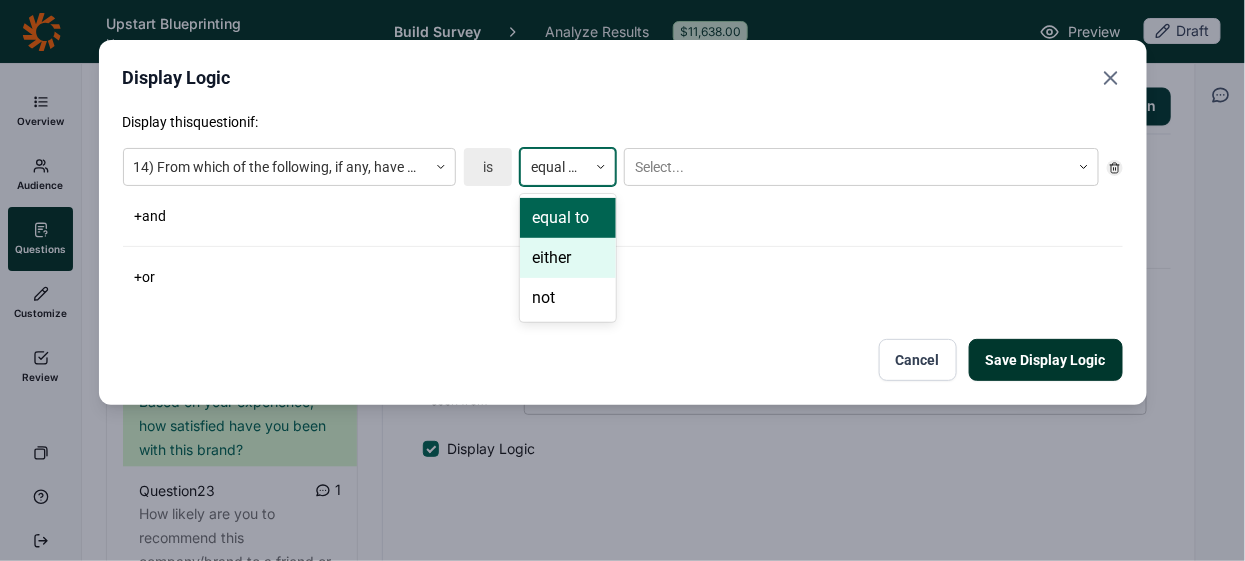 click on "either" at bounding box center (568, 258) 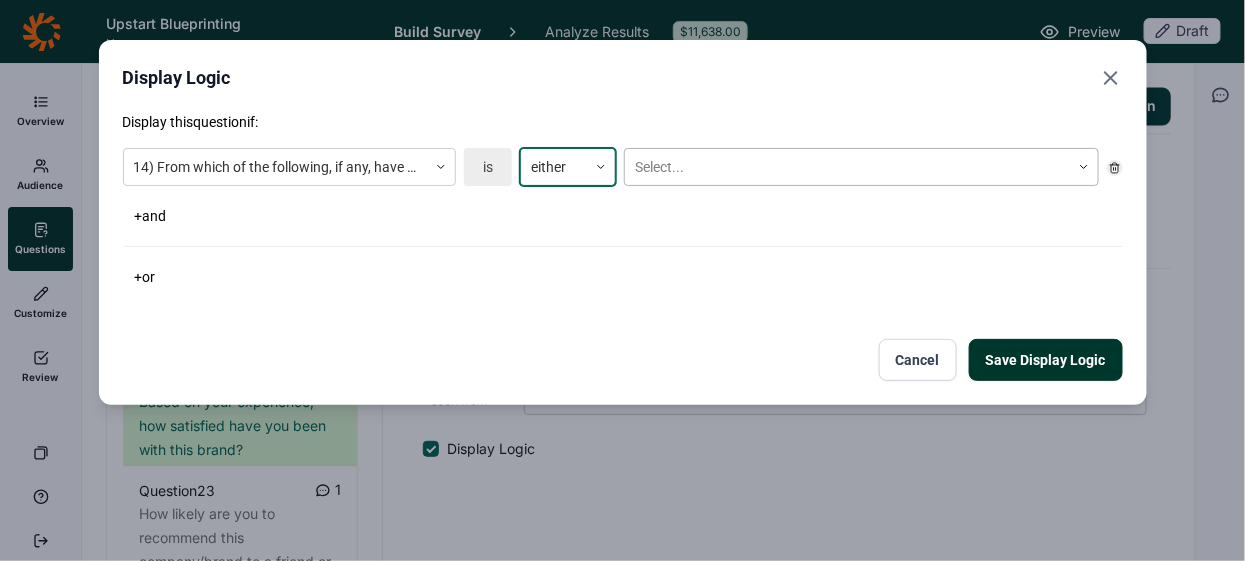 click 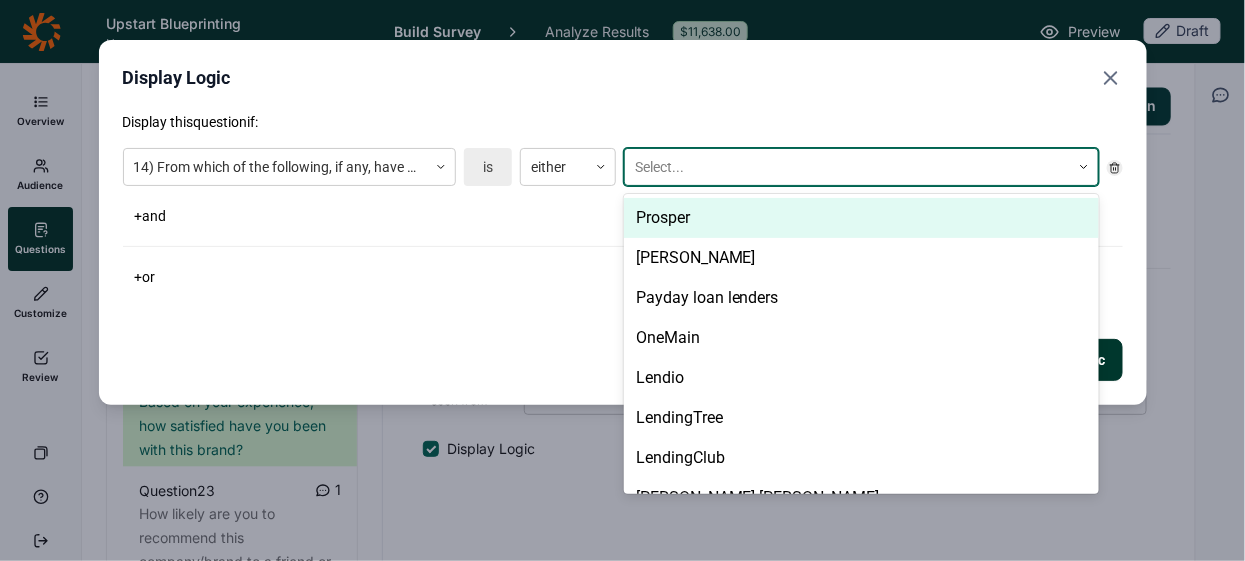 click on "+  and" at bounding box center (623, 216) 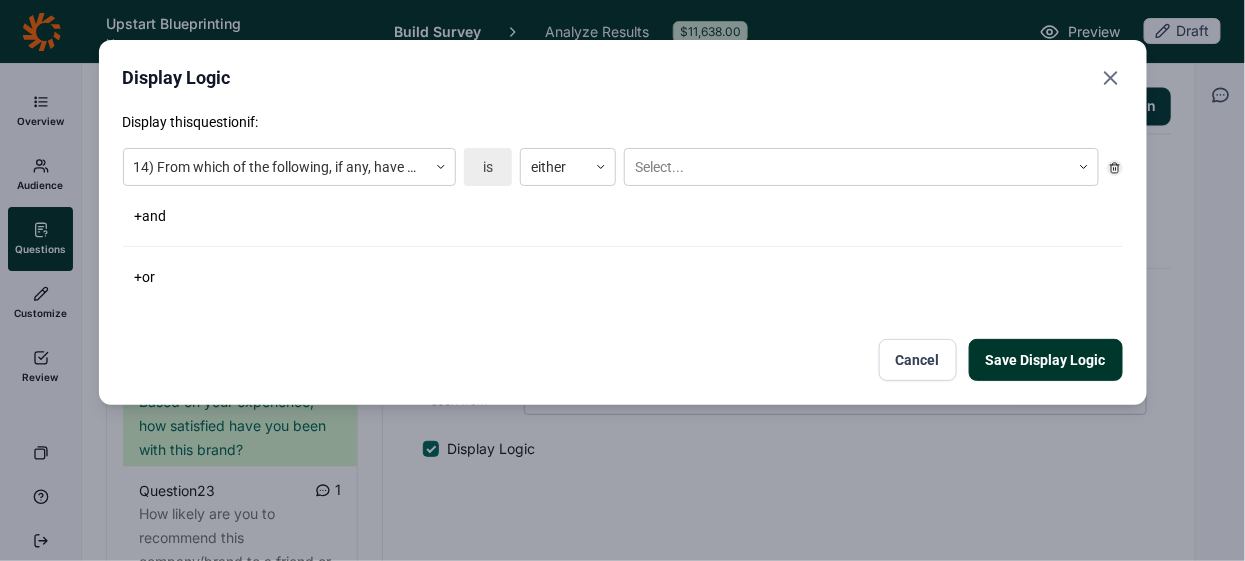 click 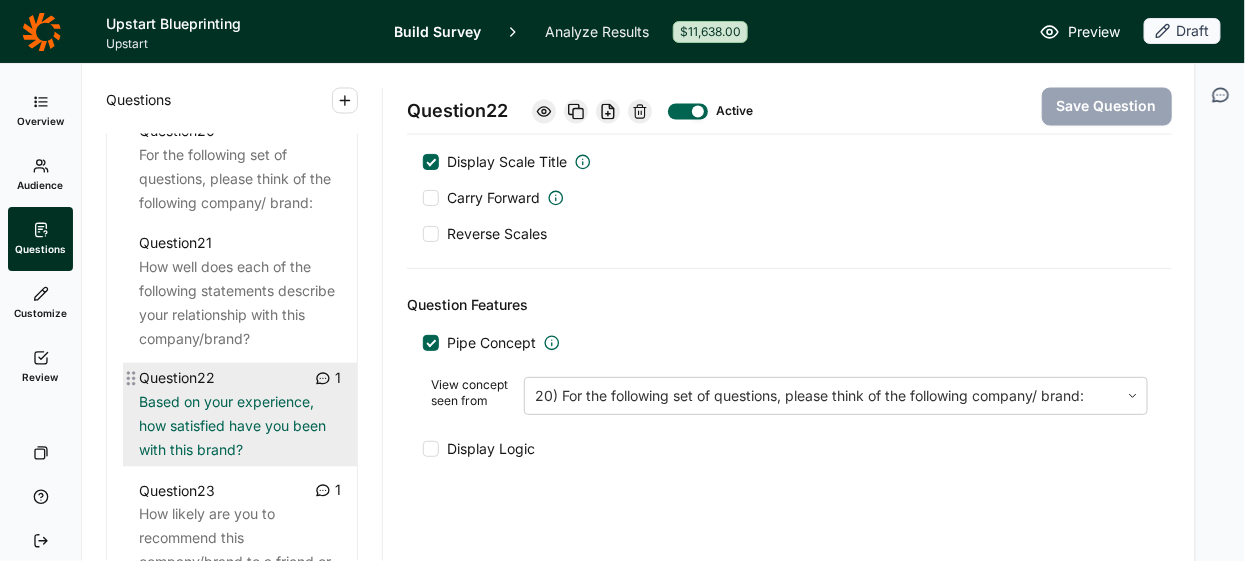 click 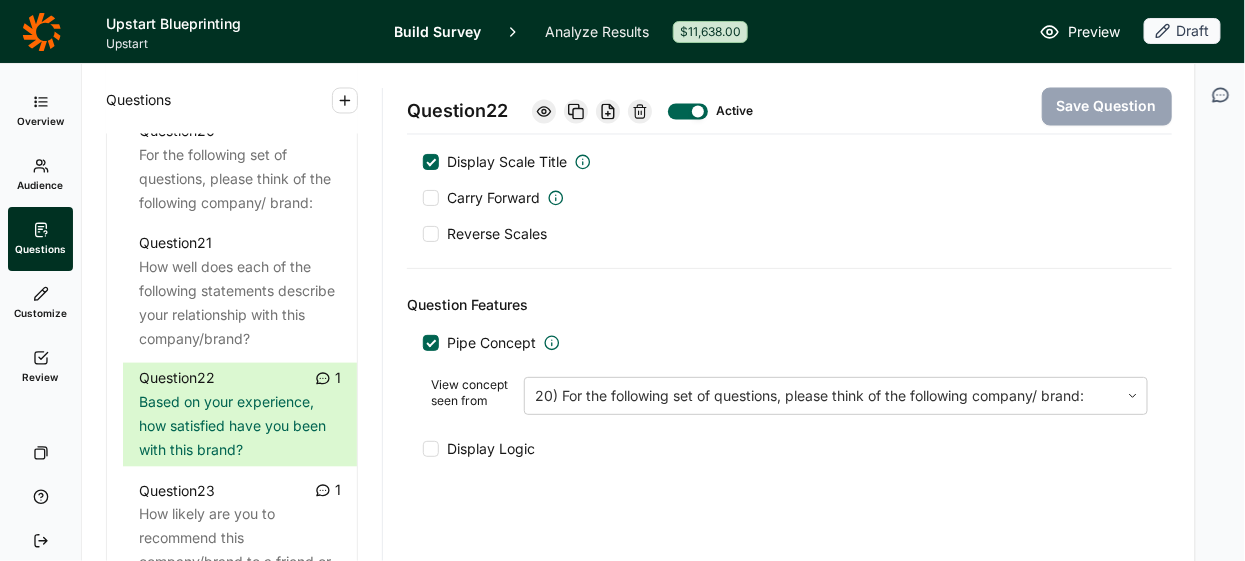 click 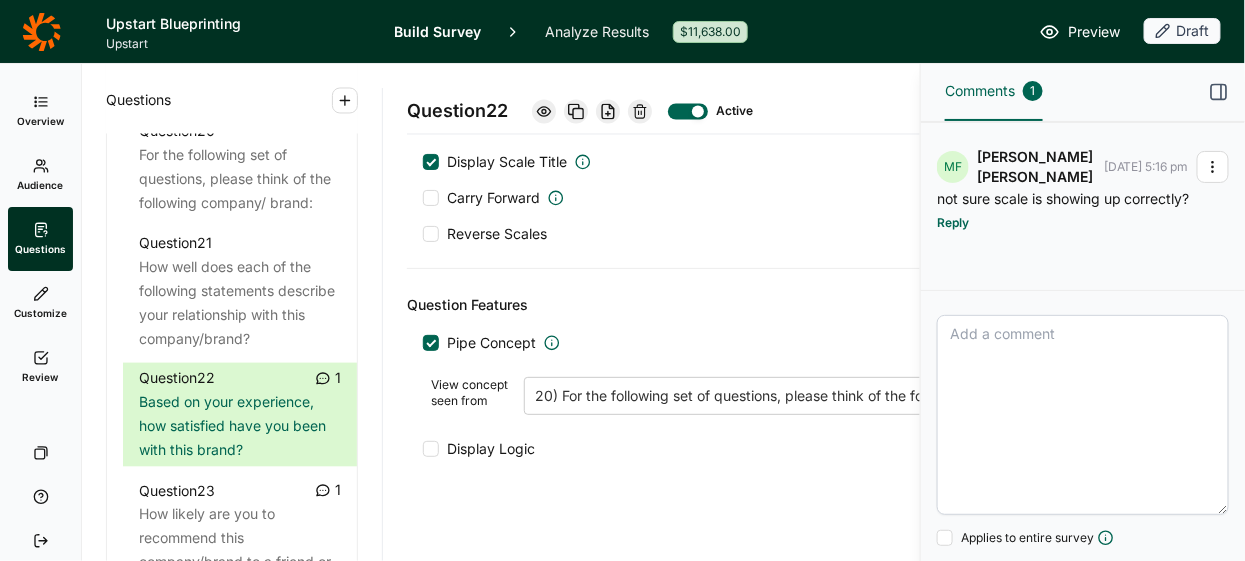 click 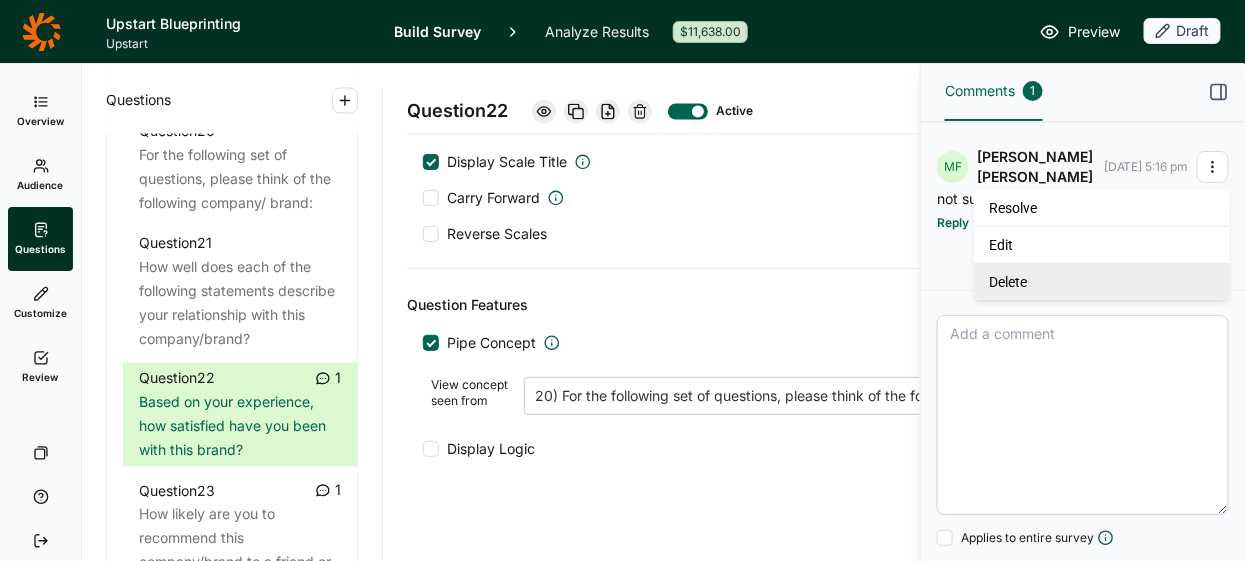 click on "Delete" at bounding box center [1102, 281] 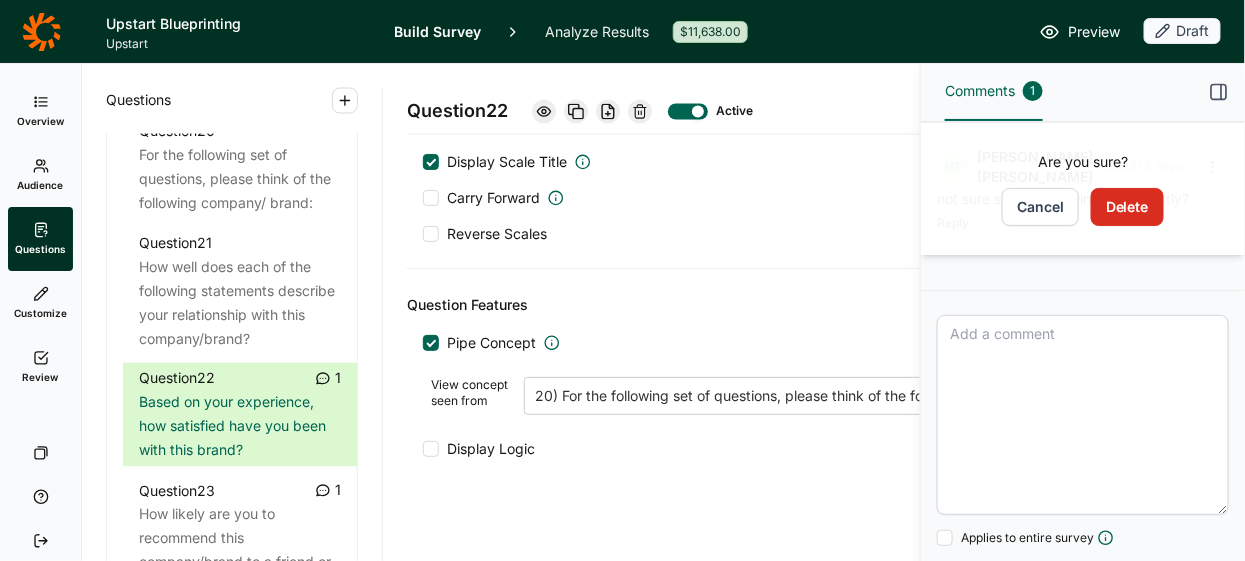 click on "Delete" at bounding box center [1127, 207] 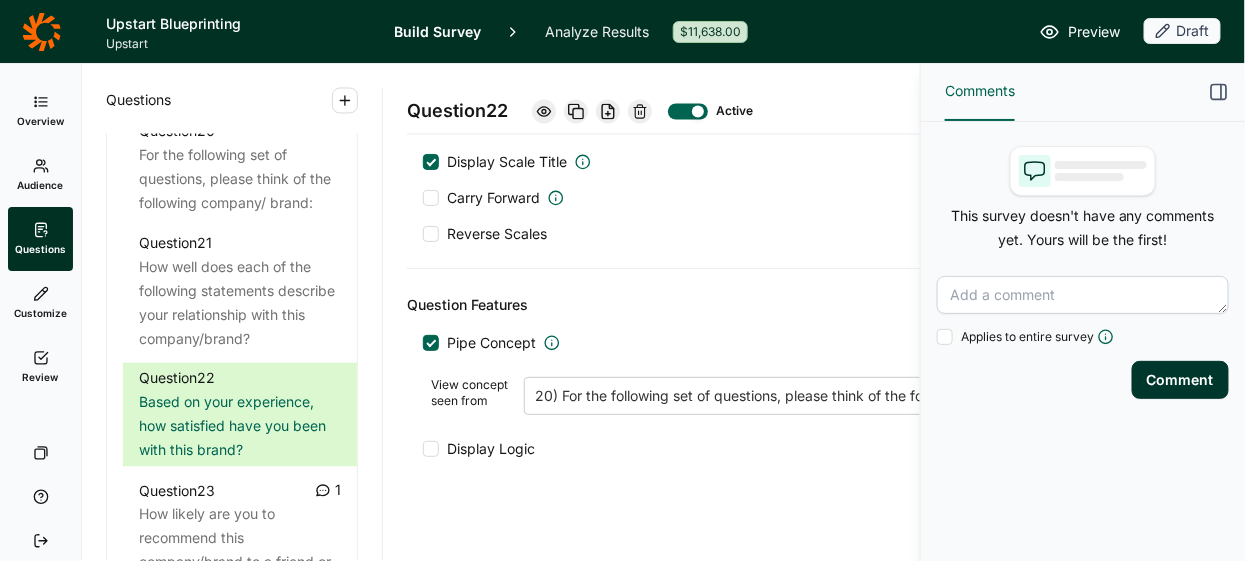 click 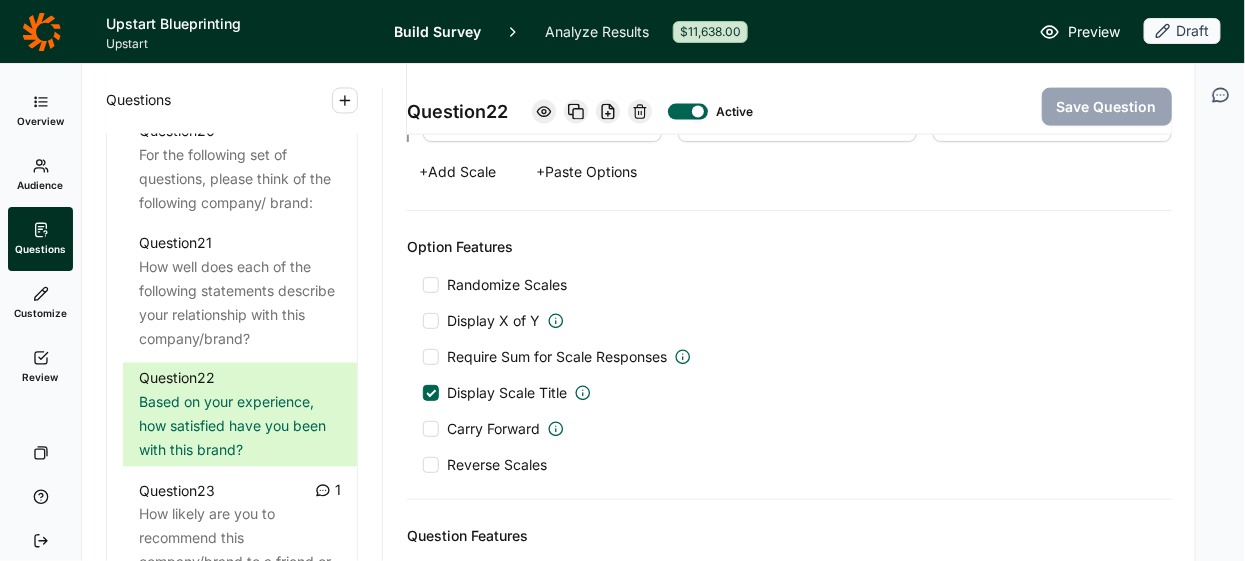 scroll, scrollTop: 861, scrollLeft: 0, axis: vertical 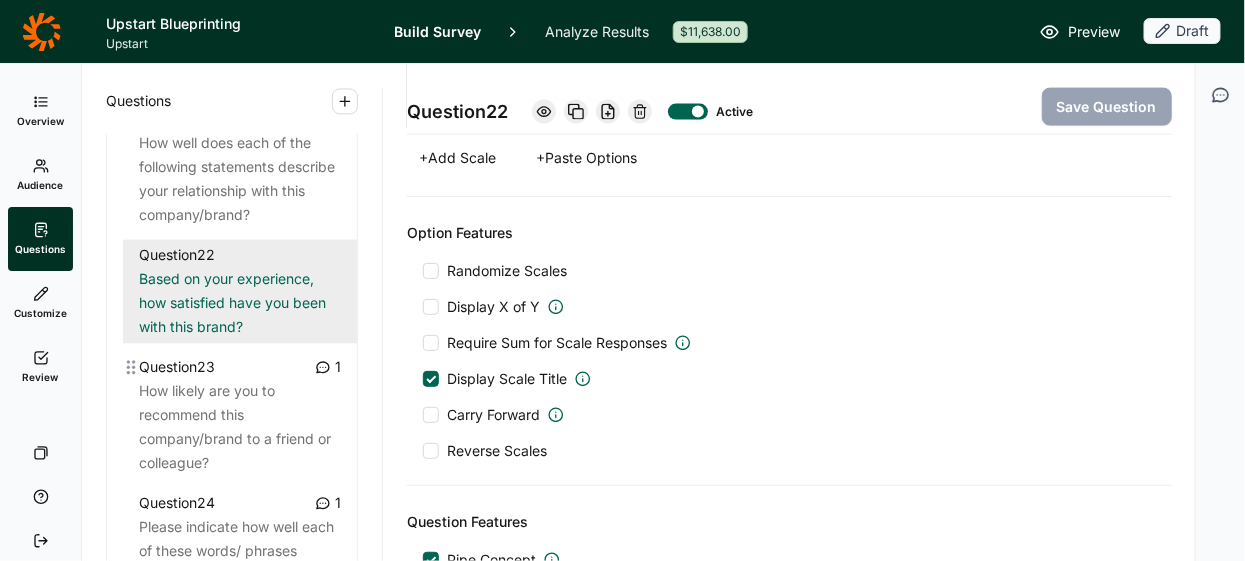 click on "How likely are you to recommend this company/brand to a friend or colleague?" at bounding box center (240, 427) 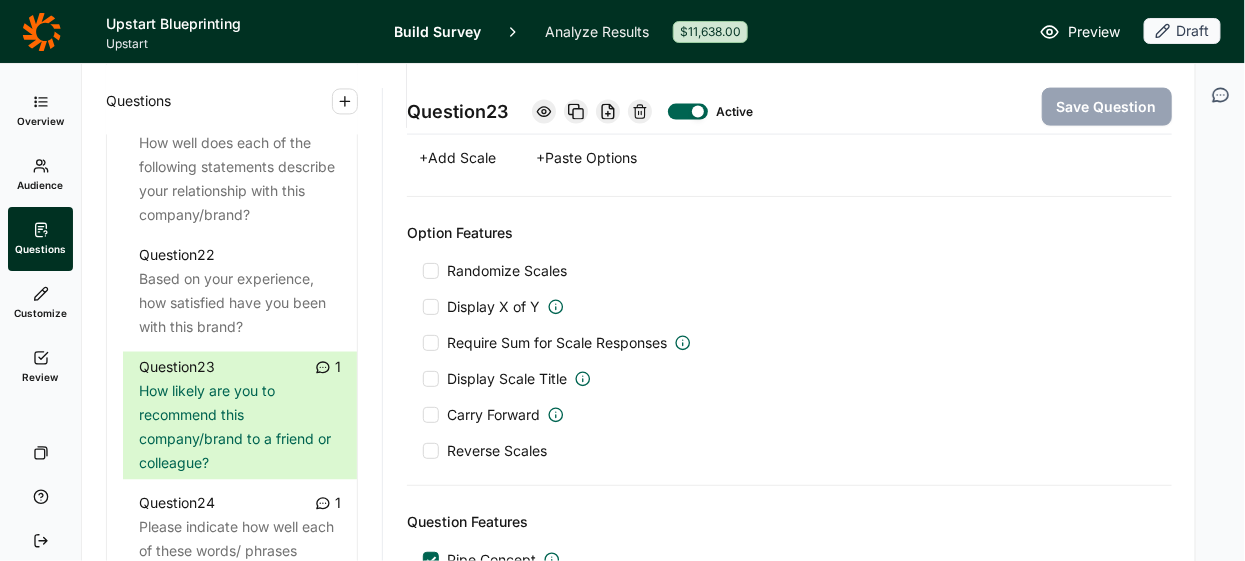 click at bounding box center (1220, 95) 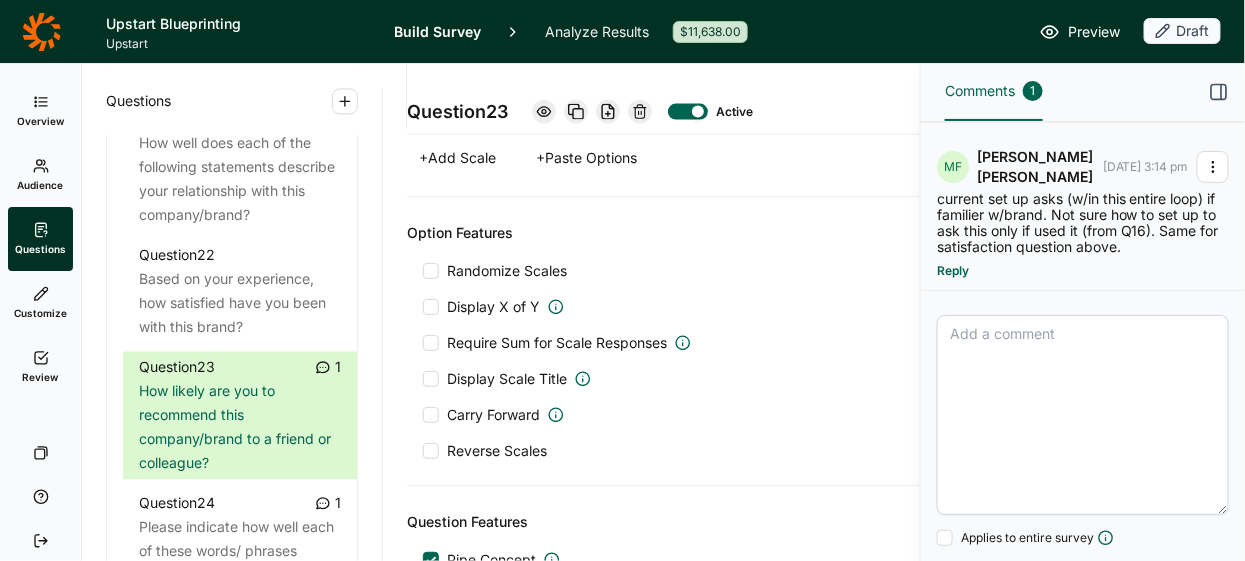 click 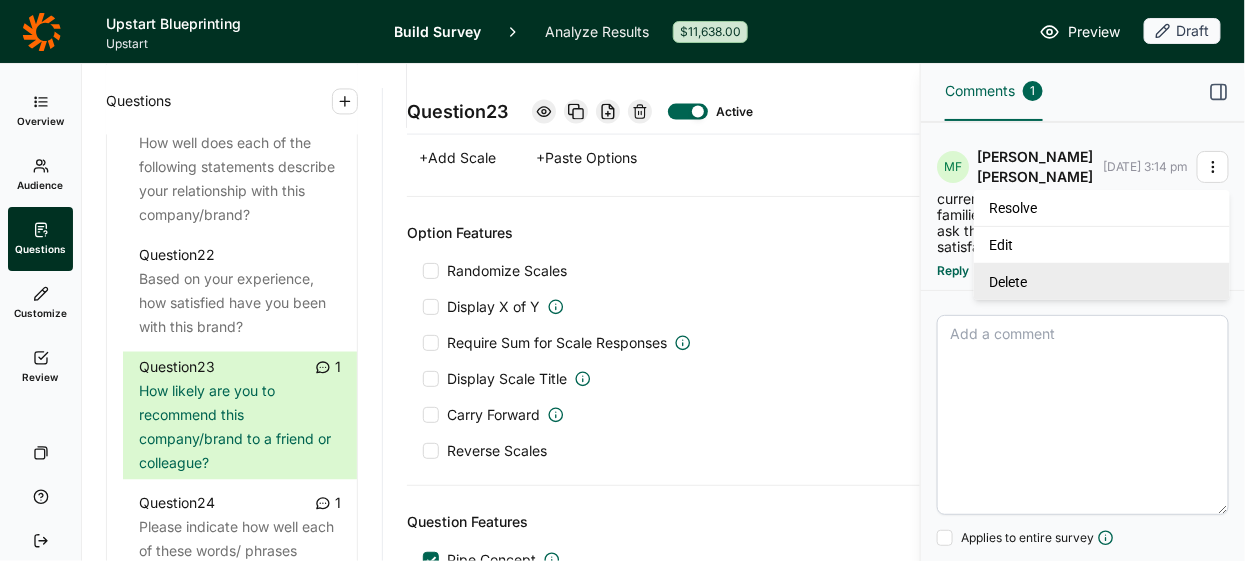 click on "Delete" at bounding box center [1102, 281] 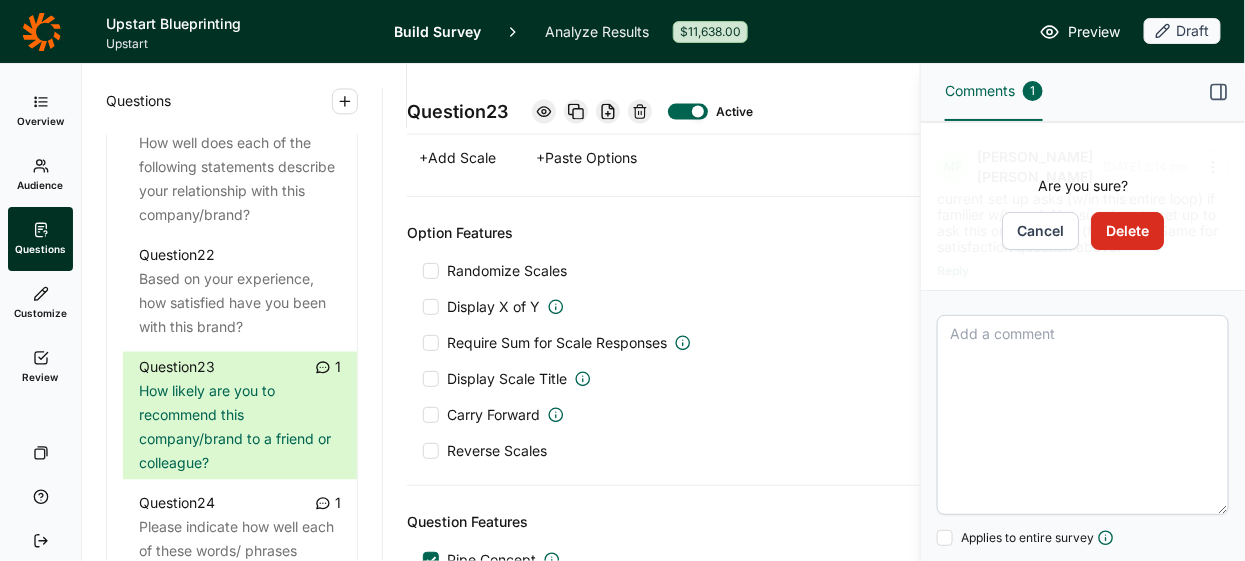 click on "Delete" at bounding box center [1127, 231] 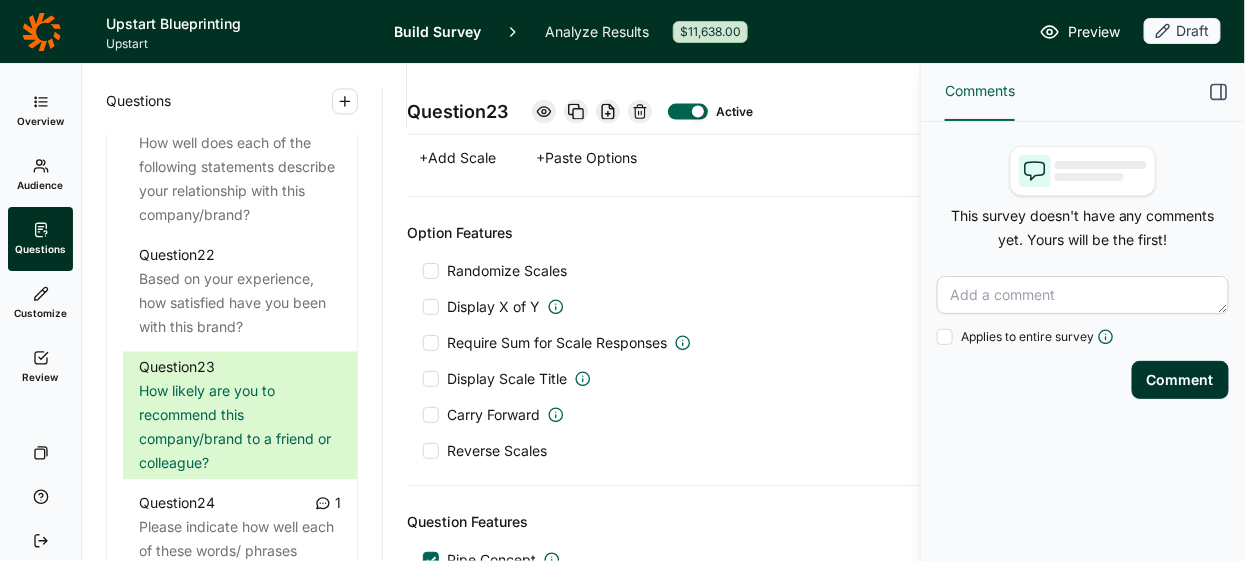 click 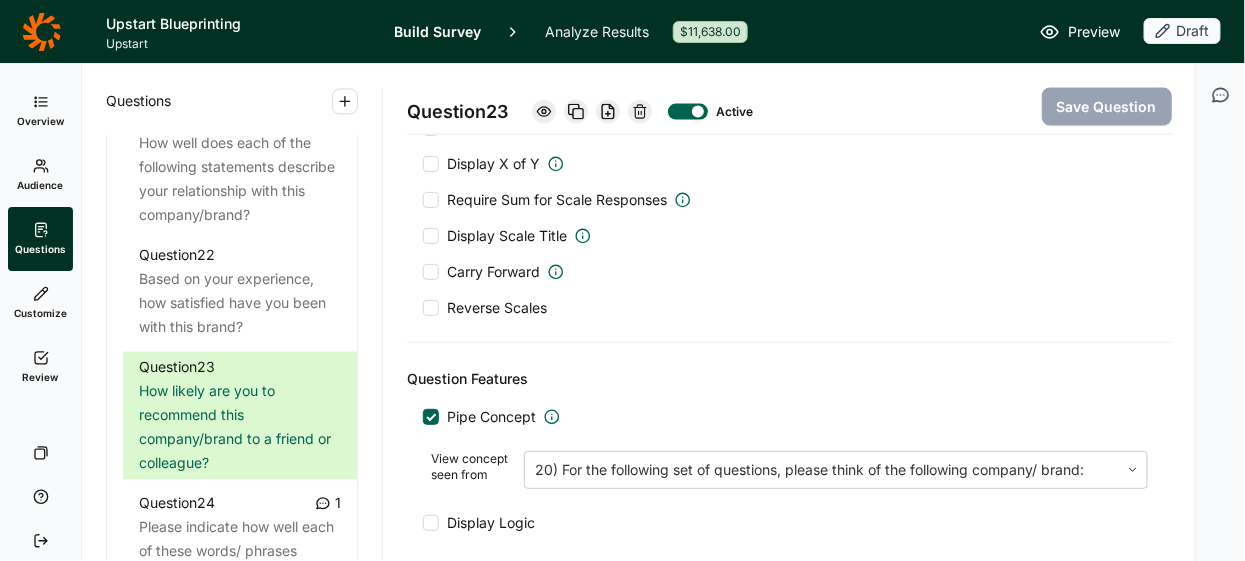 scroll, scrollTop: 1085, scrollLeft: 0, axis: vertical 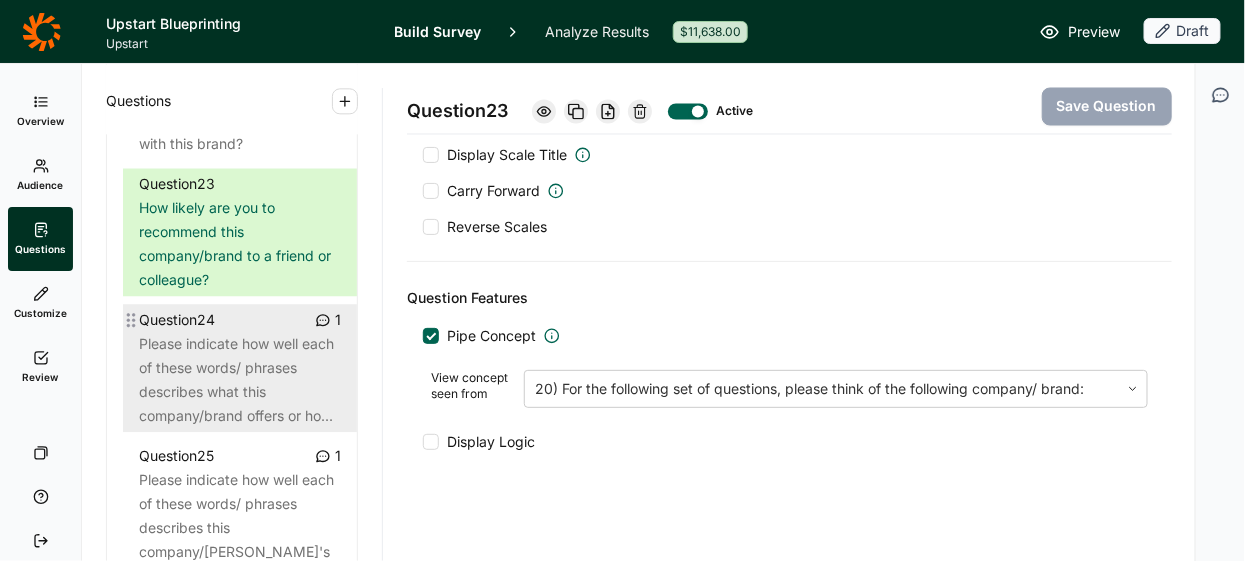 click on "Please indicate how well each of these words/ phrases describes what this company/brand offers or ho..." at bounding box center (240, 380) 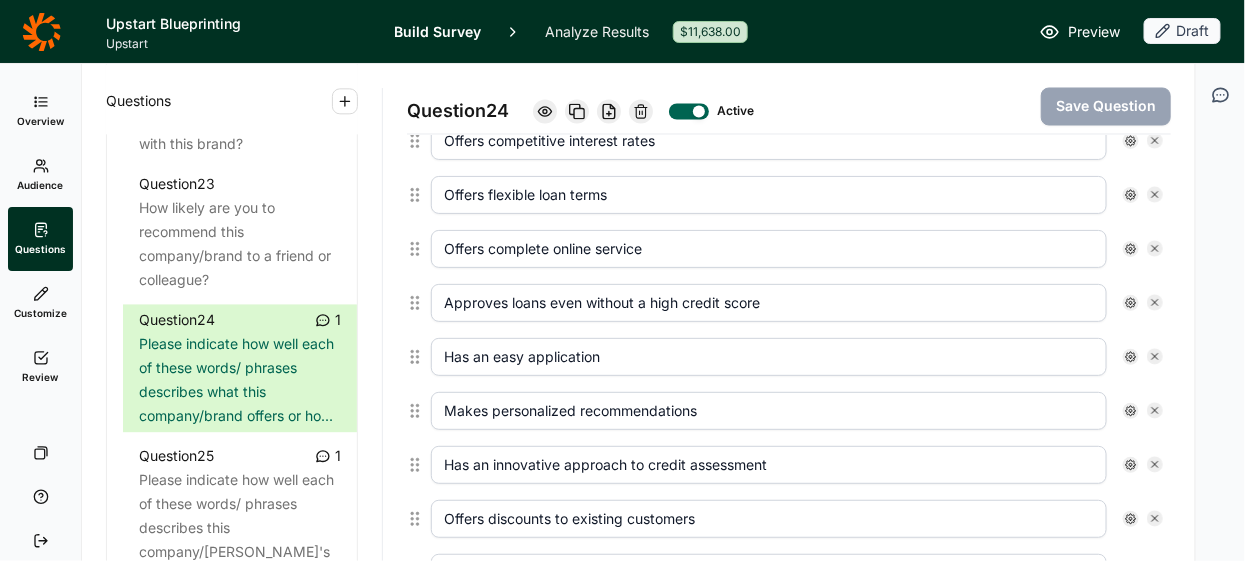 click 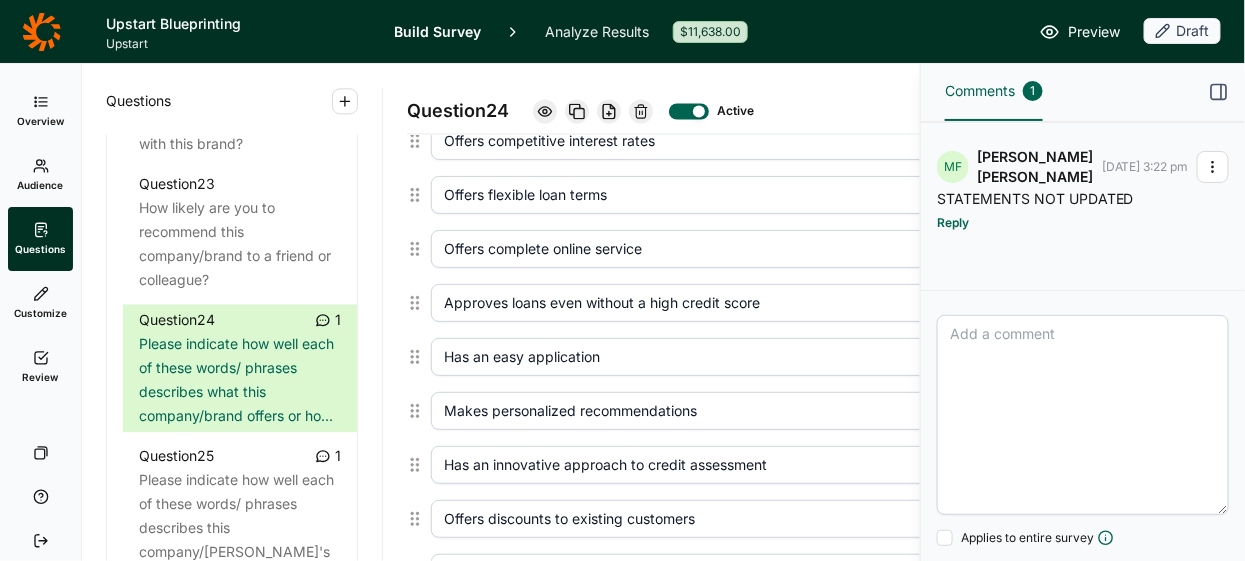 click 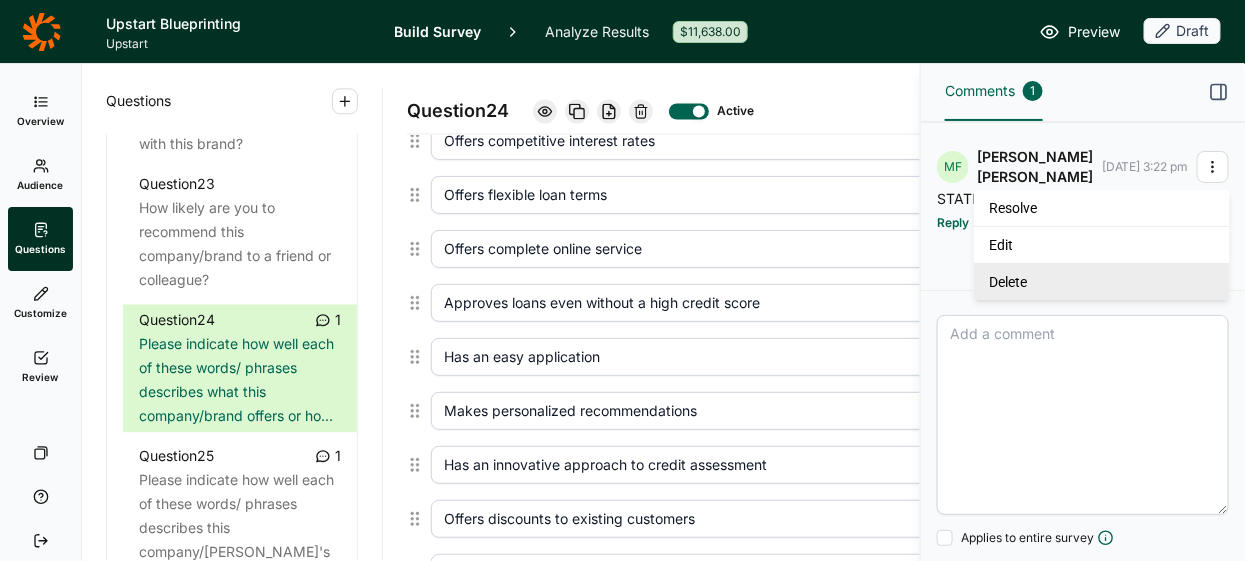 click on "Delete" at bounding box center (1102, 281) 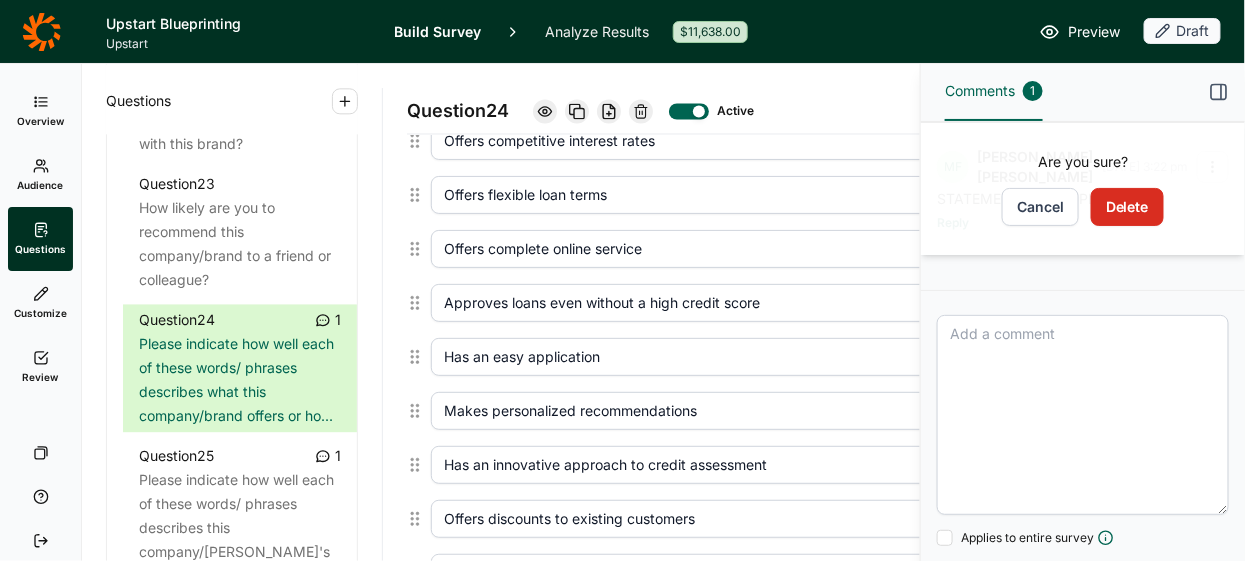 click on "Delete" at bounding box center (1127, 207) 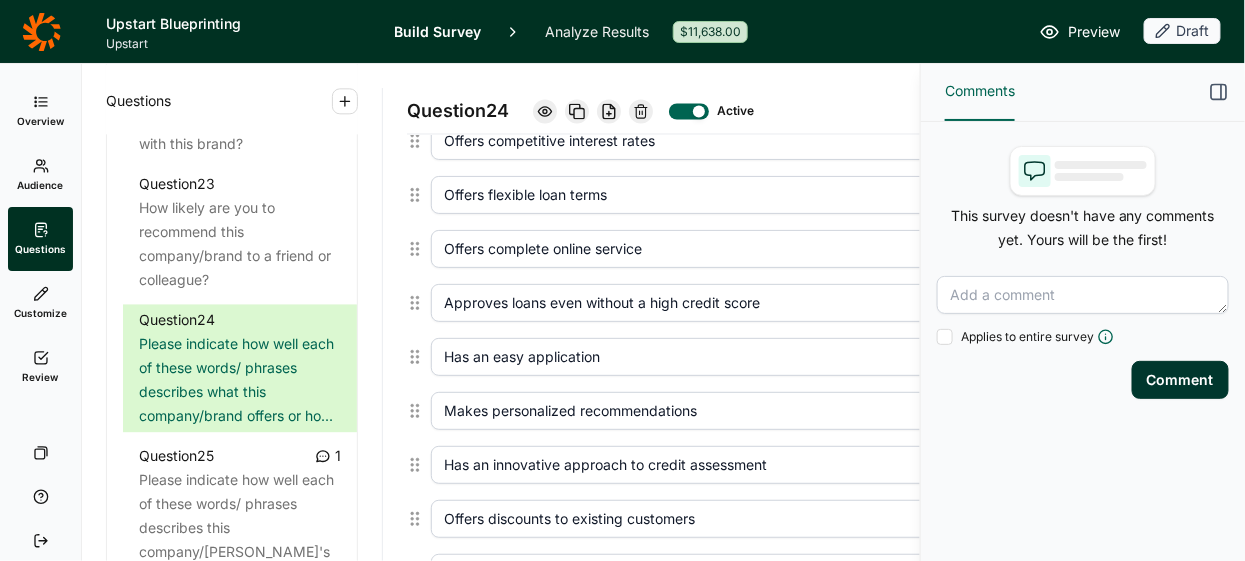 click 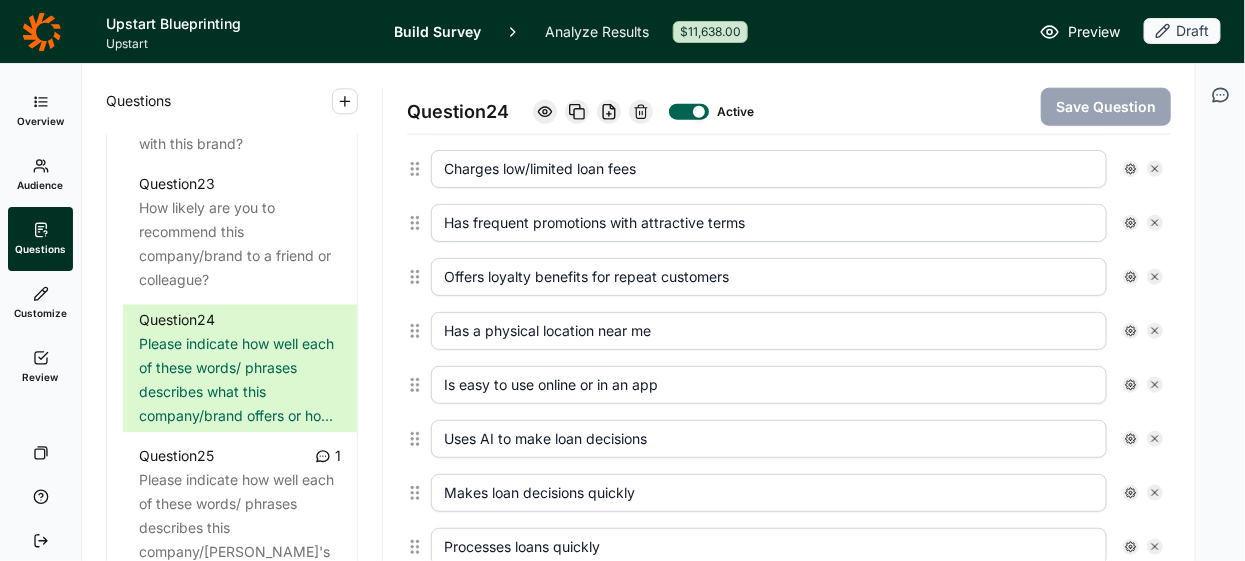 scroll, scrollTop: 0, scrollLeft: 0, axis: both 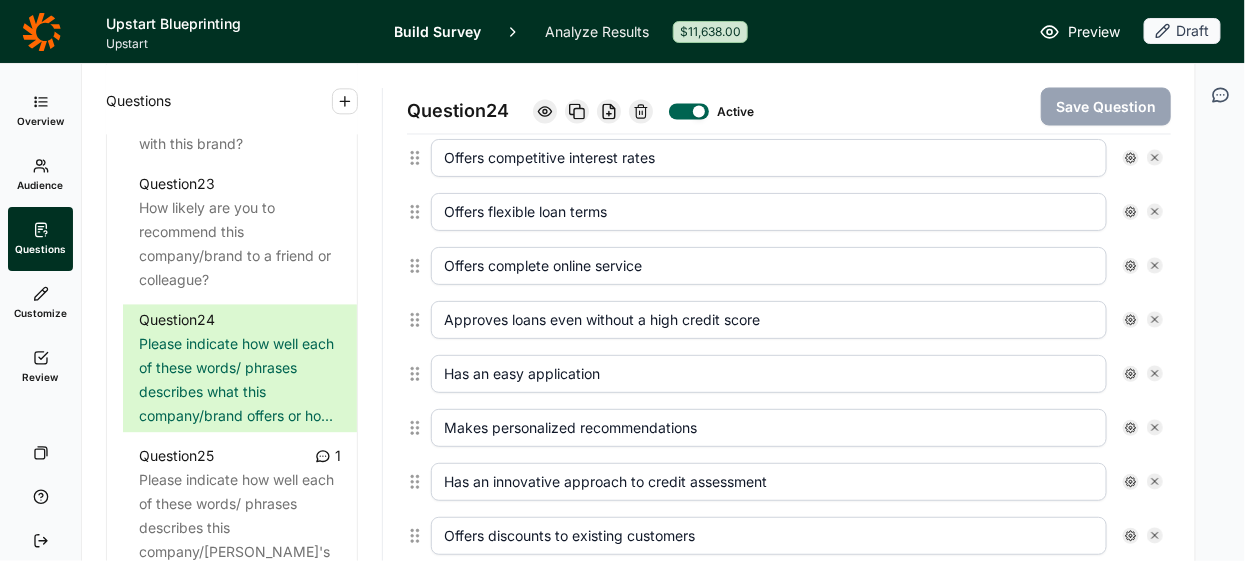 click on "Has an easy application" at bounding box center [769, 374] 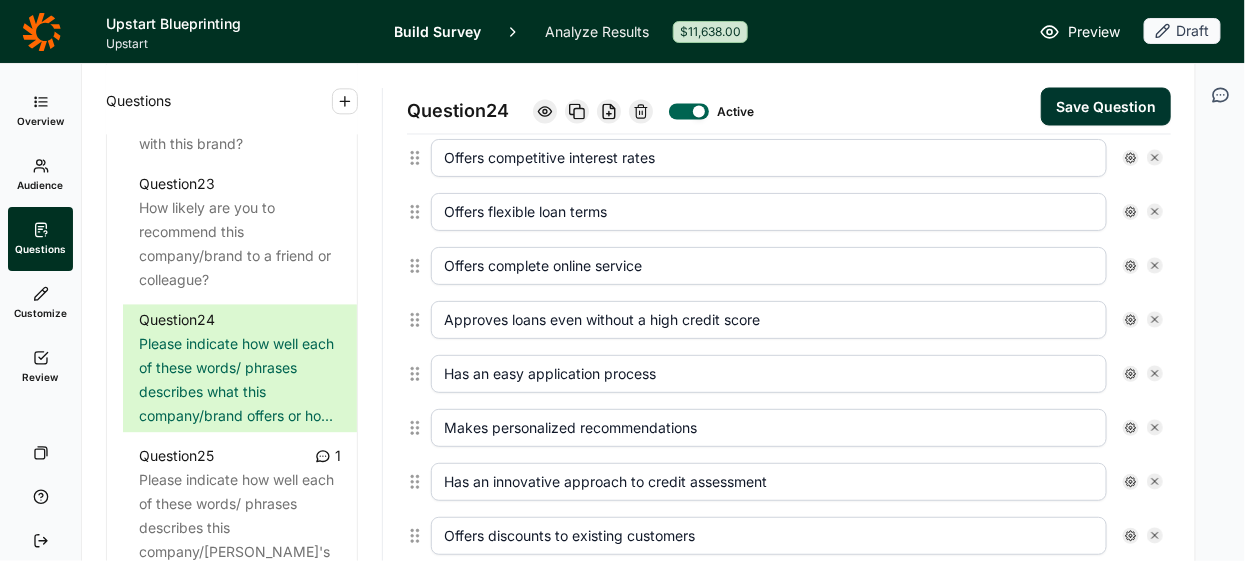 type on "Has an easy application process" 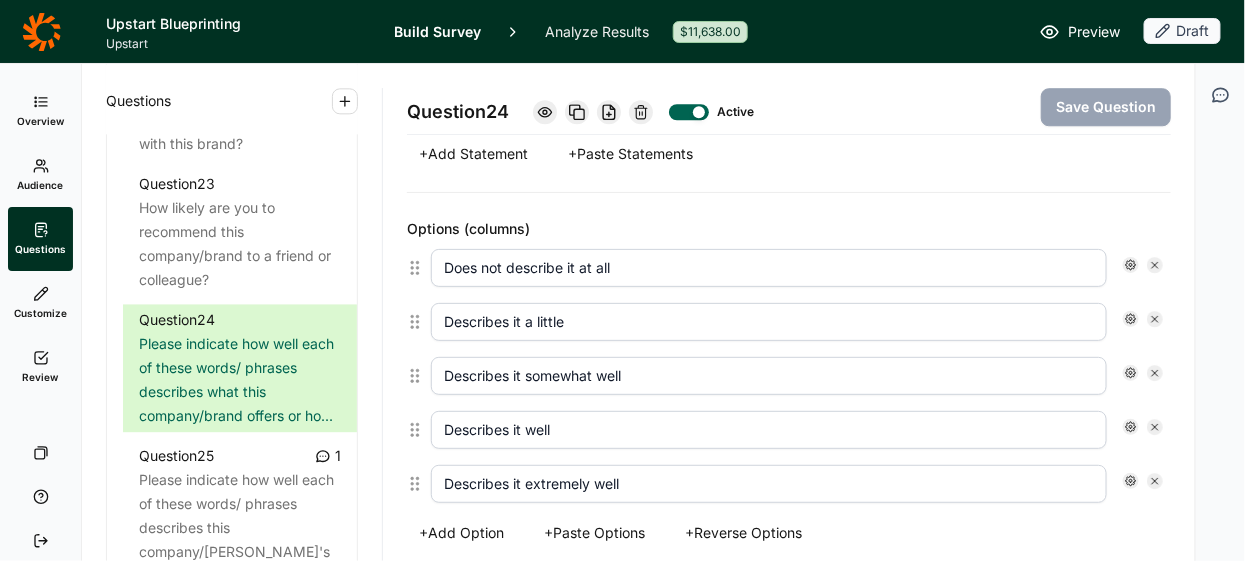 scroll, scrollTop: 1670, scrollLeft: 0, axis: vertical 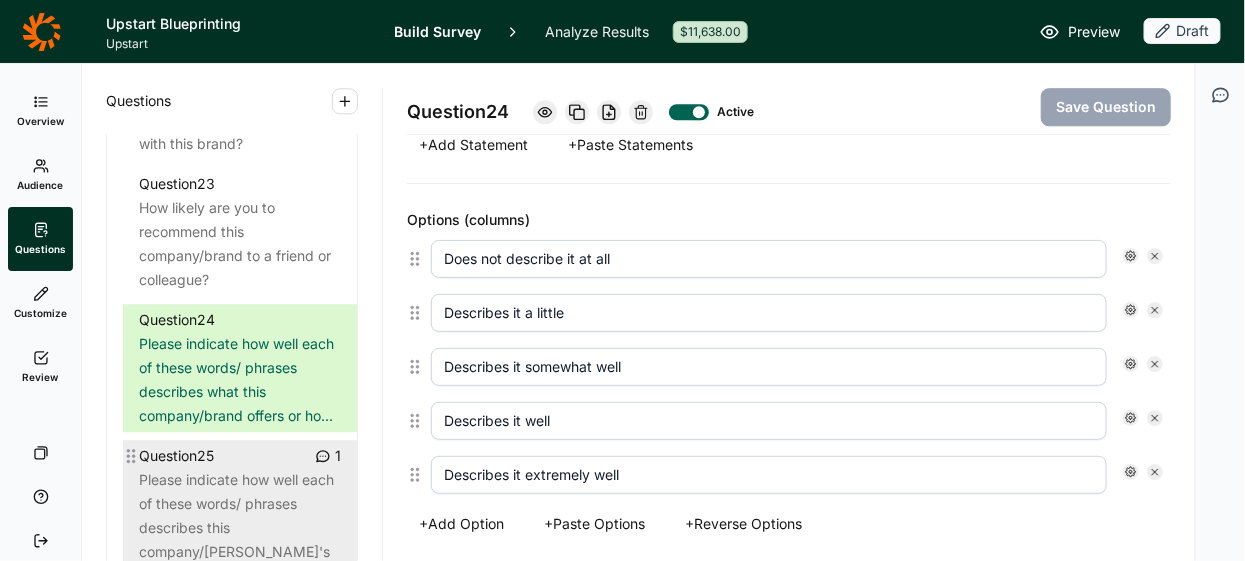 click on "Please indicate how well each of these words/ phrases describes this company/[PERSON_NAME]'s reputation or h..." at bounding box center (240, 528) 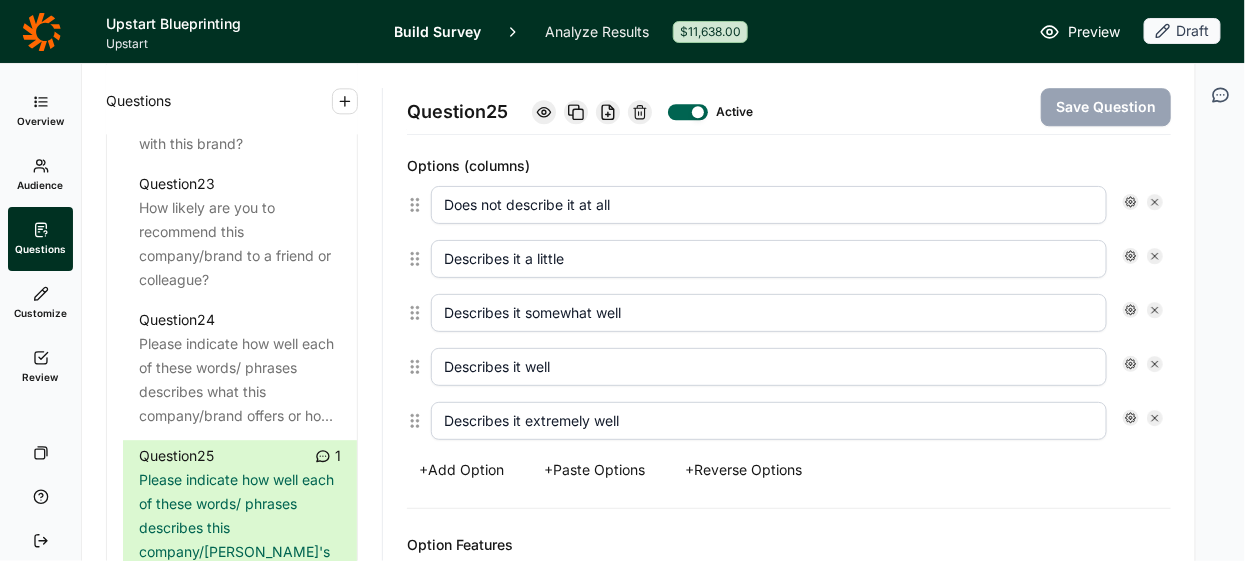 click 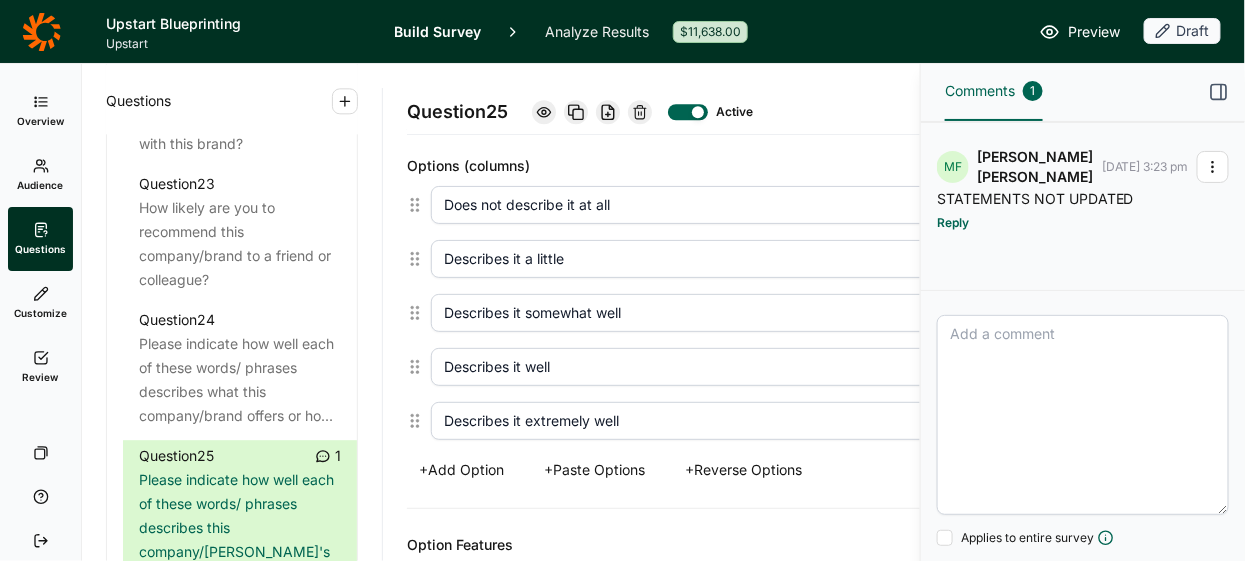 click 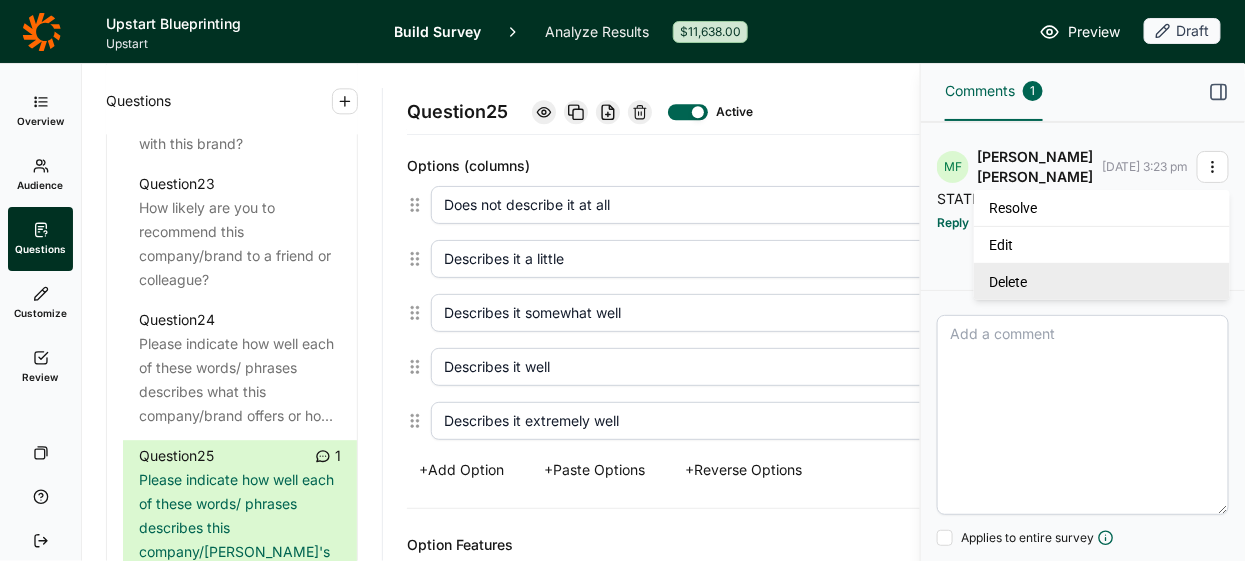 click on "Delete" at bounding box center (1102, 281) 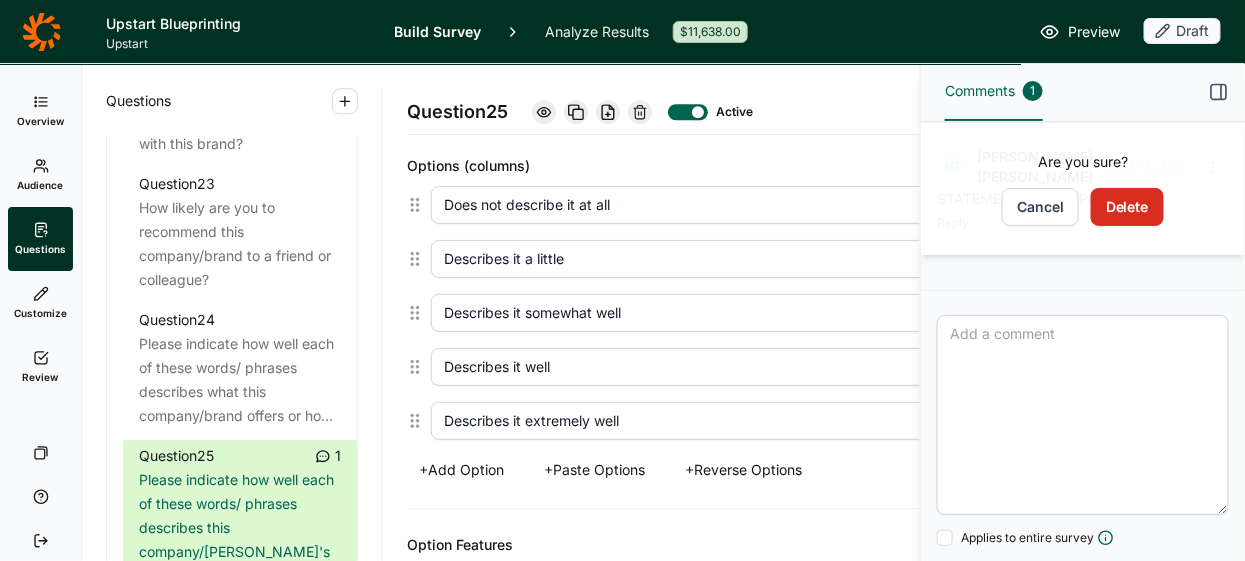 click on "Delete" at bounding box center [1127, 207] 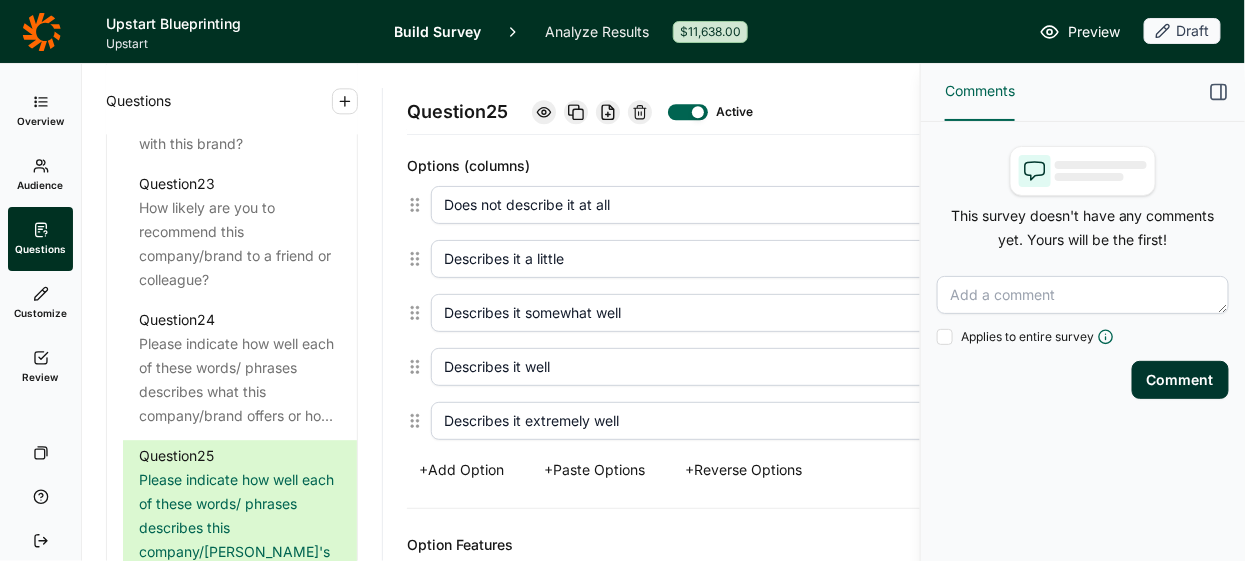 click 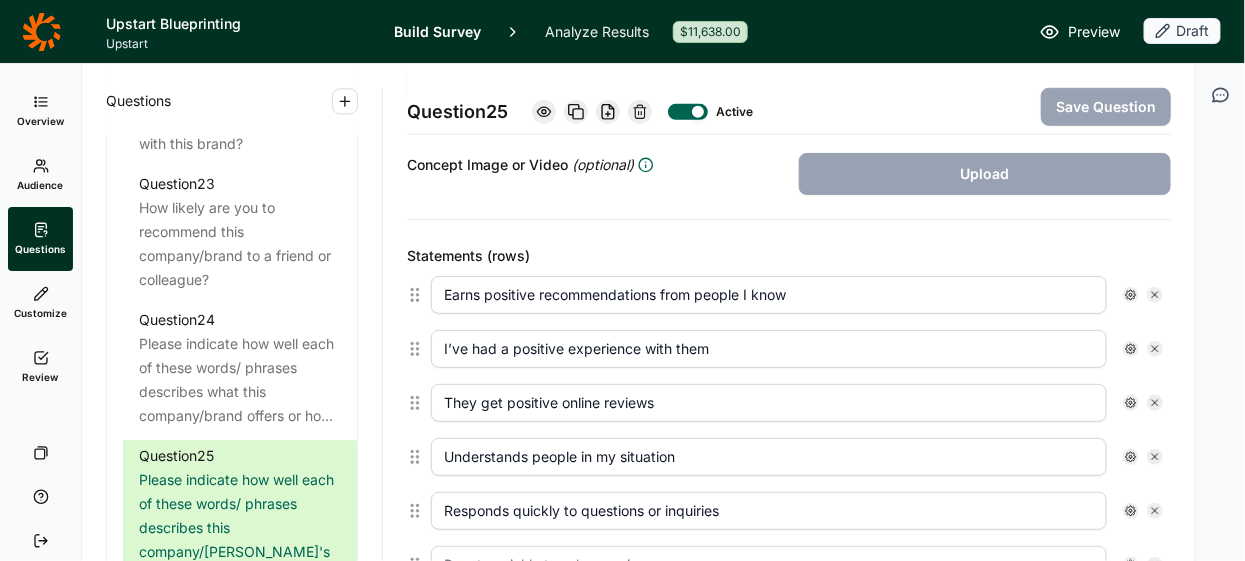 scroll, scrollTop: 0, scrollLeft: 0, axis: both 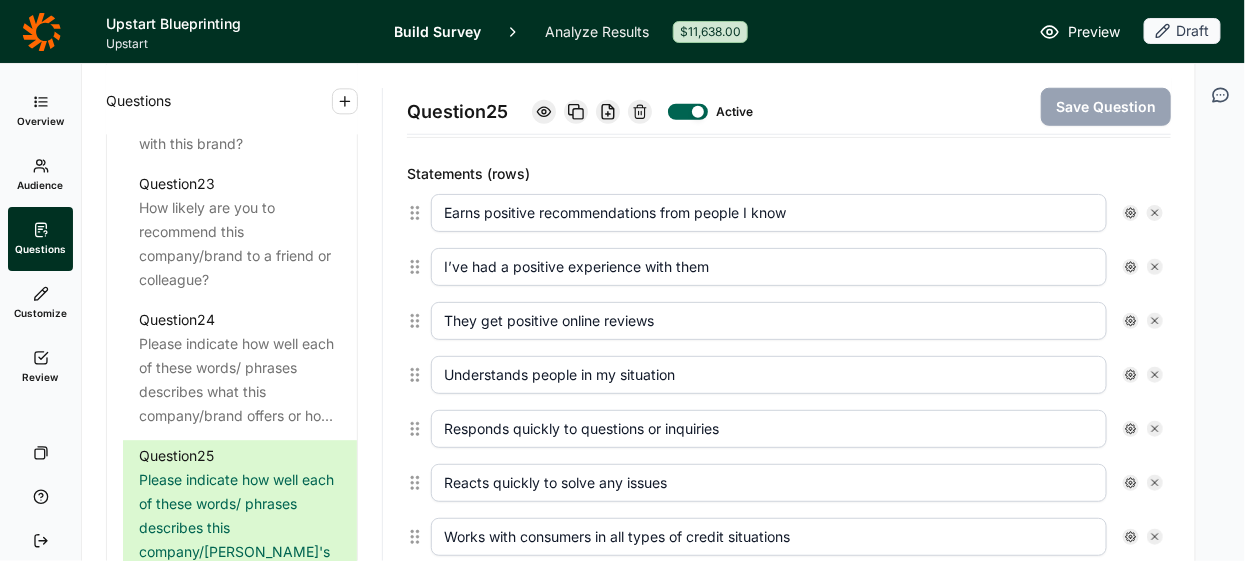 drag, startPoint x: 503, startPoint y: 312, endPoint x: 426, endPoint y: 306, distance: 77.23341 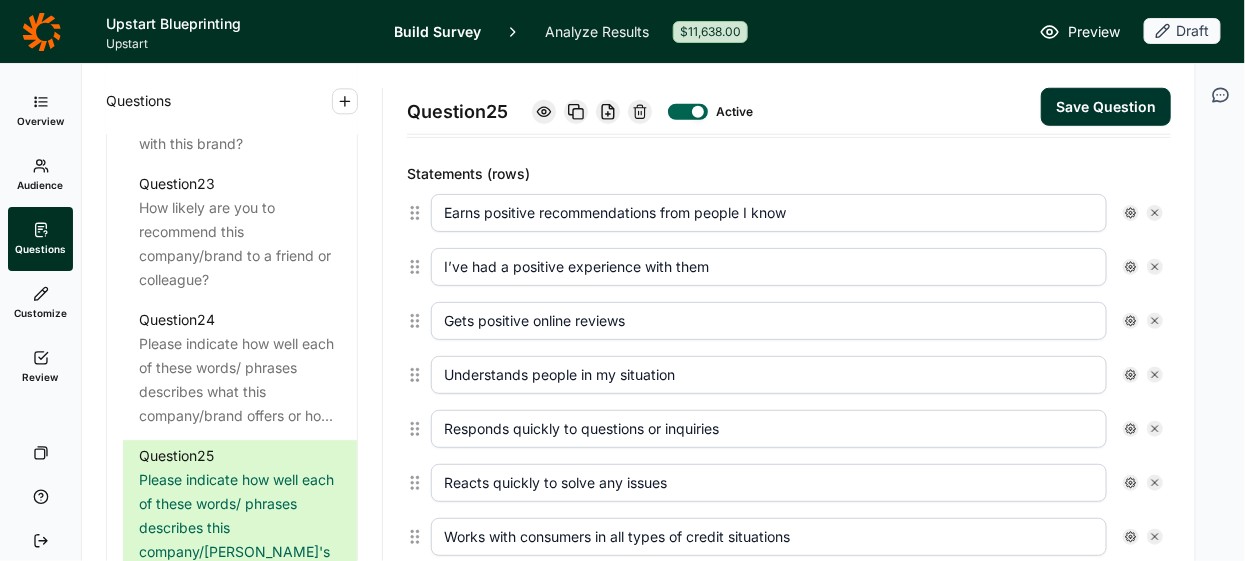 type on "Gets positive online reviews" 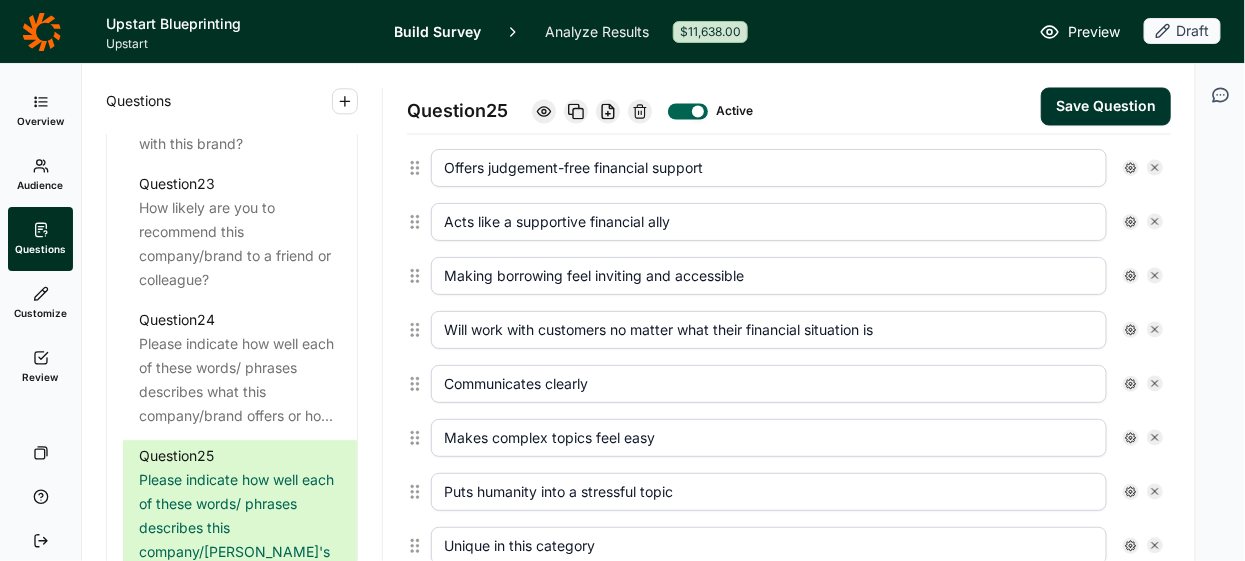 scroll, scrollTop: 1008, scrollLeft: 0, axis: vertical 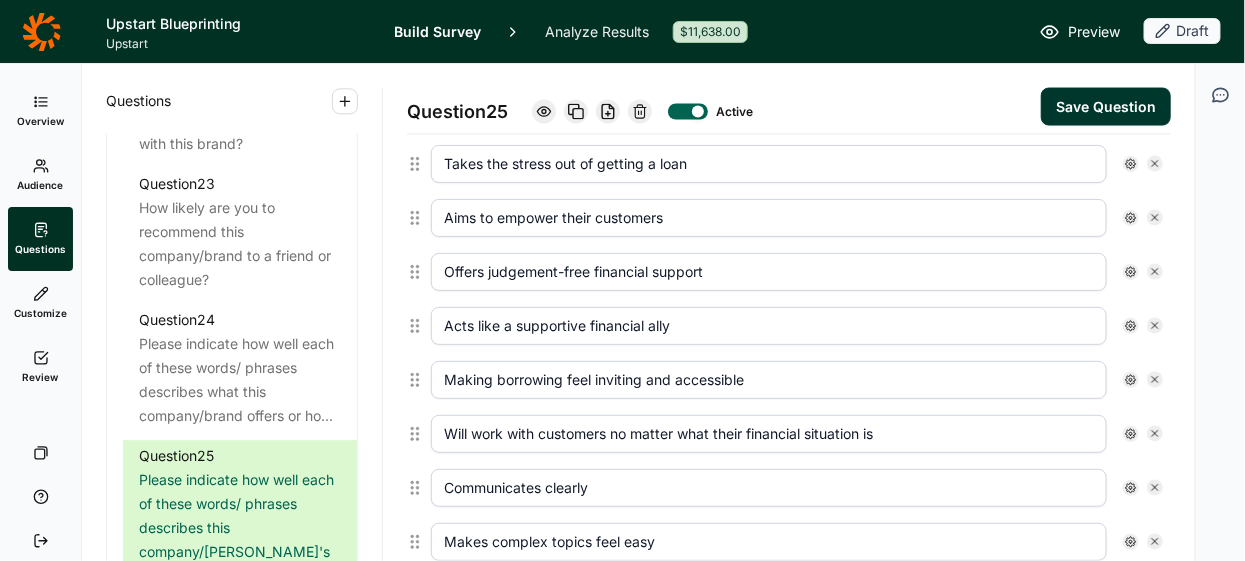 click on "Save Question" at bounding box center (1106, 107) 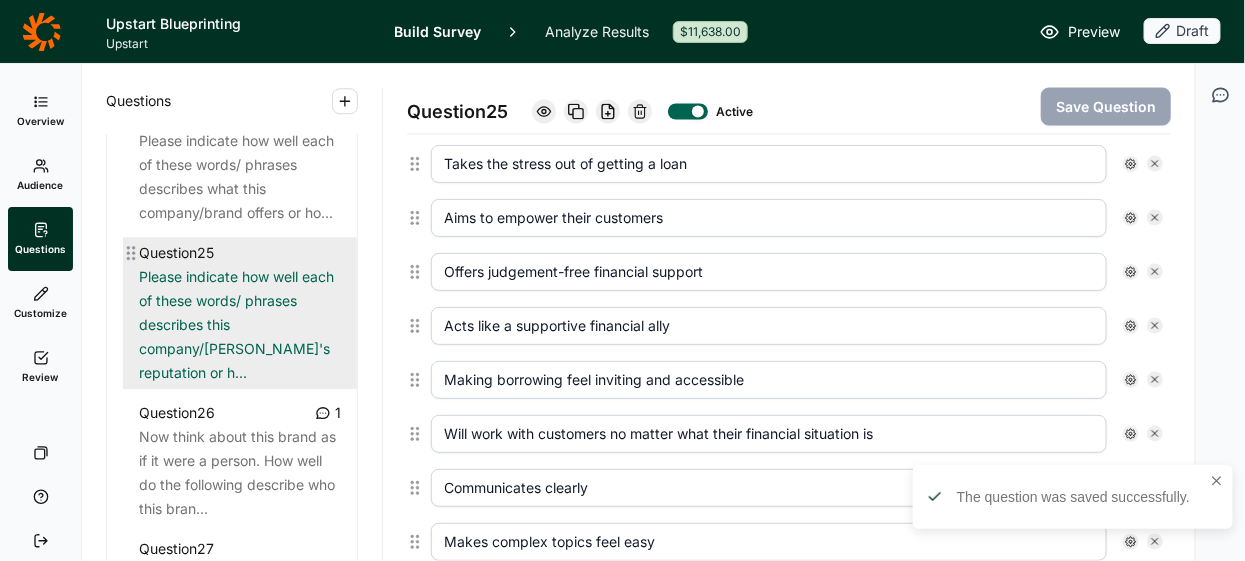 scroll, scrollTop: 3885, scrollLeft: 0, axis: vertical 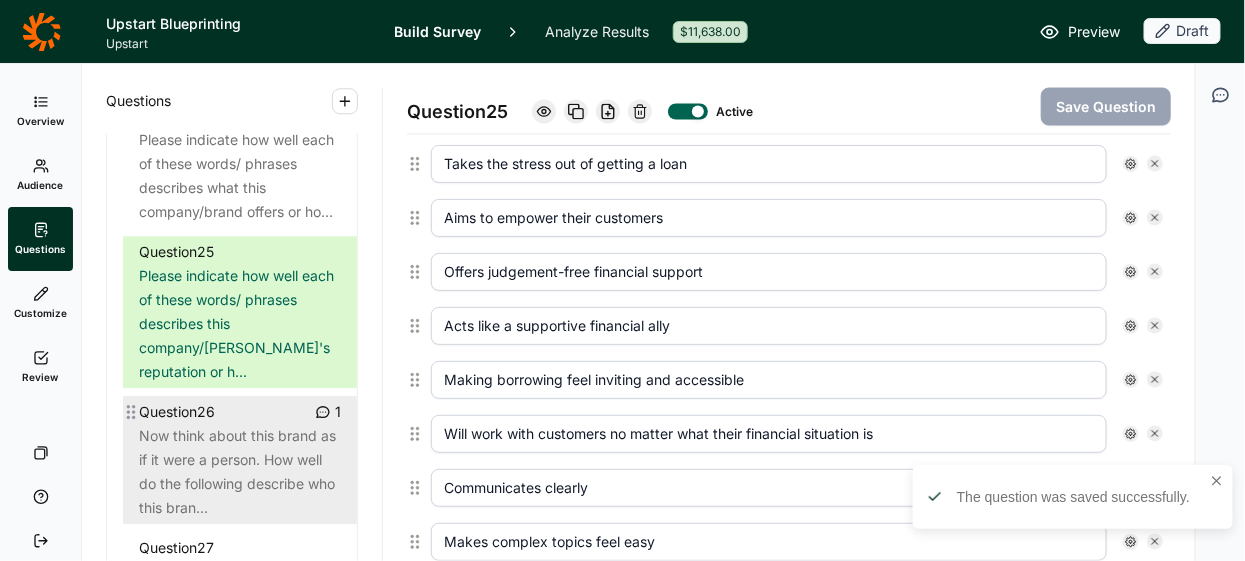 click on "Now think about this brand as if it were a person.  How well do the following describe who this bran..." at bounding box center (240, 472) 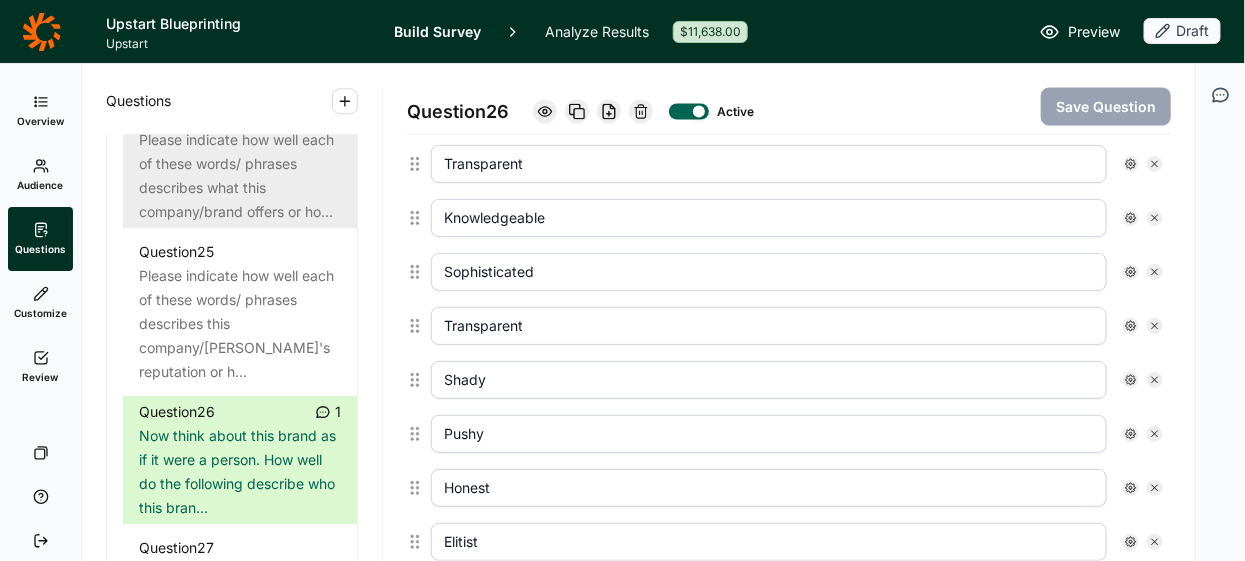 click on "Please indicate how well each of these words/ phrases describes what this company/brand offers or ho..." at bounding box center [240, 176] 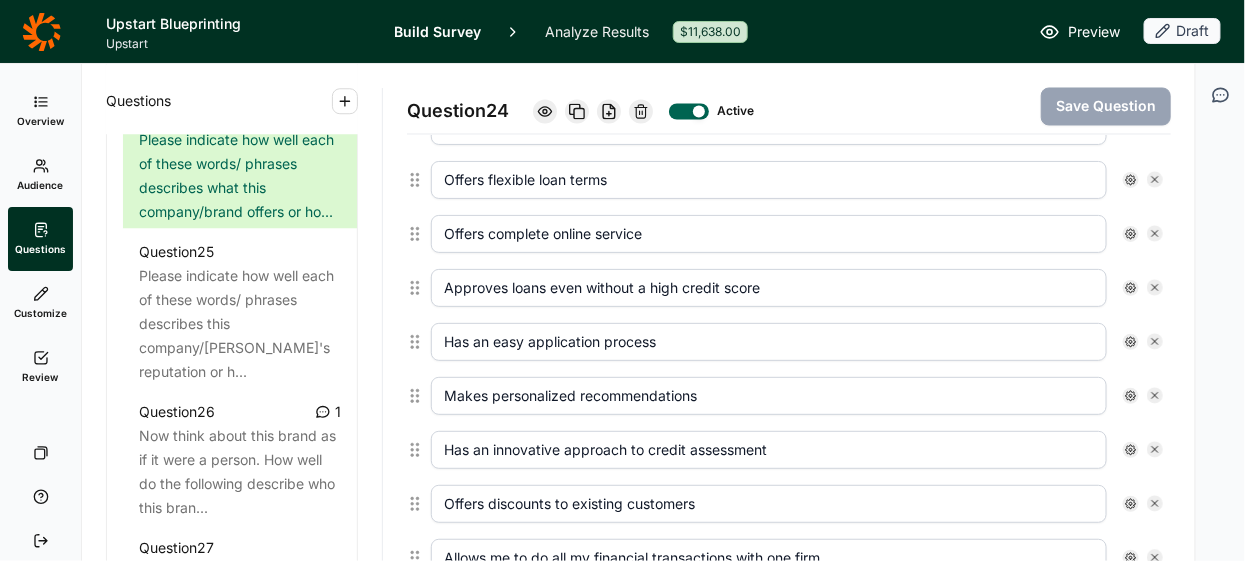 scroll, scrollTop: 1102, scrollLeft: 0, axis: vertical 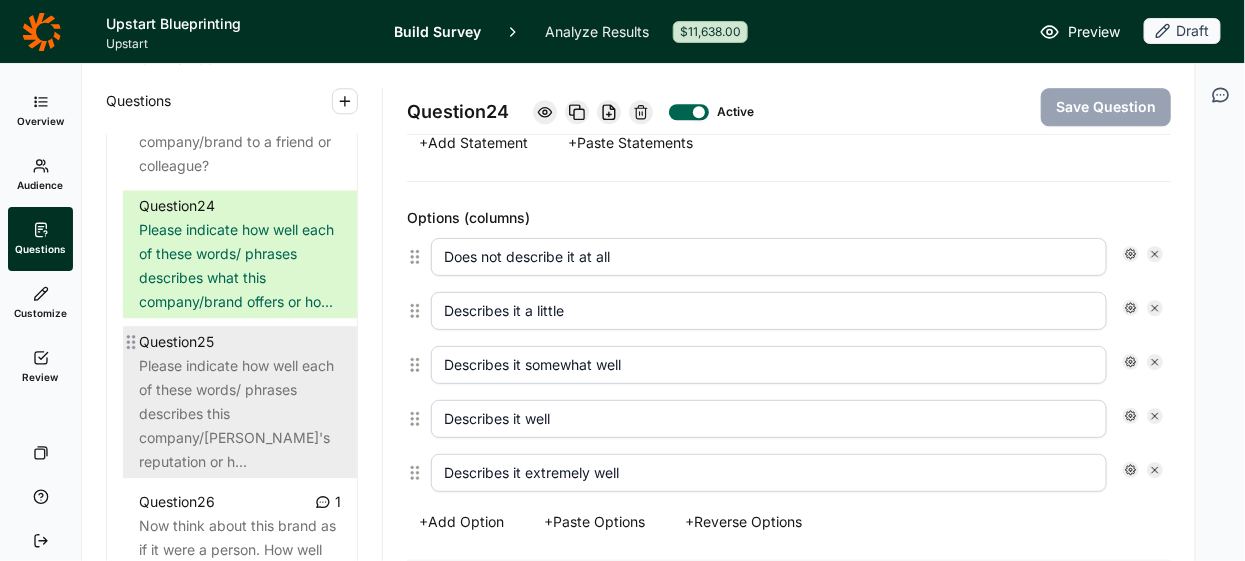 click on "Please indicate how well each of these words/ phrases describes this company/[PERSON_NAME]'s reputation or h..." at bounding box center (240, 414) 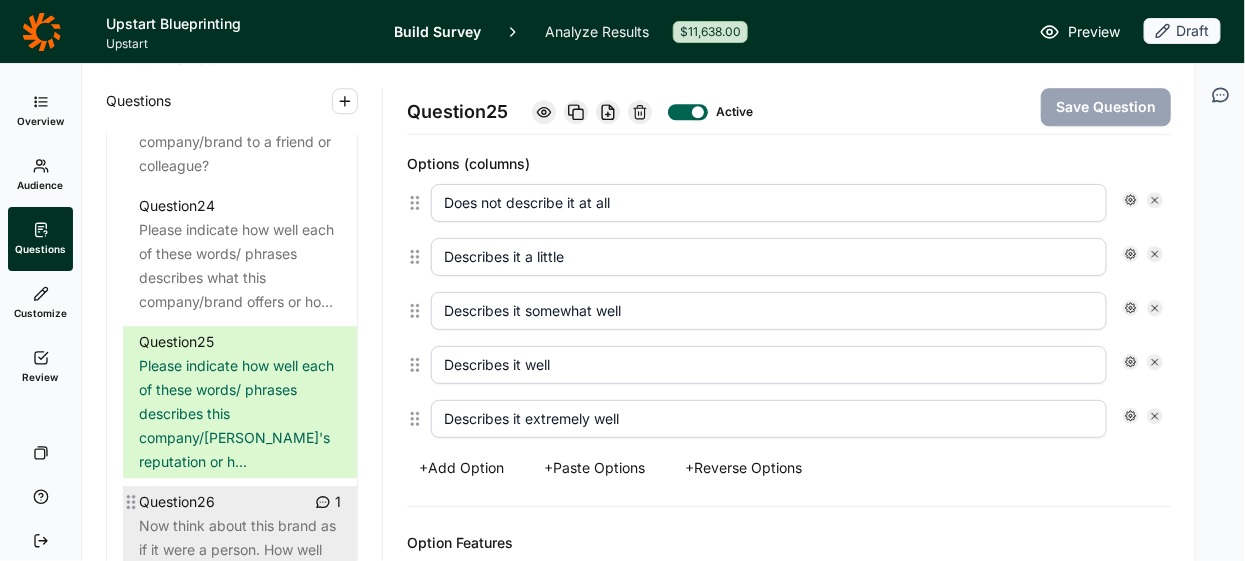 click on "Now think about this brand as if it were a person.  How well do the following describe who this bran..." at bounding box center [240, 562] 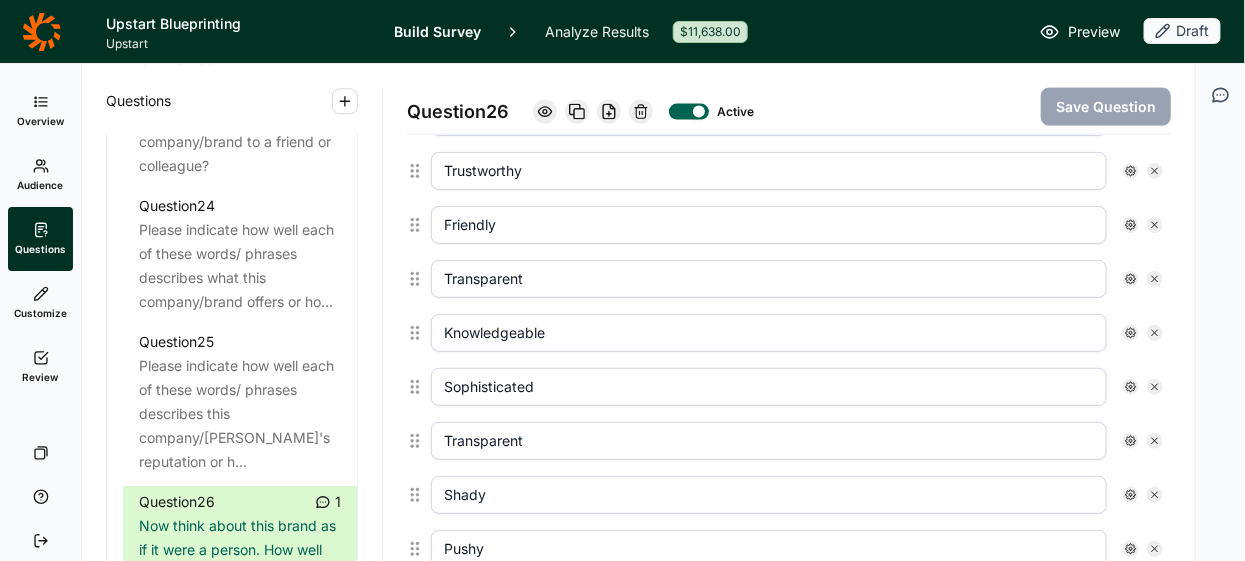 scroll, scrollTop: 912, scrollLeft: 0, axis: vertical 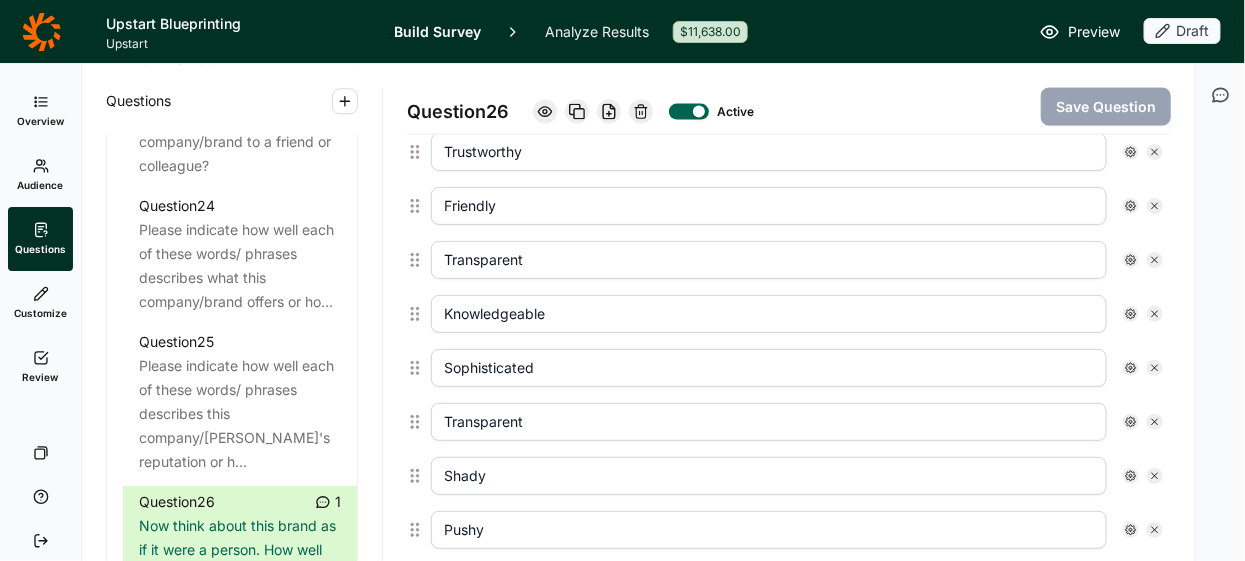 click 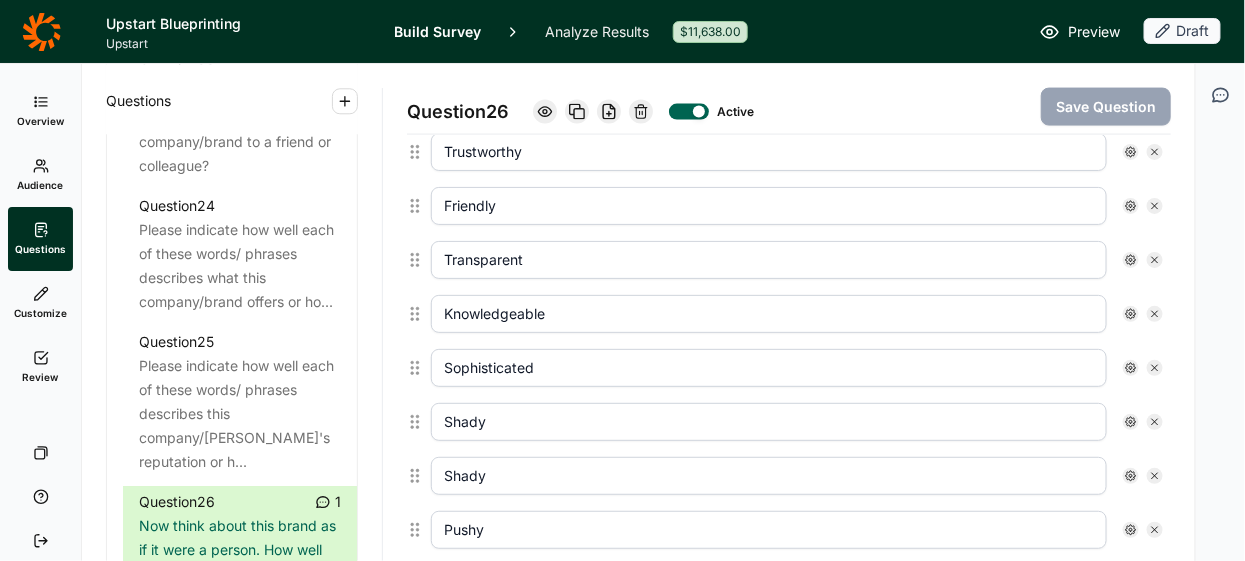 type on "Pushy" 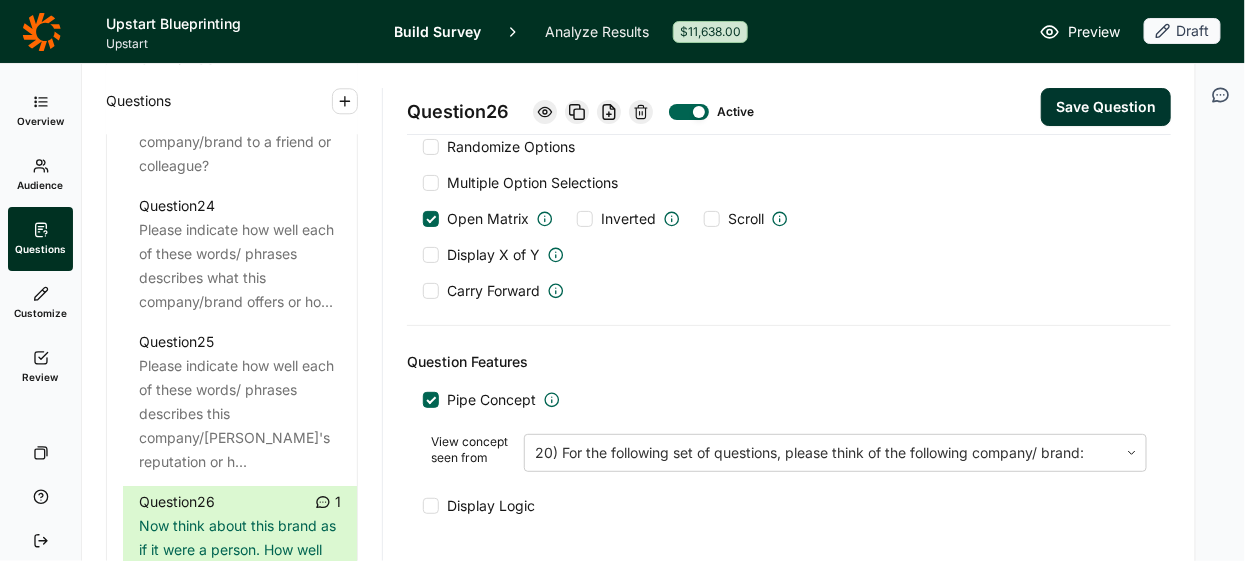 scroll, scrollTop: 2143, scrollLeft: 0, axis: vertical 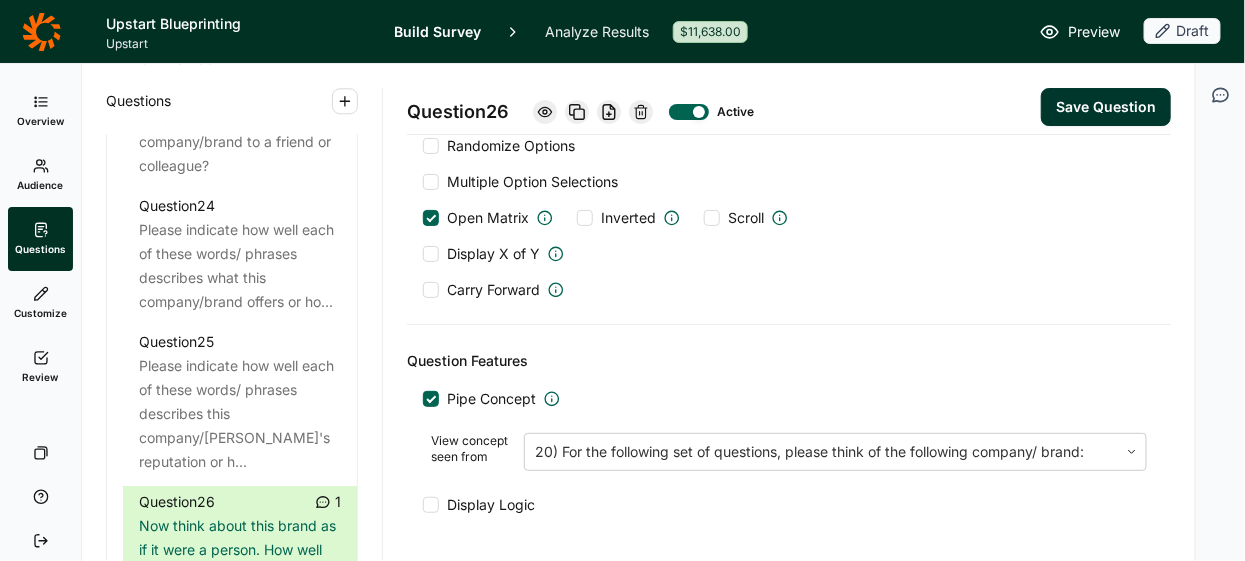 click on "Save Question" at bounding box center (1106, 107) 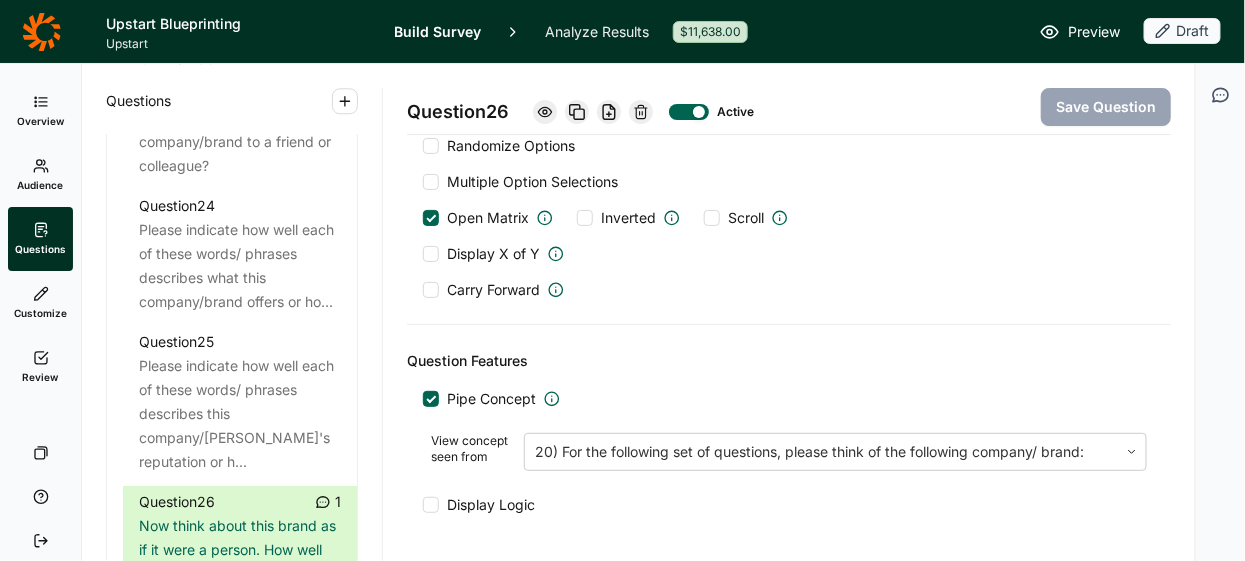 click 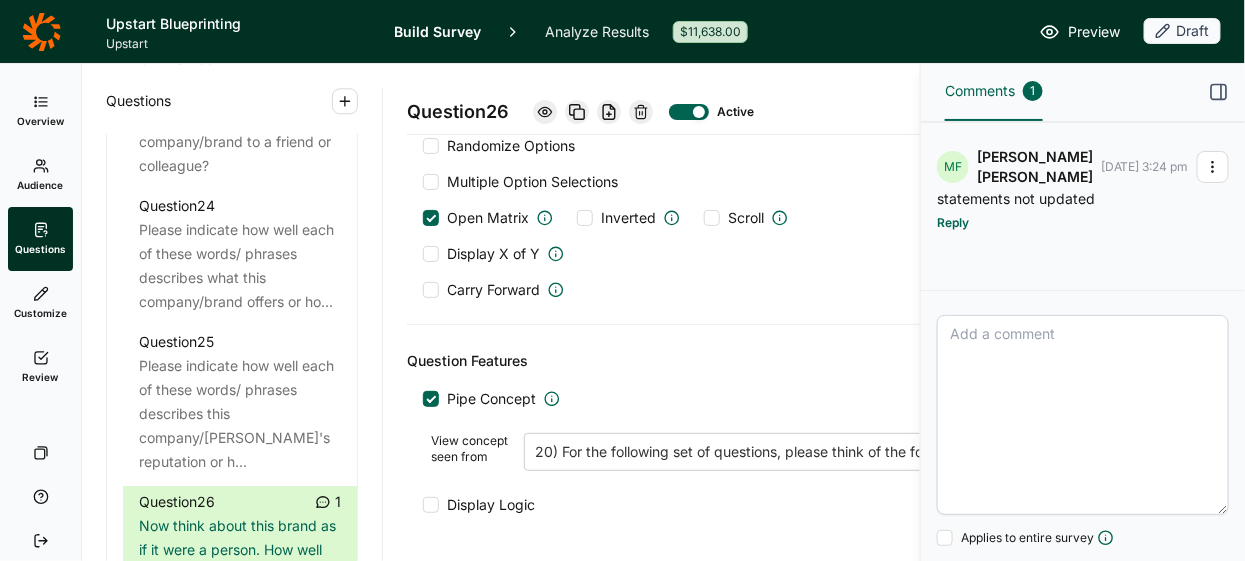 click 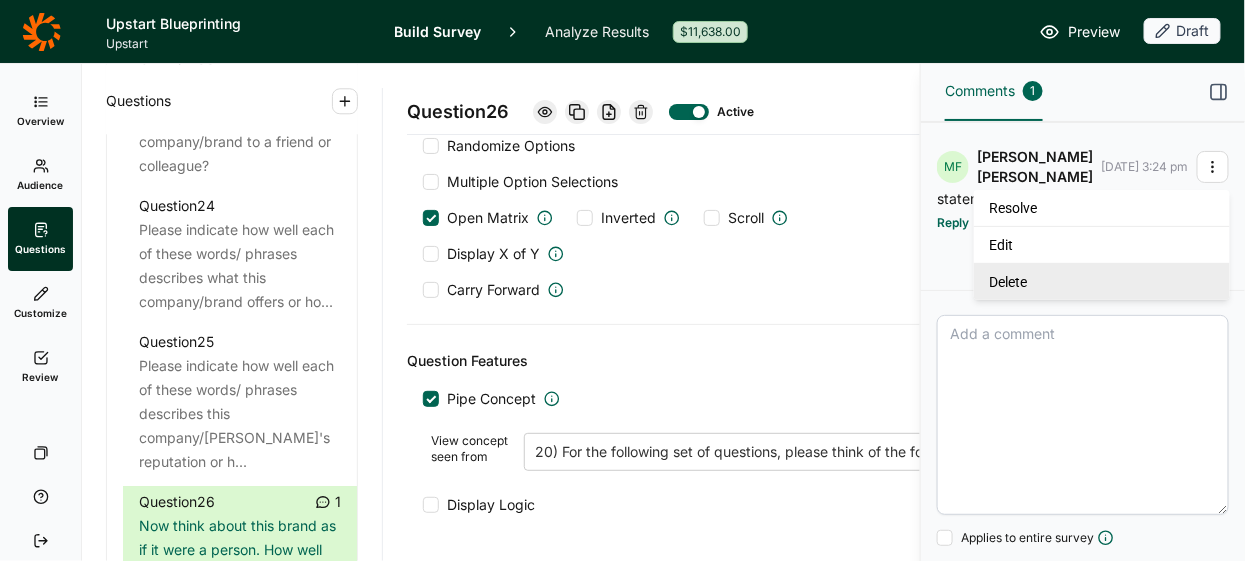 click on "Delete" at bounding box center [1102, 281] 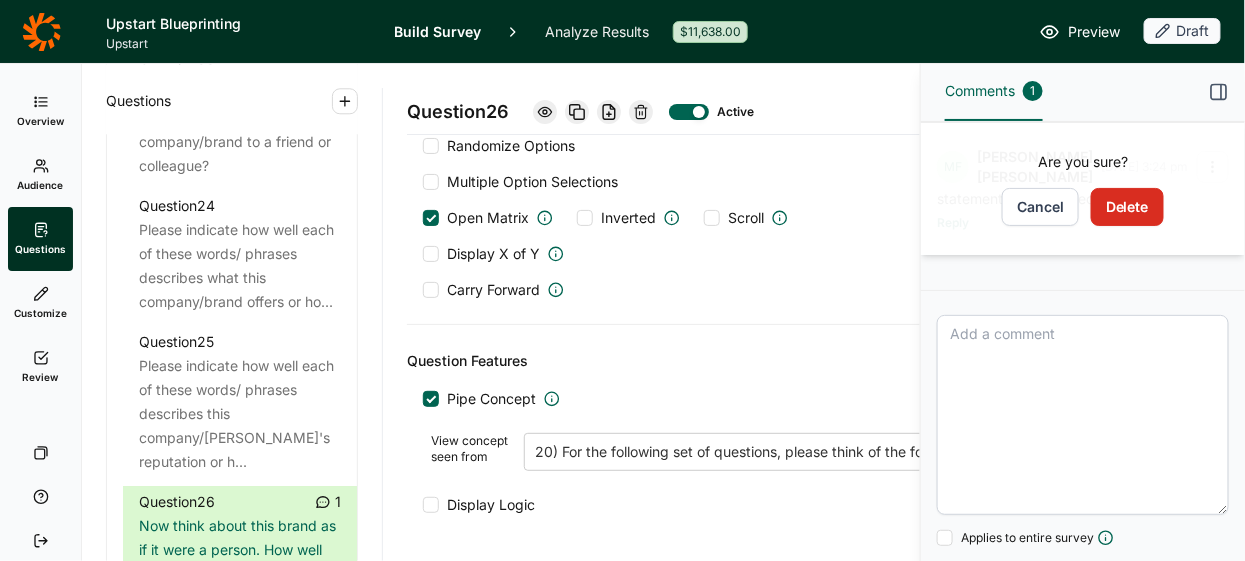 click on "Delete" at bounding box center [1127, 207] 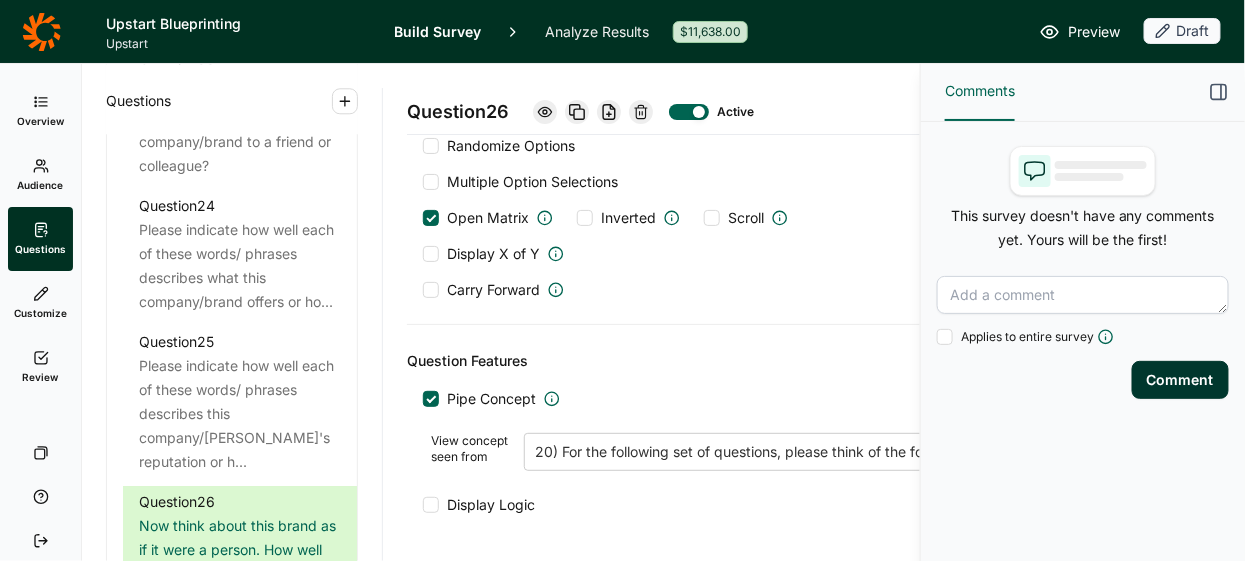 click 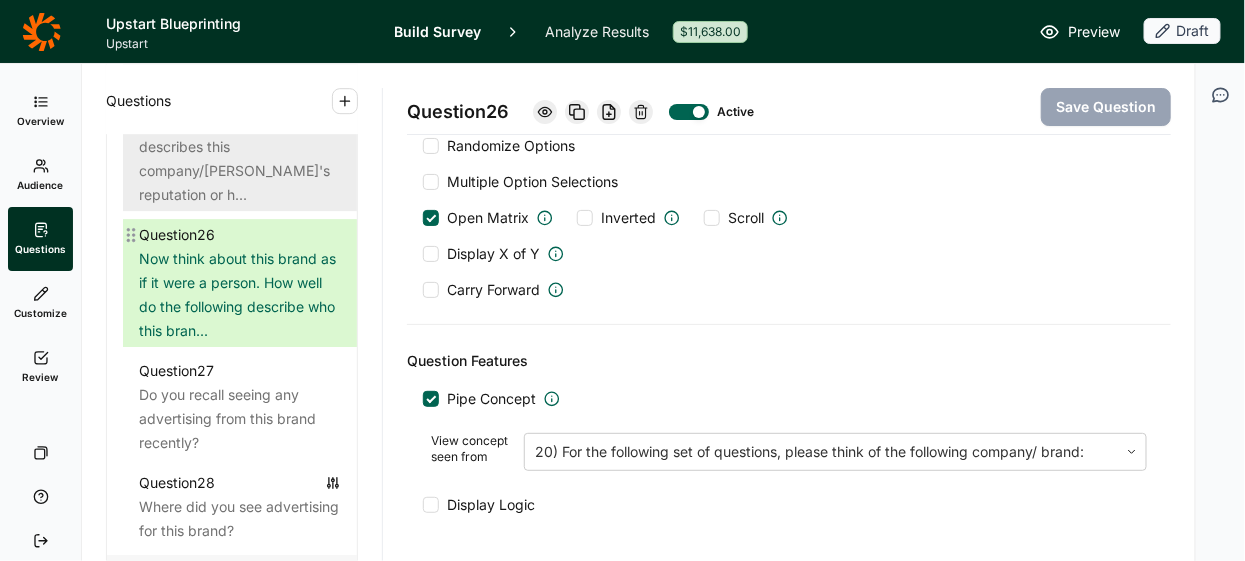 scroll, scrollTop: 4074, scrollLeft: 0, axis: vertical 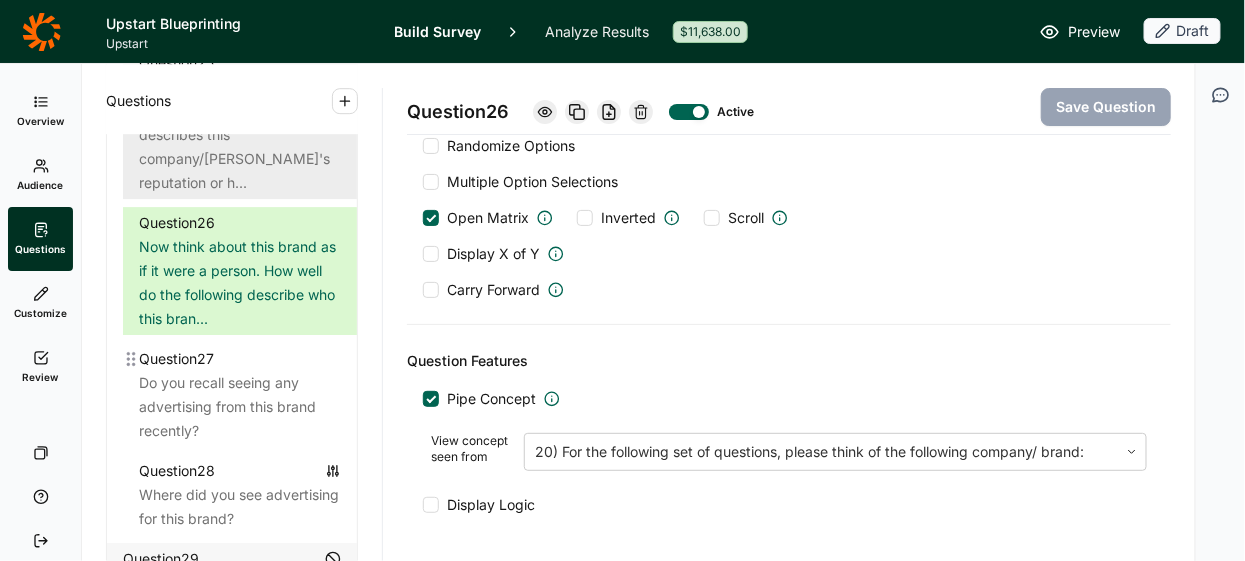 click on "Do you recall seeing any advertising from this brand recently?" at bounding box center (240, 407) 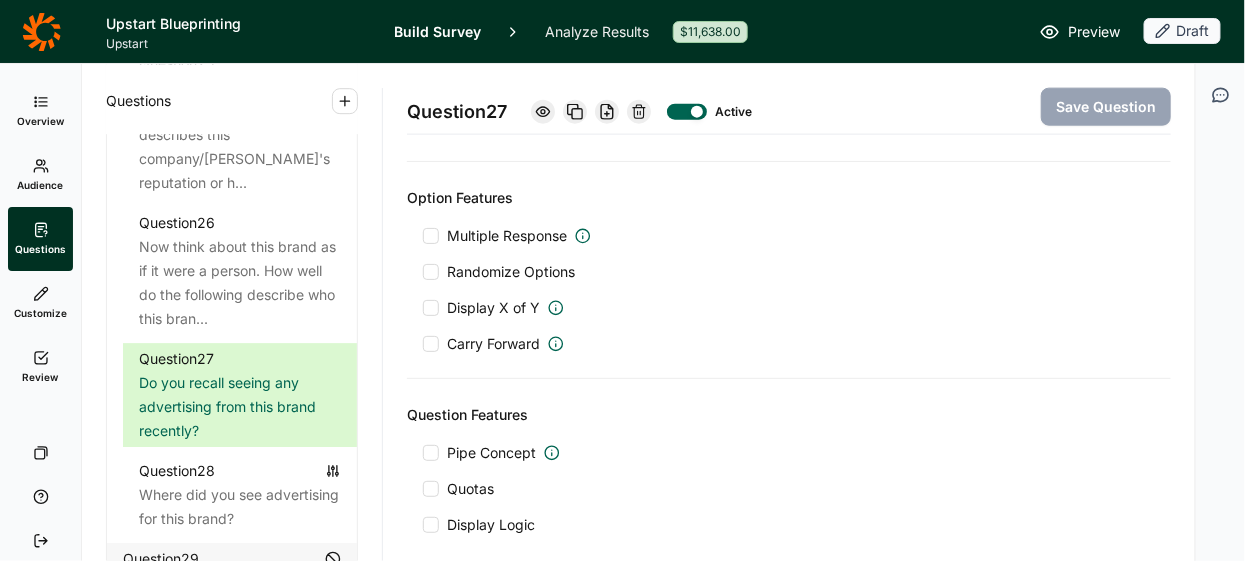 scroll, scrollTop: 780, scrollLeft: 0, axis: vertical 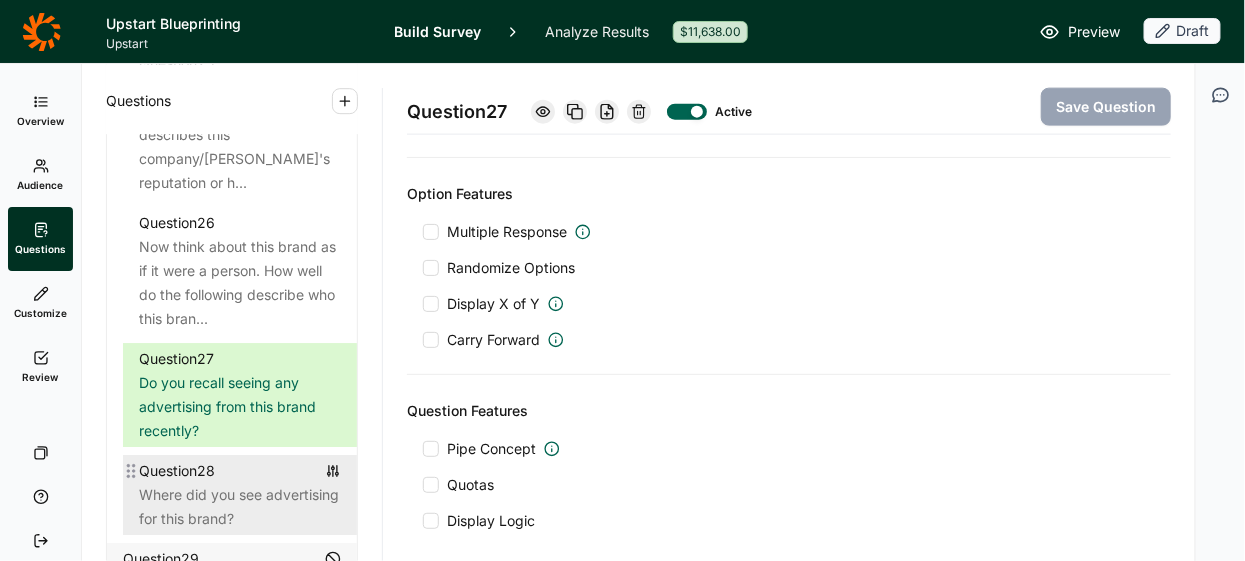 click on "Question  28" at bounding box center [240, 471] 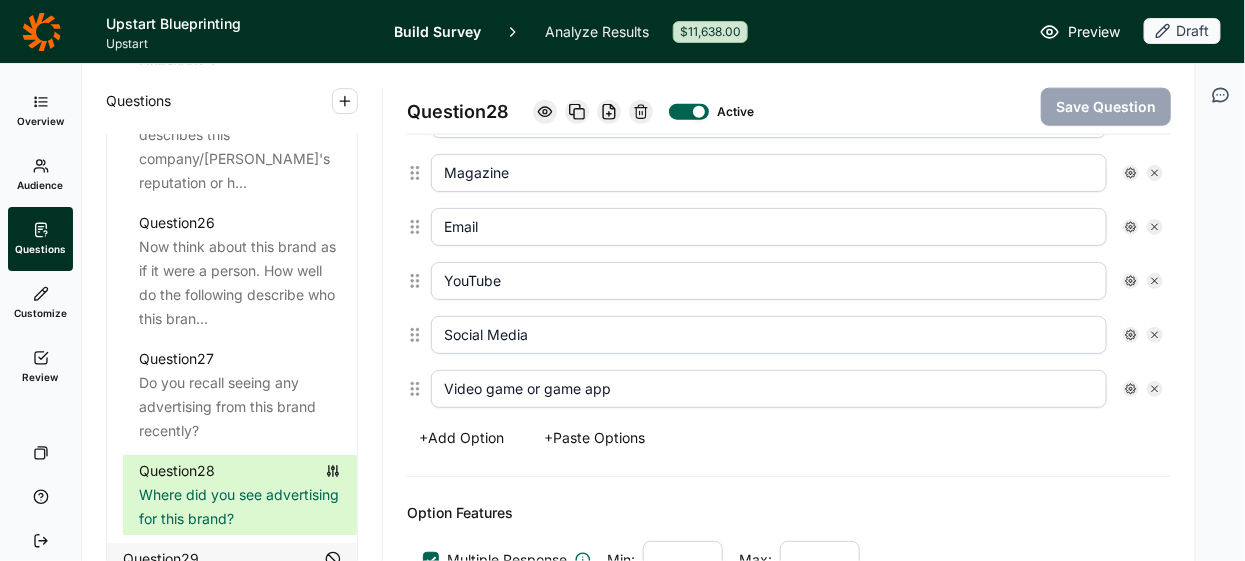 scroll, scrollTop: 745, scrollLeft: 0, axis: vertical 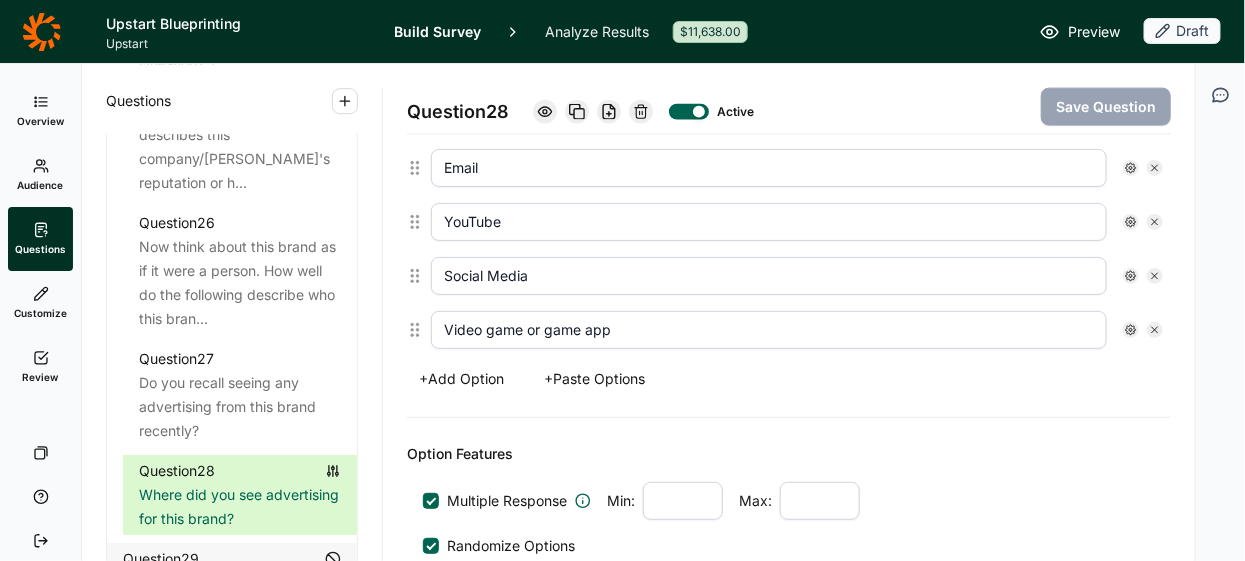 click on "+  Add Option" at bounding box center [461, 379] 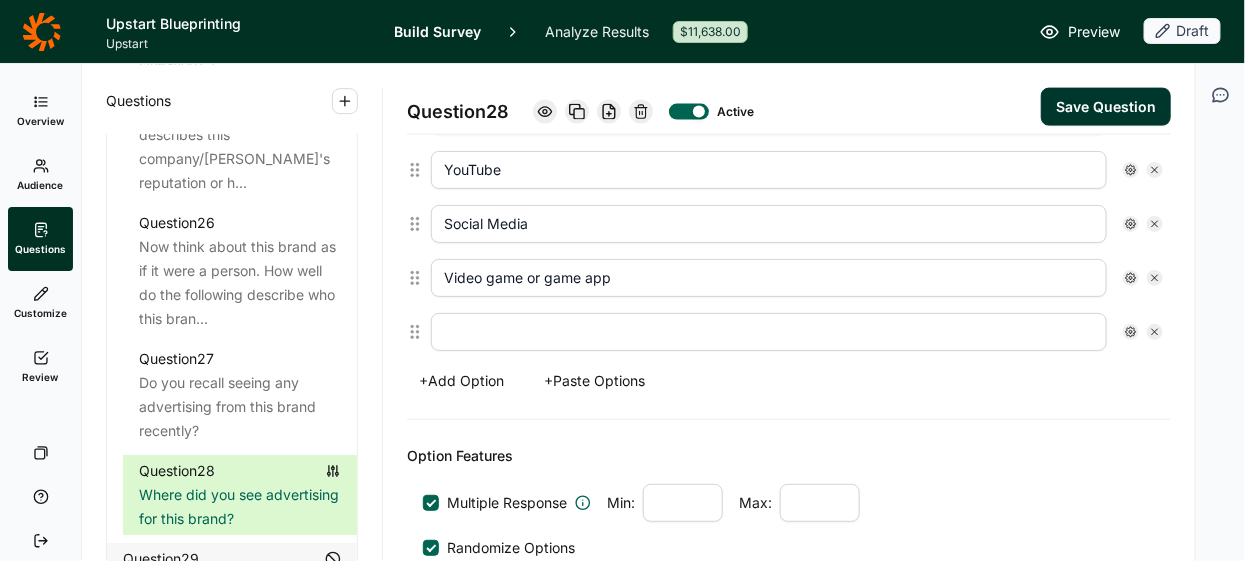 click at bounding box center (769, 332) 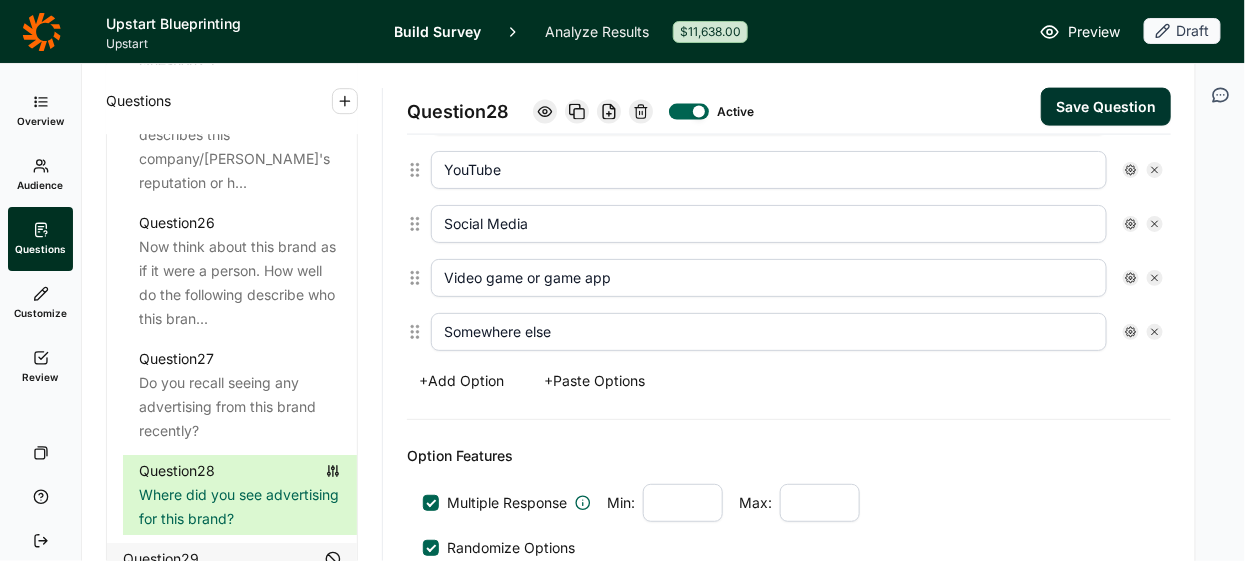 type on "Somewhere else" 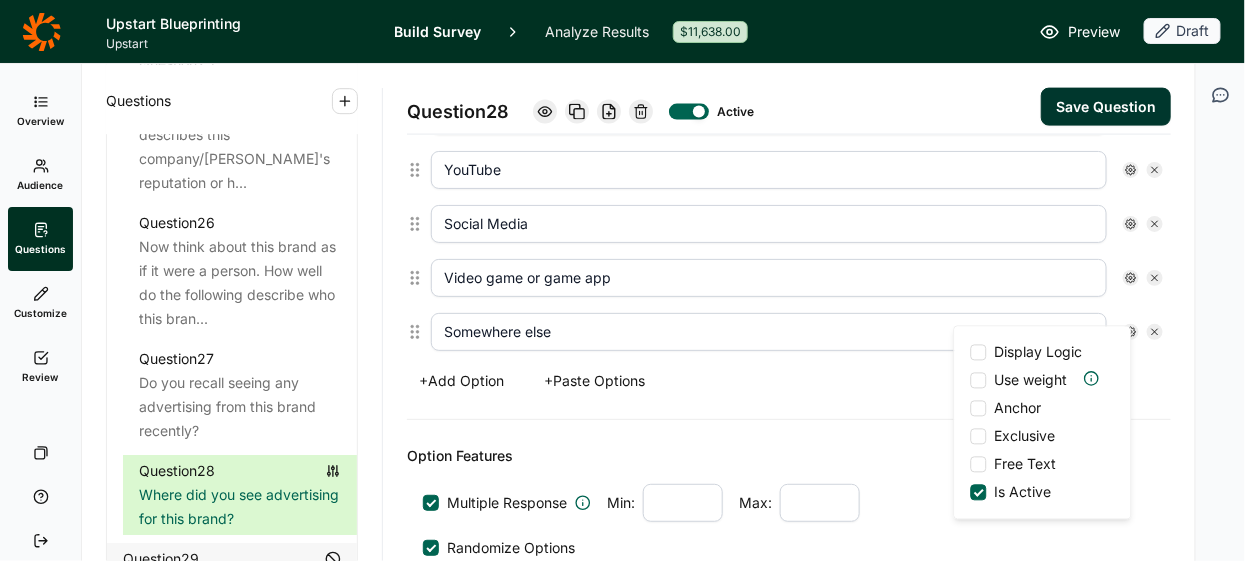 click at bounding box center (979, 465) 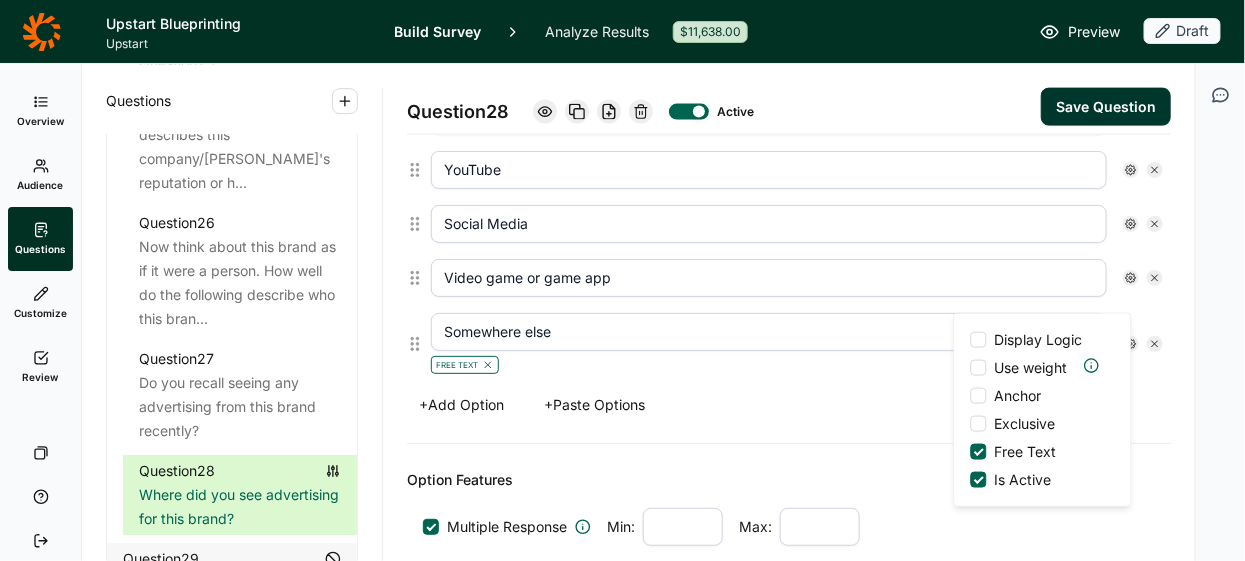 scroll, scrollTop: 867, scrollLeft: 0, axis: vertical 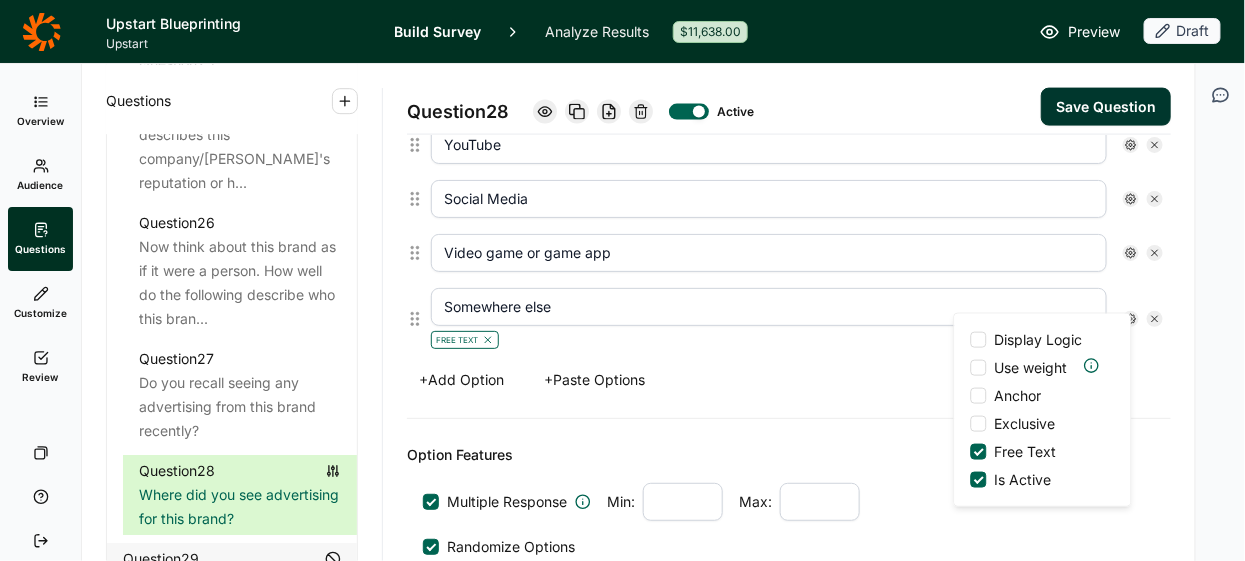 click at bounding box center [979, 396] 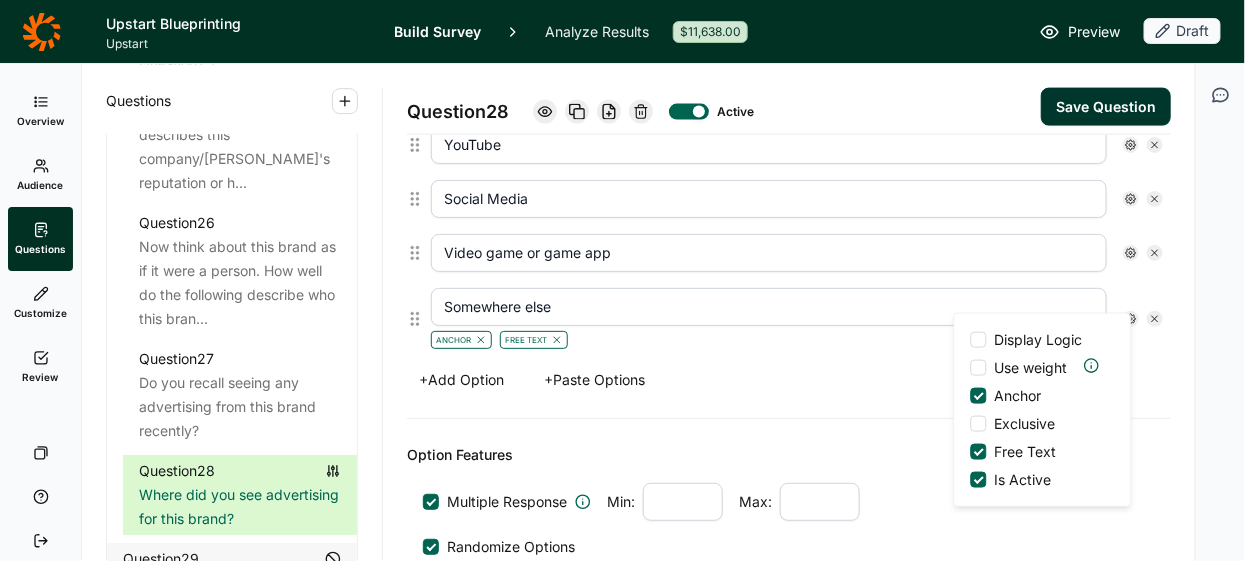 click on "+  Add Option +  Paste Options" at bounding box center (789, 380) 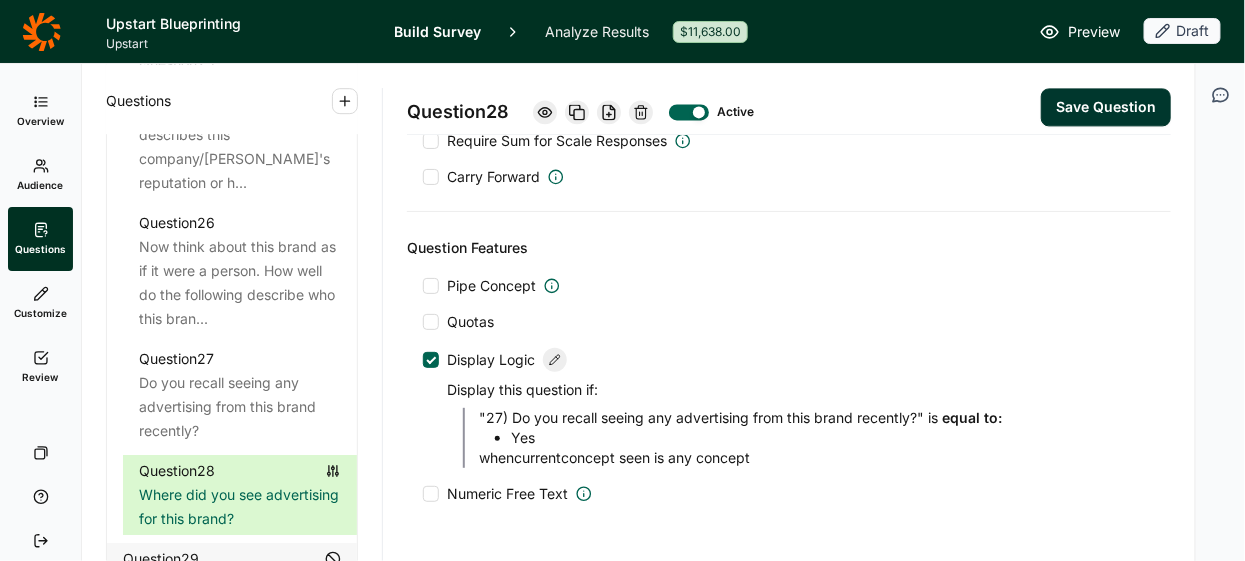scroll, scrollTop: 1328, scrollLeft: 0, axis: vertical 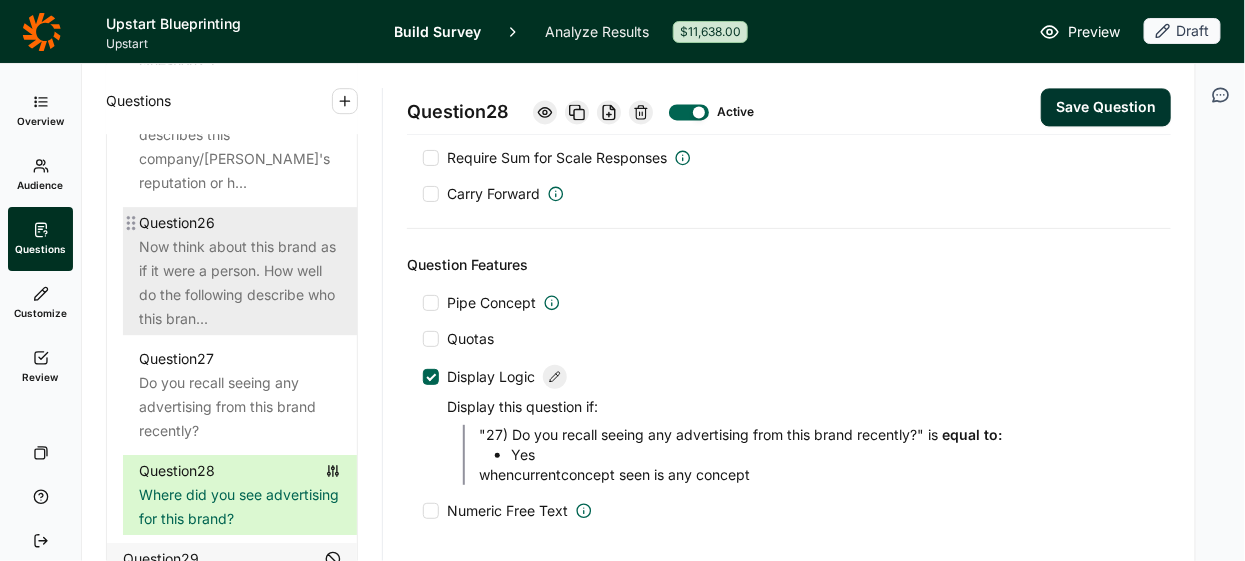 click on "Now think about this brand as if it were a person.  How well do the following describe who this bran..." at bounding box center [240, 283] 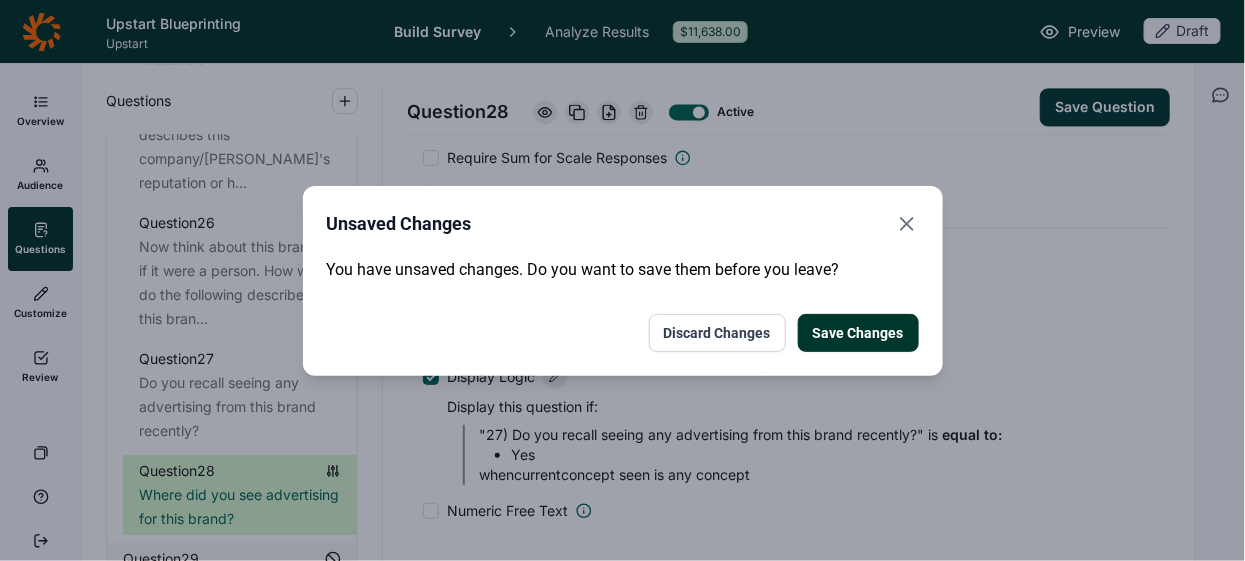 click on "Save Changes" at bounding box center (858, 333) 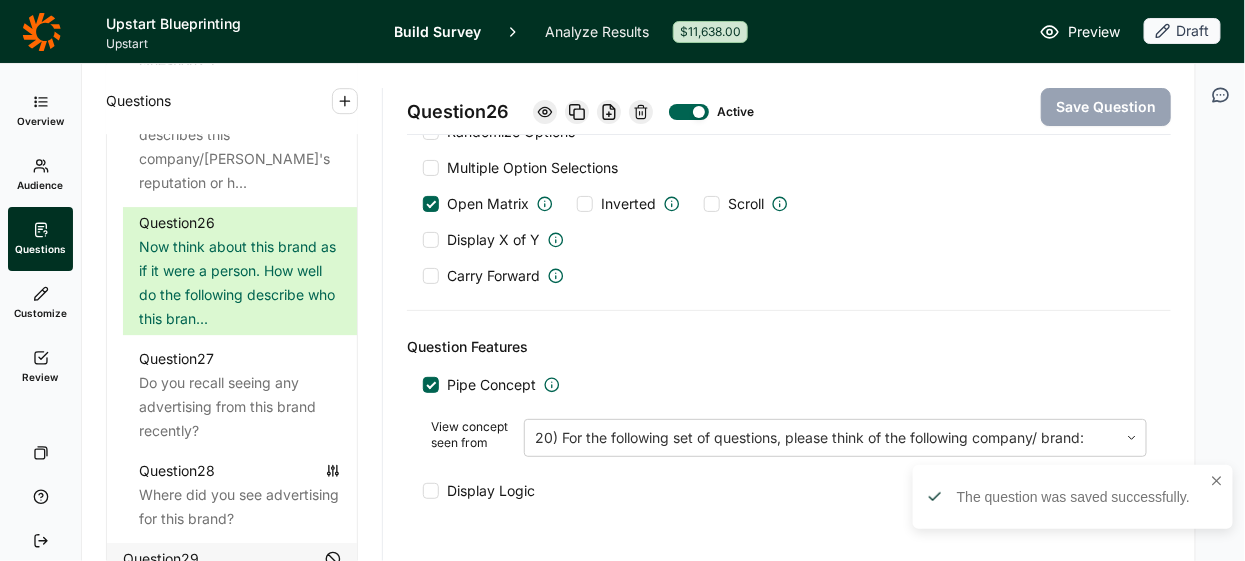 scroll, scrollTop: 2186, scrollLeft: 0, axis: vertical 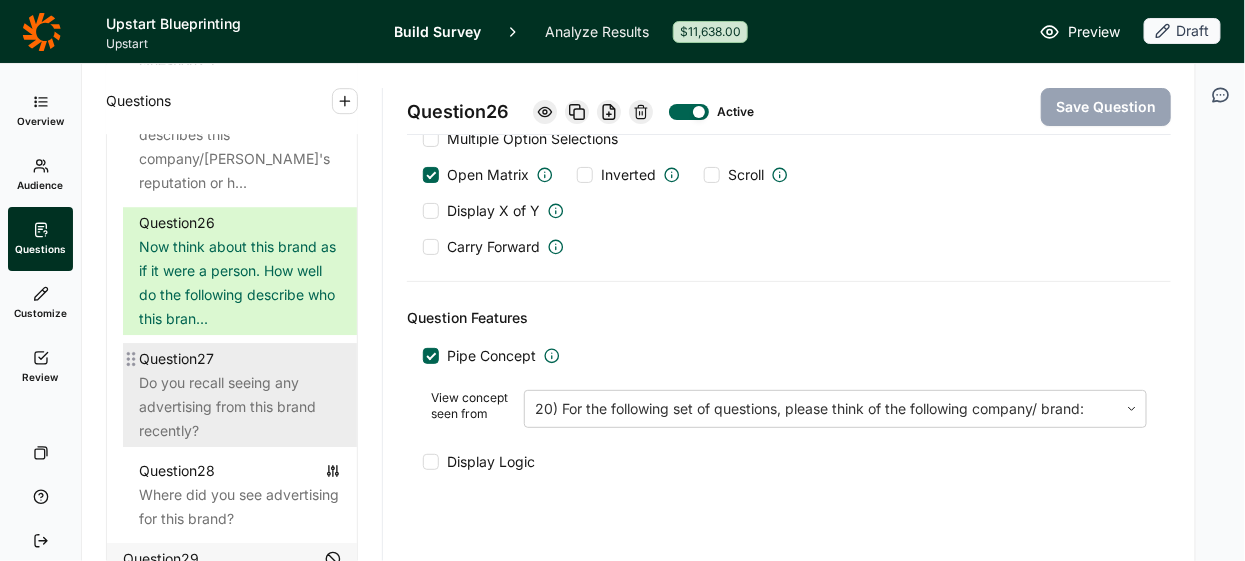 click on "Do you recall seeing any advertising from this brand recently?" at bounding box center (240, 407) 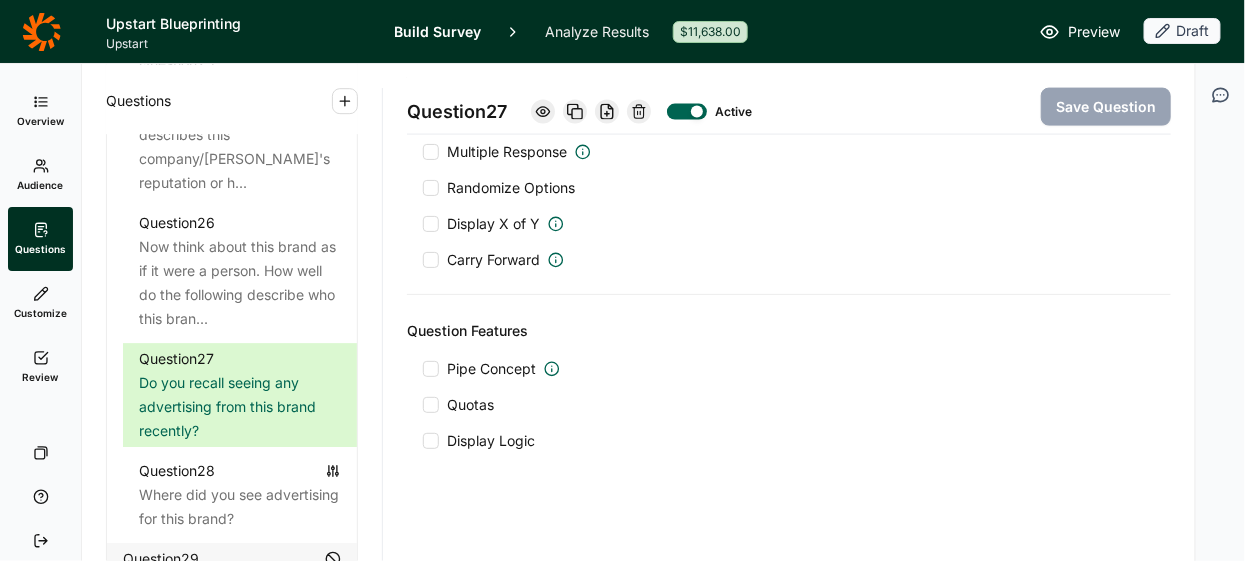 click at bounding box center (431, 369) 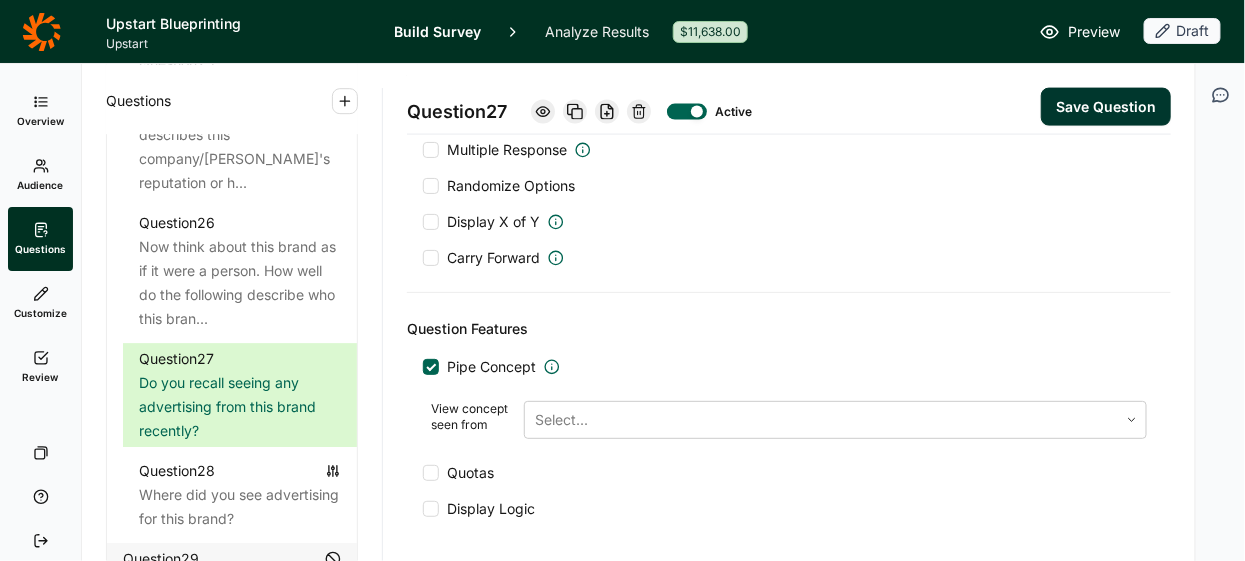 scroll, scrollTop: 856, scrollLeft: 0, axis: vertical 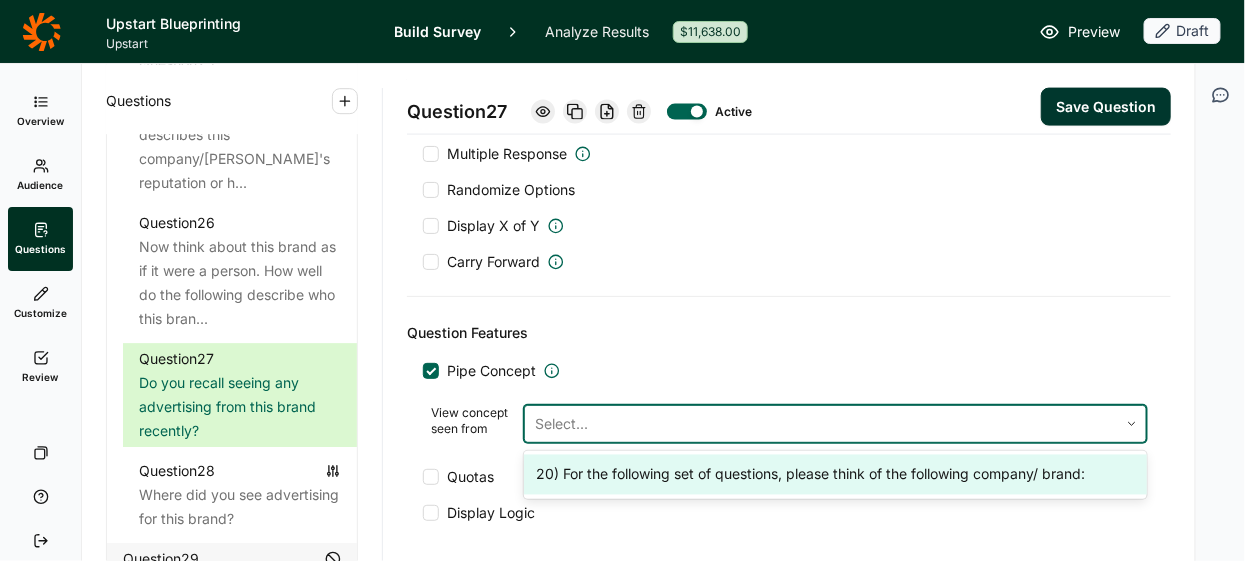 click at bounding box center [821, 424] 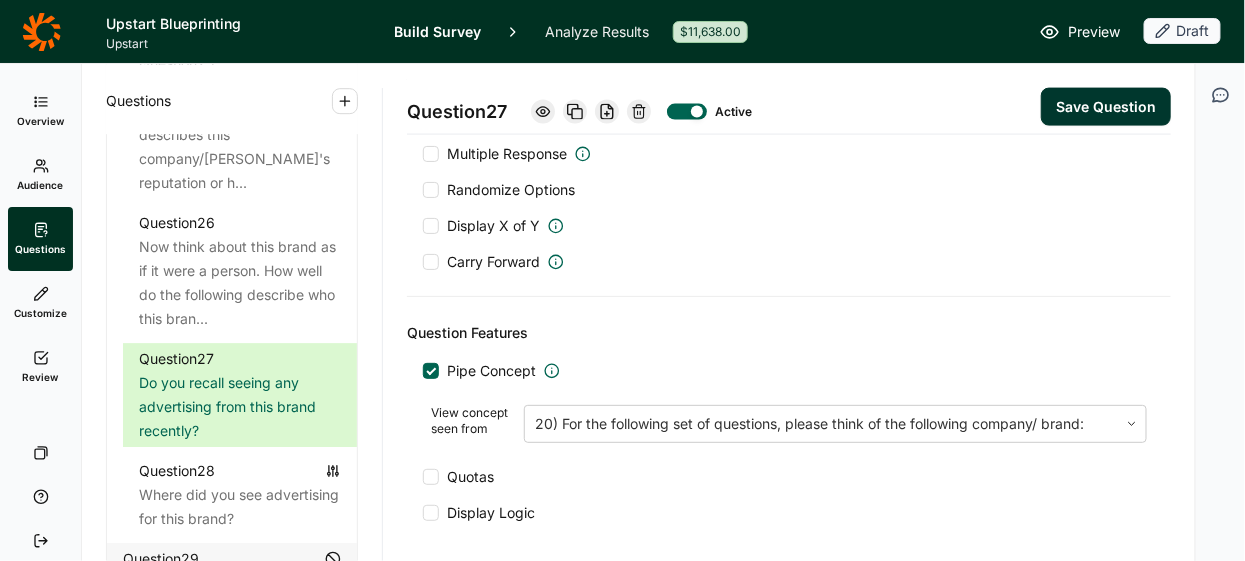 click on "Save Question" at bounding box center (1106, 107) 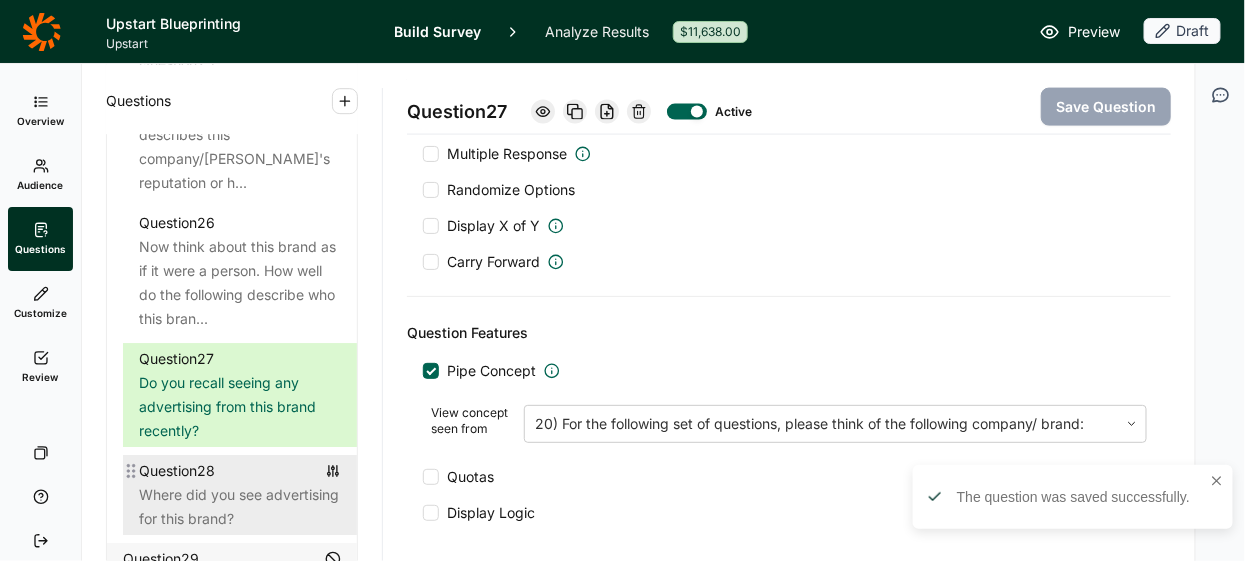 click on "Where did you see advertising for this brand?" at bounding box center (240, 507) 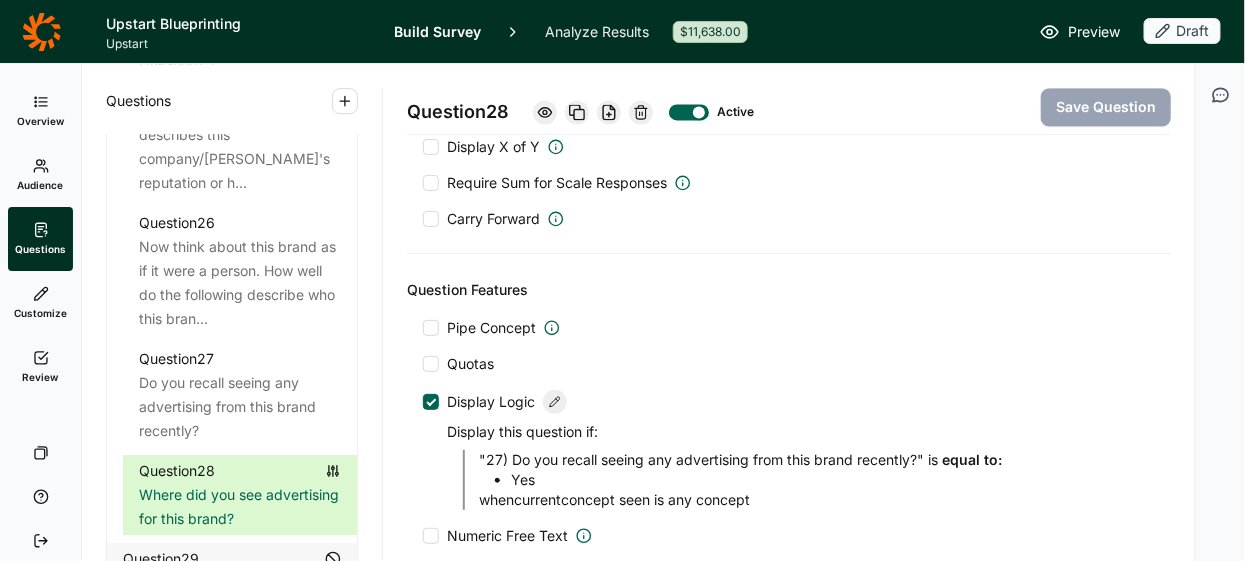 click on "Pipe Concept" at bounding box center (499, 328) 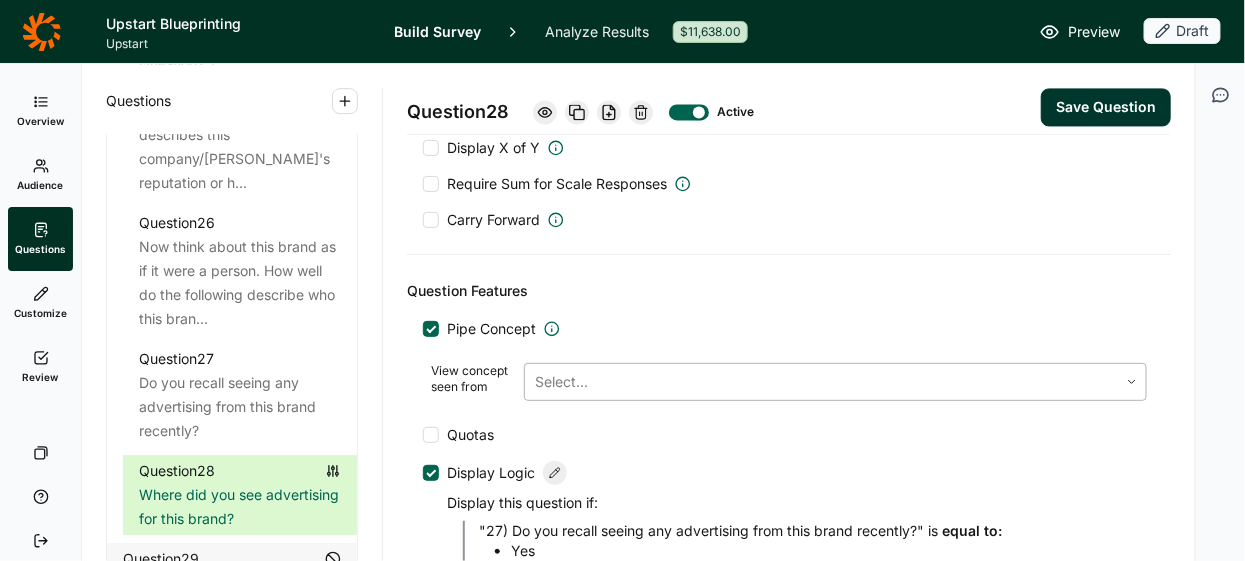 click at bounding box center [821, 382] 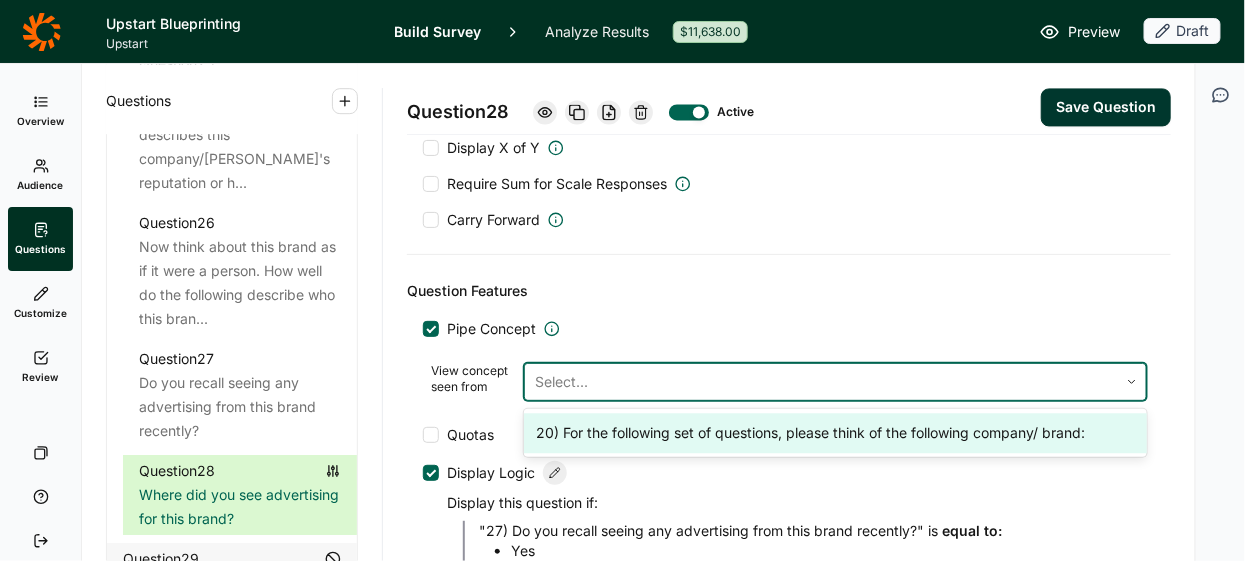 click on "20) For the following set of questions, please think of the following company/ brand:" at bounding box center (835, 433) 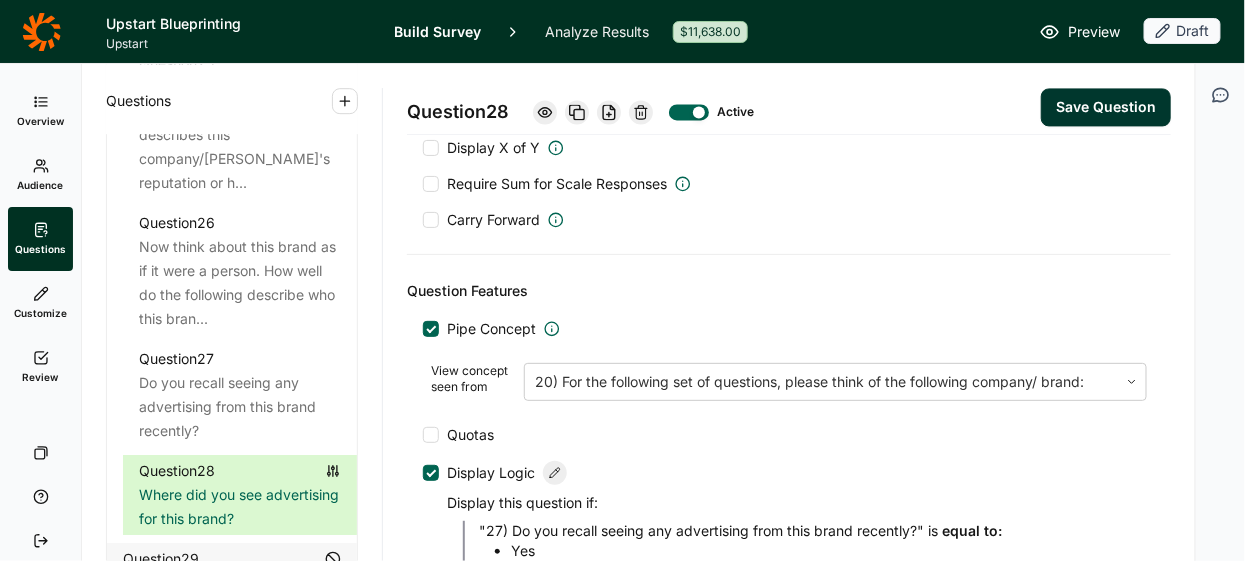 click on "Save Question" at bounding box center (1106, 107) 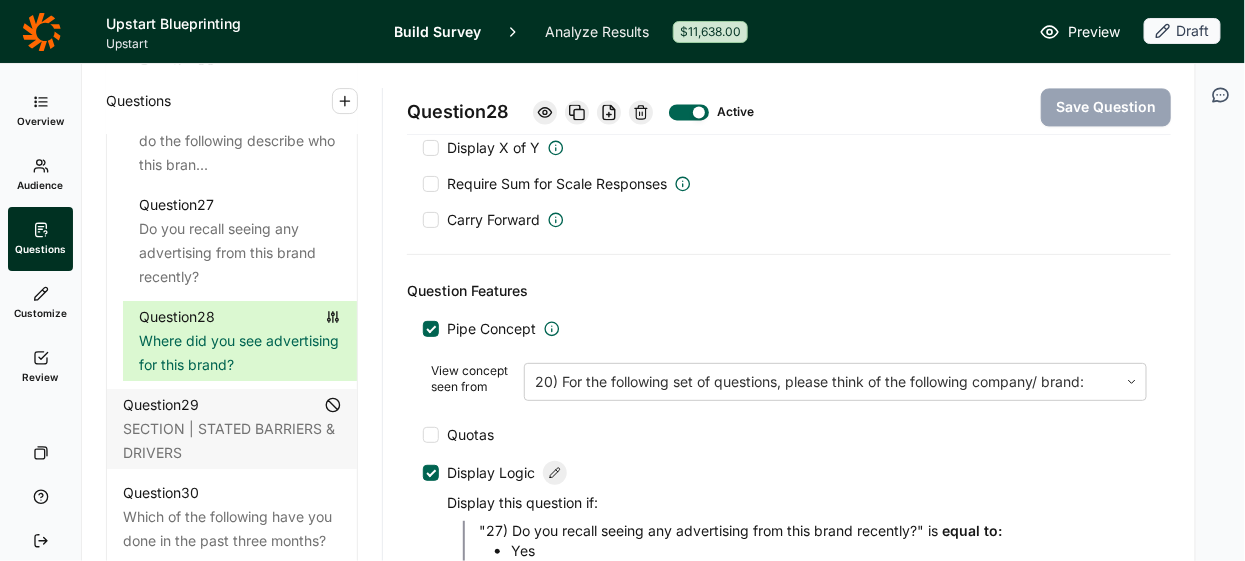 scroll, scrollTop: 4251, scrollLeft: 0, axis: vertical 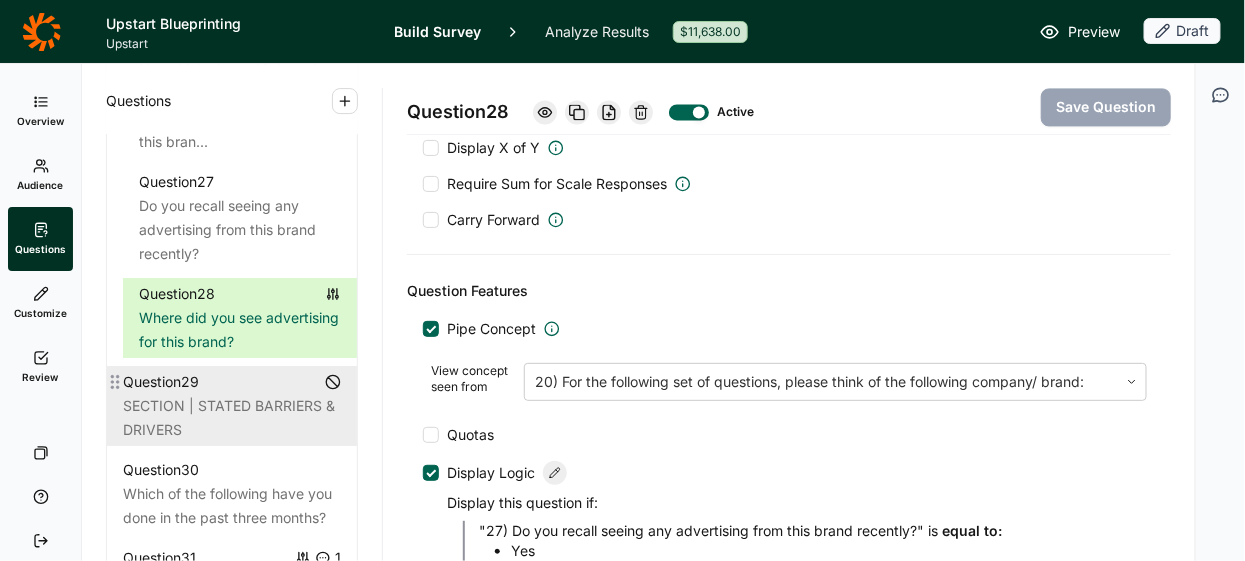 click on "SECTION | STATED BARRIERS & DRIVERS" at bounding box center [232, 418] 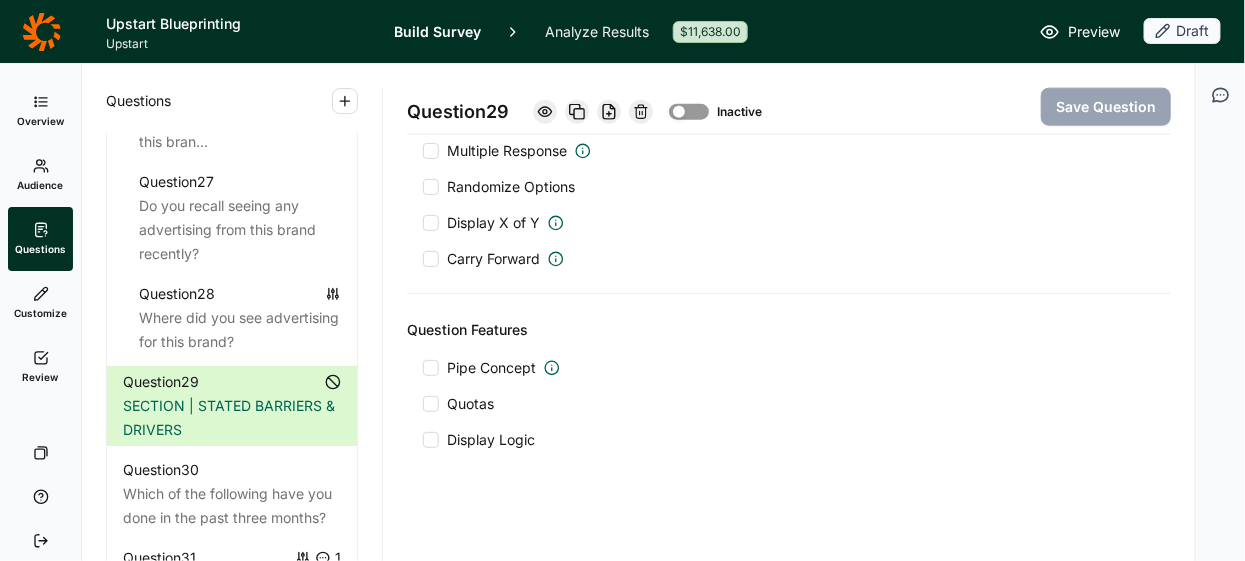 scroll, scrollTop: 0, scrollLeft: 0, axis: both 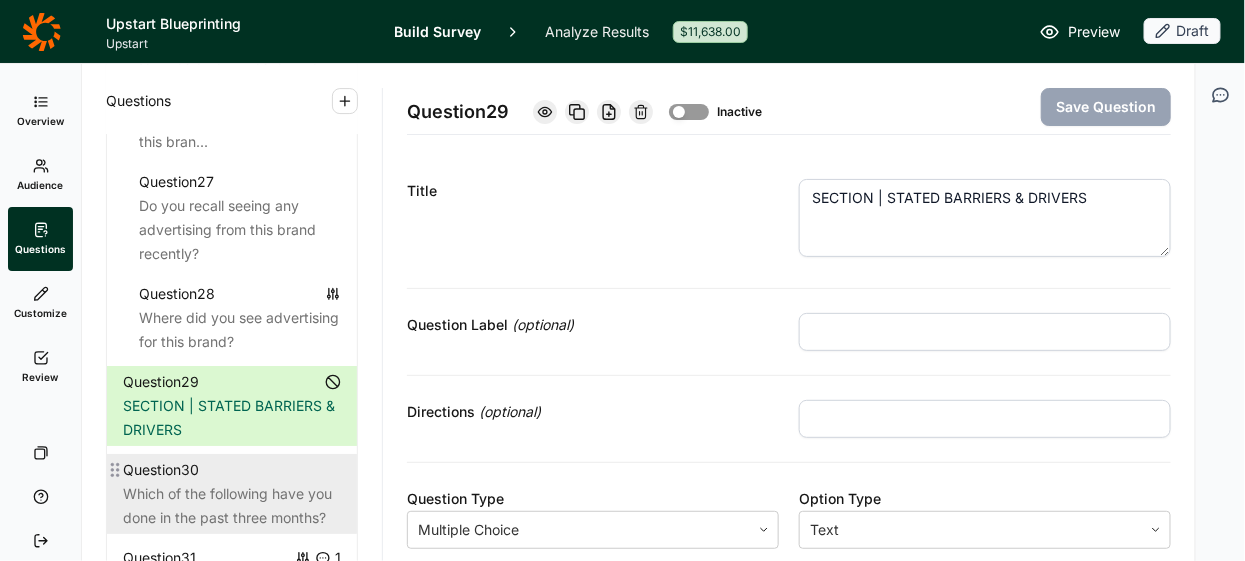 click on "Question  30" at bounding box center (232, 470) 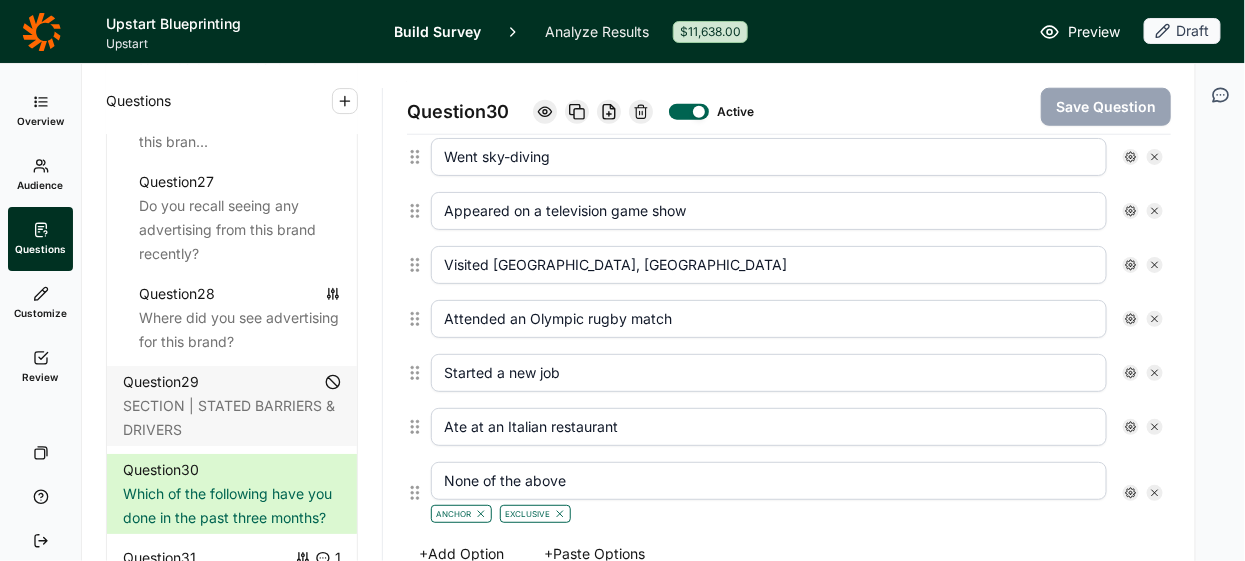 scroll, scrollTop: 604, scrollLeft: 0, axis: vertical 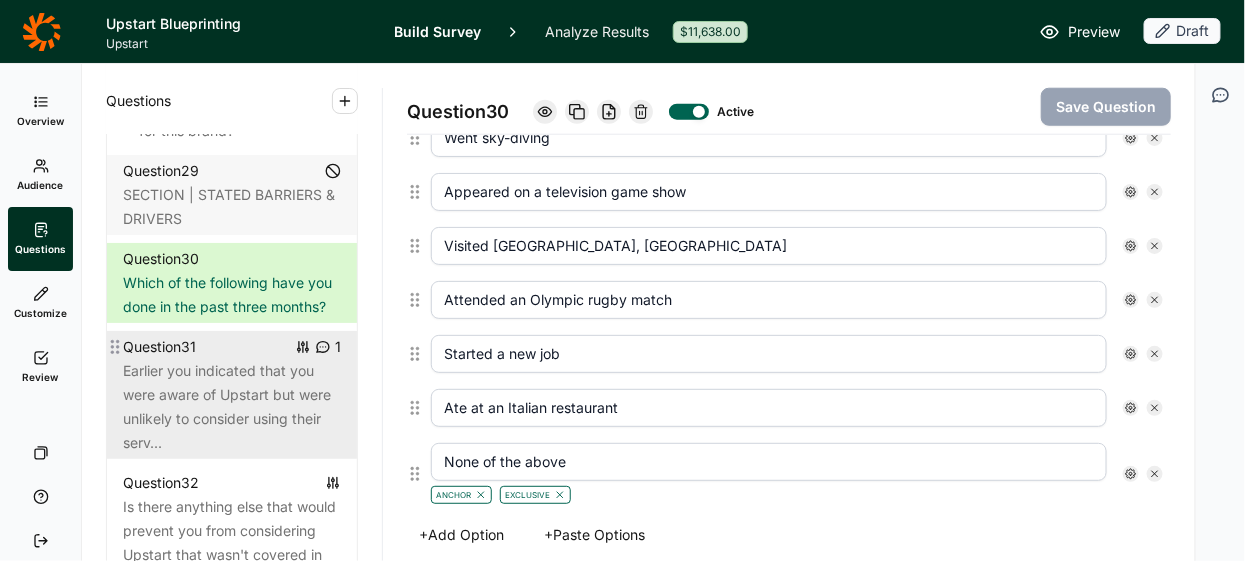 click on "Earlier you indicated that you were aware of Upstart  but were unlikely to consider using their serv..." at bounding box center [232, 407] 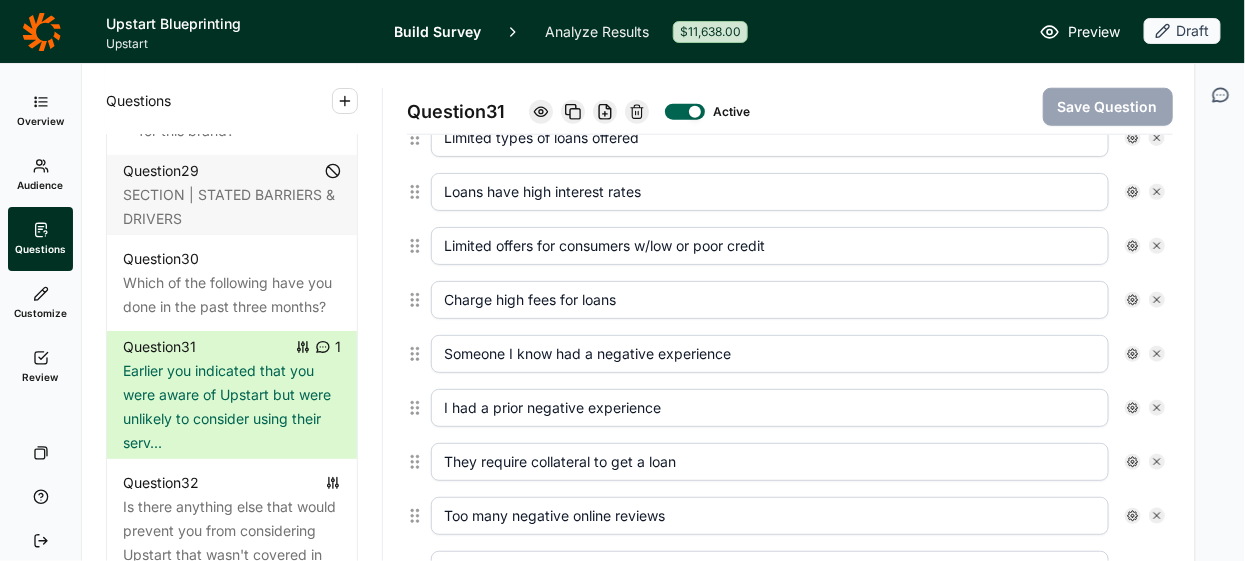 scroll, scrollTop: 0, scrollLeft: 0, axis: both 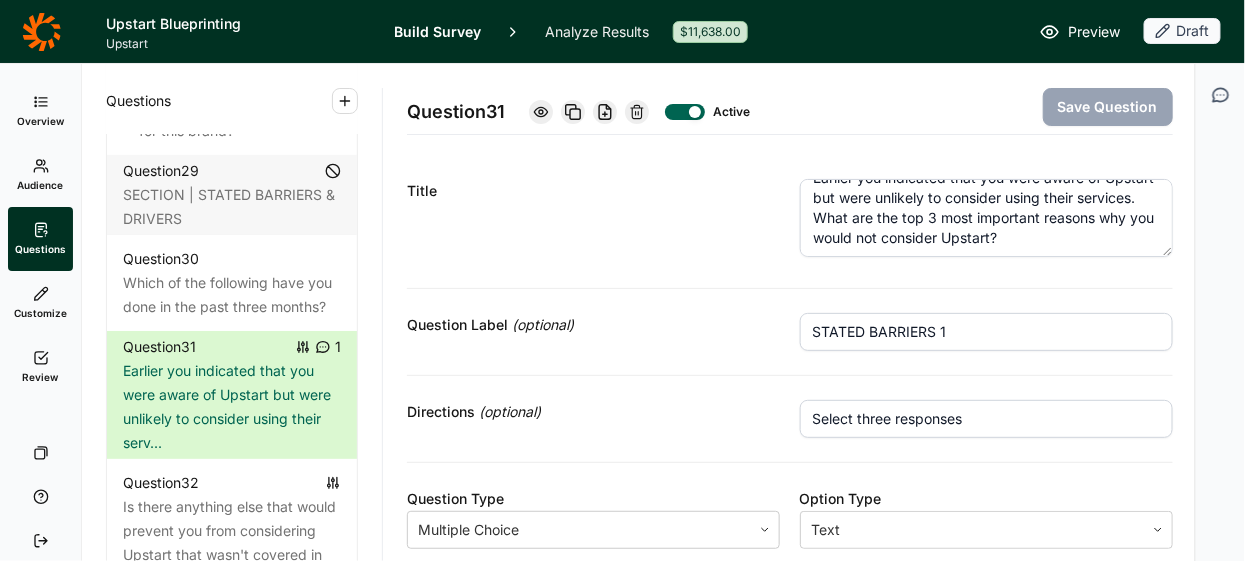 click on "STATED BARRIERS 1" at bounding box center (986, 332) 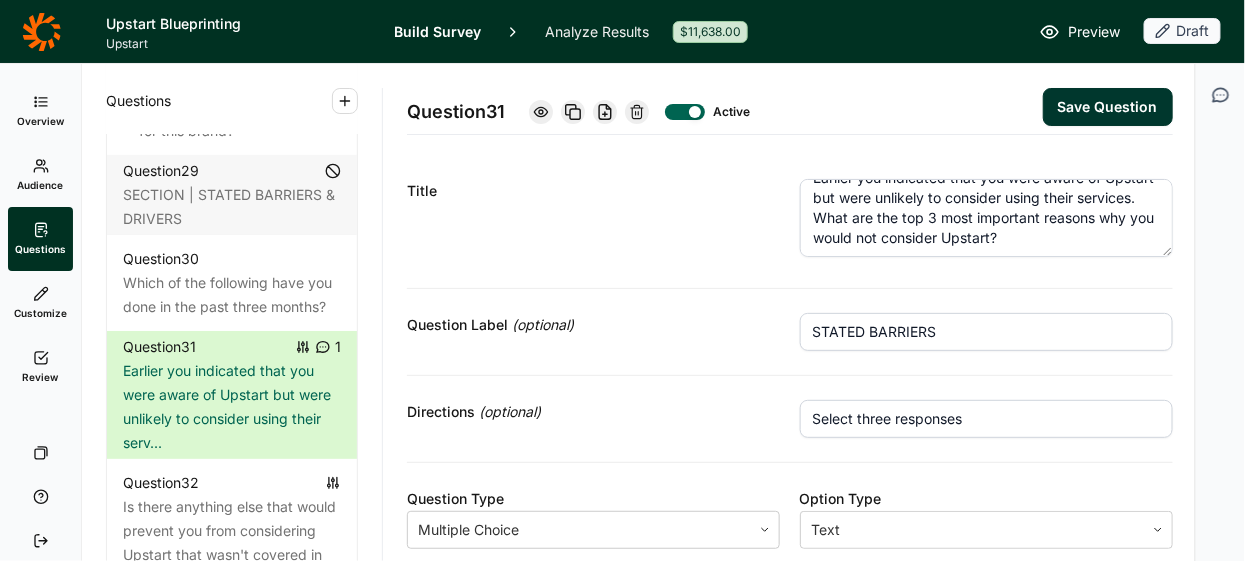type on "STATED BARRIERS" 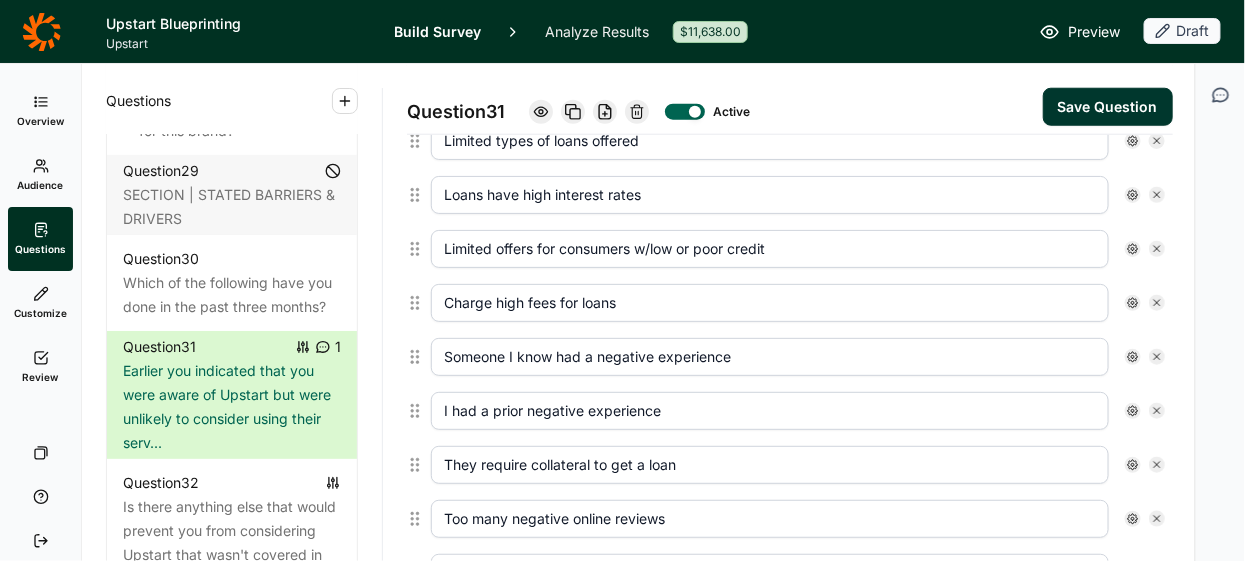 scroll, scrollTop: 606, scrollLeft: 0, axis: vertical 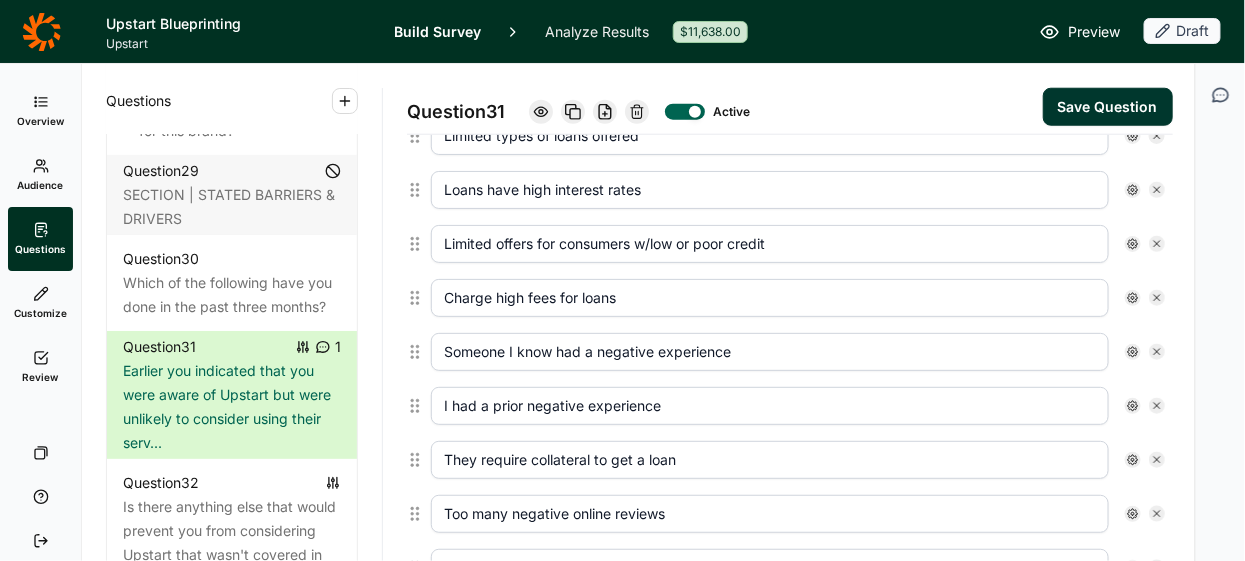 click on "They require collateral to get a loan" at bounding box center [770, 460] 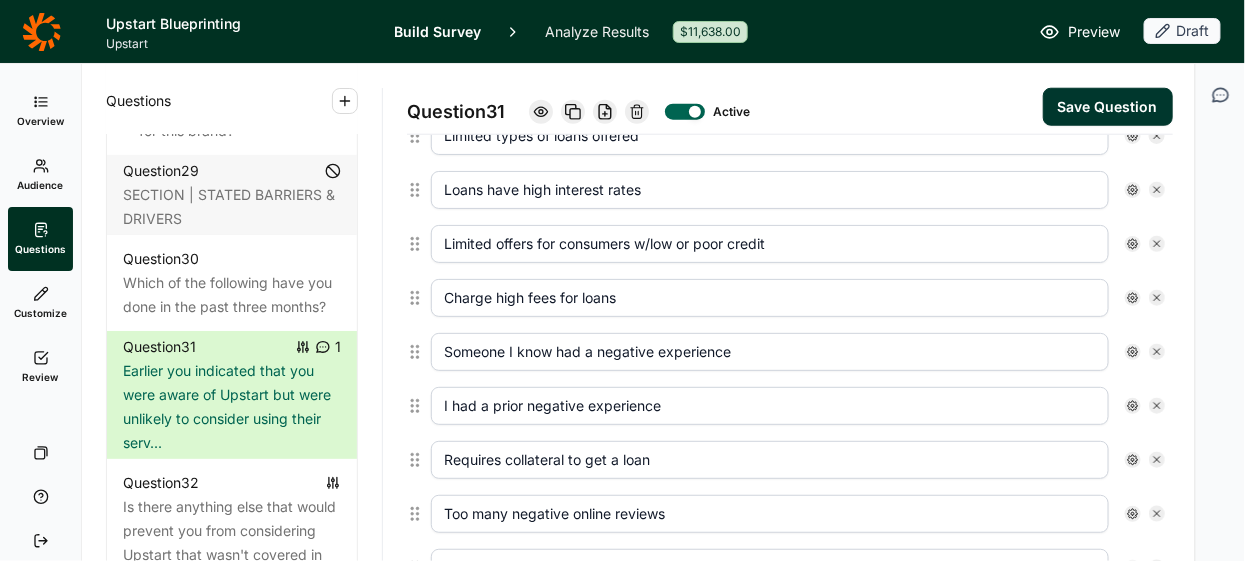 type on "Requires collateral to get a loan" 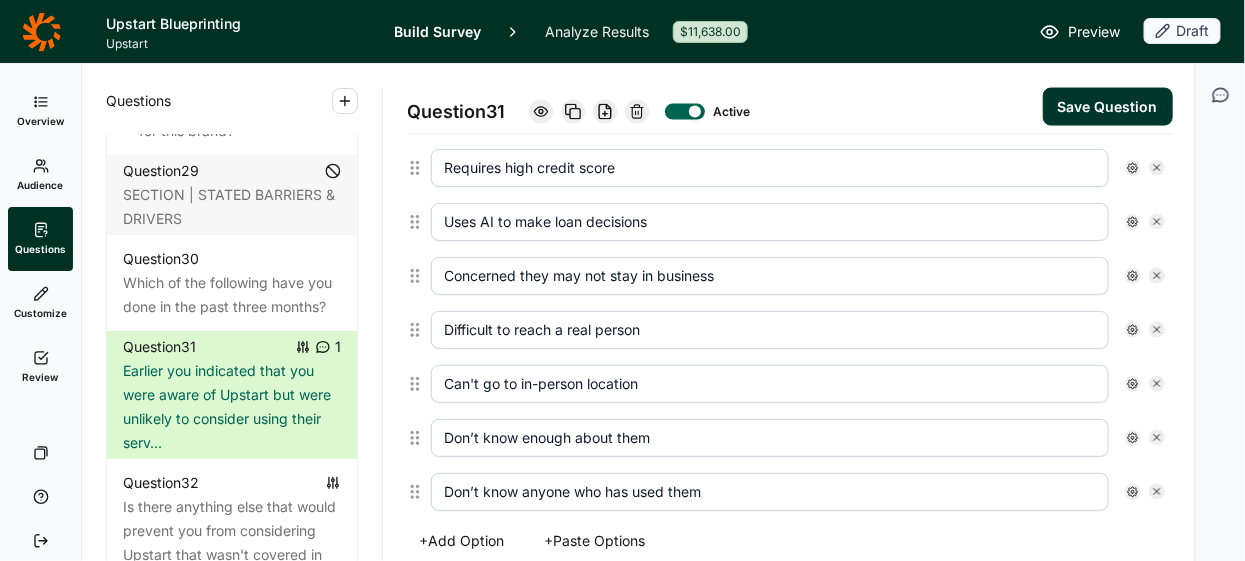 scroll, scrollTop: 1010, scrollLeft: 0, axis: vertical 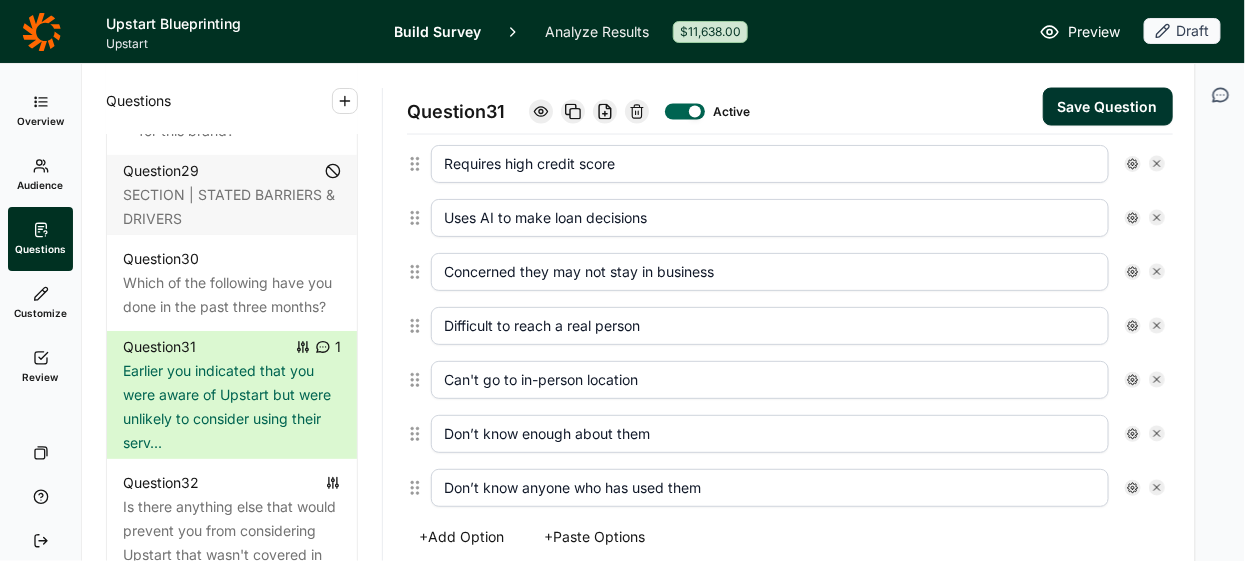 click on "+  Add Option" at bounding box center (461, 537) 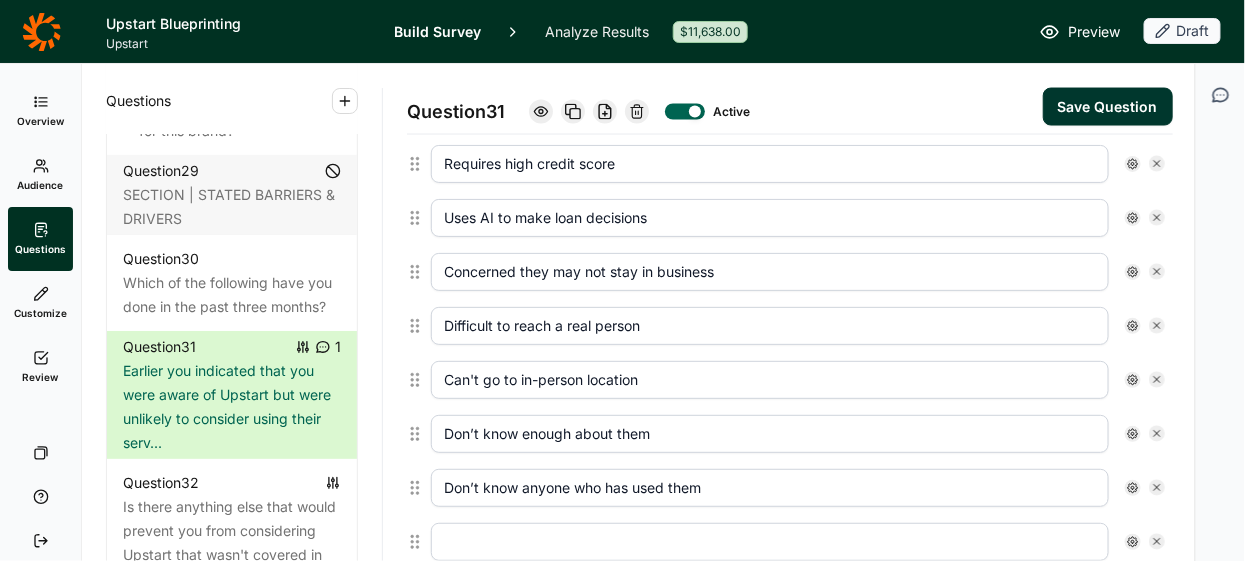 scroll, scrollTop: 1062, scrollLeft: 0, axis: vertical 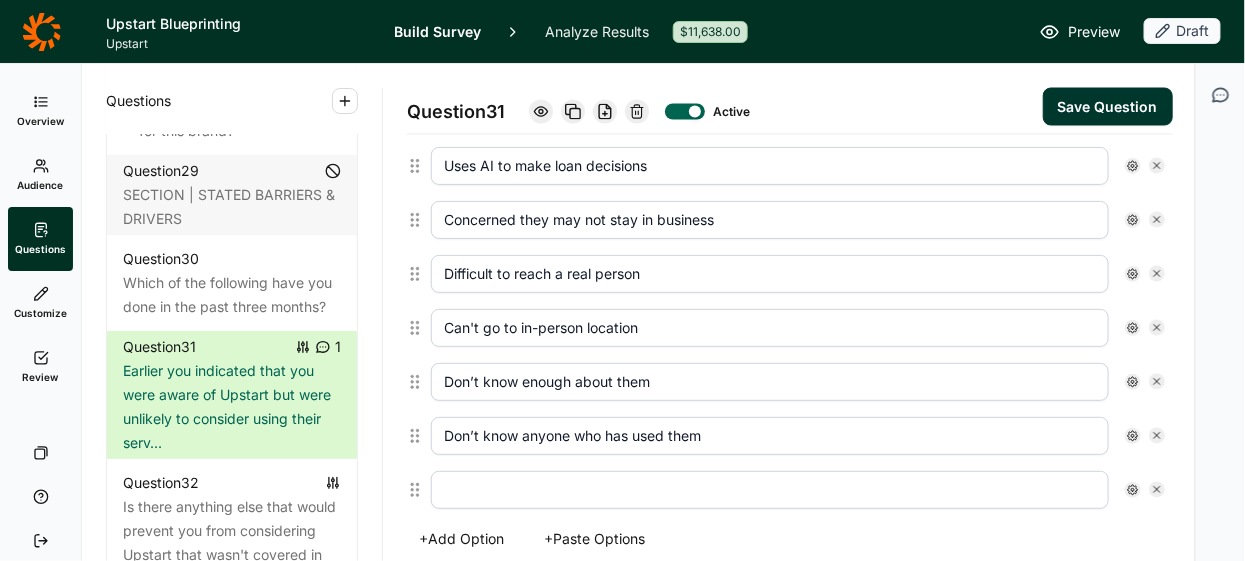 click at bounding box center (770, 490) 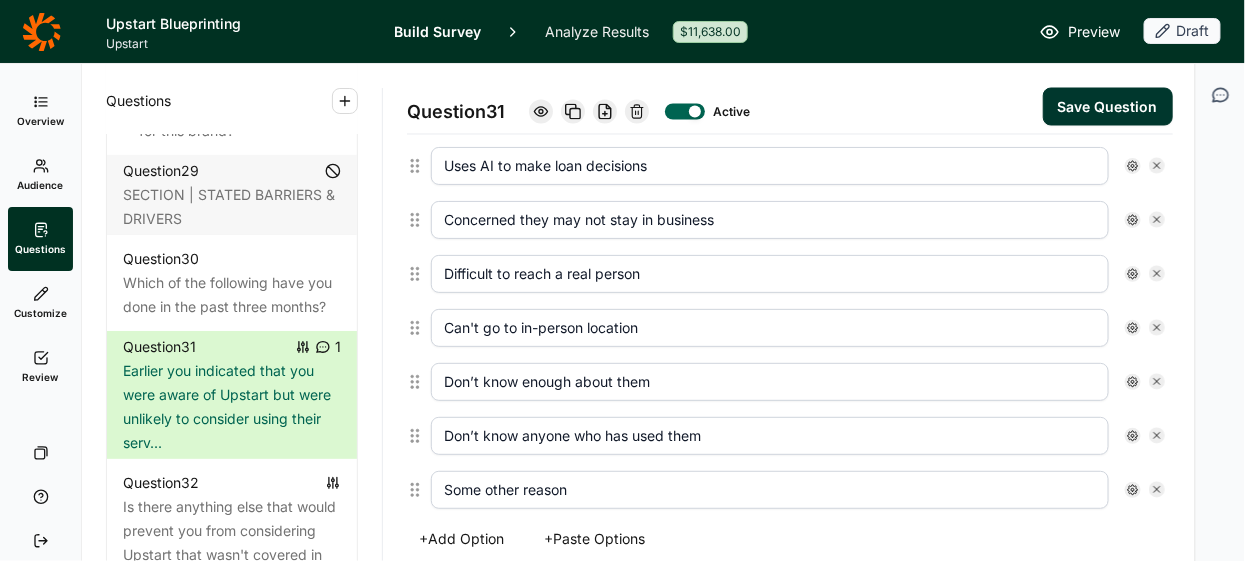 type on "Some other reason" 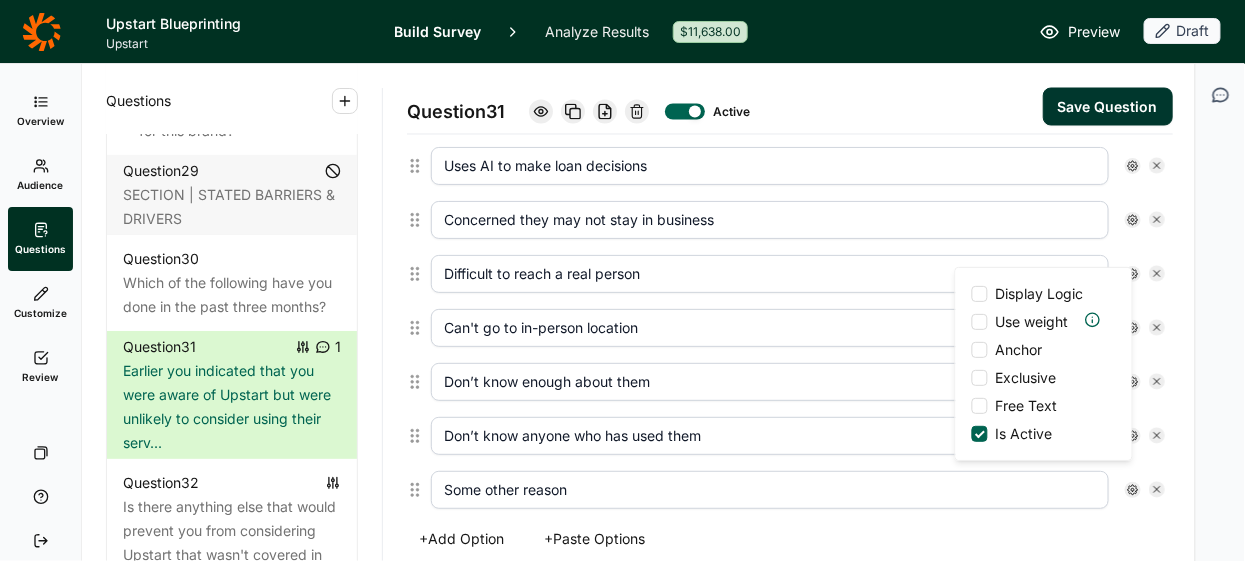 click on "Free Text" at bounding box center [1023, 406] 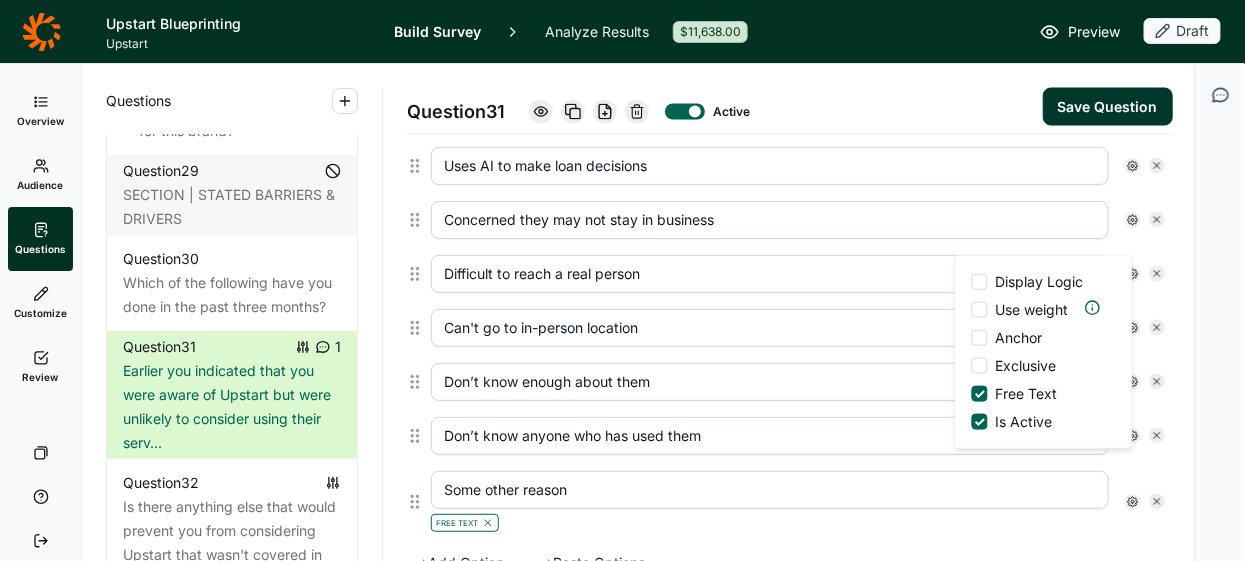 scroll, scrollTop: 1087, scrollLeft: 0, axis: vertical 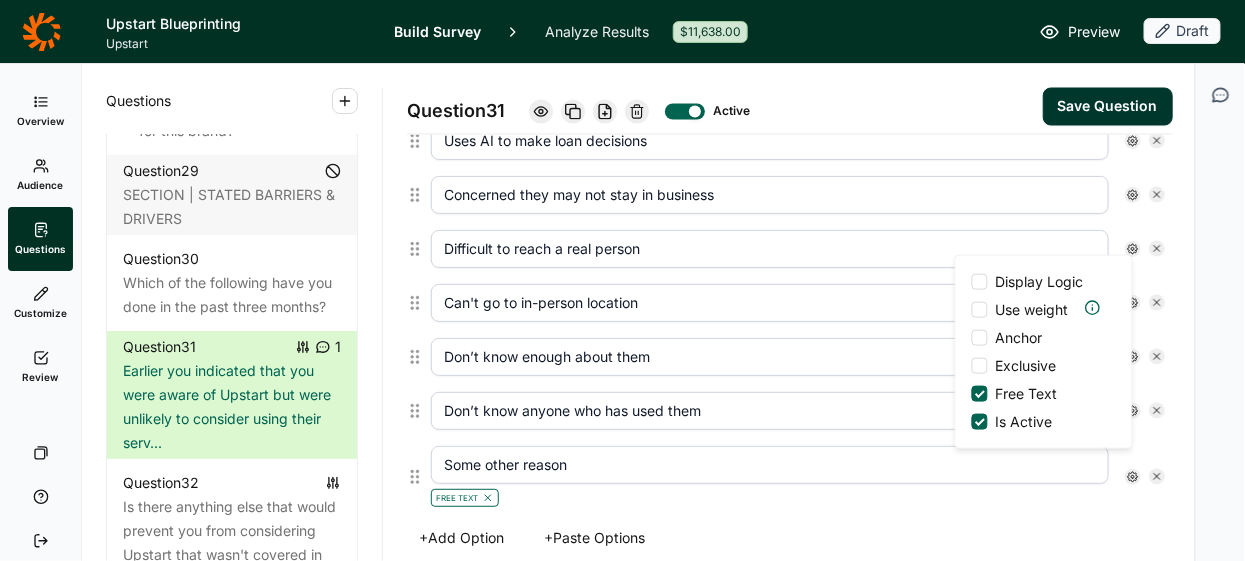 click at bounding box center (980, 338) 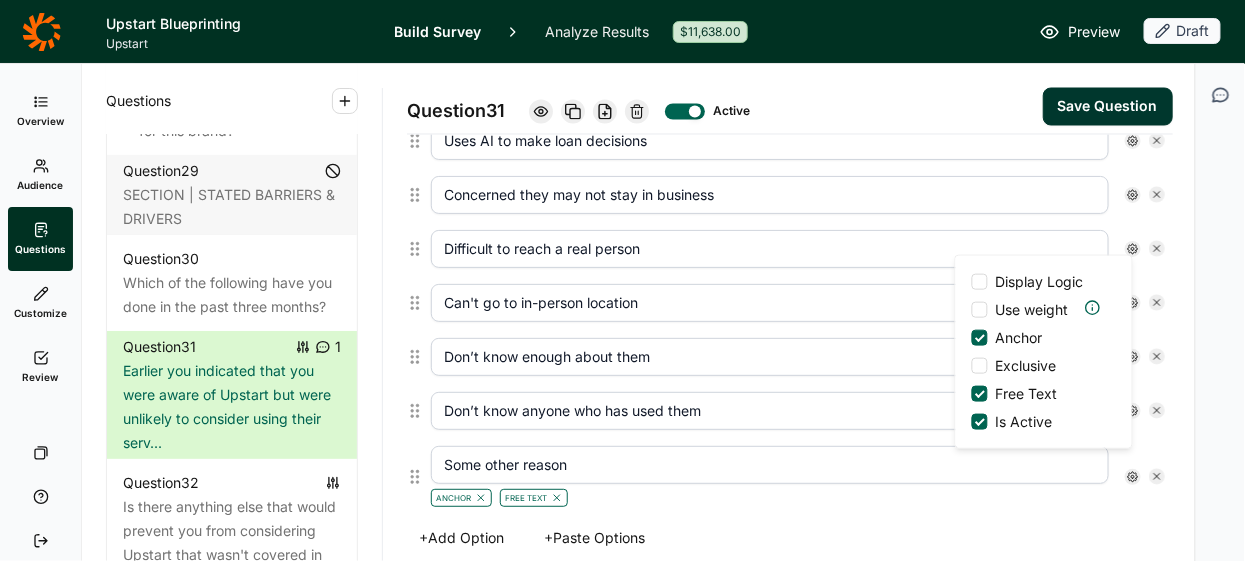click on "Save Question" at bounding box center [1108, 107] 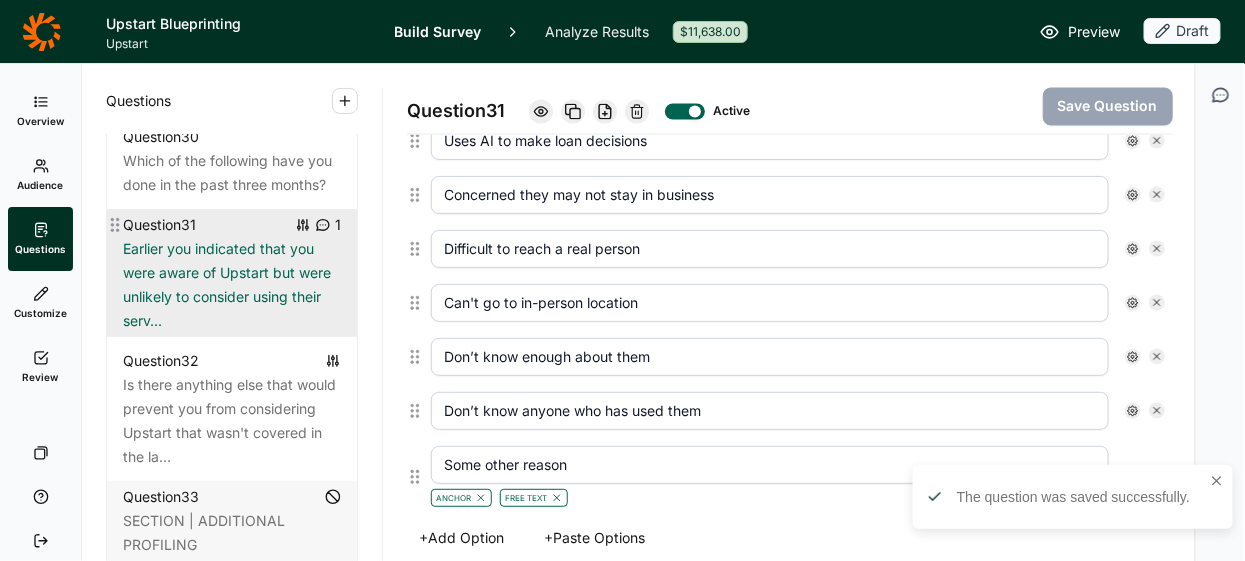 scroll, scrollTop: 4596, scrollLeft: 0, axis: vertical 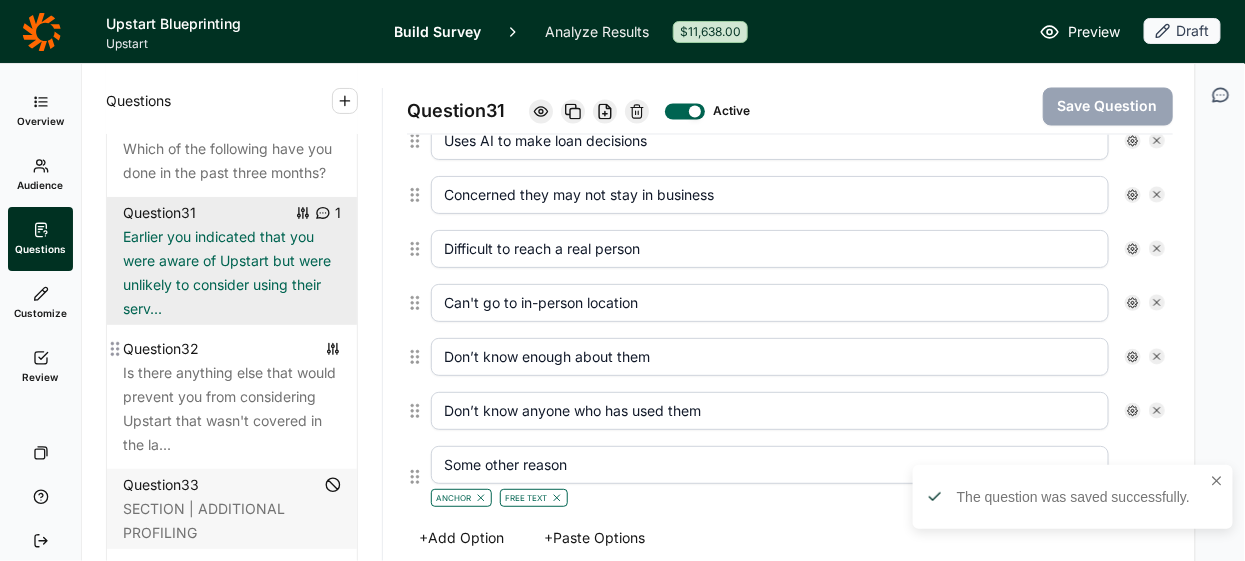 click on "Is there anything else that would prevent you from considering Upstart that wasn't covered in the la..." at bounding box center [232, 409] 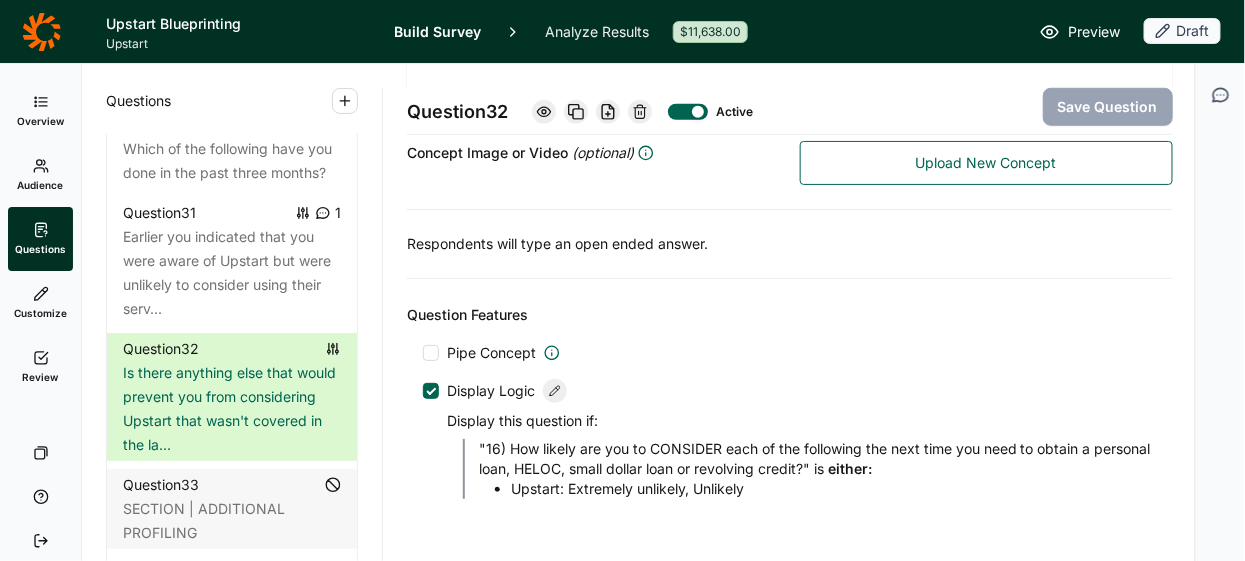 scroll, scrollTop: 474, scrollLeft: 0, axis: vertical 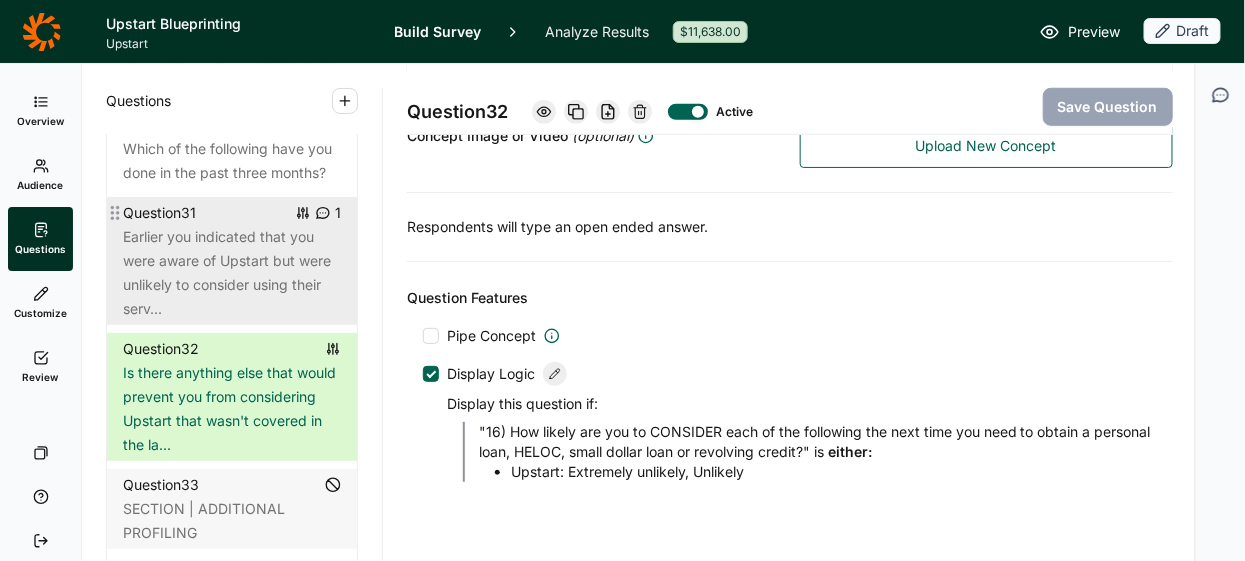 click on "Earlier you indicated that you were aware of Upstart  but were unlikely to consider using their serv..." at bounding box center [232, 273] 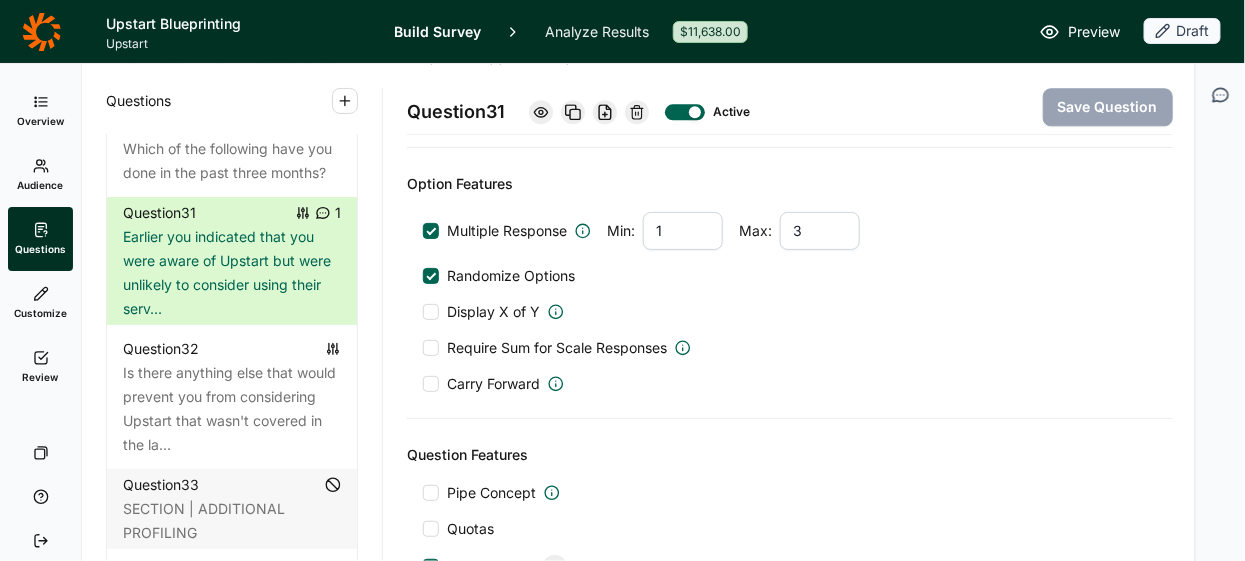 scroll, scrollTop: 1763, scrollLeft: 0, axis: vertical 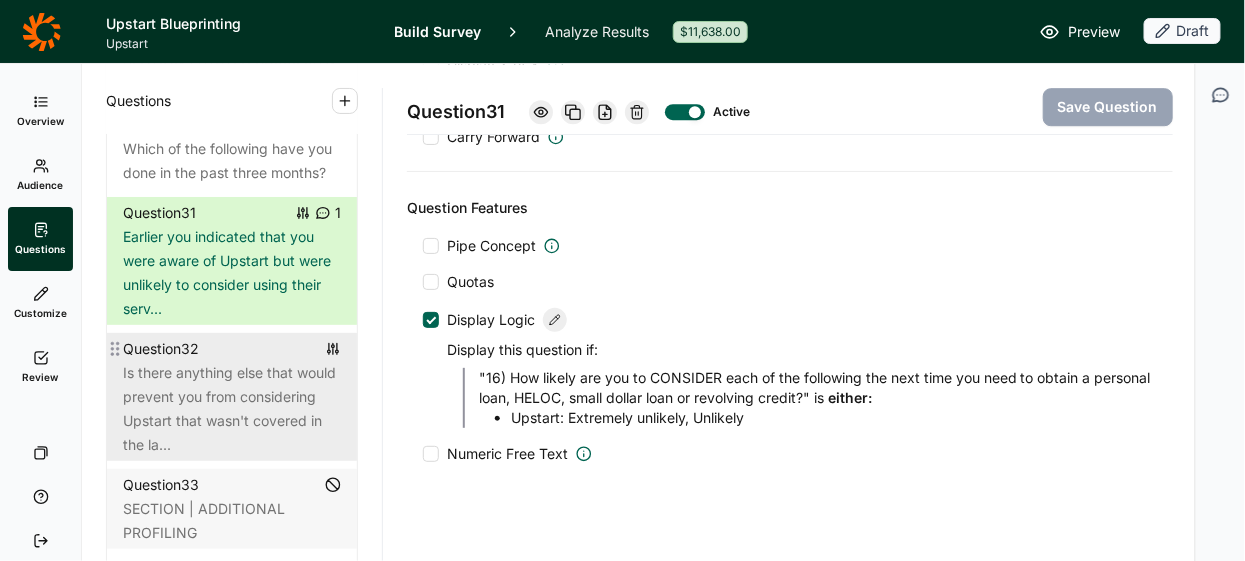 click on "Is there anything else that would prevent you from considering Upstart that wasn't covered in the la..." at bounding box center (232, 409) 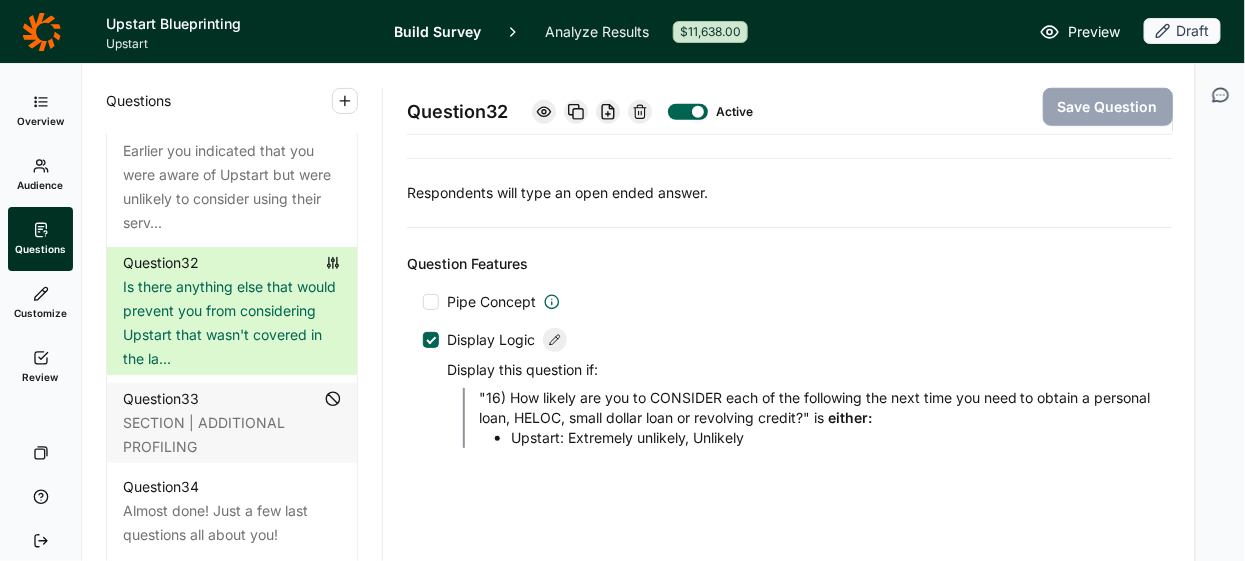 scroll, scrollTop: 4686, scrollLeft: 0, axis: vertical 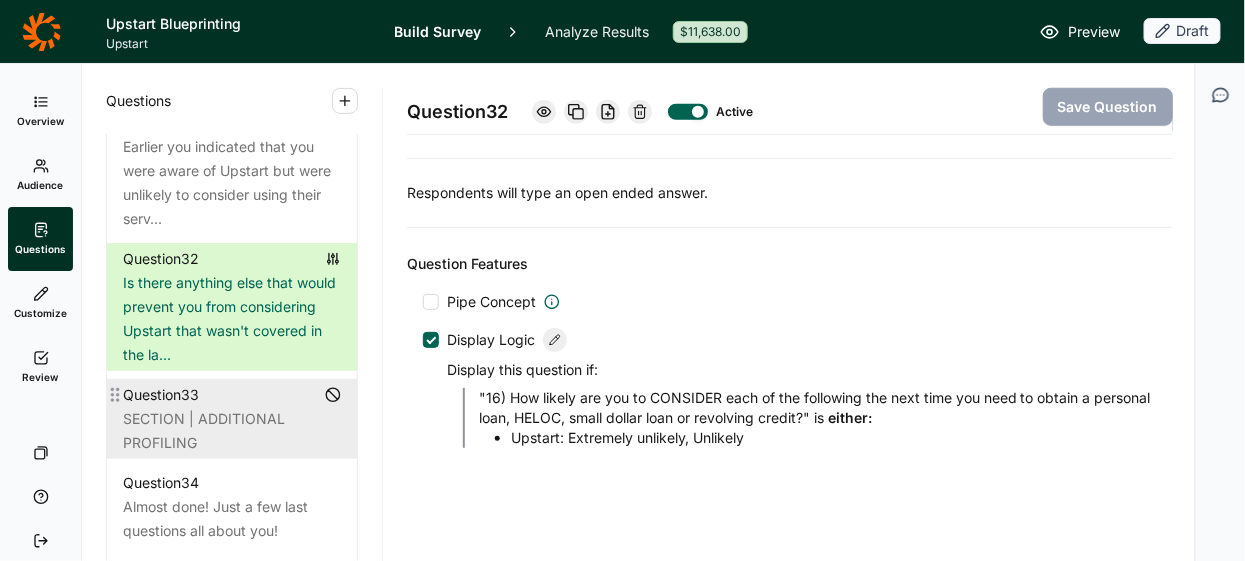 click on "SECTION | ADDITIONAL PROFILING" at bounding box center (232, 431) 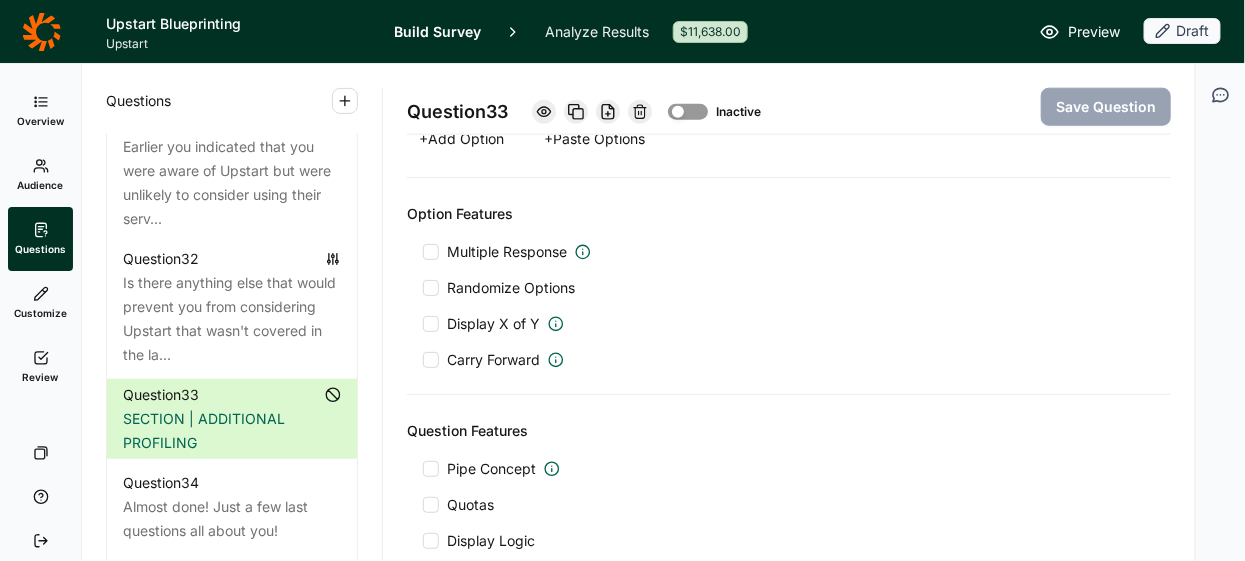 scroll, scrollTop: 668, scrollLeft: 0, axis: vertical 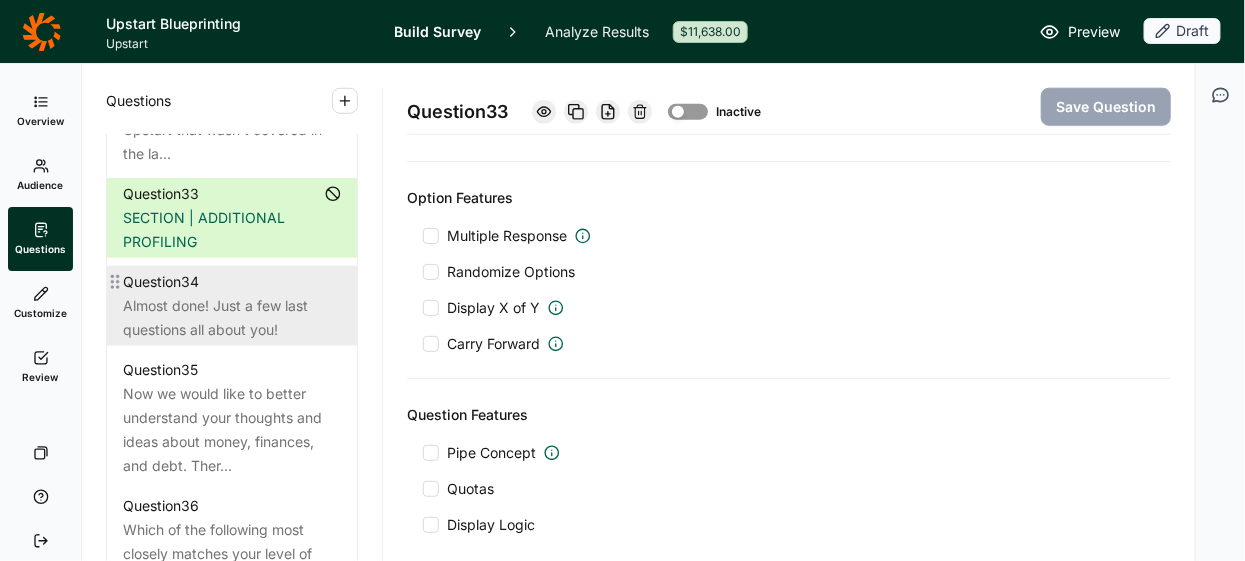 click on "Almost done! Just a few last questions all about you!" at bounding box center (232, 318) 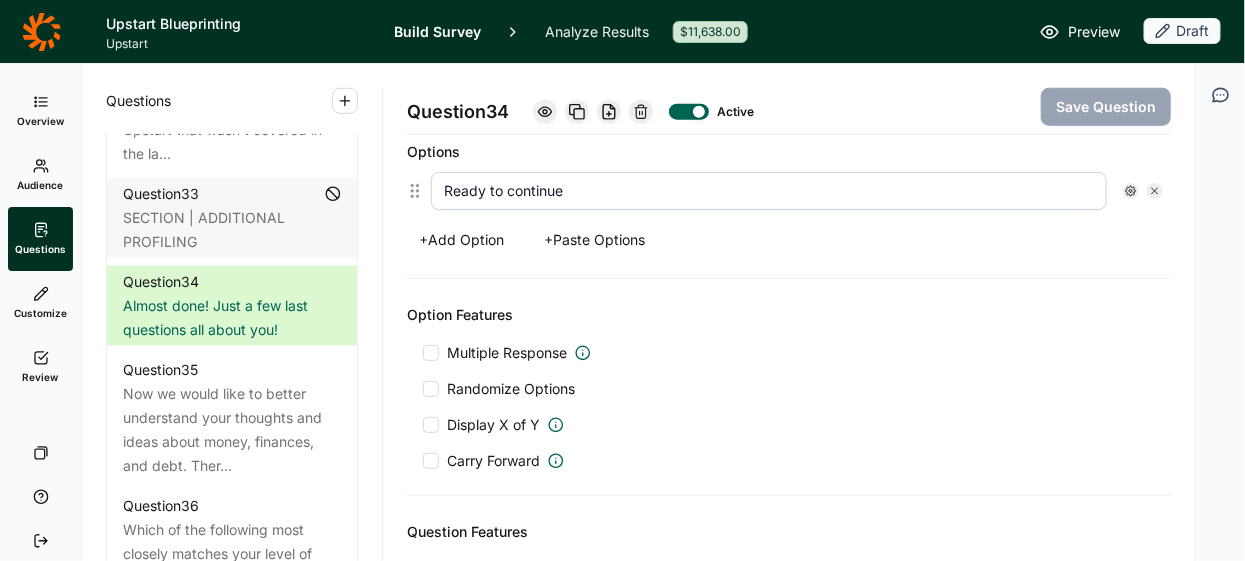 scroll, scrollTop: 605, scrollLeft: 0, axis: vertical 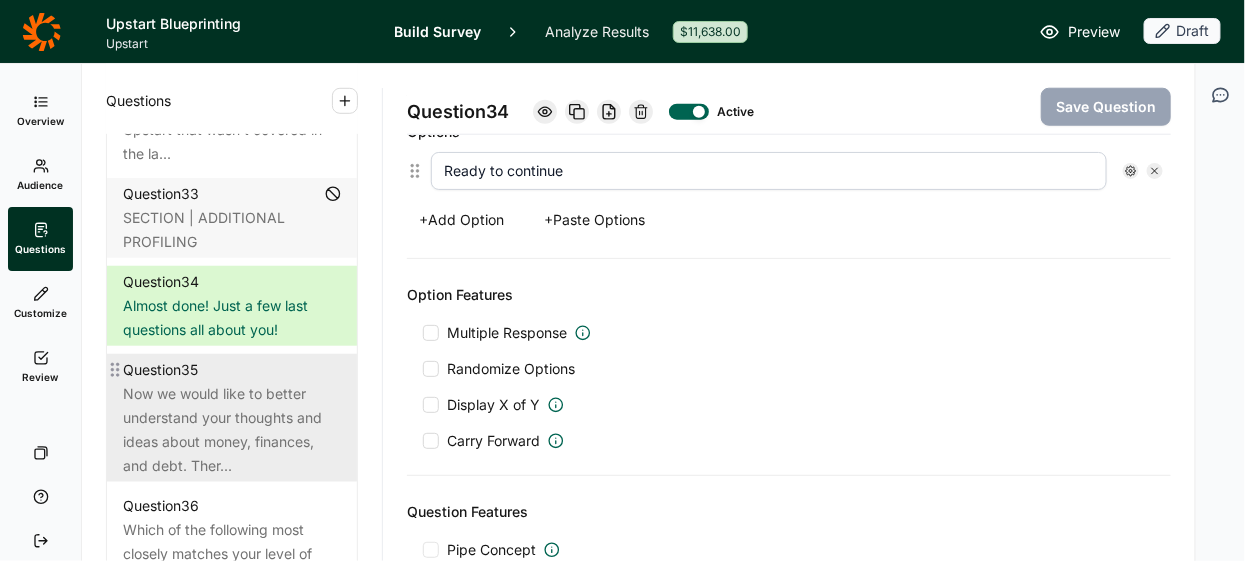 click on "Question  35" at bounding box center [232, 370] 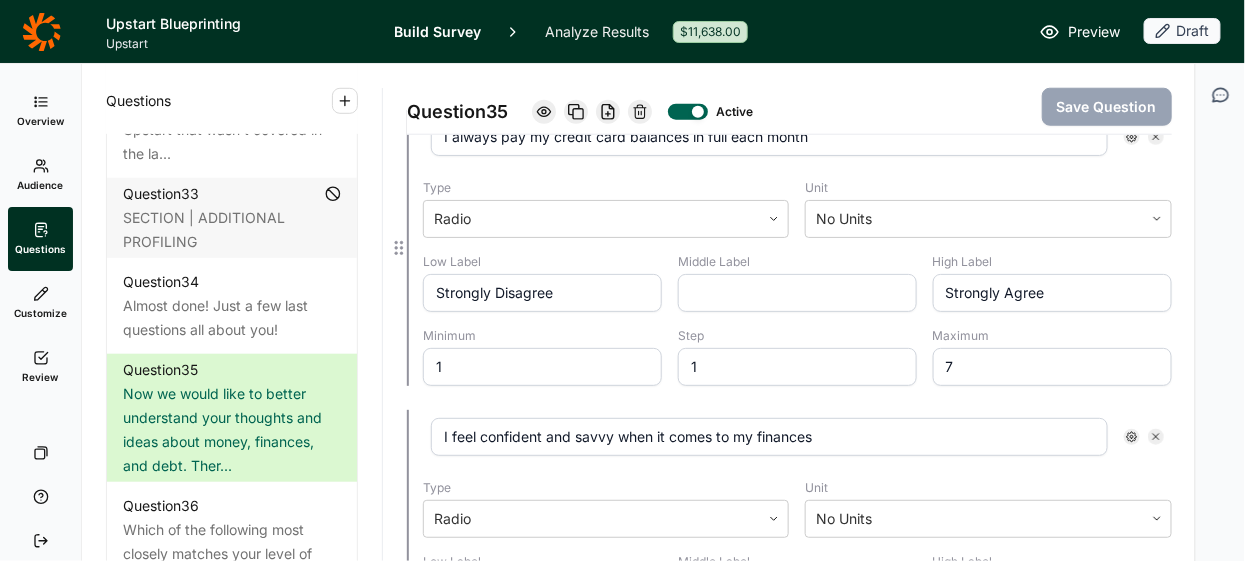 scroll, scrollTop: 0, scrollLeft: 0, axis: both 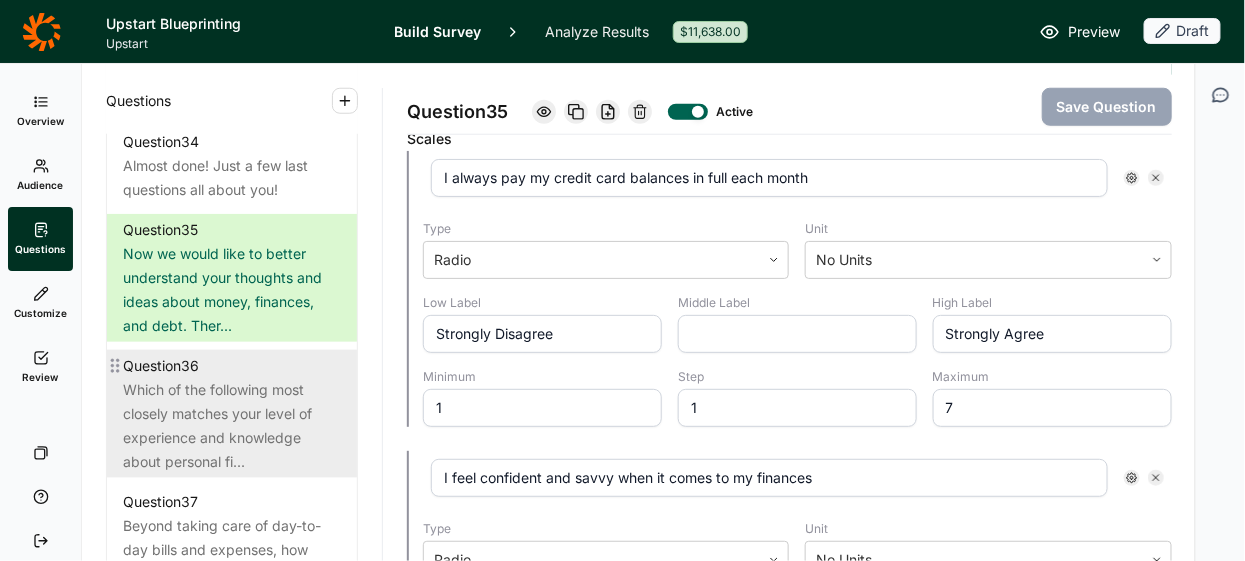 click on "Which of the following most closely matches your level of experience and knowledge about personal fi..." at bounding box center (232, 426) 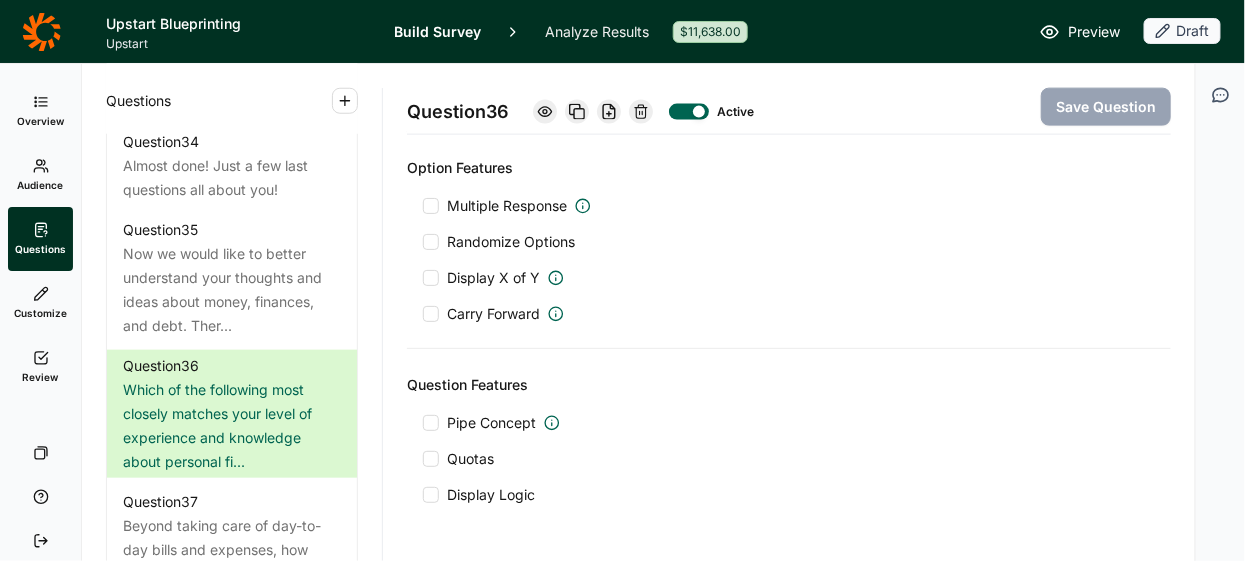 scroll, scrollTop: 860, scrollLeft: 0, axis: vertical 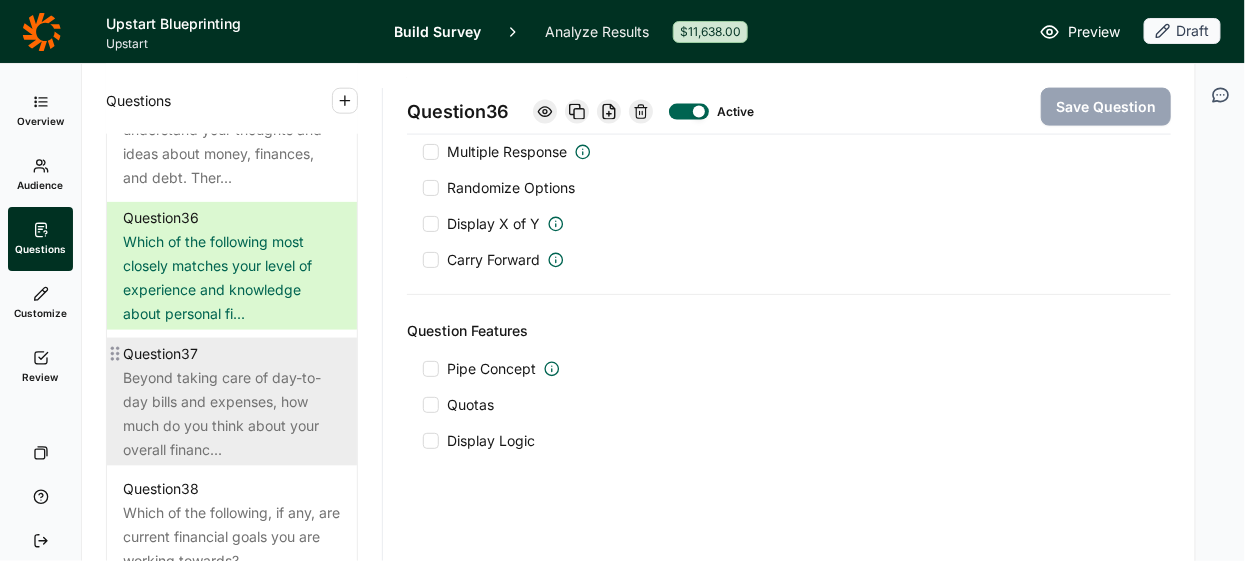 click on "Beyond taking care of day-to-day bills and expenses, how much do you think about your overall financ..." at bounding box center [232, 414] 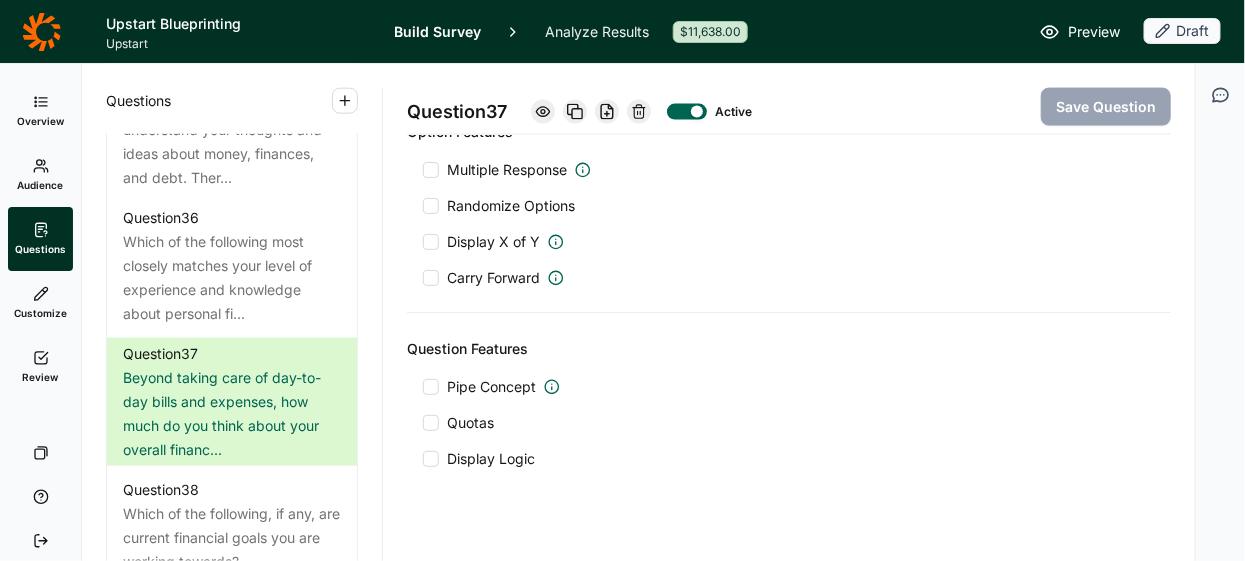 scroll, scrollTop: 913, scrollLeft: 0, axis: vertical 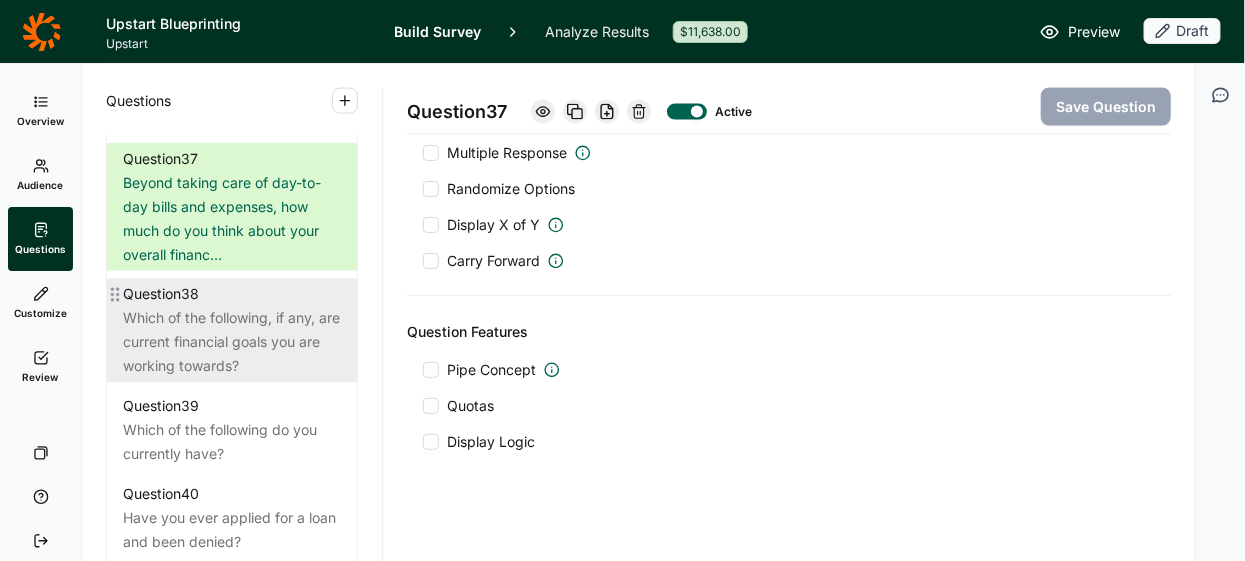 click on "Which of the following, if any, are current financial goals you are working towards?" at bounding box center (232, 343) 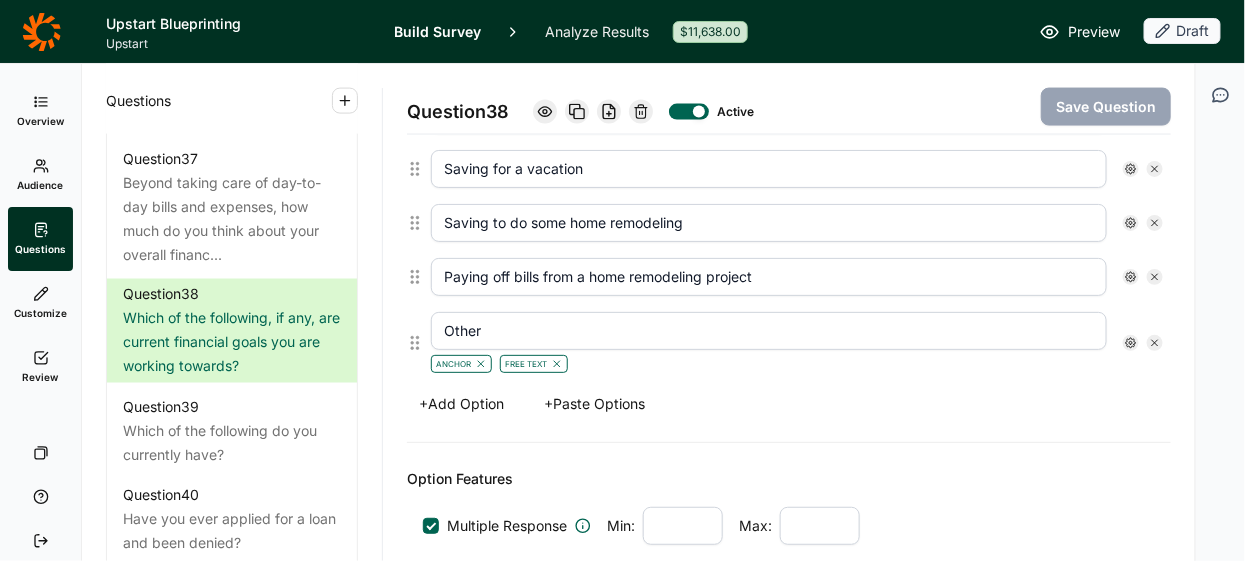 scroll, scrollTop: 958, scrollLeft: 0, axis: vertical 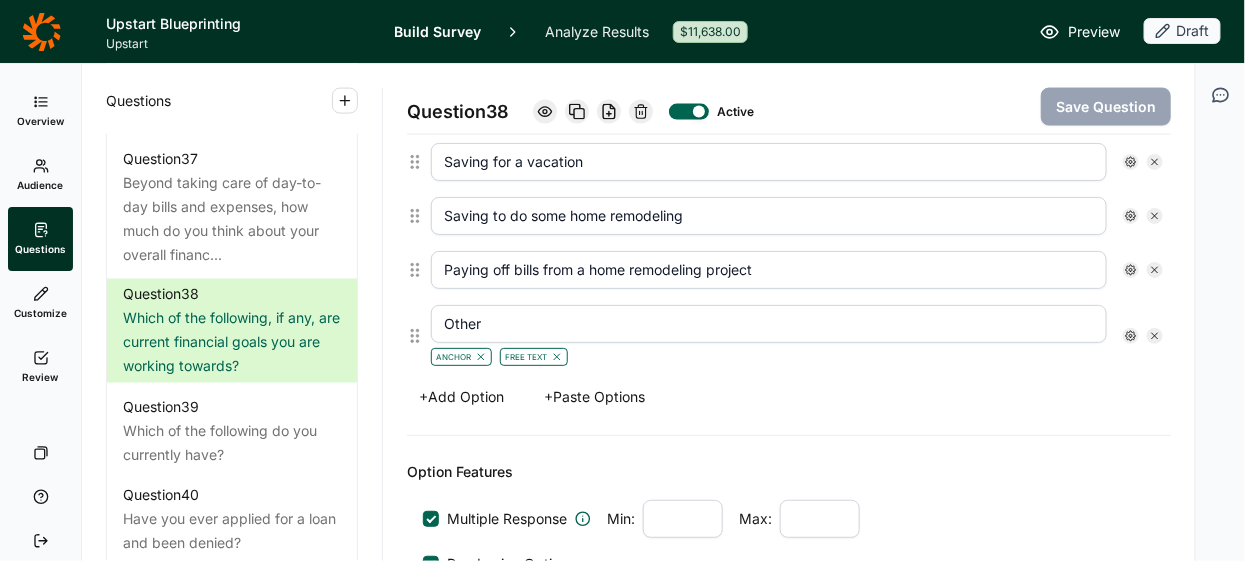 click on "+  Add Option" at bounding box center (461, 397) 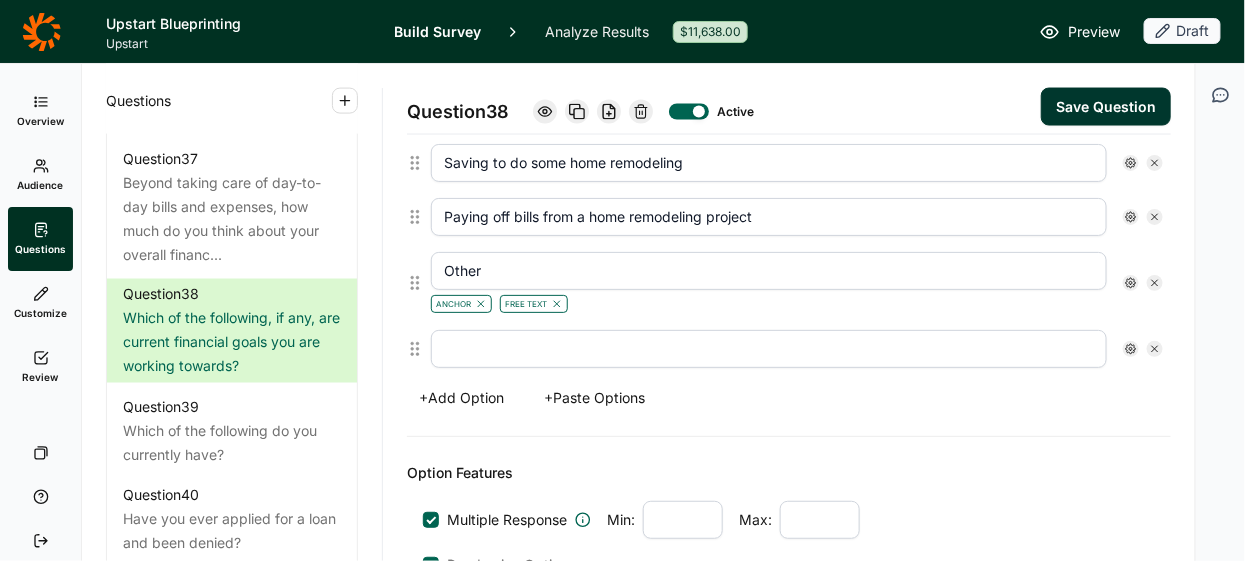 click at bounding box center (769, 349) 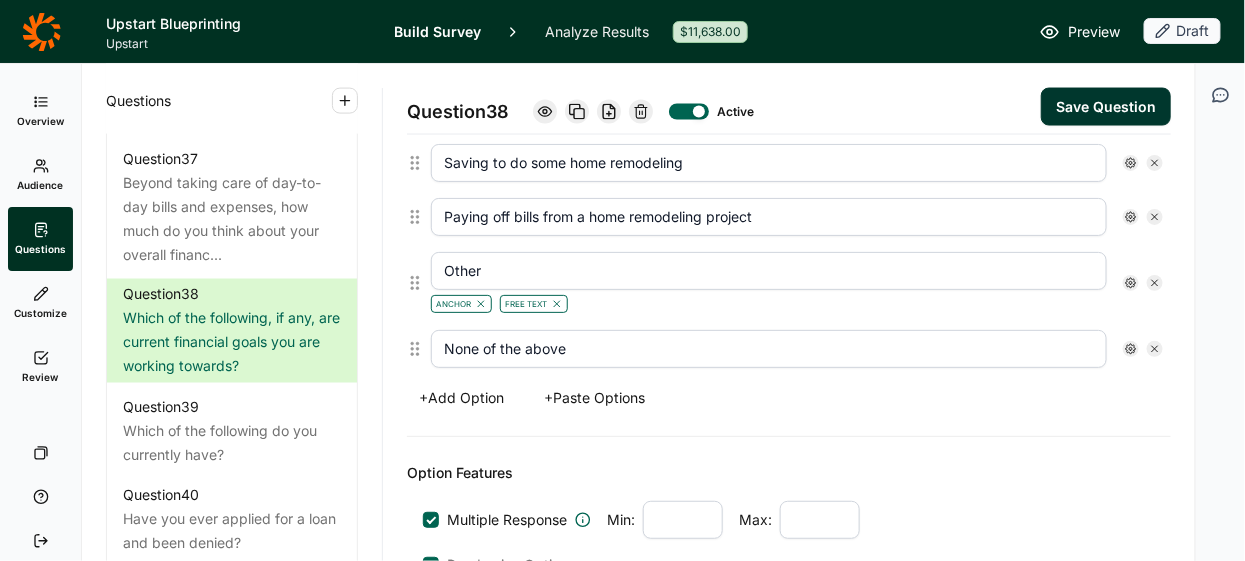 type on "None of the above" 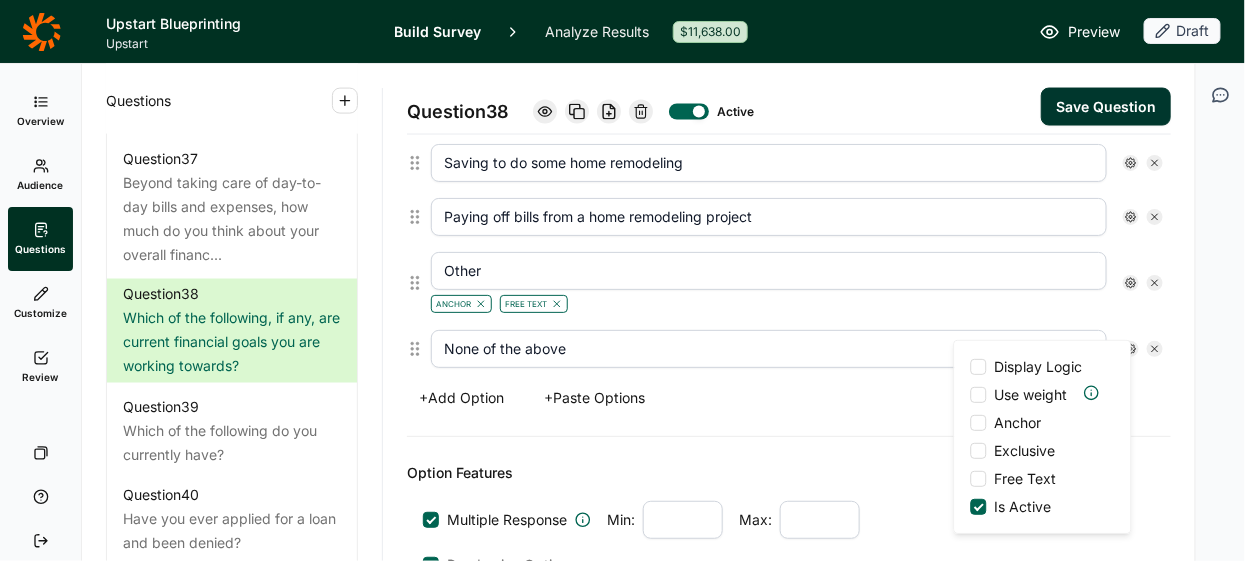 click on "Anchor" at bounding box center (1014, 423) 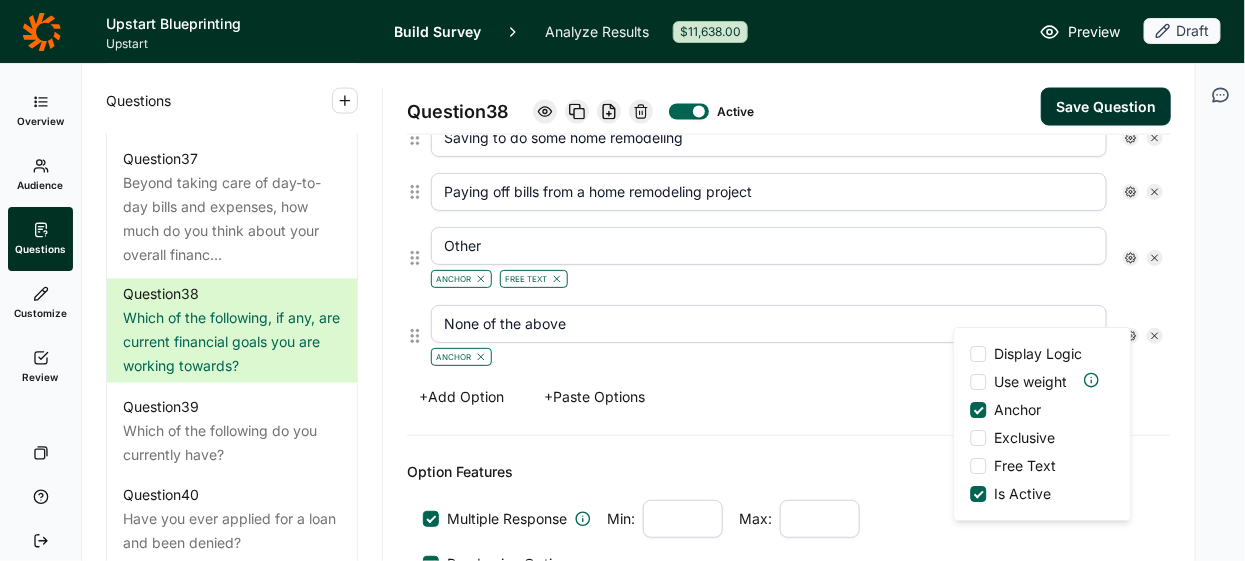 click on "Options Paying off a mortgage Saving to buy a home Saving to buy a car Paying off student loans Paying off debt from medical expenses Paying off credit card debt Saving for my children's education Saving for a vacation Saving to do some home remodeling Paying off bills from a home remodeling project Other Anchor Free Text None of the above Anchor Display Logic Use weight Anchor Exclusive Free Text Is Active +  Add Option +  Paste Options" at bounding box center (789, 33) 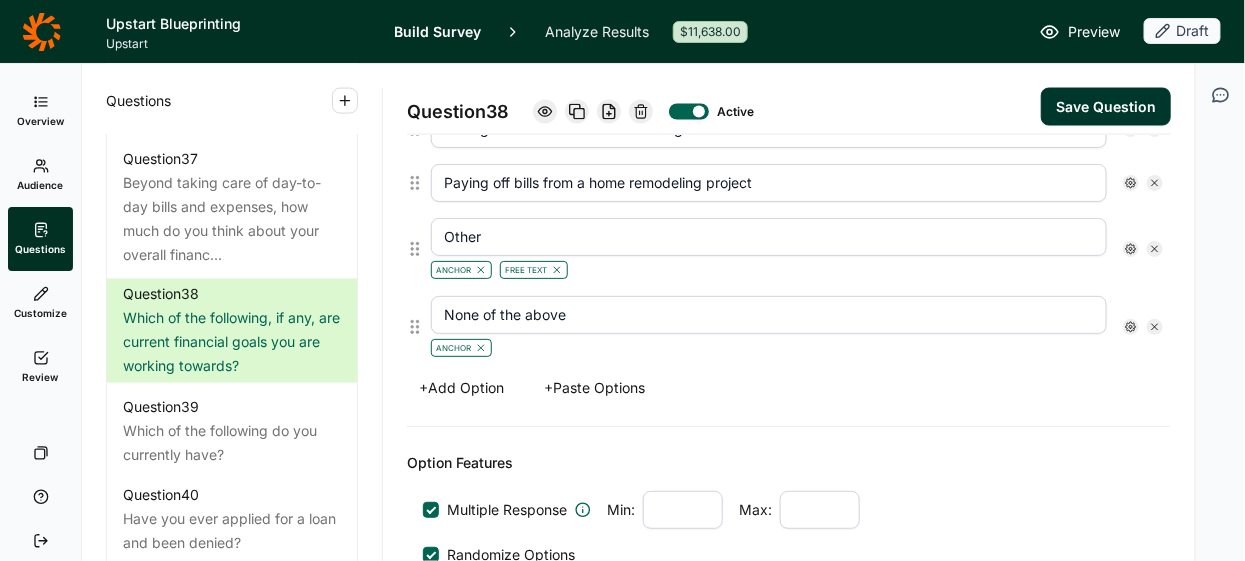 scroll, scrollTop: 1021, scrollLeft: 0, axis: vertical 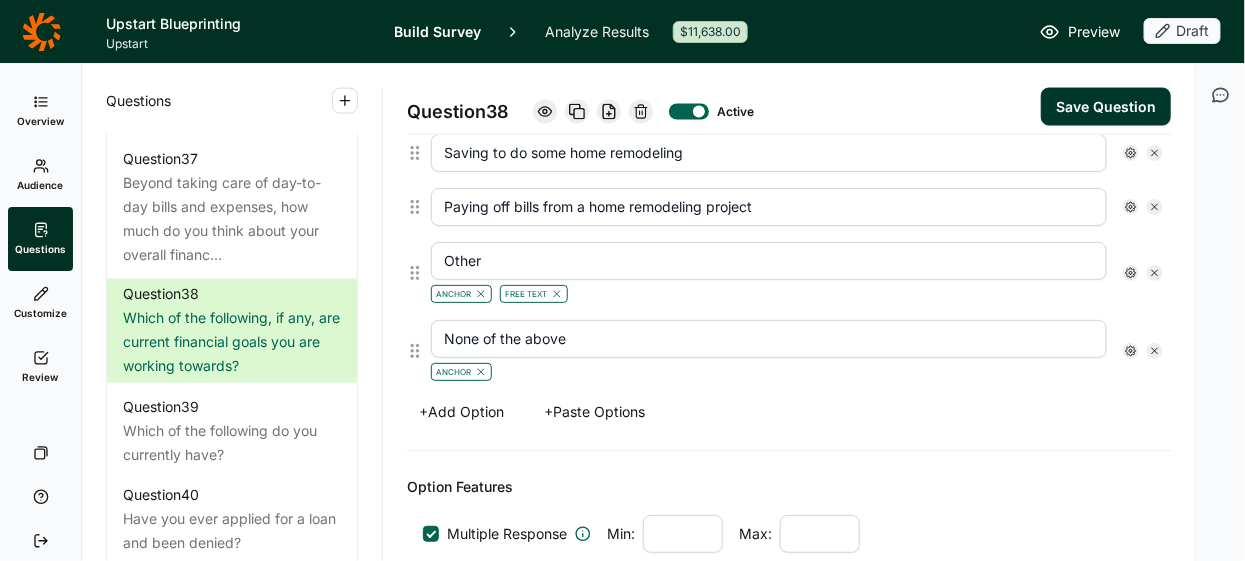 click 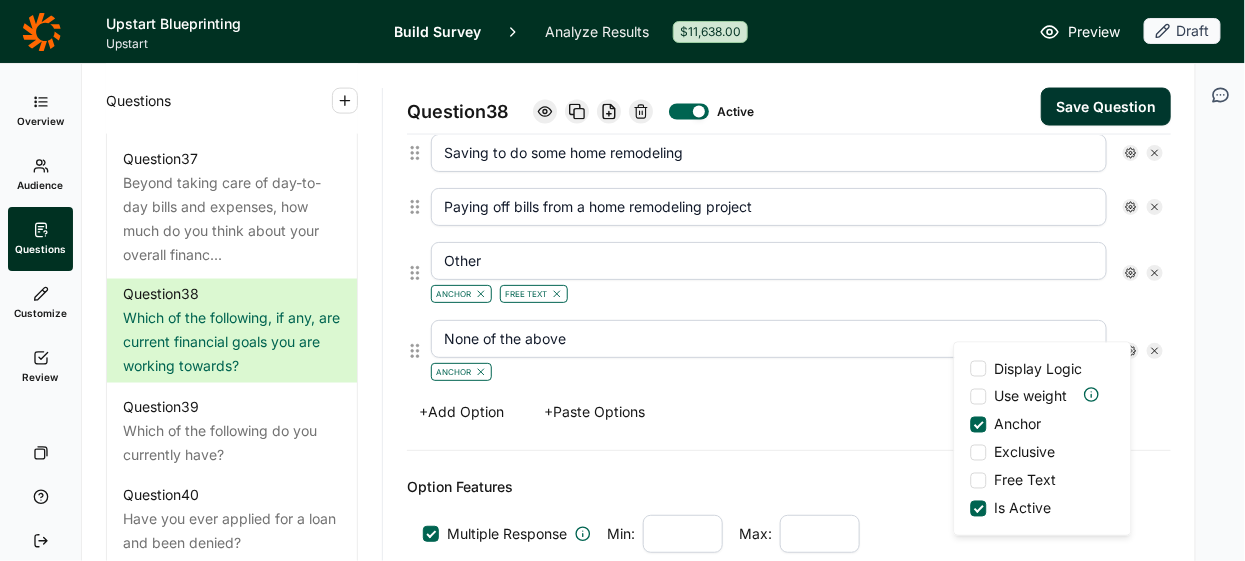 click at bounding box center (979, 453) 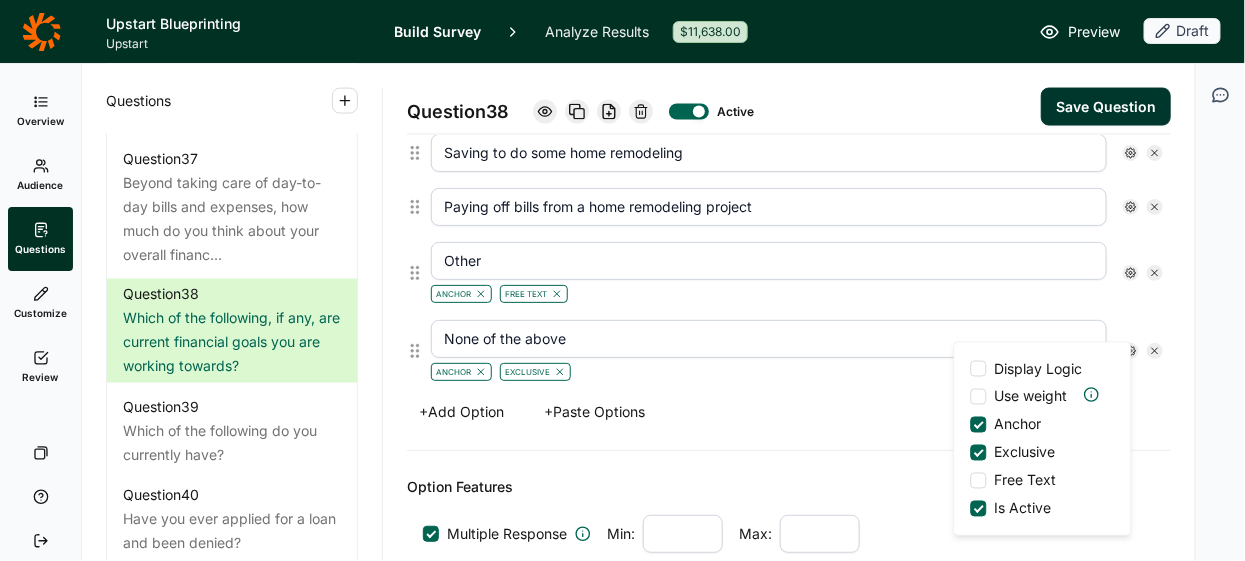 click on "Options Paying off a mortgage Saving to buy a home Saving to buy a car Paying off student loans Paying off debt from medical expenses Paying off credit card debt Saving for my children's education Saving for a vacation Saving to do some home remodeling Paying off bills from a home remodeling project Other Anchor Free Text None of the above Anchor Exclusive Display Logic Use weight Anchor Exclusive Free Text Is Active +  Add Option +  Paste Options" at bounding box center (789, 48) 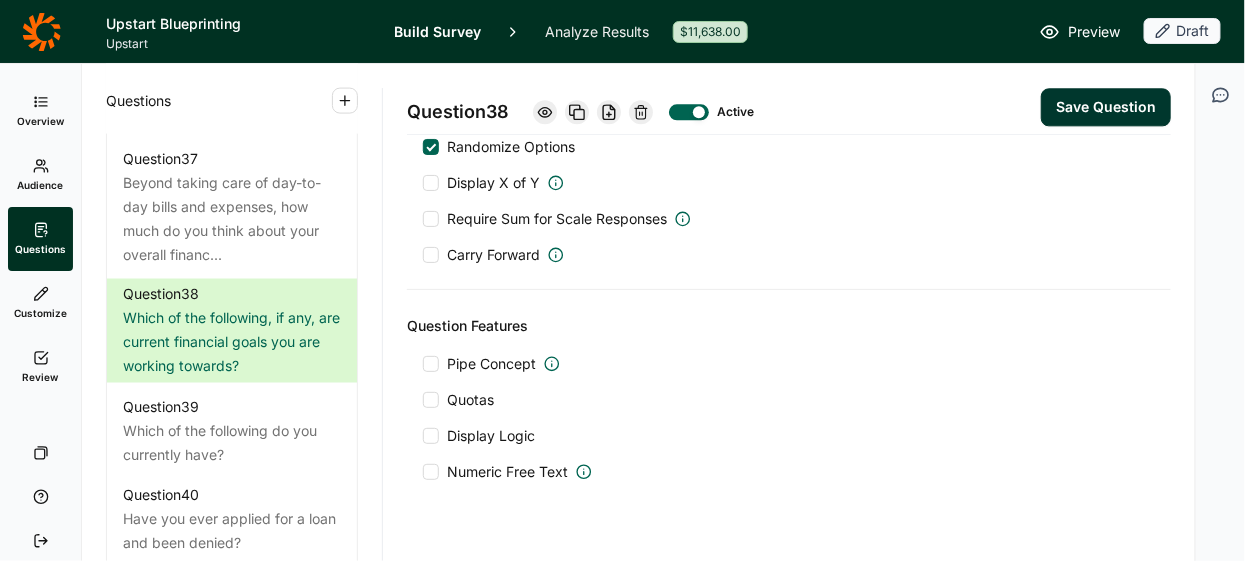 scroll, scrollTop: 1475, scrollLeft: 0, axis: vertical 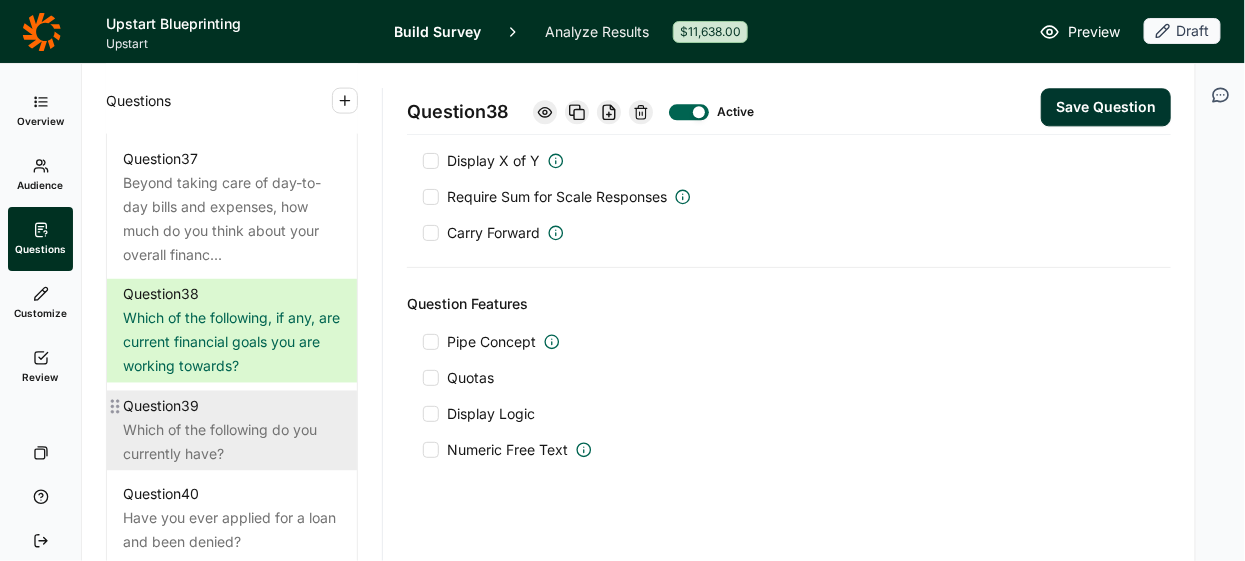 click on "Which of the following do you currently have?" at bounding box center (232, 443) 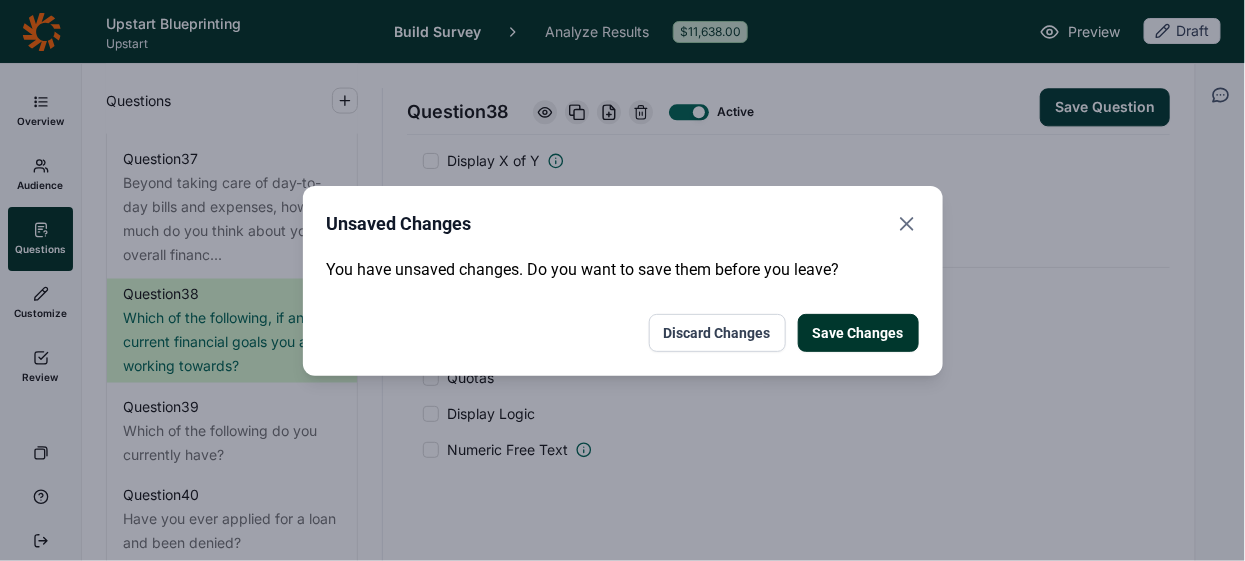 click on "Save Changes" at bounding box center [858, 333] 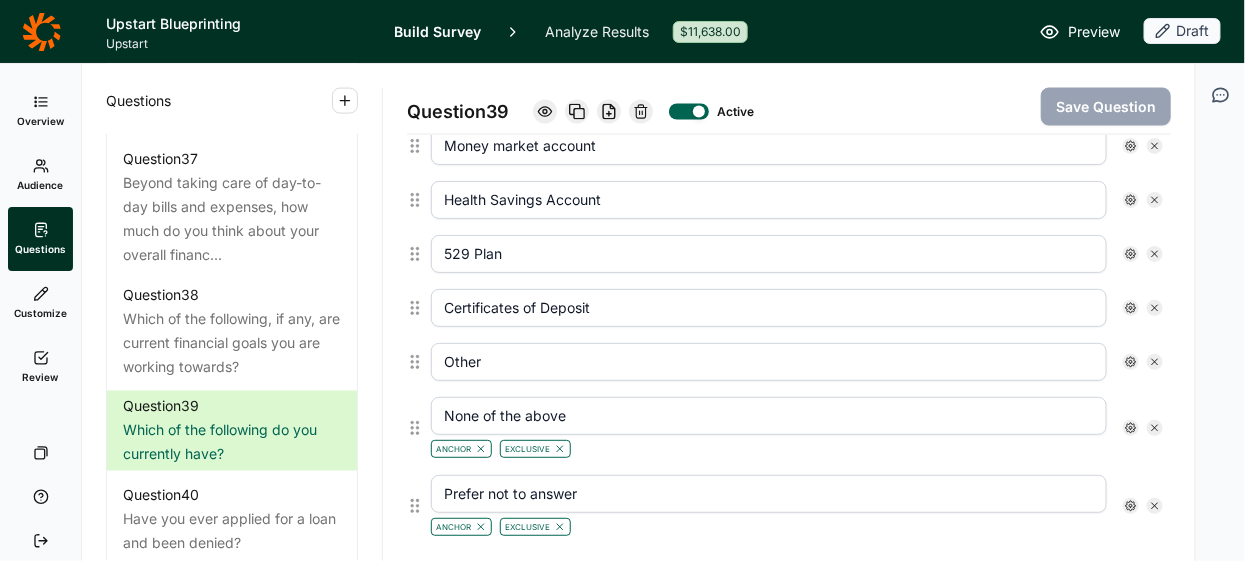 scroll, scrollTop: 1033, scrollLeft: 0, axis: vertical 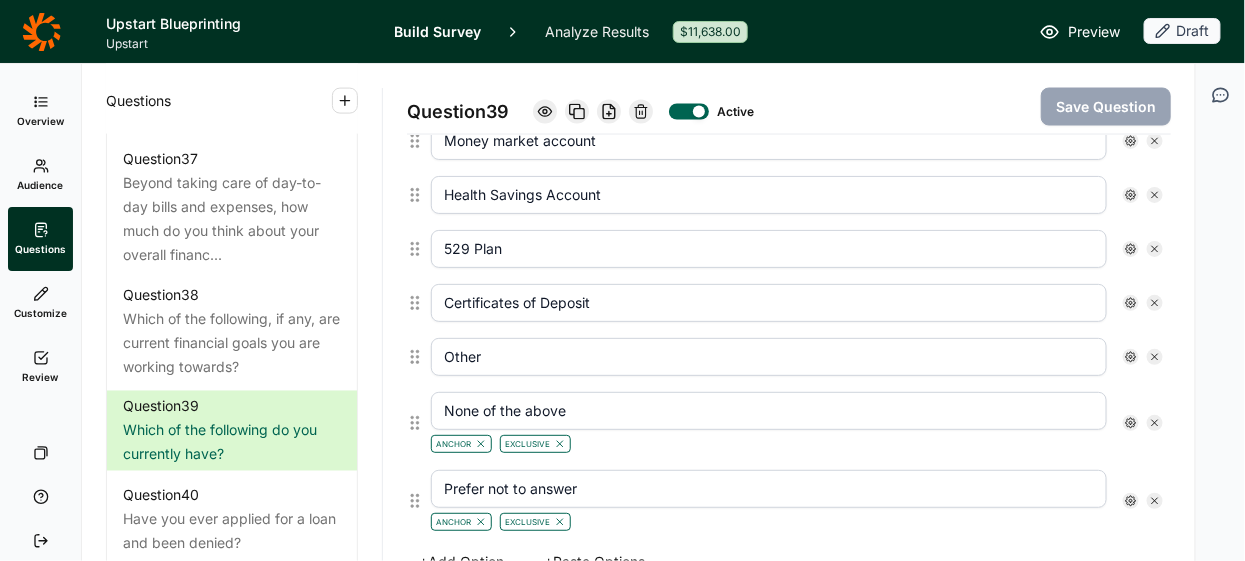 click 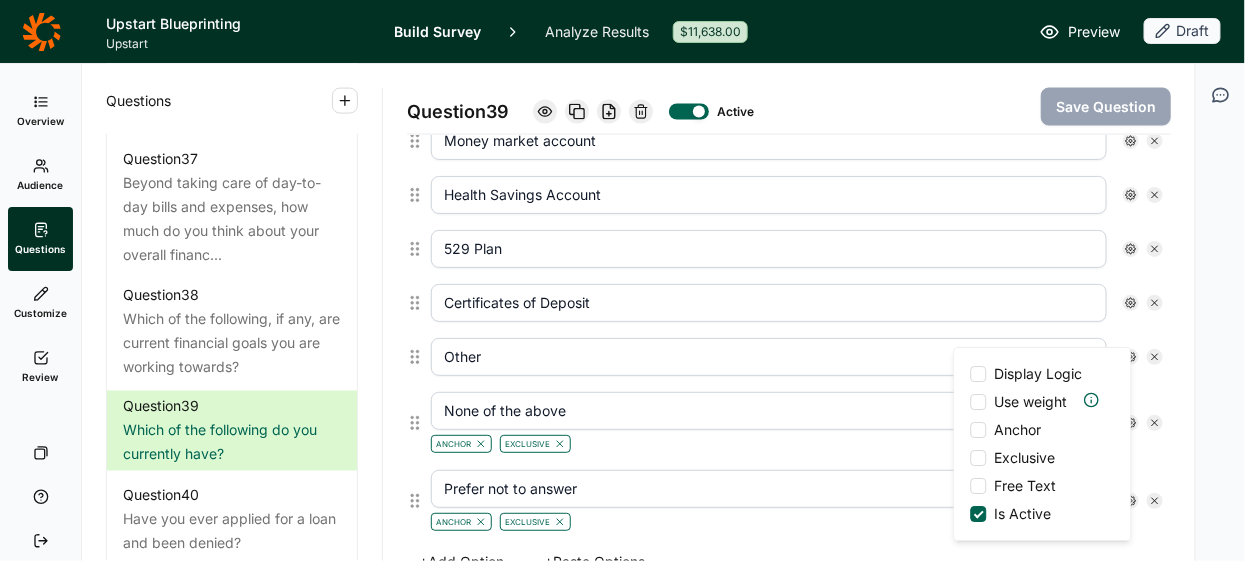 click at bounding box center [979, 430] 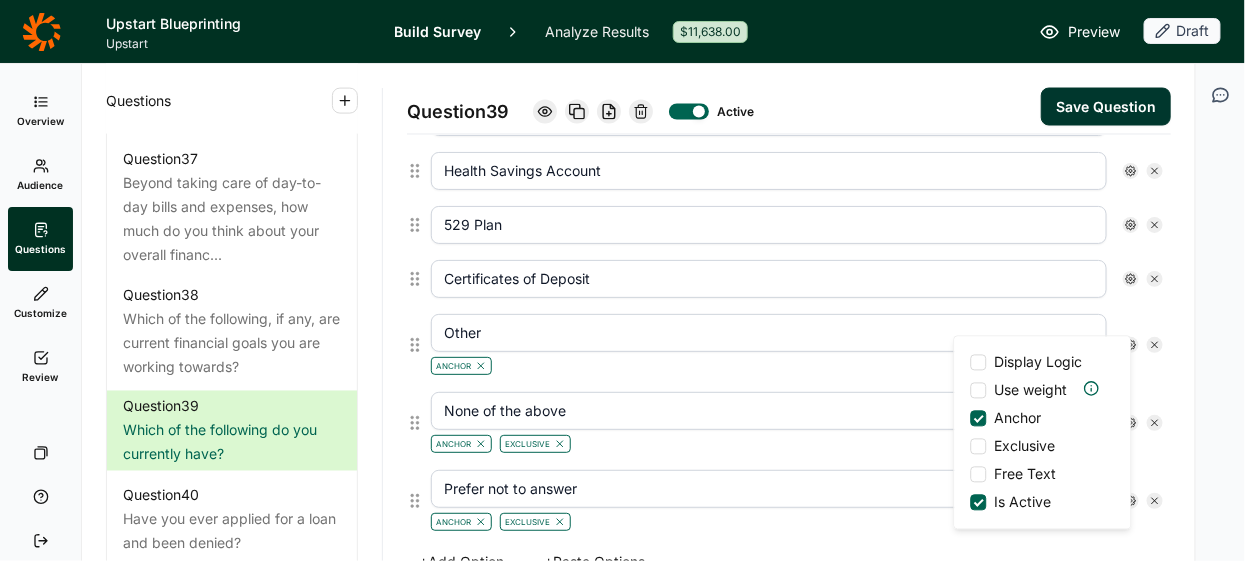 click on "None of the above" at bounding box center (769, 411) 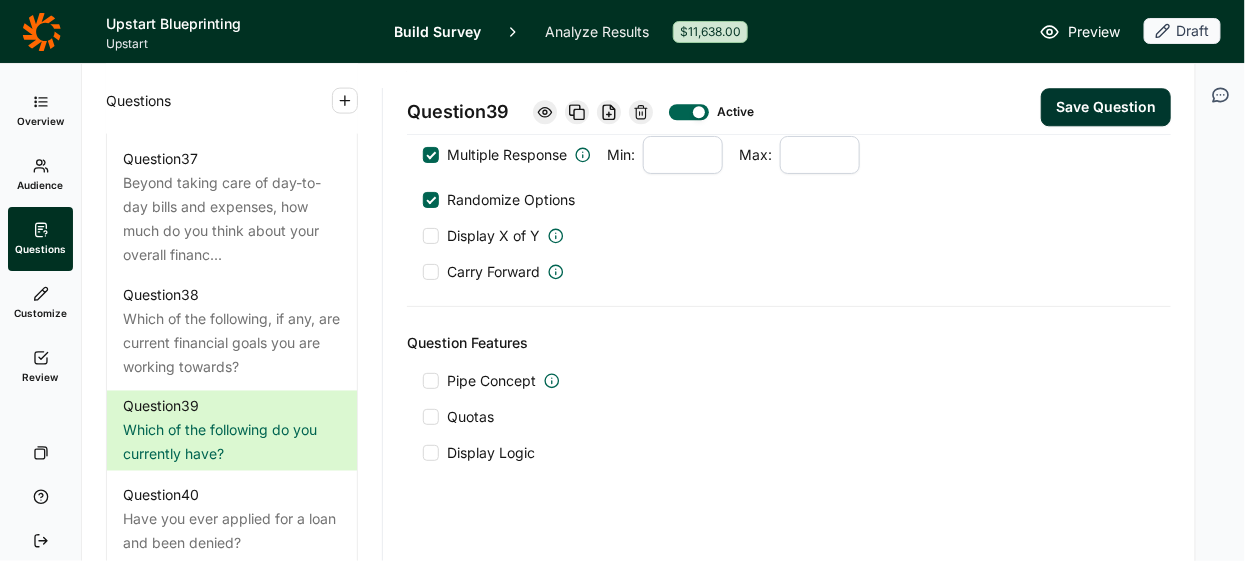 scroll, scrollTop: 1583, scrollLeft: 0, axis: vertical 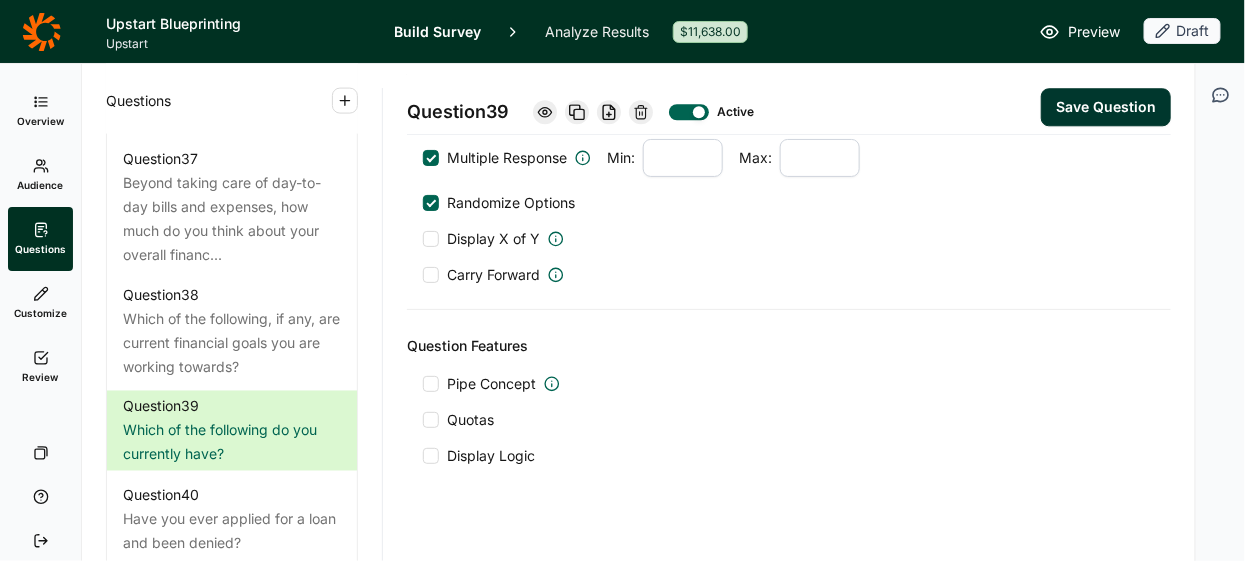 click on "Save Question" at bounding box center (1106, 107) 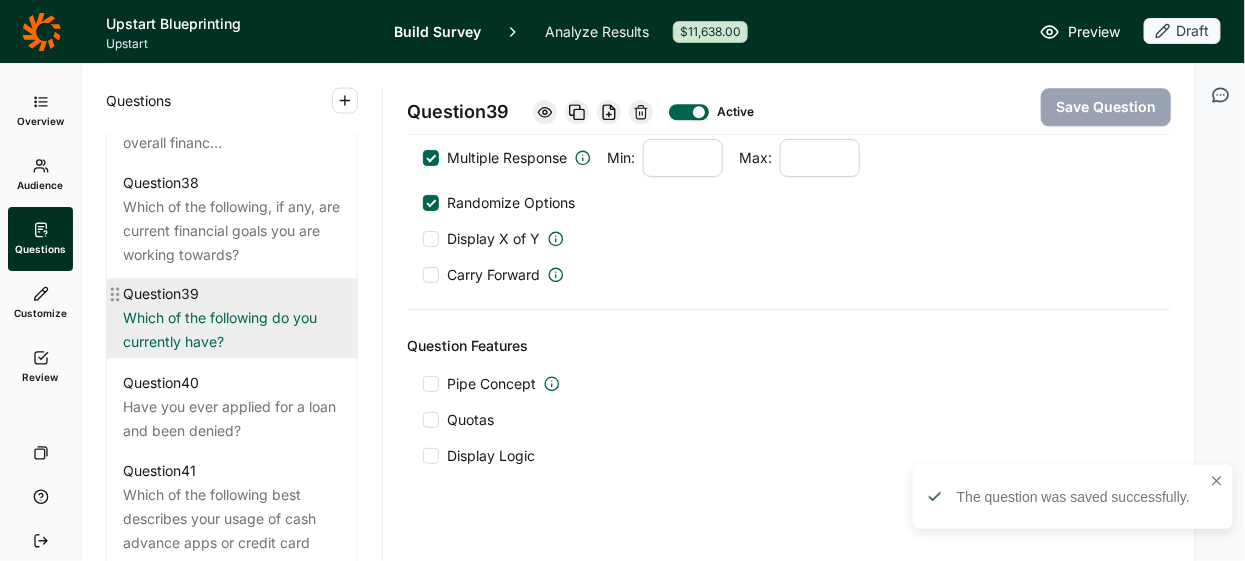 scroll, scrollTop: 5484, scrollLeft: 0, axis: vertical 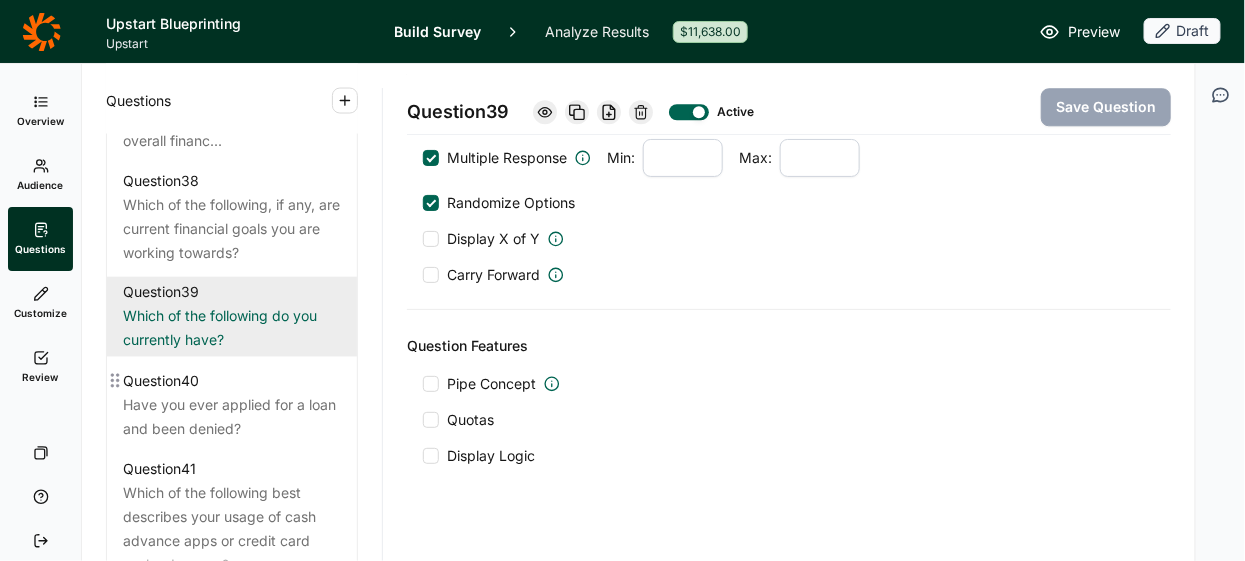 click on "Have you ever applied for a loan and been denied?" at bounding box center [232, 417] 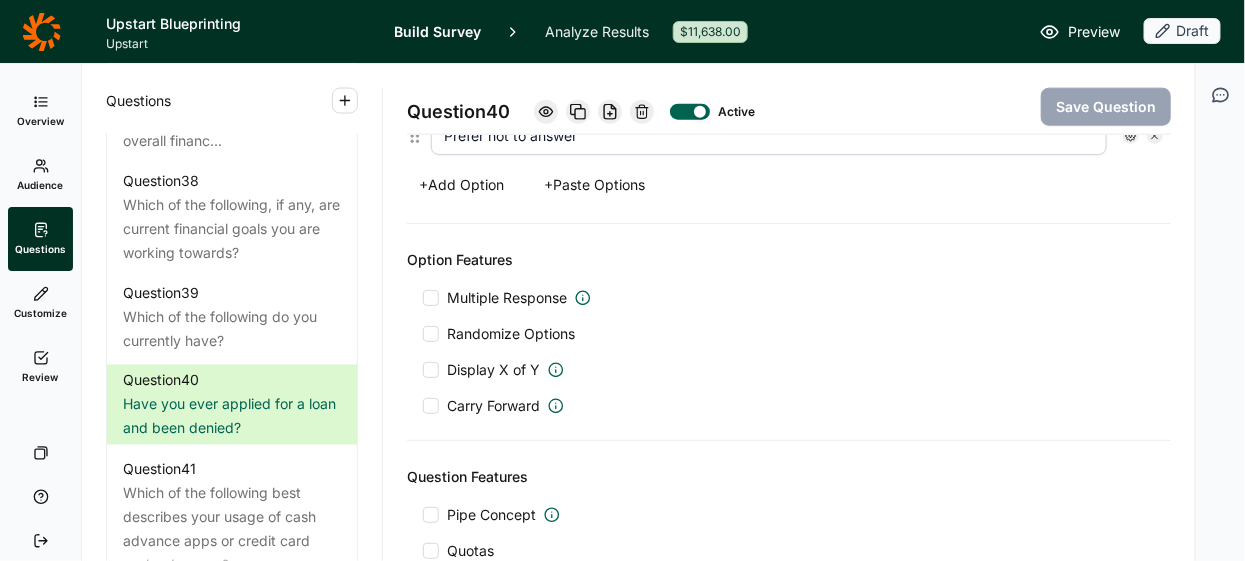 scroll, scrollTop: 860, scrollLeft: 0, axis: vertical 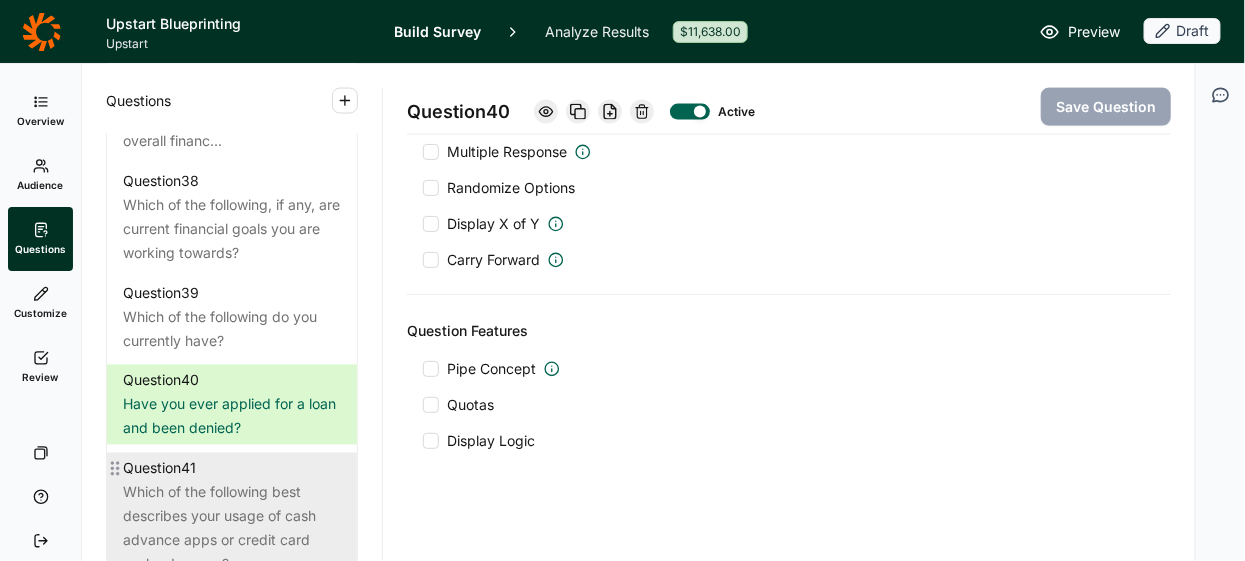 click on "Which of the following best describes your usage of cash advance apps or credit card cash advances?" at bounding box center [232, 529] 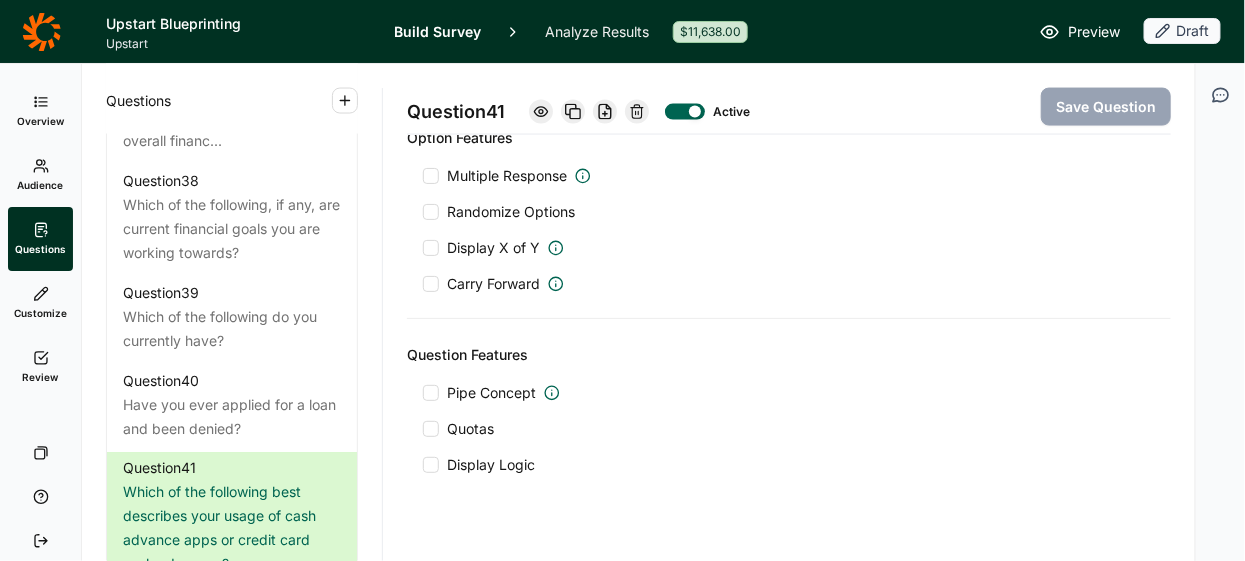 scroll, scrollTop: 966, scrollLeft: 0, axis: vertical 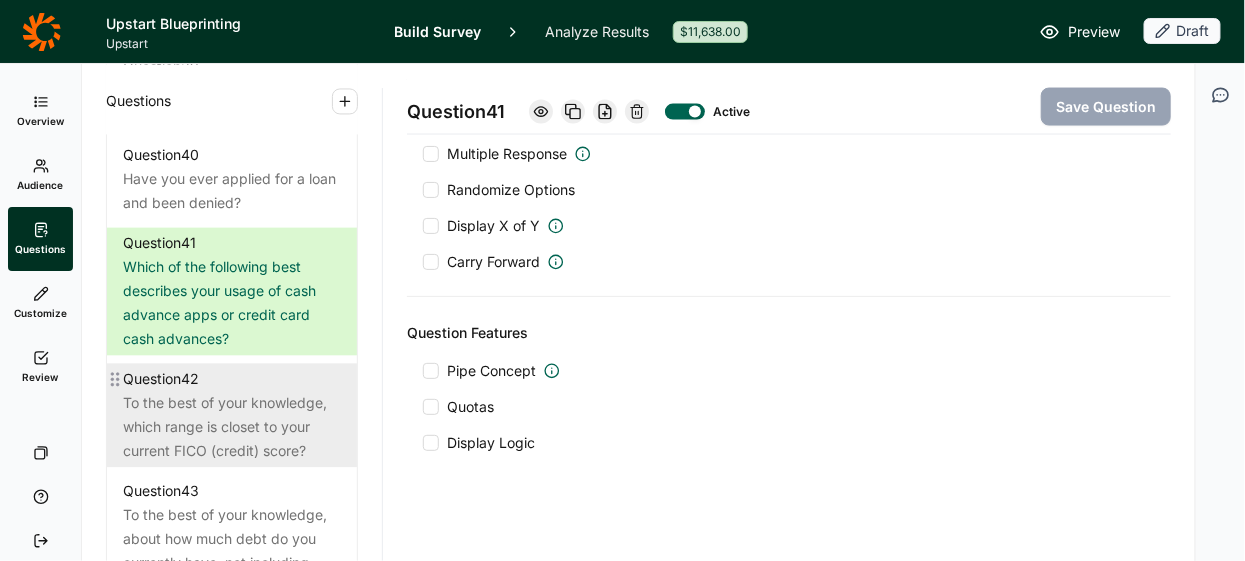 click on "To the best of your knowledge, which range is closet to your current FICO (credit) score?" at bounding box center (232, 427) 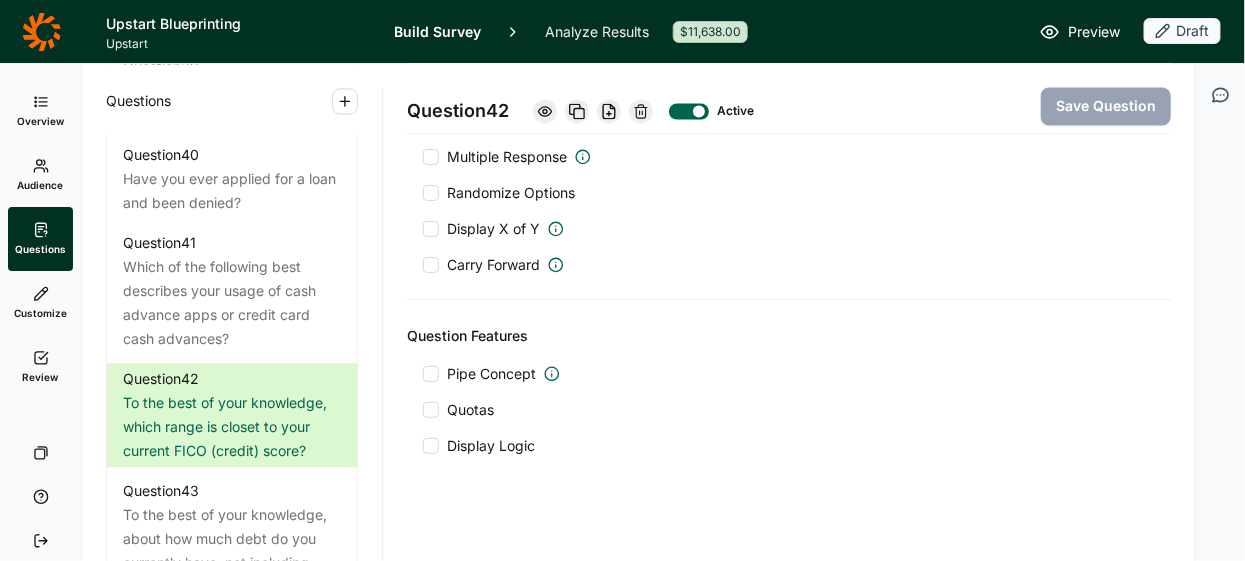 scroll, scrollTop: 1124, scrollLeft: 0, axis: vertical 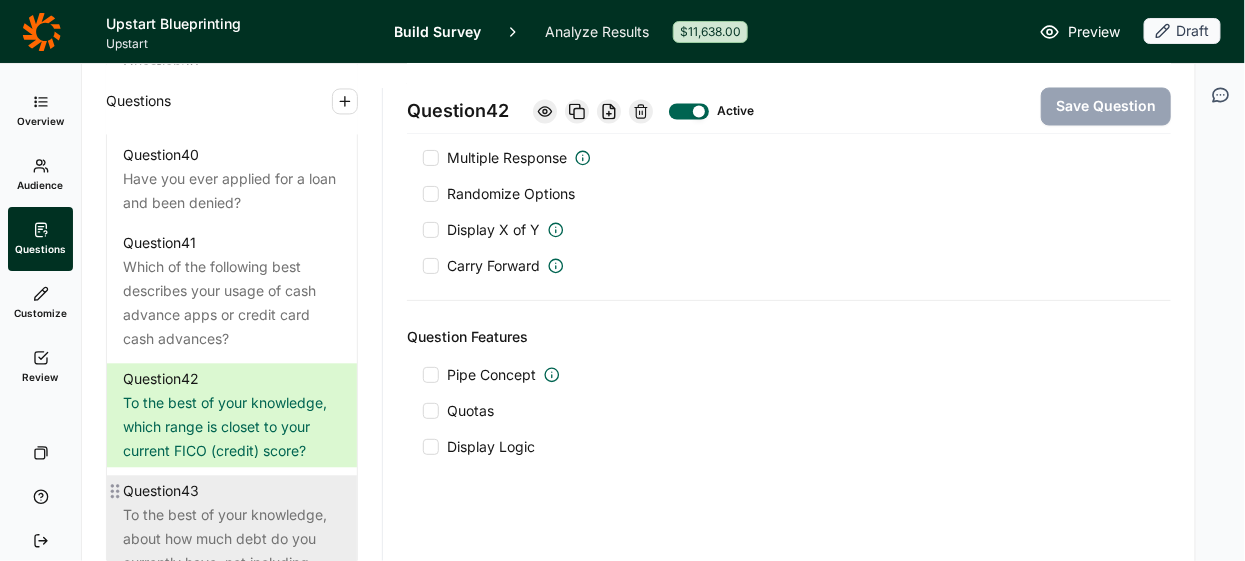 click on "To the best of your knowledge, about how much debt do you currently have, not including your mortgag..." at bounding box center (232, 551) 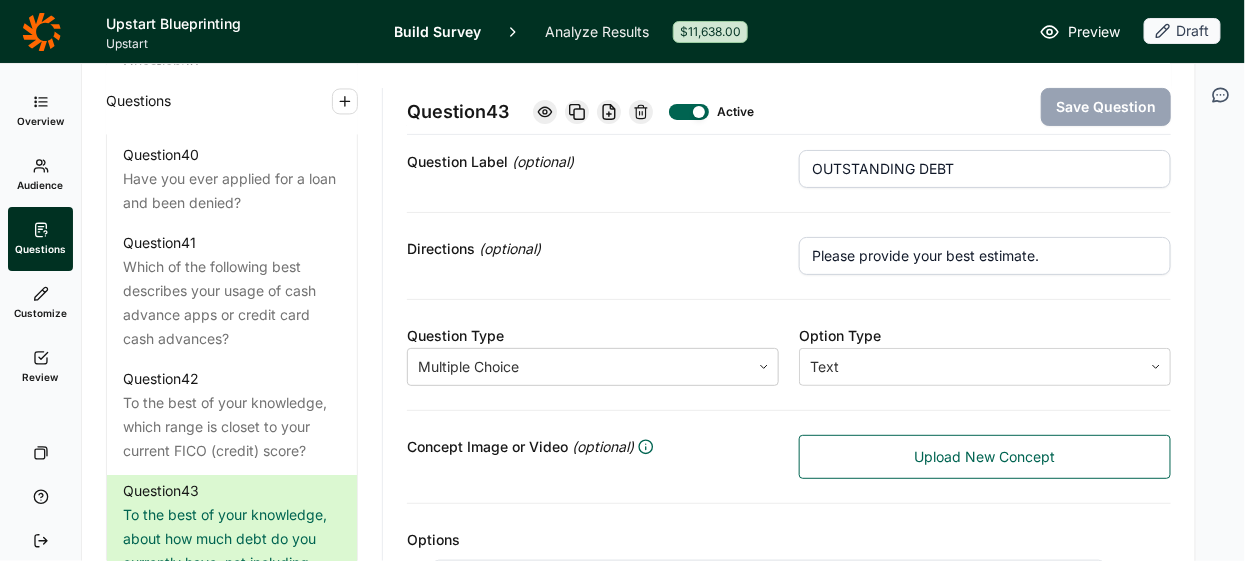 scroll, scrollTop: 0, scrollLeft: 0, axis: both 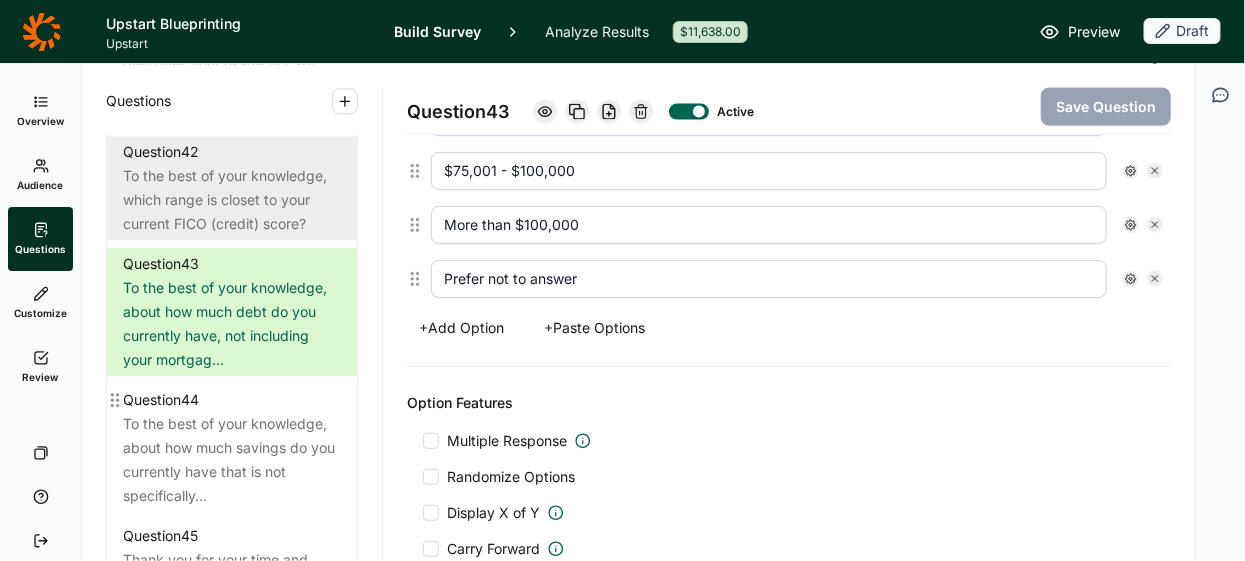 click on "To the best of your knowledge, about how much savings do you currently have that is not specifically..." at bounding box center [232, 460] 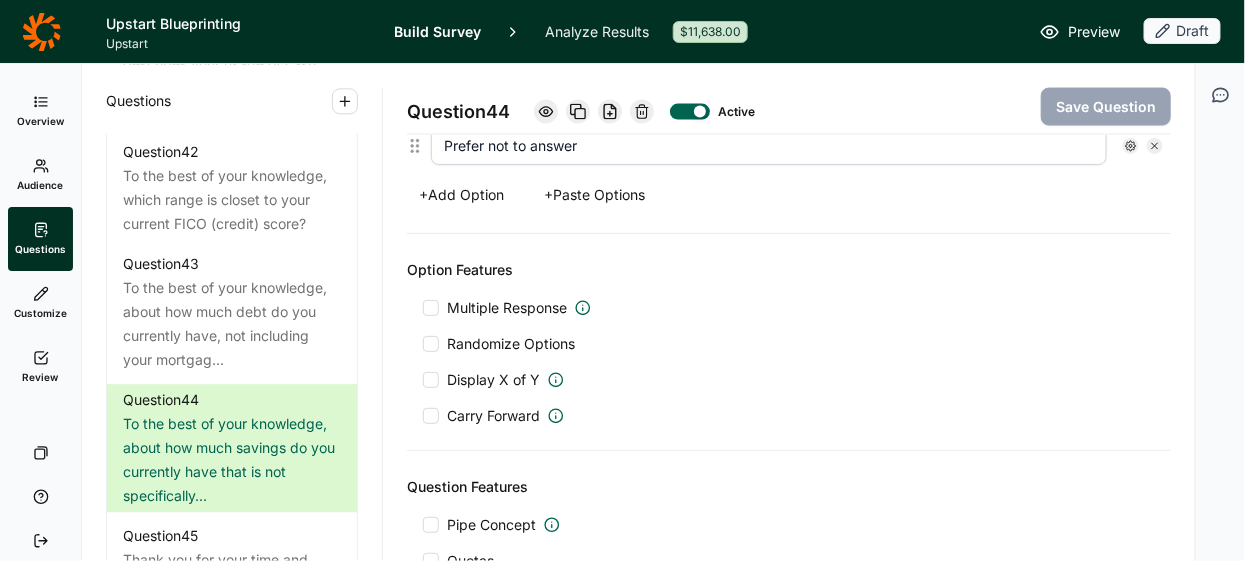 scroll, scrollTop: 990, scrollLeft: 0, axis: vertical 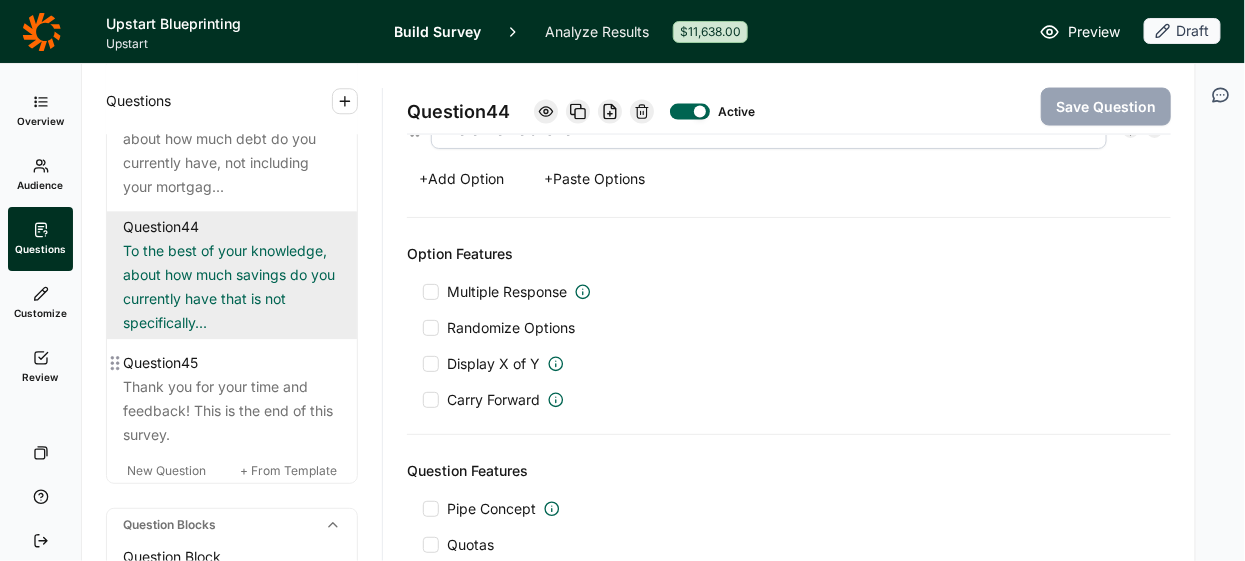 click on "Thank you for your time and feedback!  This is the end of this survey." at bounding box center (232, 411) 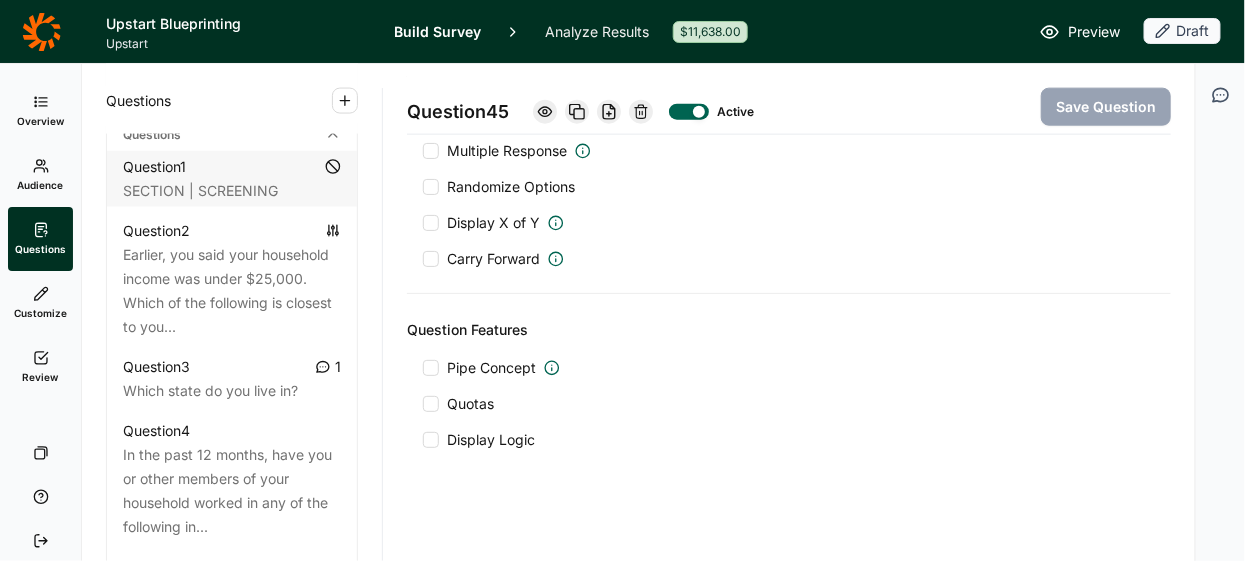 scroll, scrollTop: 0, scrollLeft: 0, axis: both 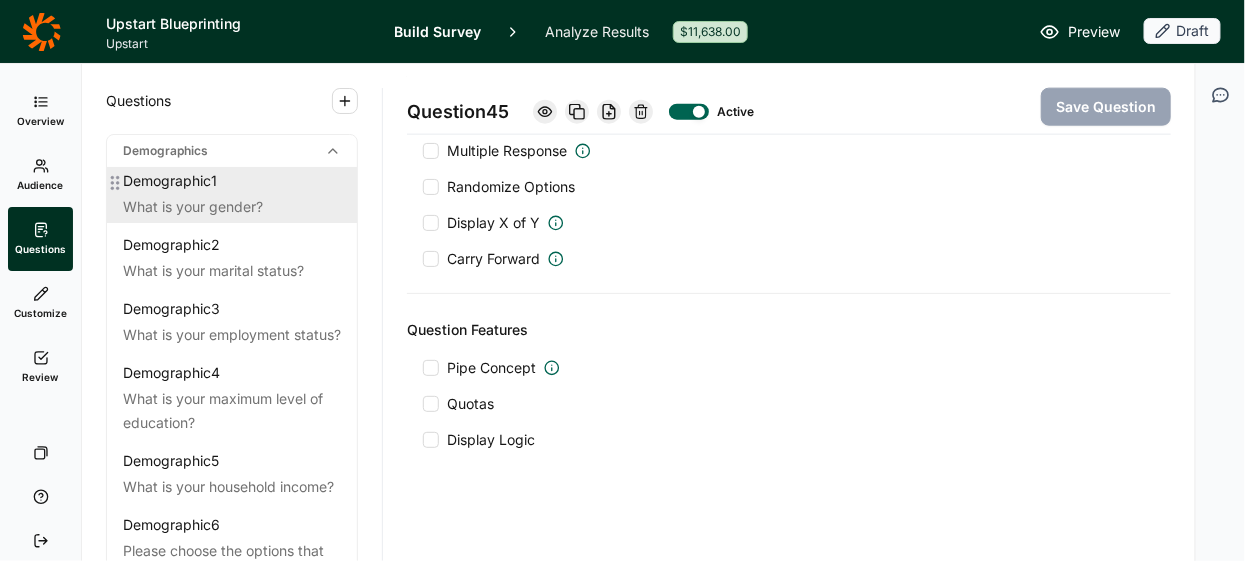 click on "Demographic  1" at bounding box center [170, 181] 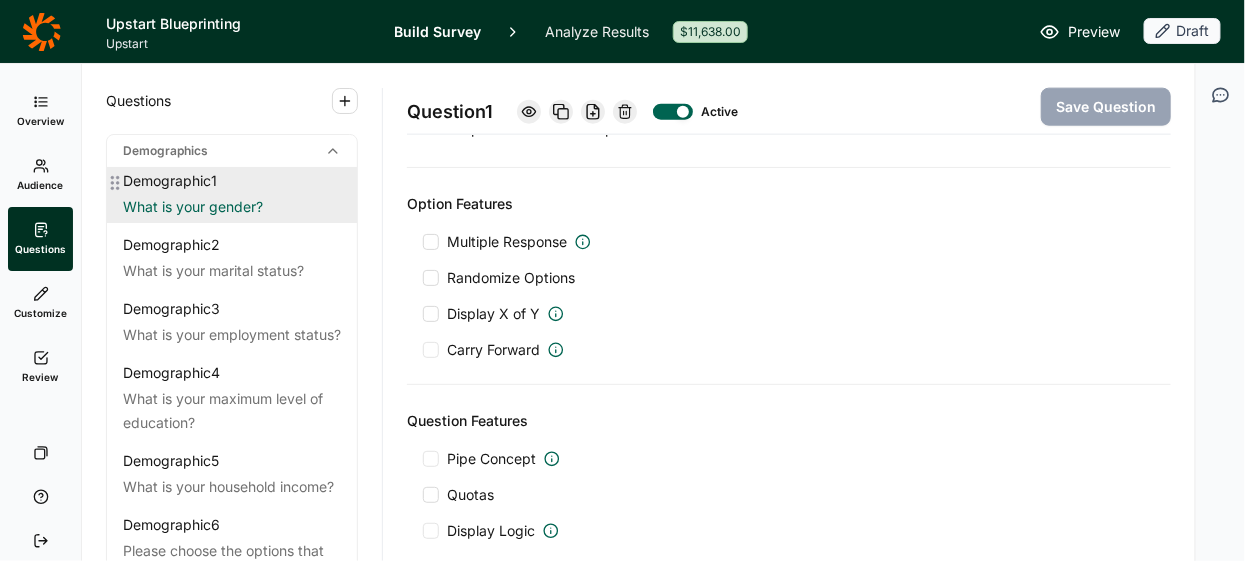 scroll, scrollTop: 844, scrollLeft: 0, axis: vertical 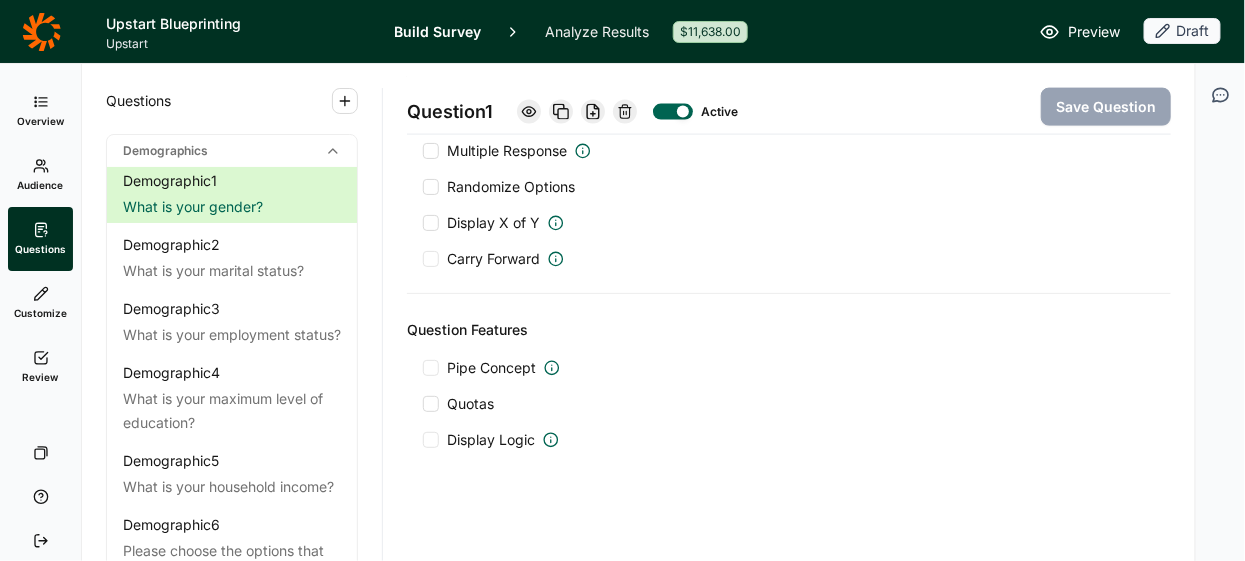 click on "Preview" at bounding box center [1094, 32] 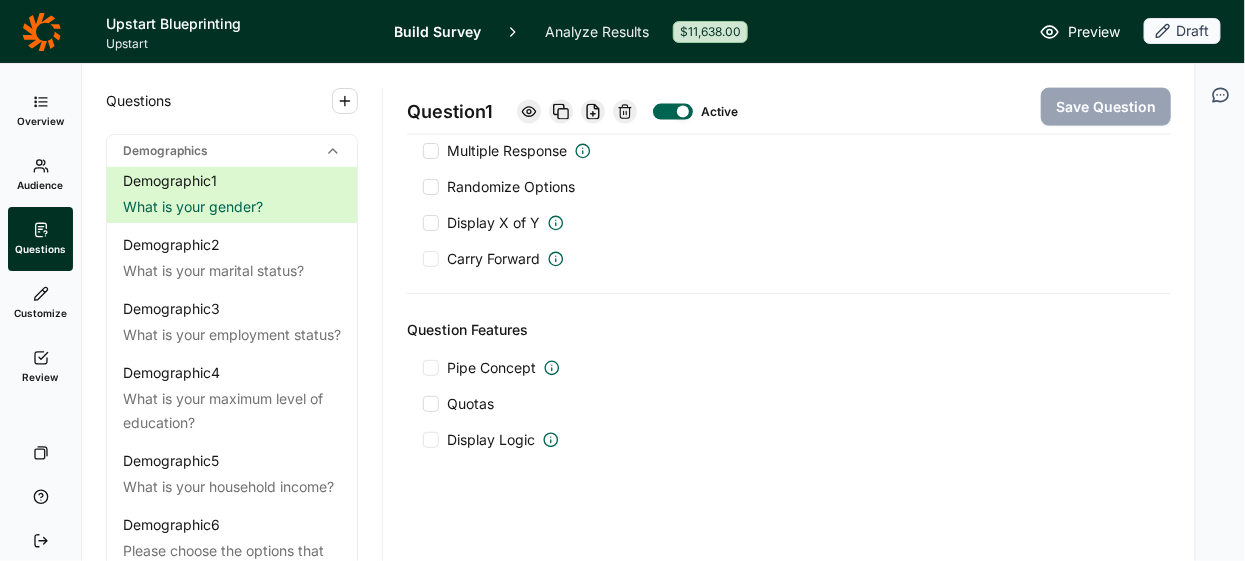click on "Preview" at bounding box center (1094, 32) 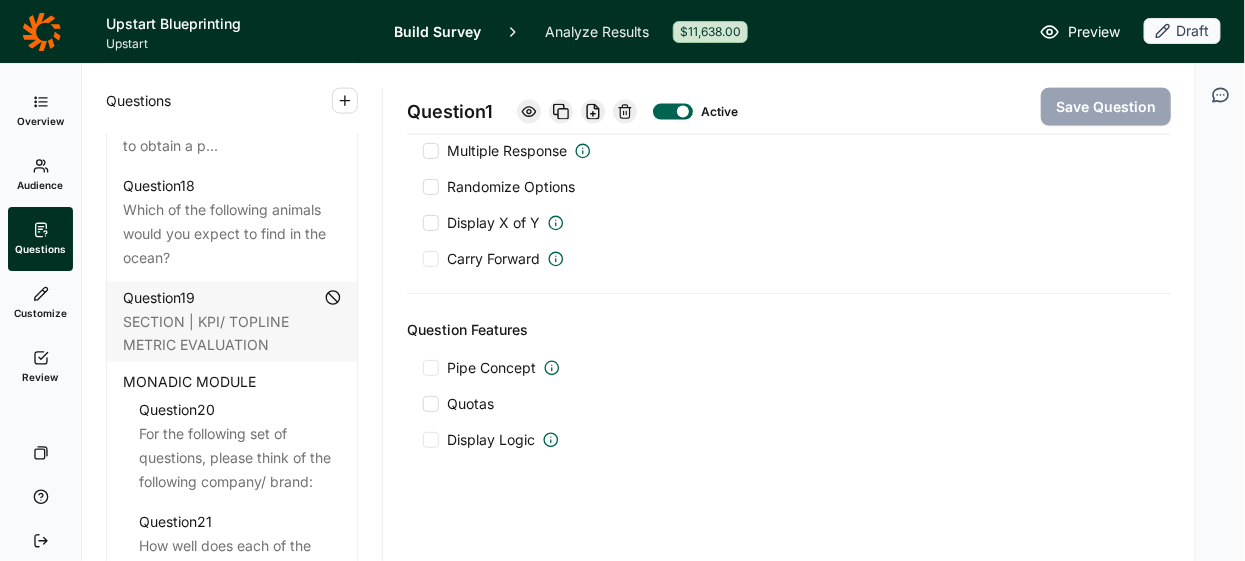 scroll, scrollTop: 3172, scrollLeft: 0, axis: vertical 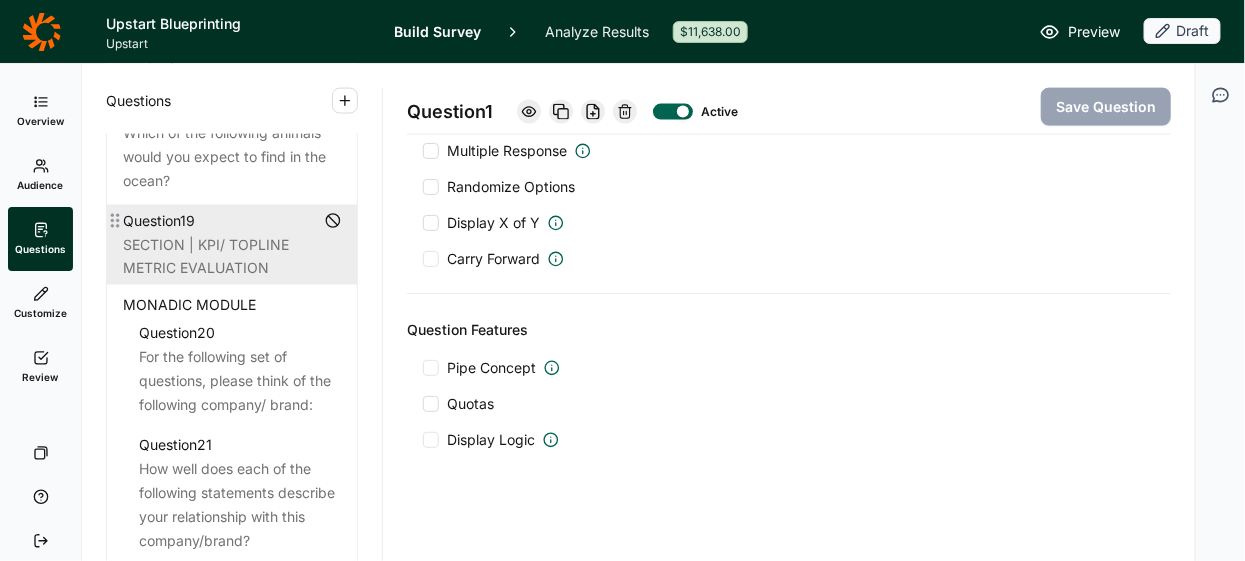 click on "SECTION | KPI/ TOPLINE METRIC EVALUATION" at bounding box center [232, 257] 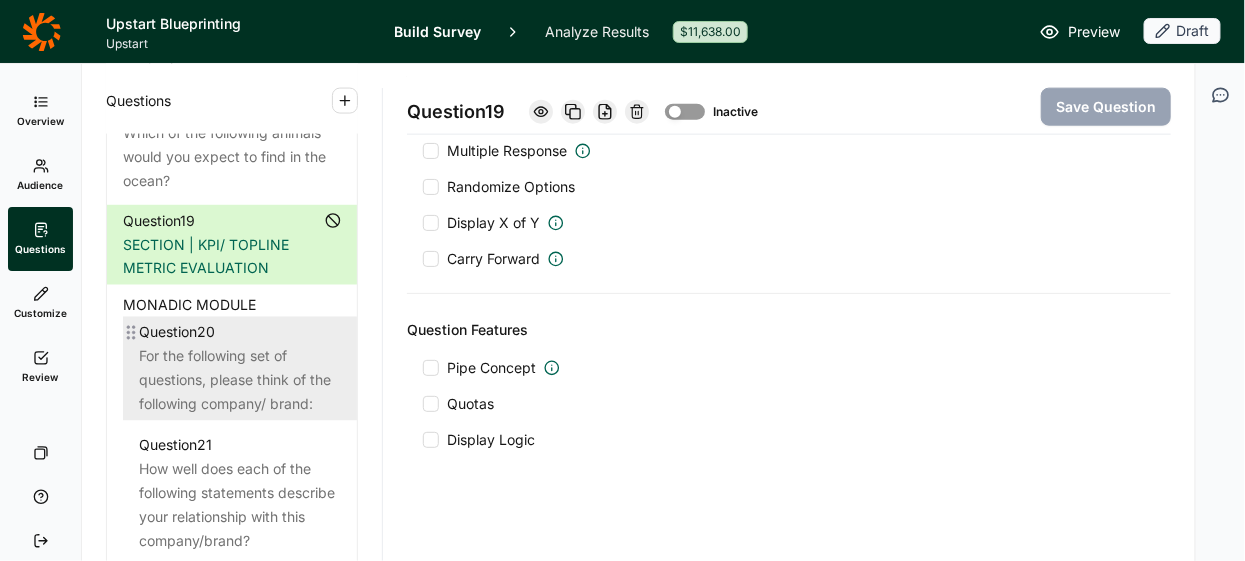 click on "For the following set of questions, please think of the following company/ brand:" at bounding box center [240, 381] 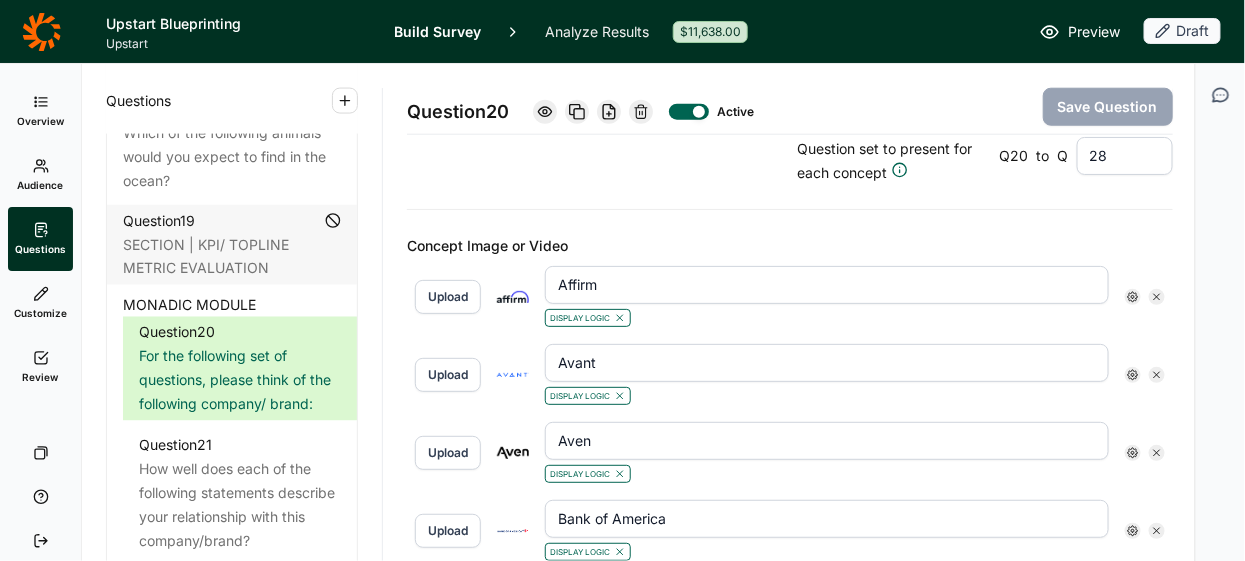 scroll, scrollTop: 615, scrollLeft: 0, axis: vertical 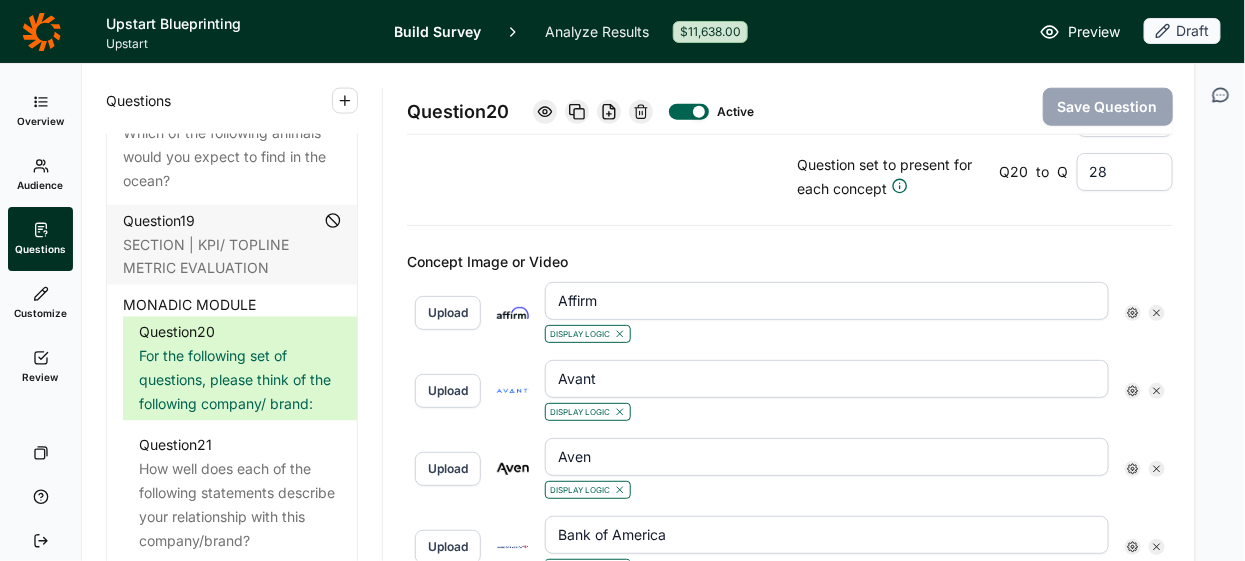 click 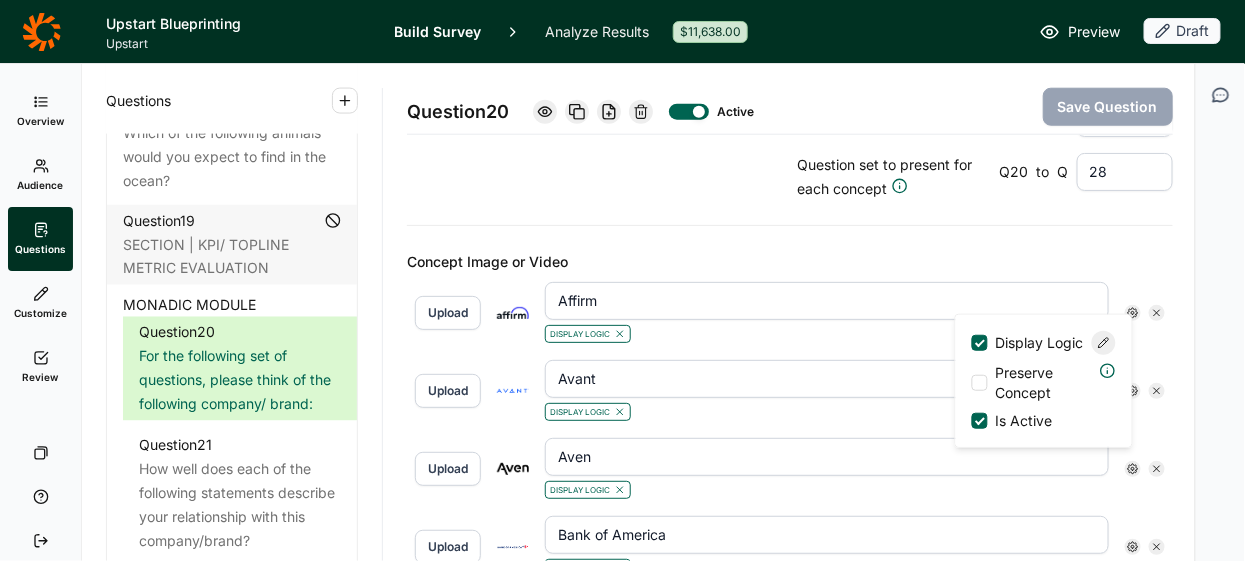 click 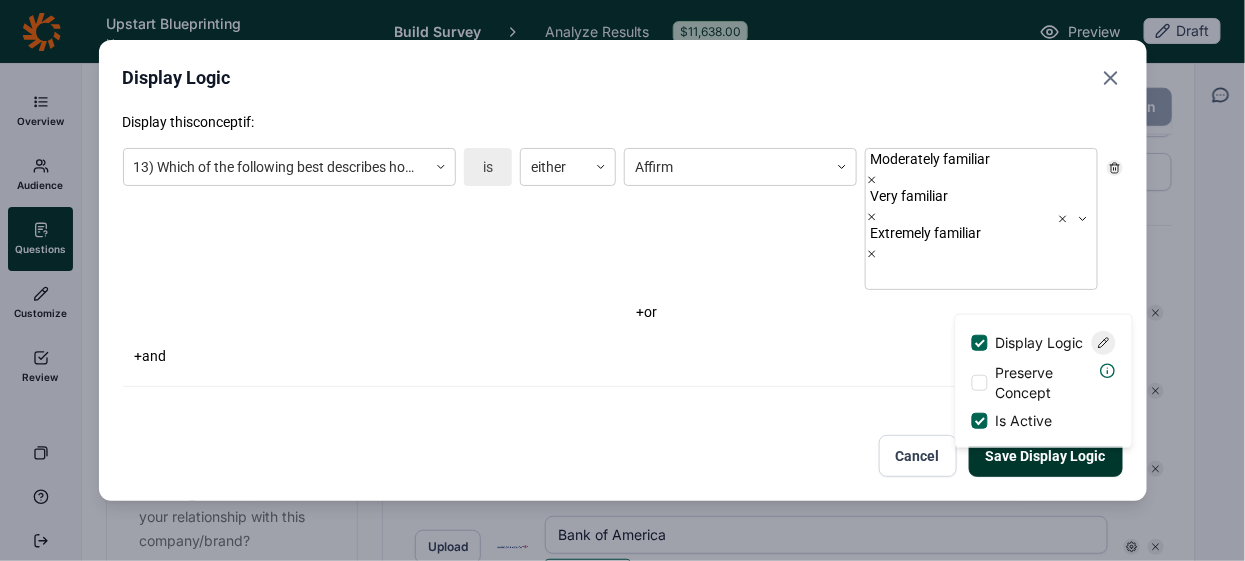 click on "13) Which of the following best describes how familiar you are with each of these? is either Affirm Moderately familiar Very familiar Extremely familiar +  or +  and" at bounding box center [623, 255] 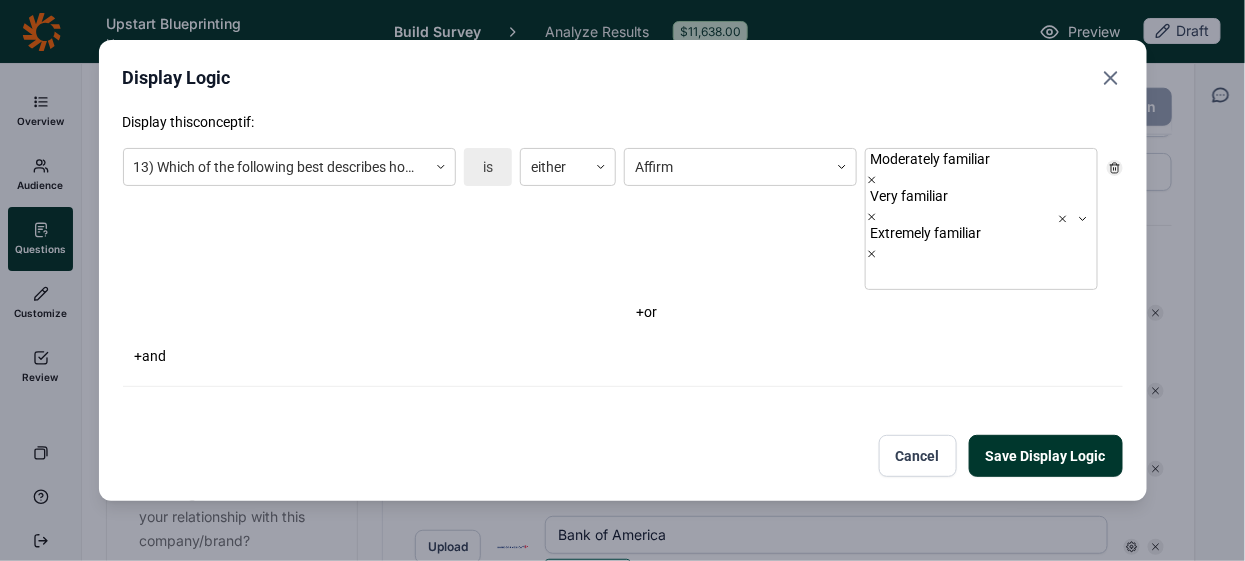 click 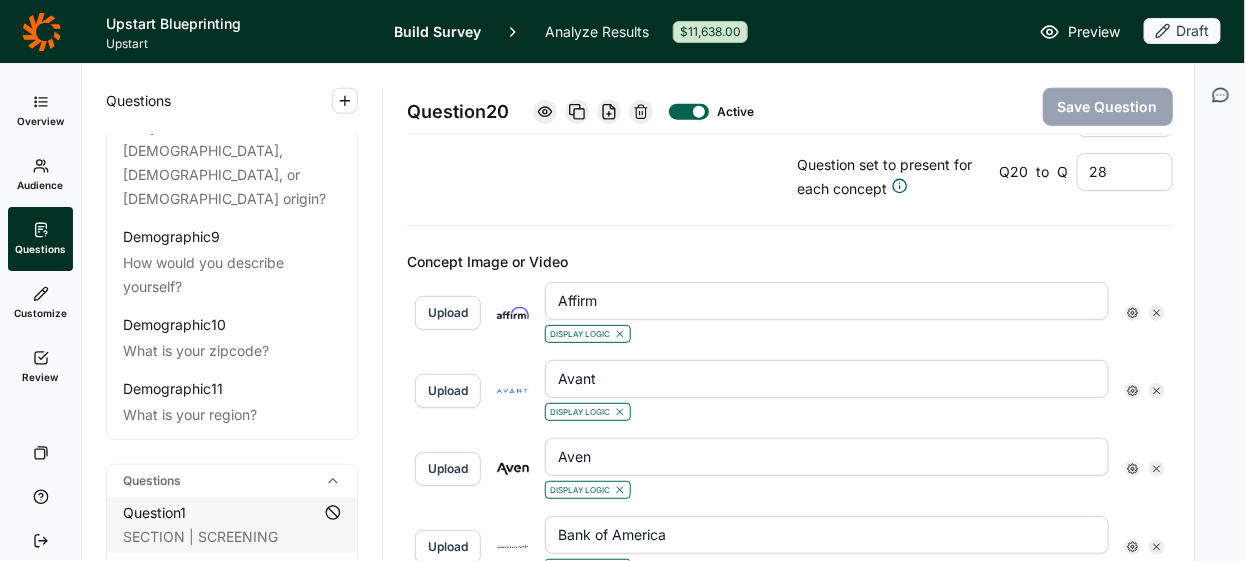 scroll, scrollTop: 573, scrollLeft: 0, axis: vertical 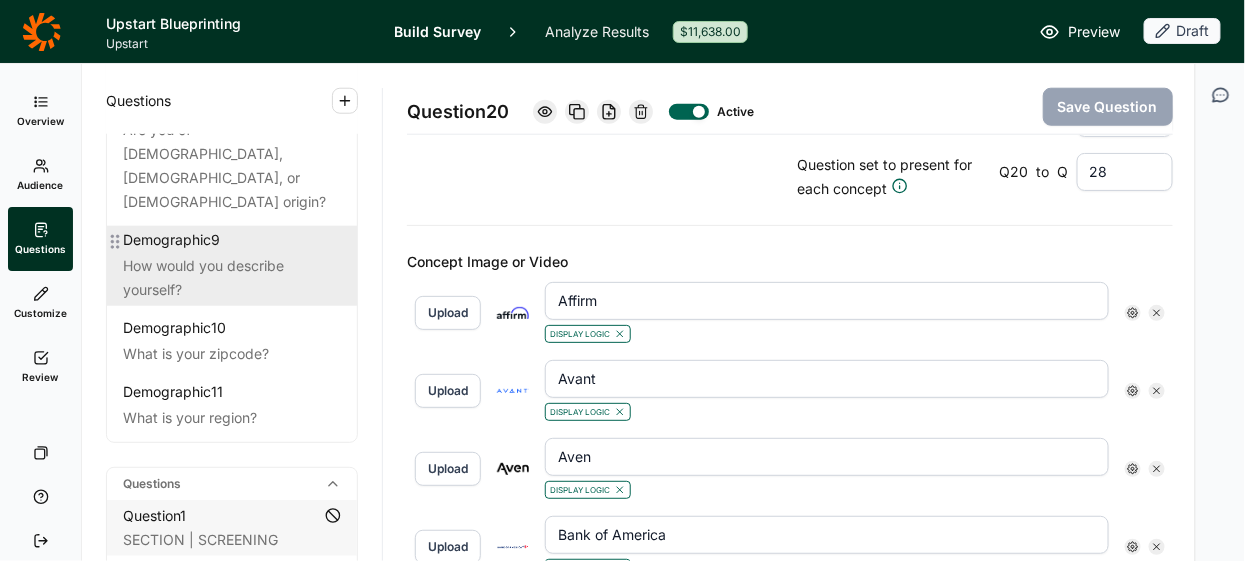 click on "How would you describe yourself?" at bounding box center (232, 278) 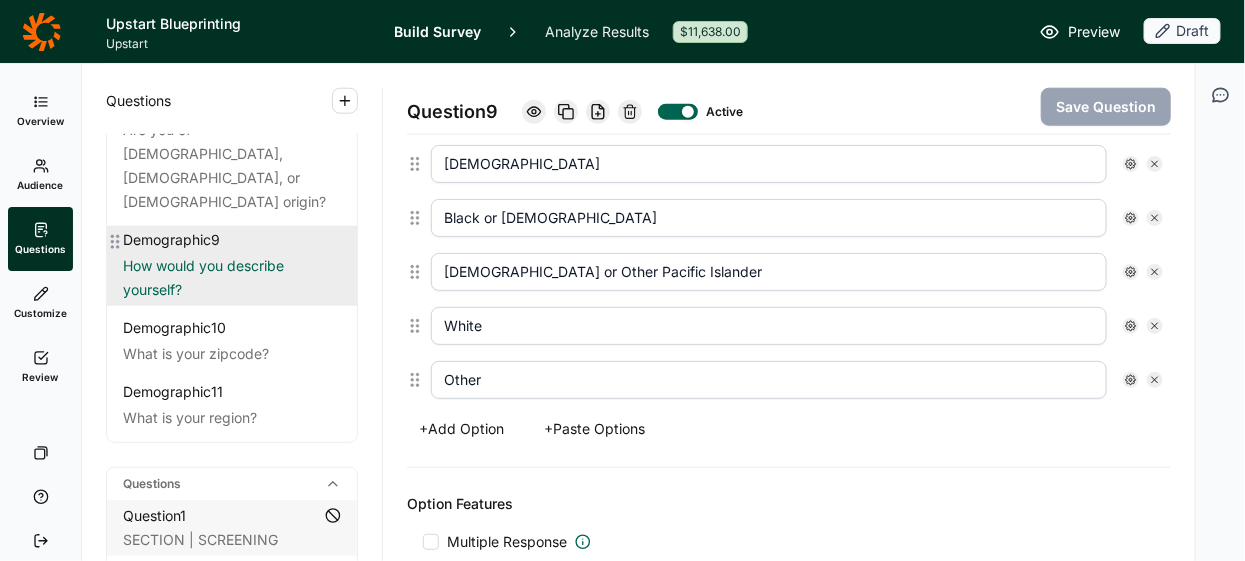 scroll, scrollTop: 631, scrollLeft: 0, axis: vertical 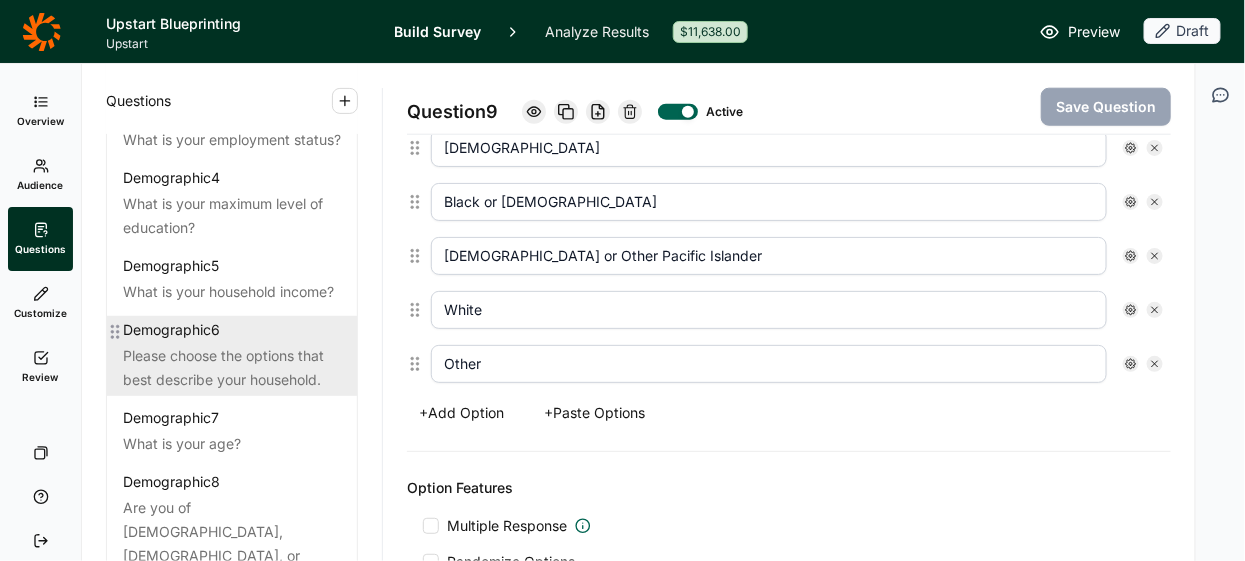 click on "Please choose the options that best describe your household." at bounding box center [232, 368] 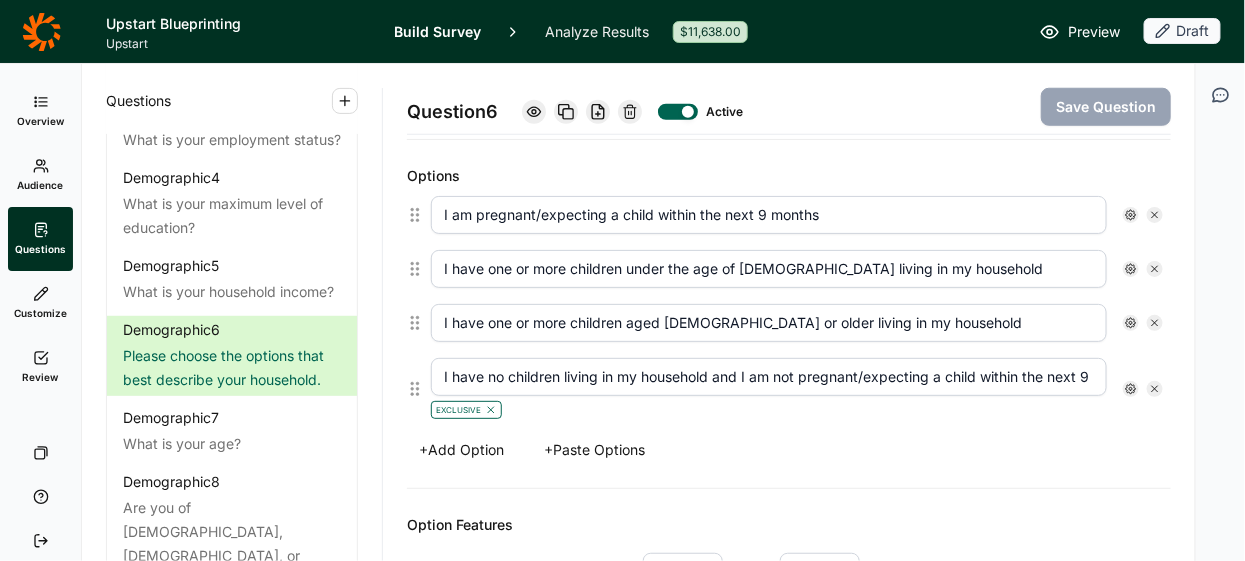scroll, scrollTop: 507, scrollLeft: 0, axis: vertical 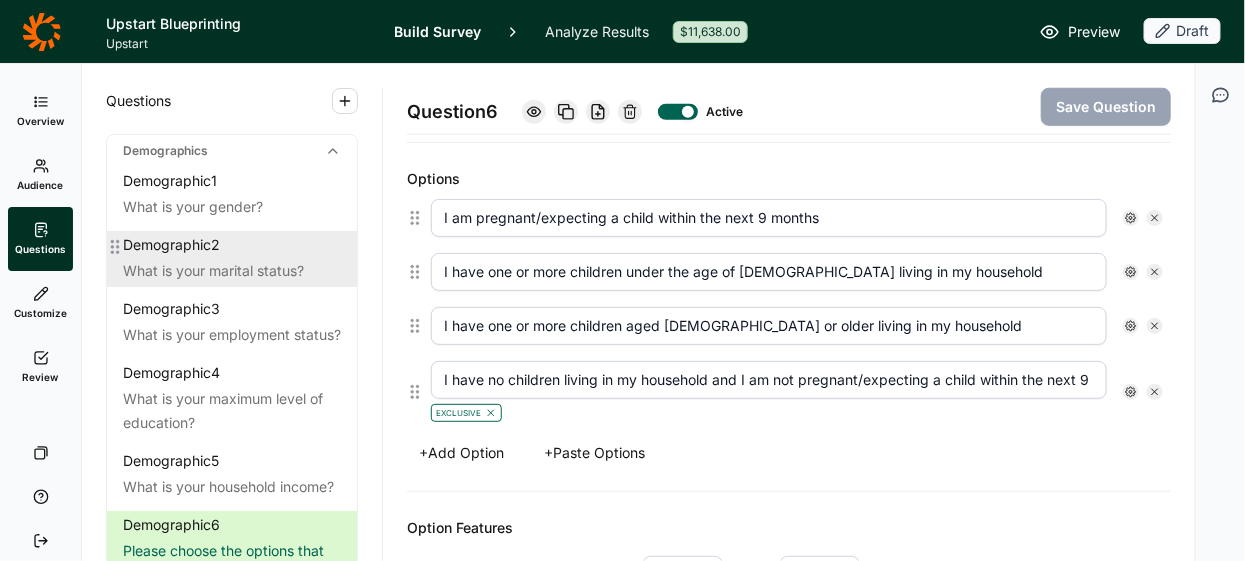 click on "What is your marital status?" at bounding box center (232, 271) 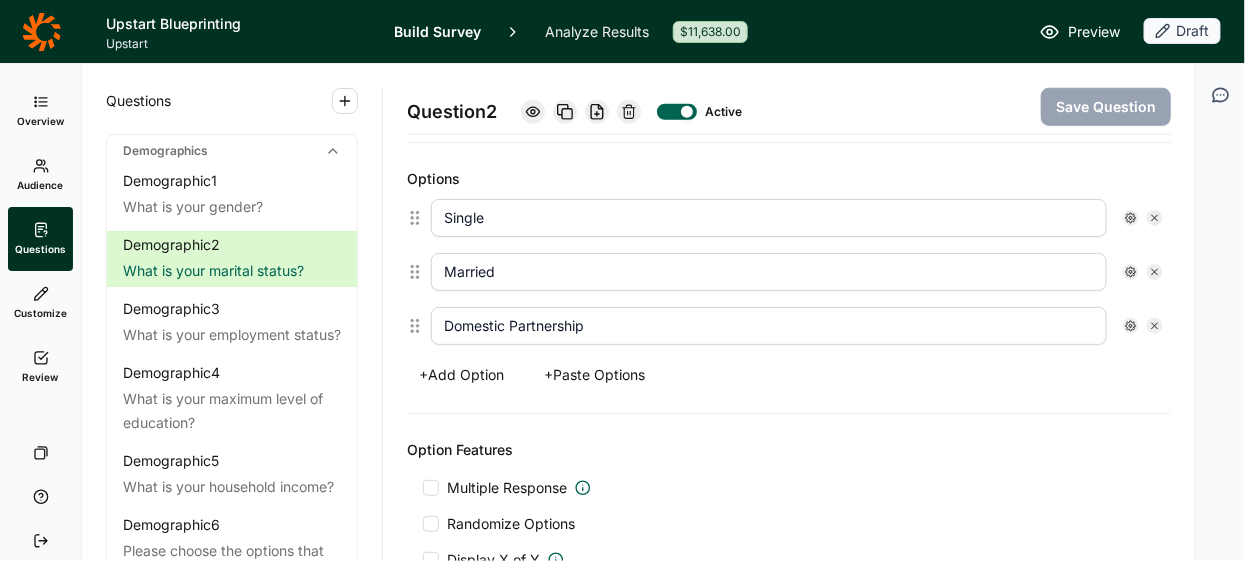 scroll, scrollTop: 0, scrollLeft: 0, axis: both 